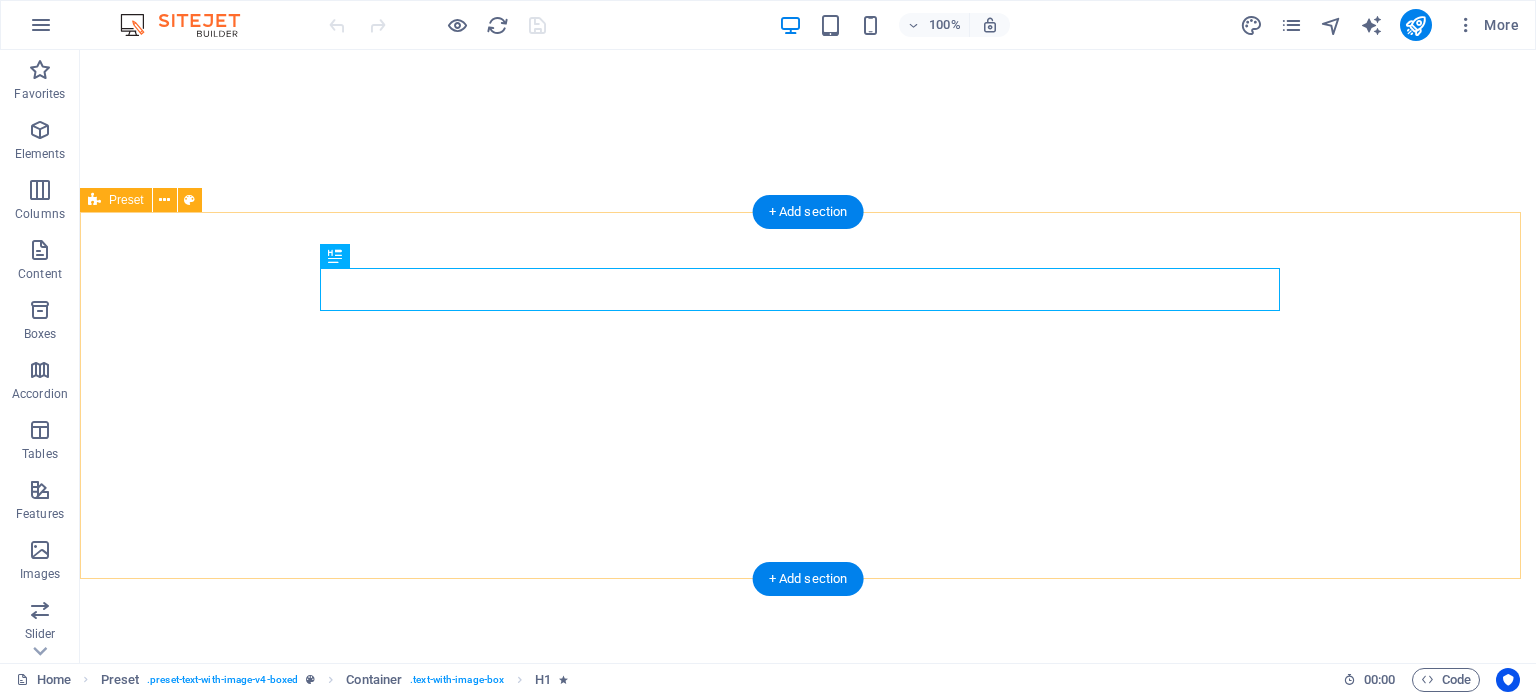 scroll, scrollTop: 0, scrollLeft: 0, axis: both 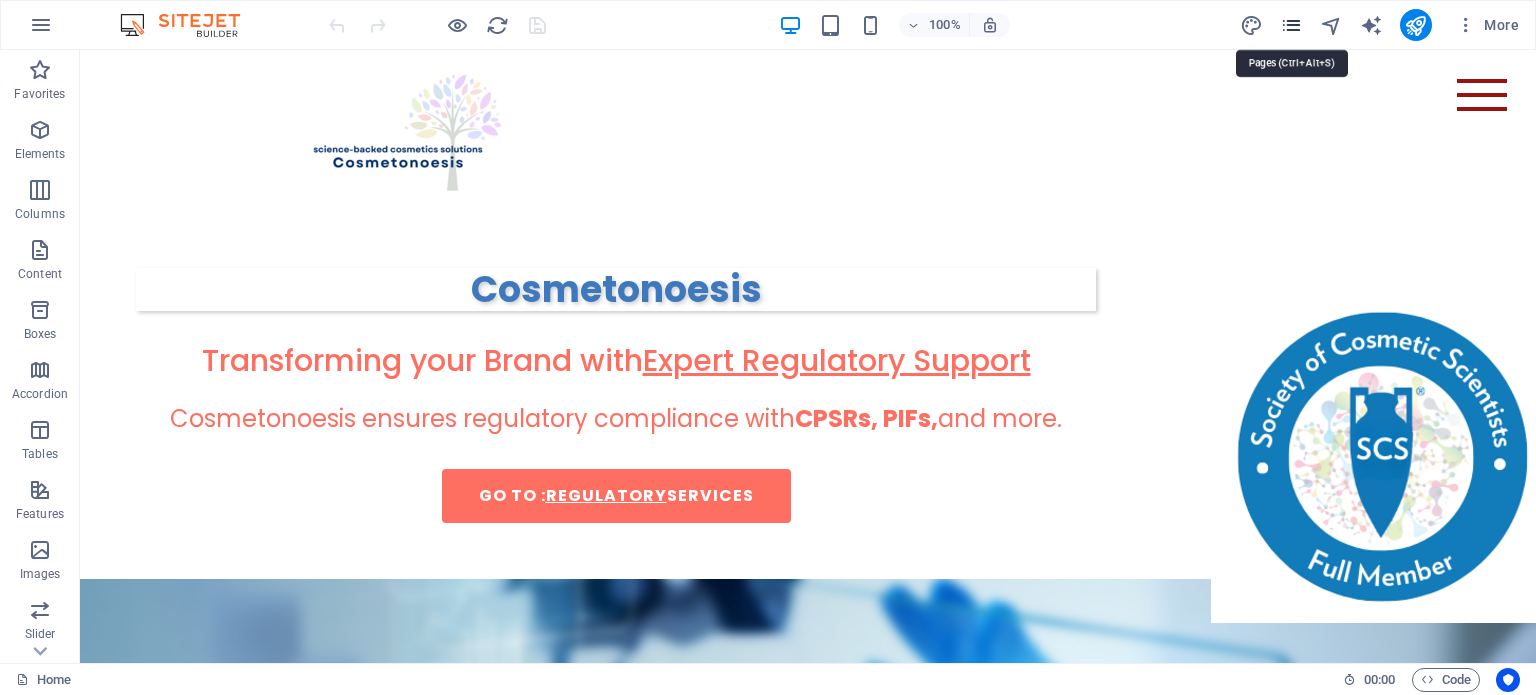 click at bounding box center (1291, 25) 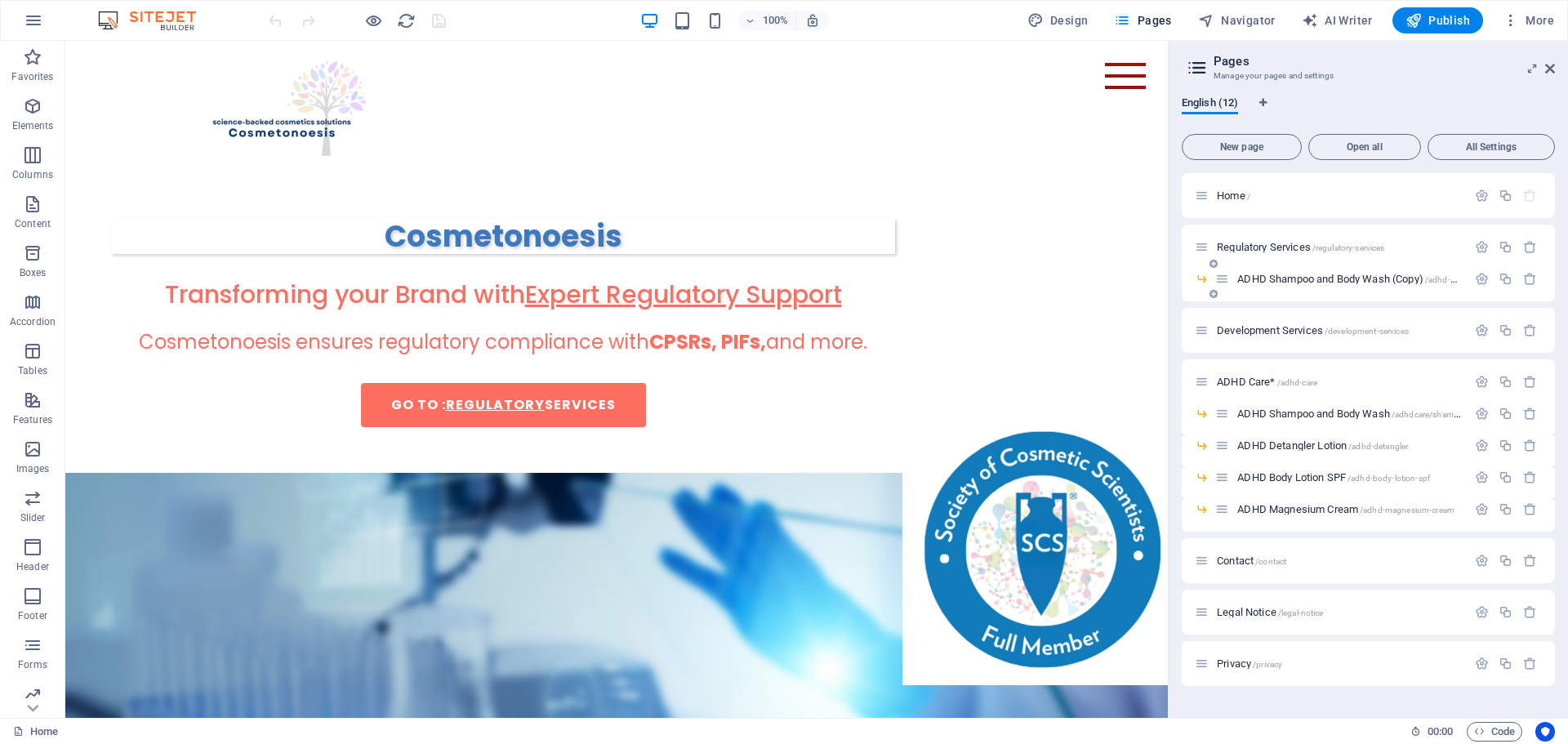 click on "ADHD Shampoo and Body Wash (Copy) /adhd-shampoo-and-body-wash" at bounding box center (1392, 278) 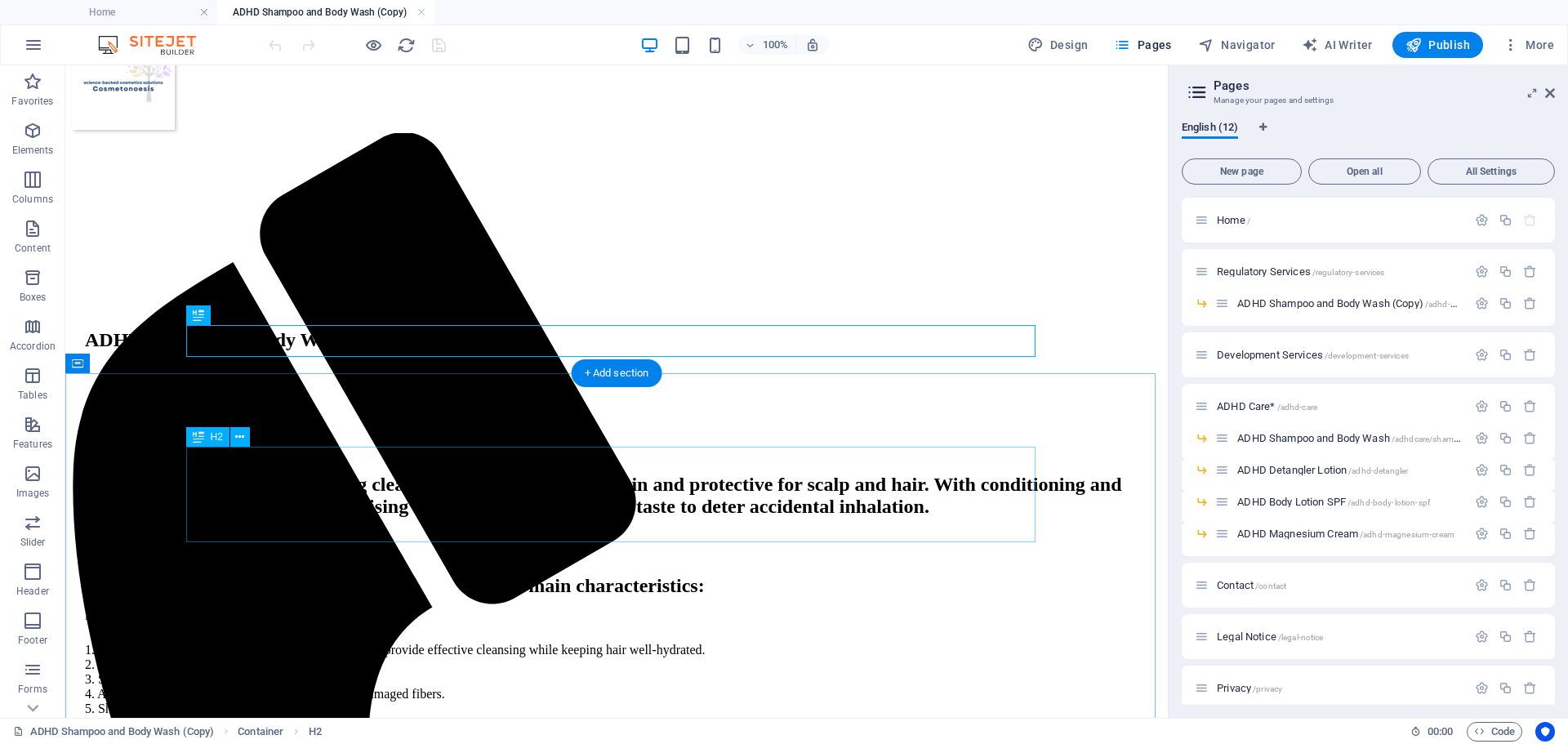 scroll, scrollTop: 82, scrollLeft: 0, axis: vertical 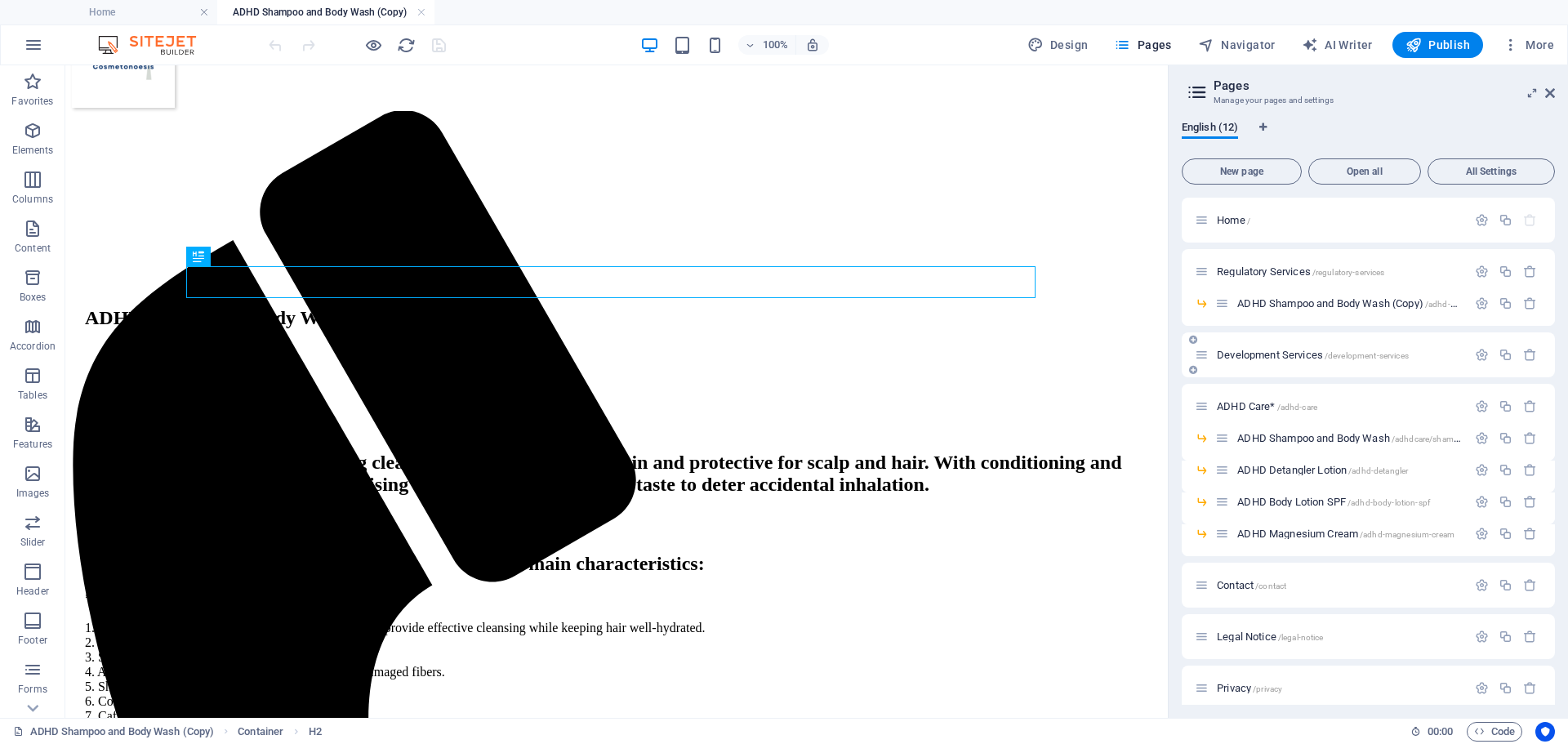 click on "Development Services /development-services" at bounding box center (1312, 354) 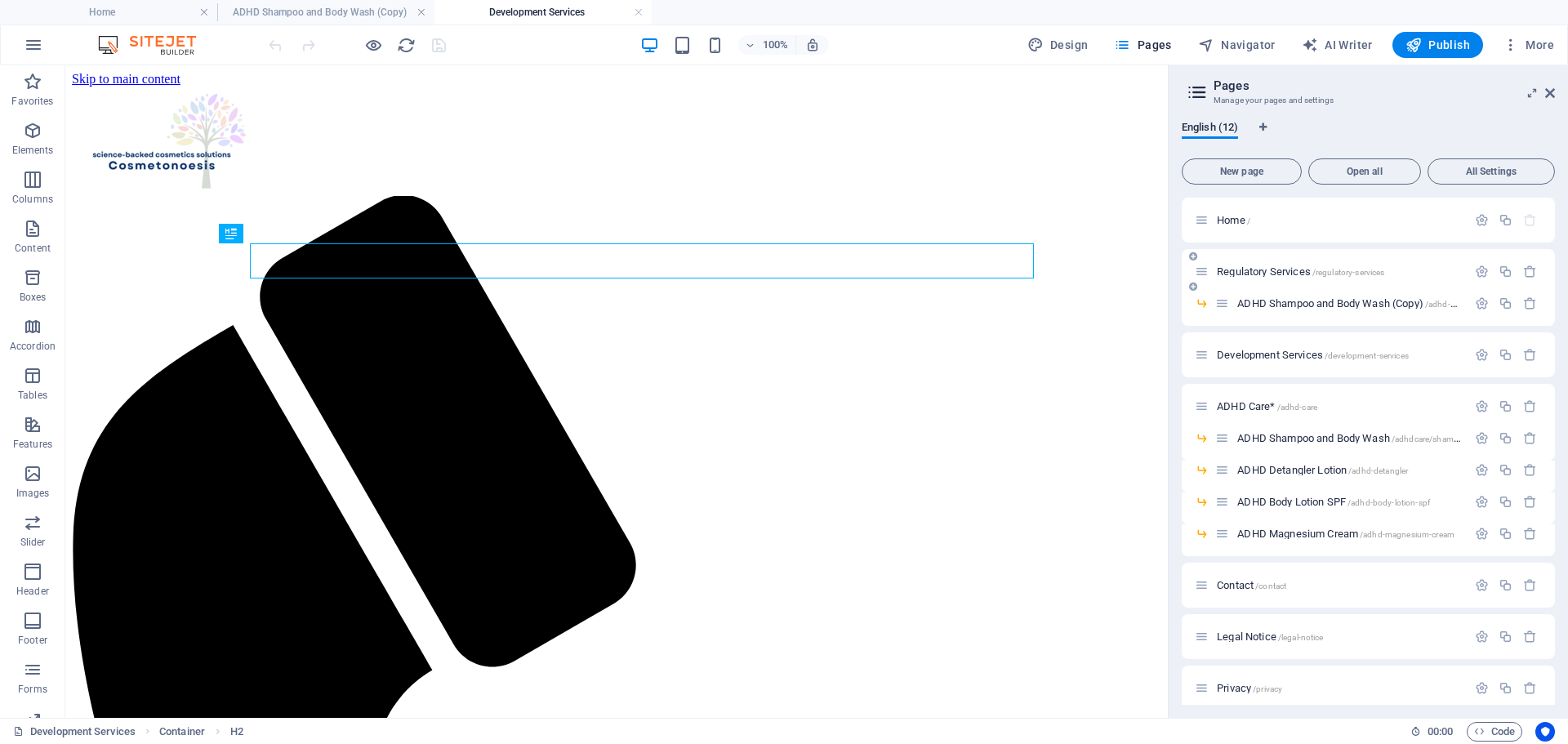 scroll, scrollTop: 0, scrollLeft: 0, axis: both 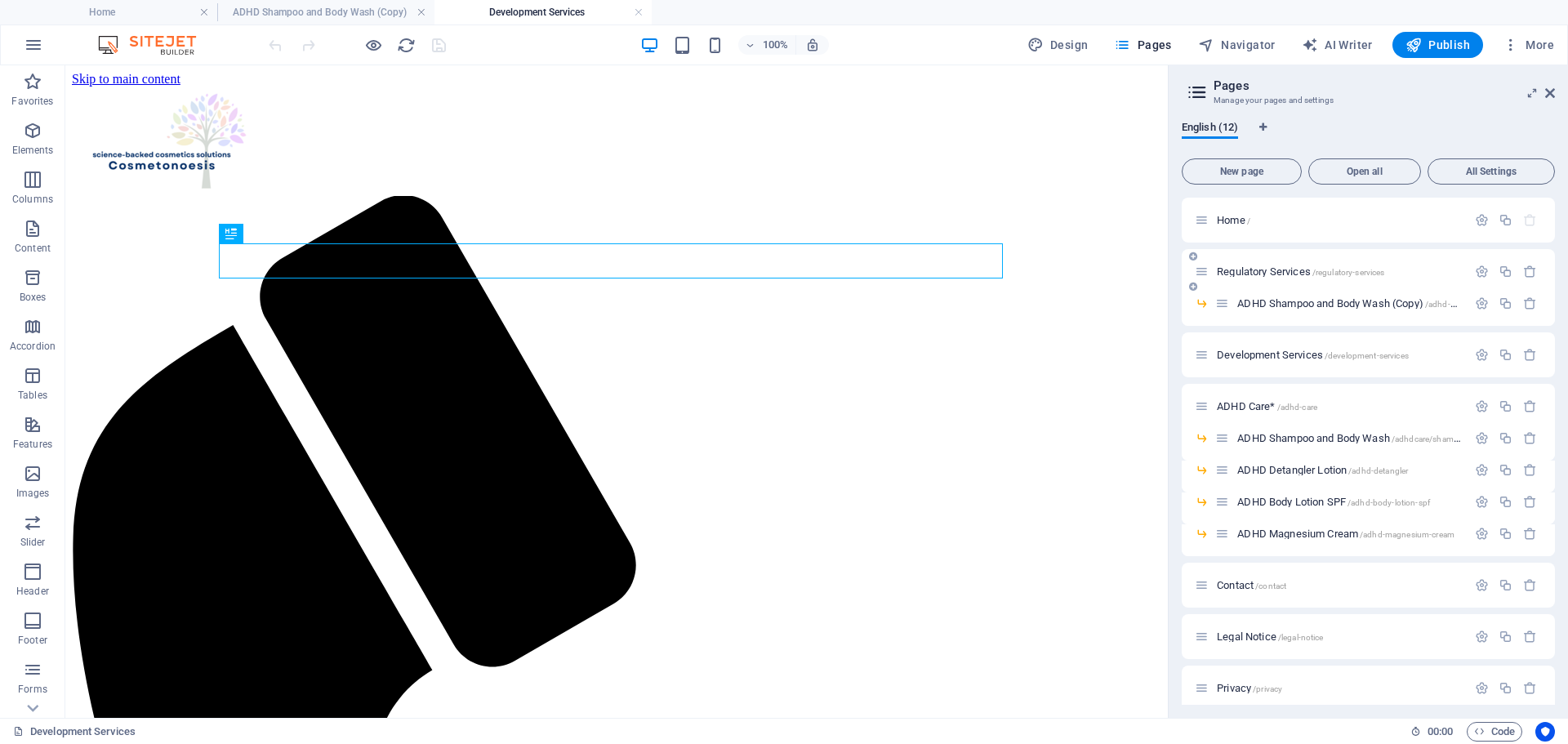 click on "Regulatory Services /regulatory-services" at bounding box center [1368, 271] 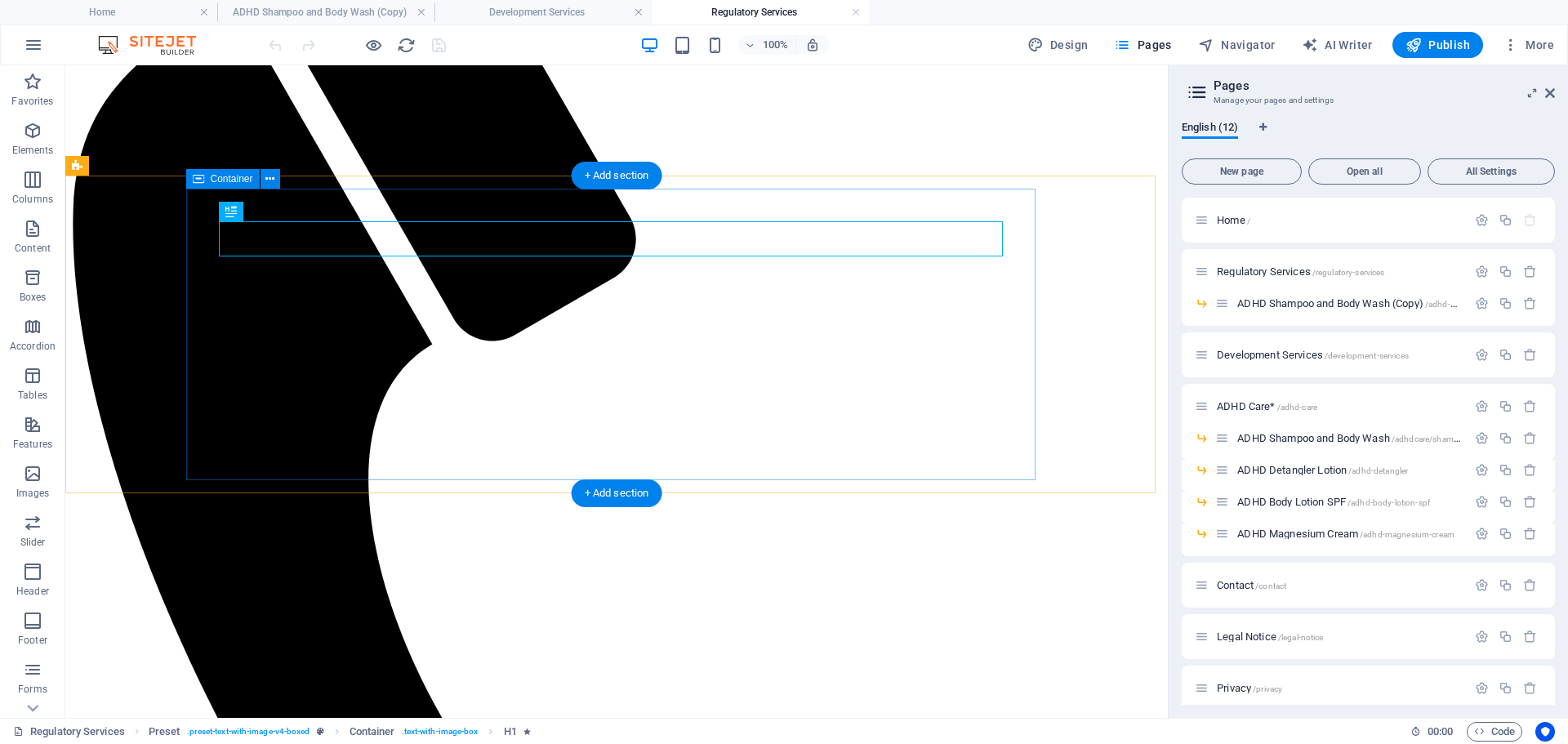 scroll, scrollTop: 327, scrollLeft: 0, axis: vertical 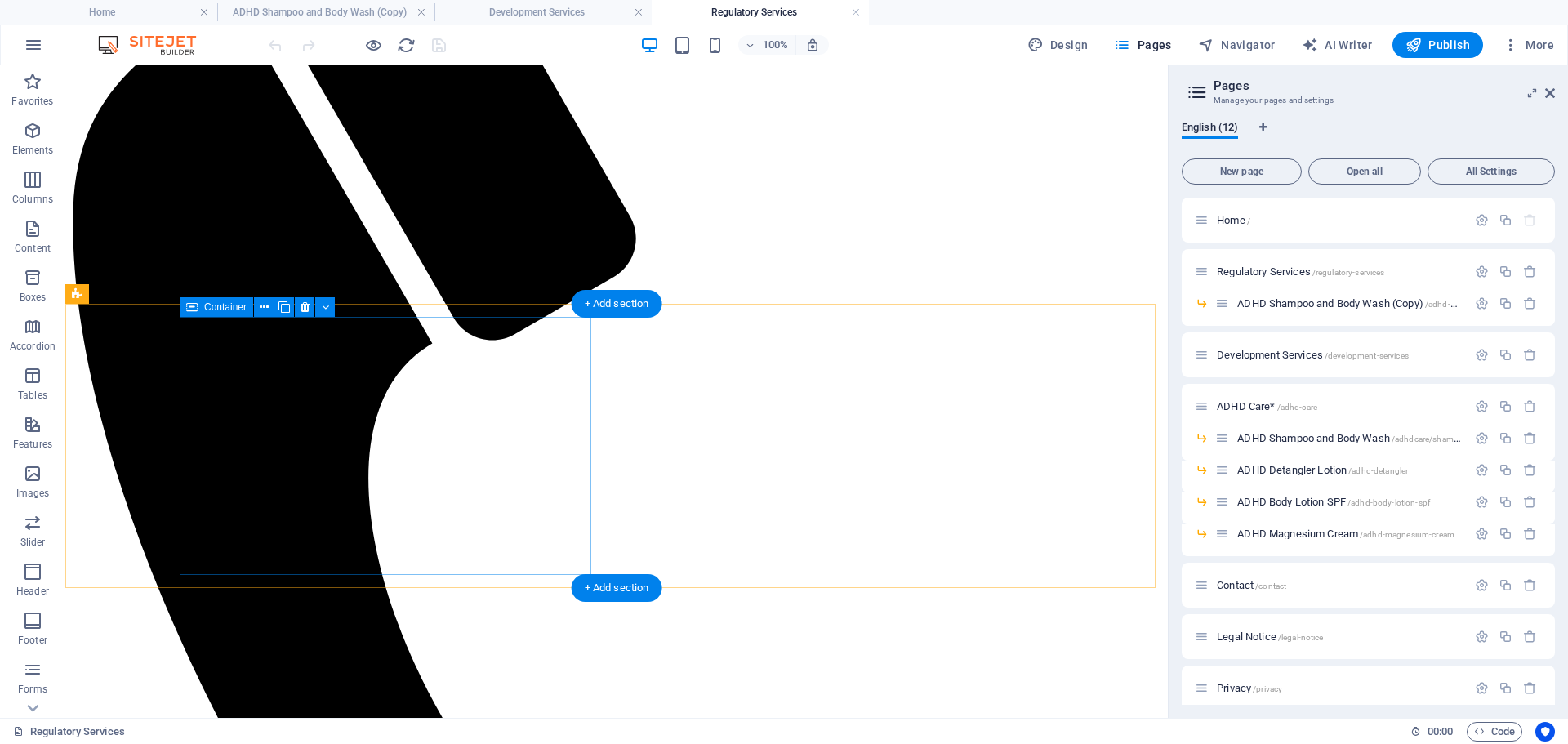 click on "A  CPSR  is legally required in many regions for the sale of cosmetic products. Our team provides in-depth safety assessments of your products to ensure they meet the latest health and safety regulations worldwide." at bounding box center (617, 2056) 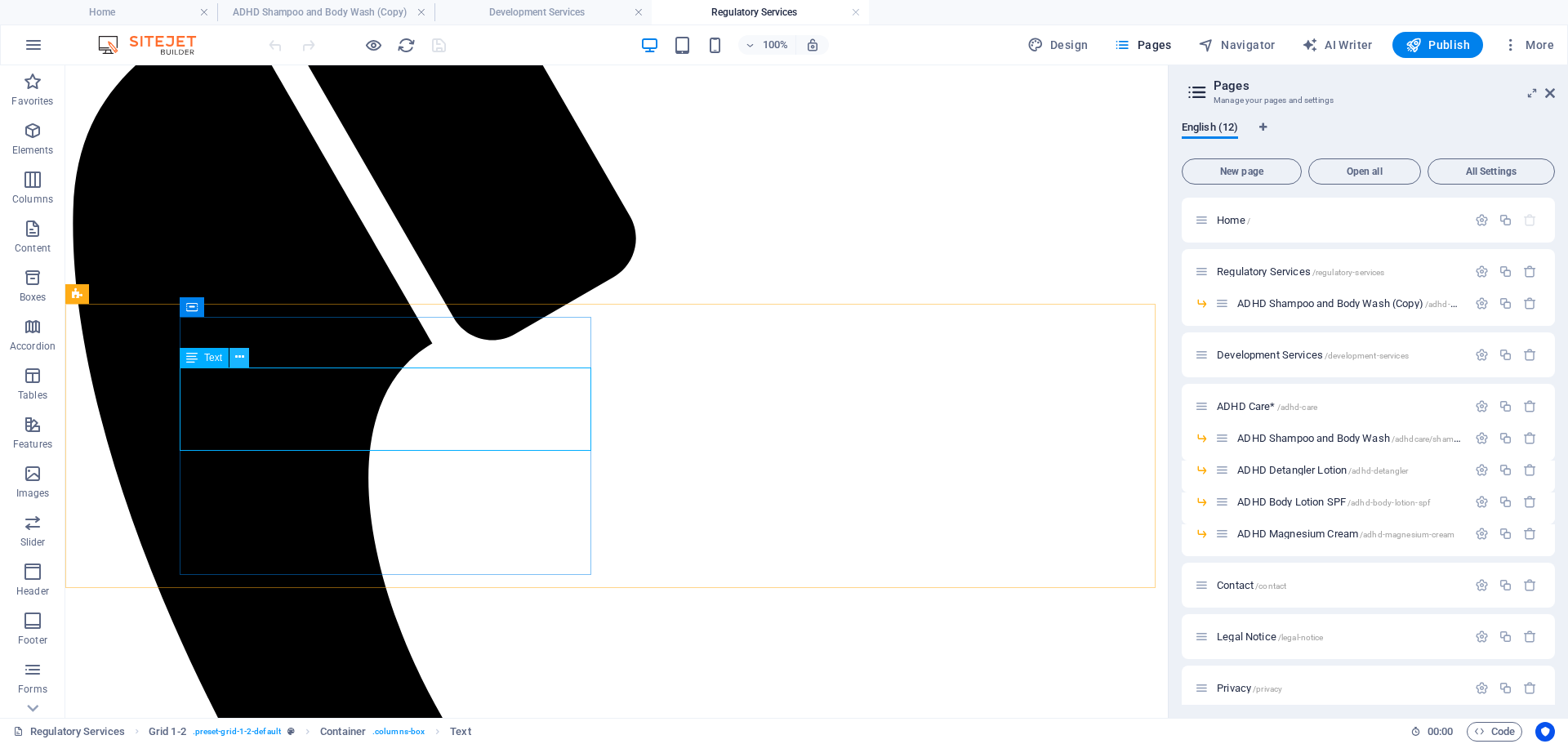 click at bounding box center [239, 357] 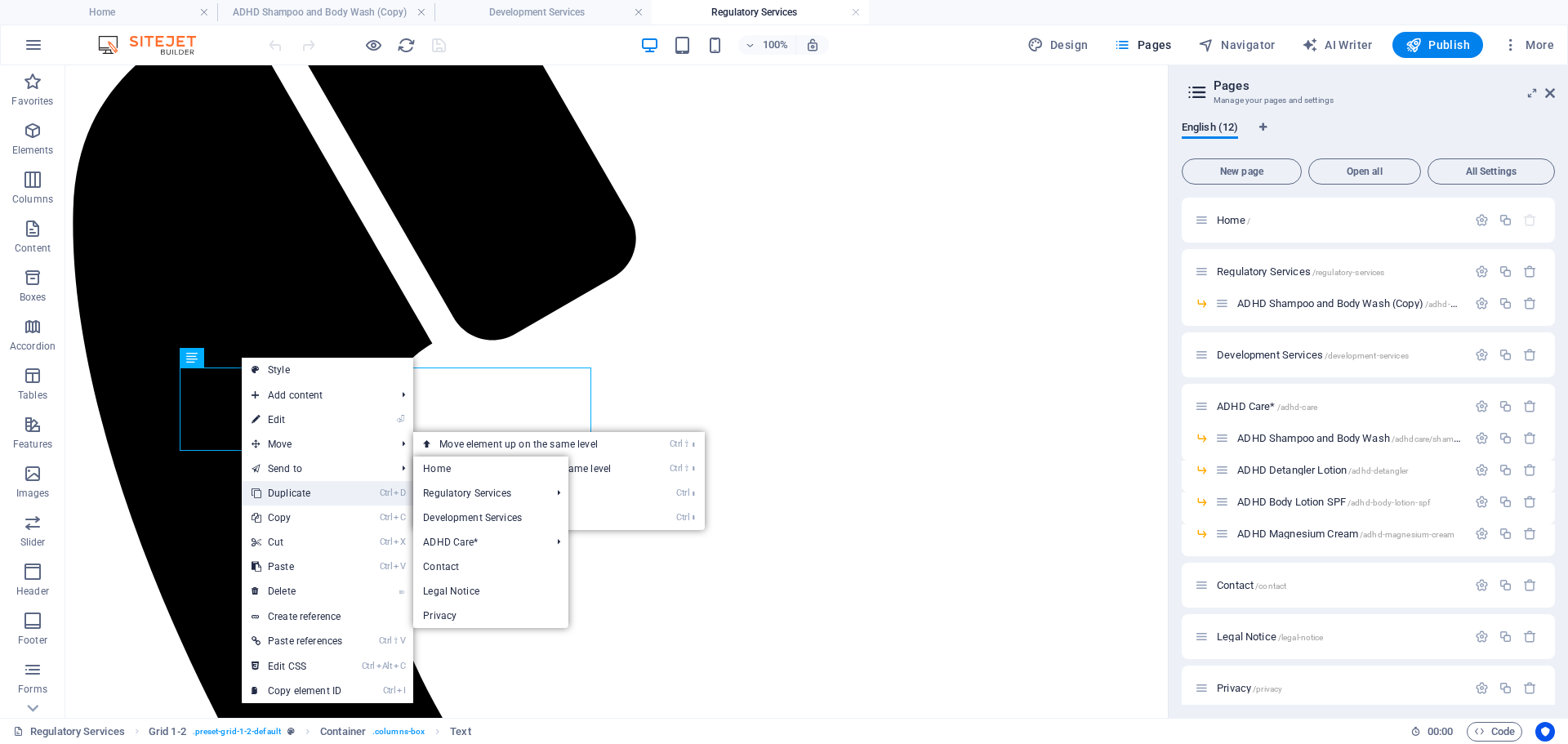 click on "Ctrl D  Duplicate" at bounding box center [296, 493] 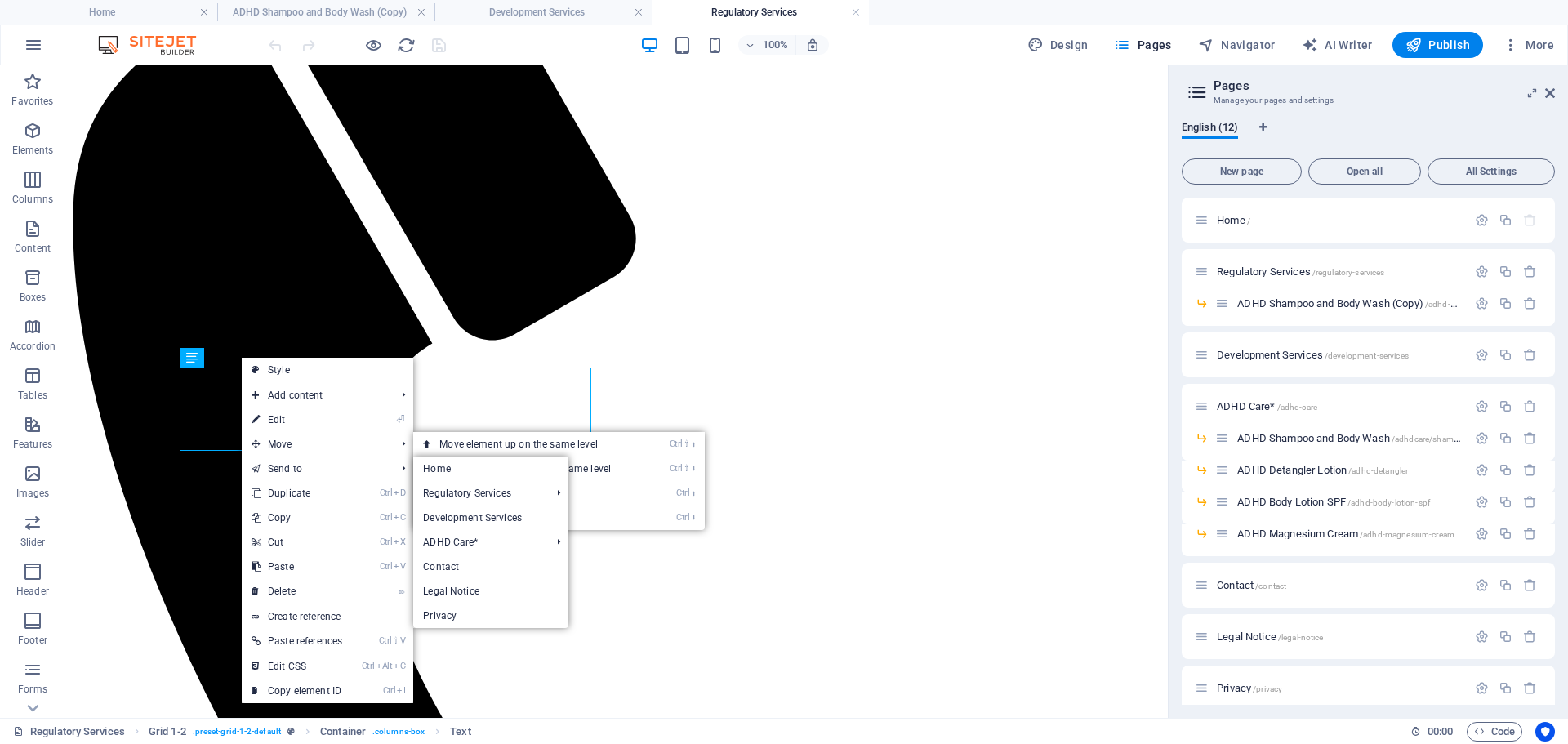 click on "A  CPSR  is legally required in many regions for the sale of cosmetic products. Our team provides in-depth safety assessments of your products to ensure they meet the latest health and safety regulations worldwide." at bounding box center [617, 2099] 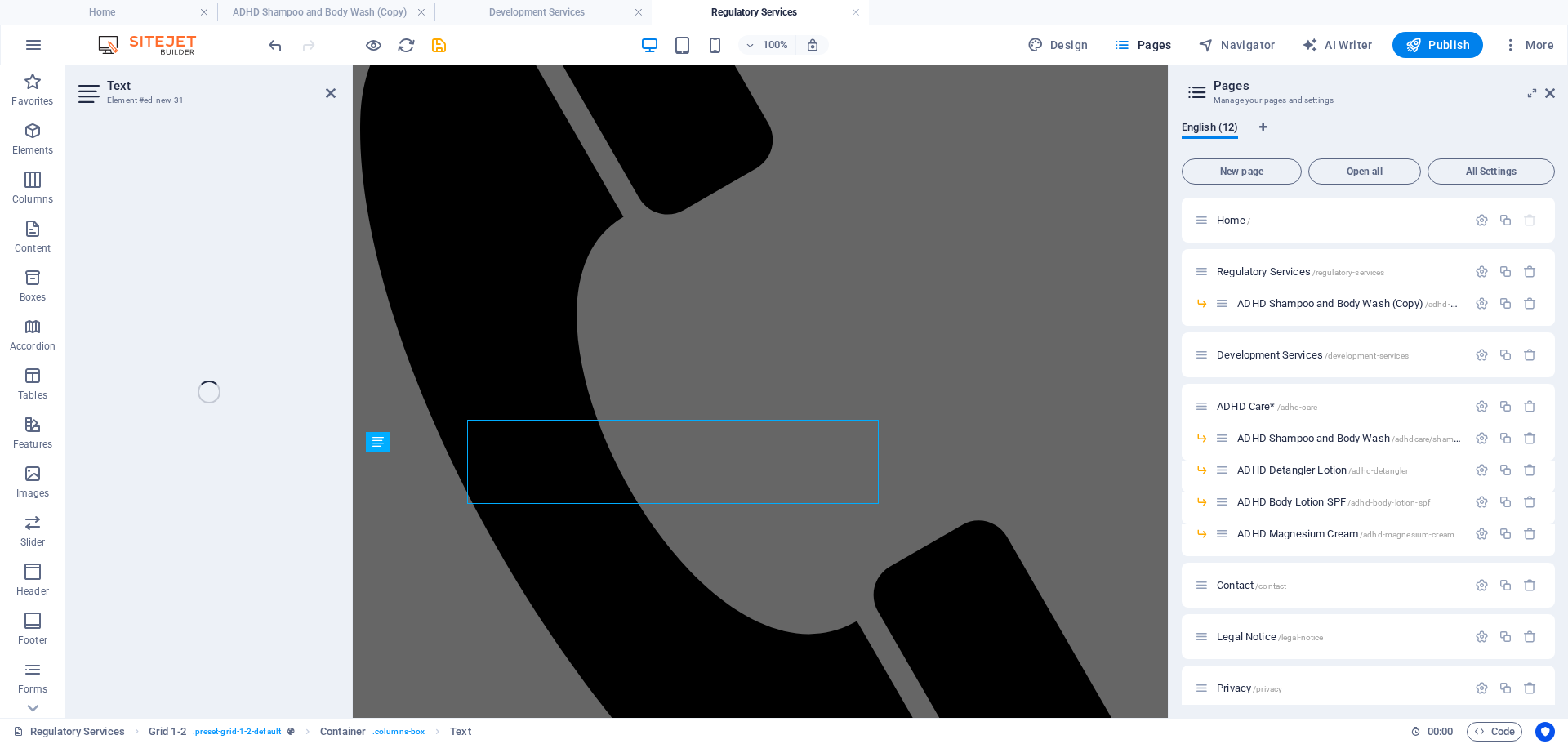 click on "Text Element #ed-new-31
H1   Preset   Container   Text   Text   Spacer   Spacer   Container   Spacer   Placeholder   Grid 1-2   Container   Placeholder   Container   Grid 1-2   Container   Text   Text" at bounding box center [617, 391] 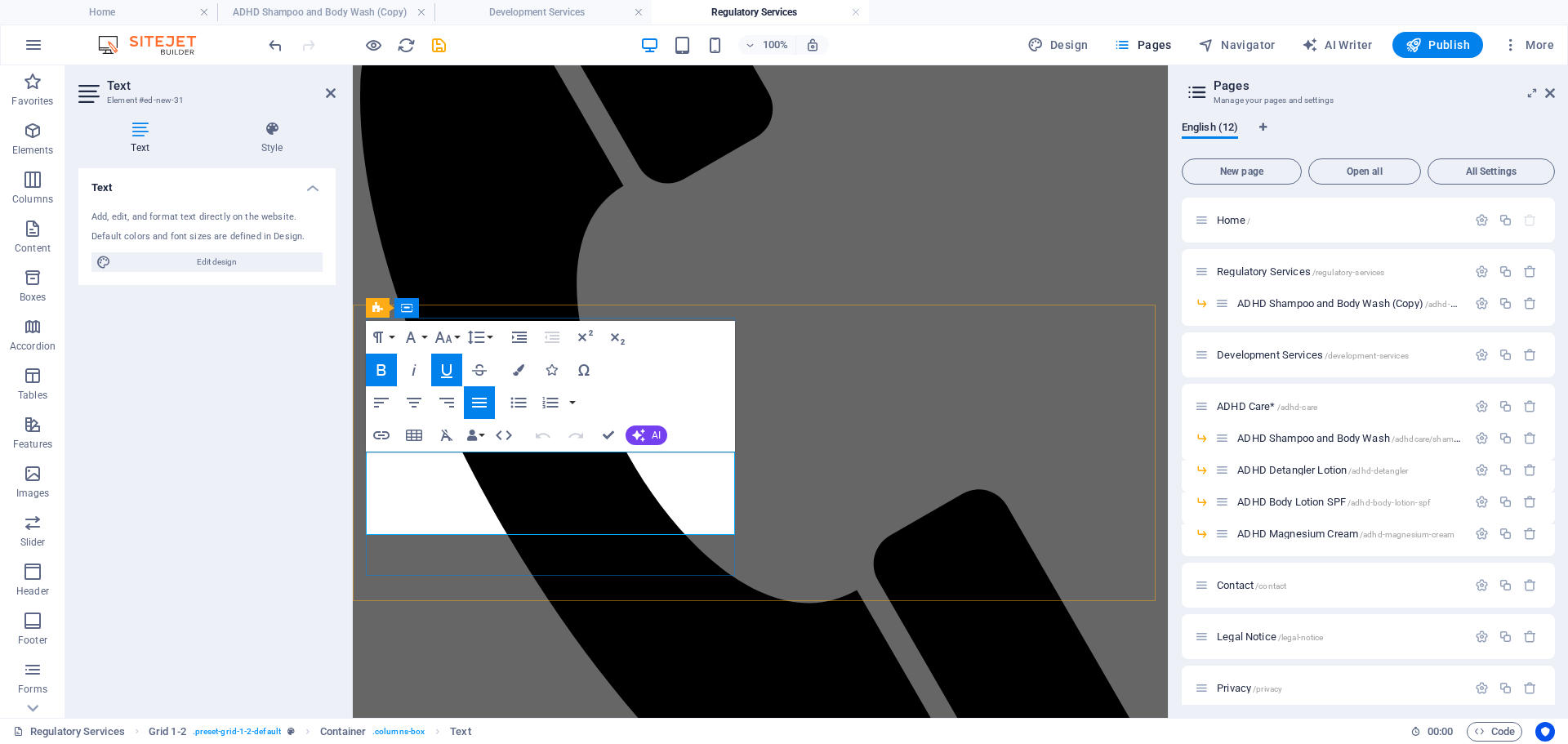 drag, startPoint x: 411, startPoint y: 469, endPoint x: 398, endPoint y: 465, distance: 13.601471 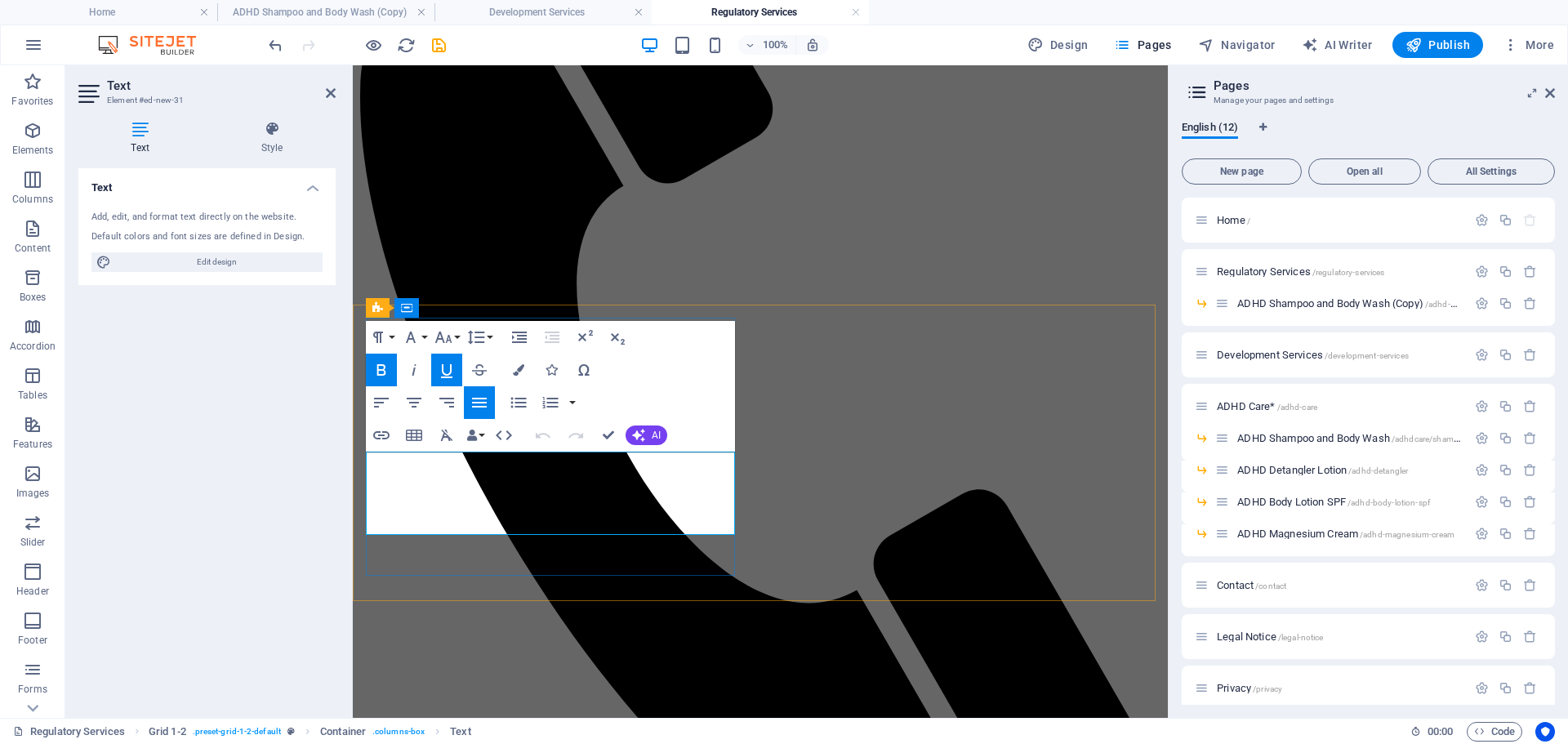 drag, startPoint x: 370, startPoint y: 463, endPoint x: 701, endPoint y: 522, distance: 336.21719 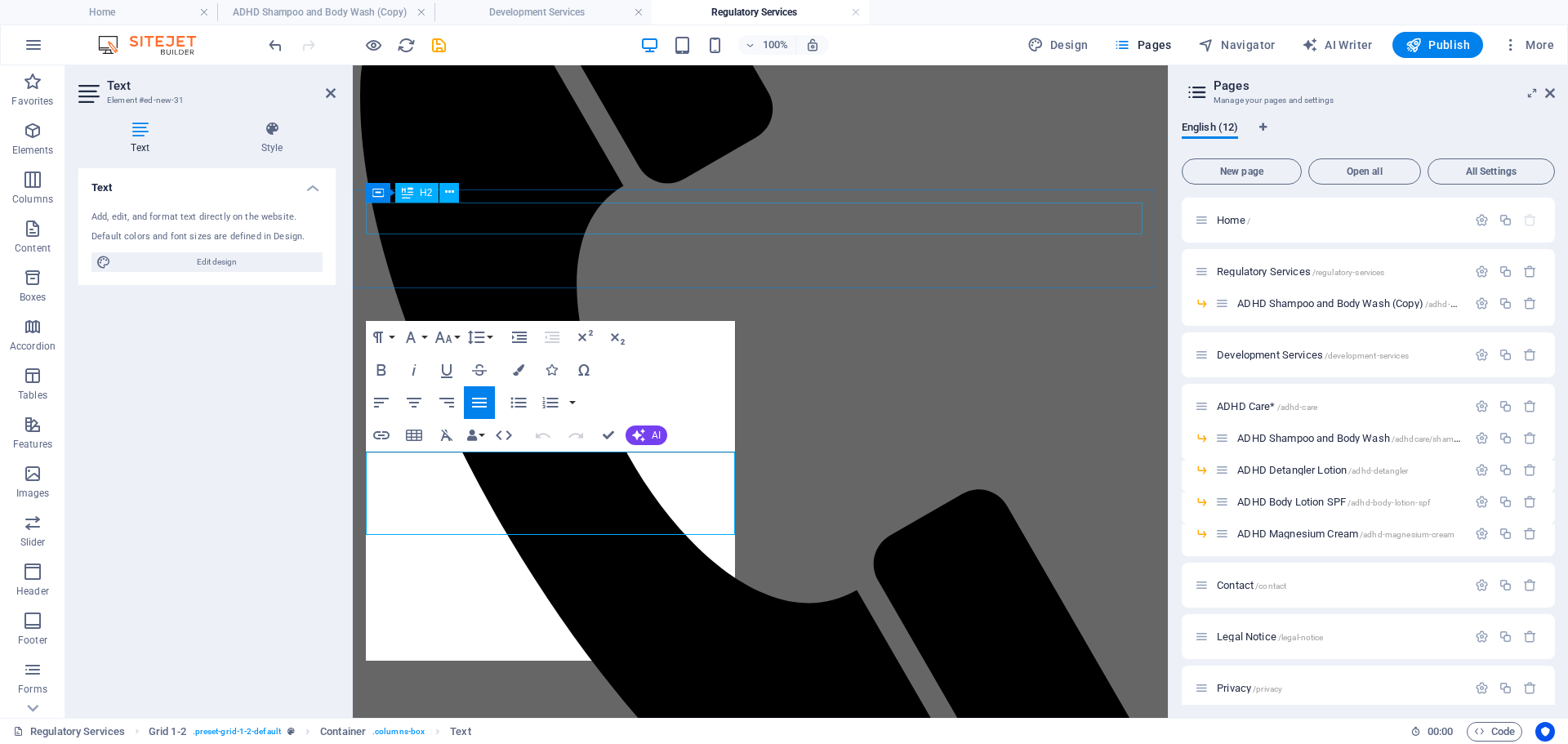 scroll, scrollTop: 7619, scrollLeft: 2, axis: both 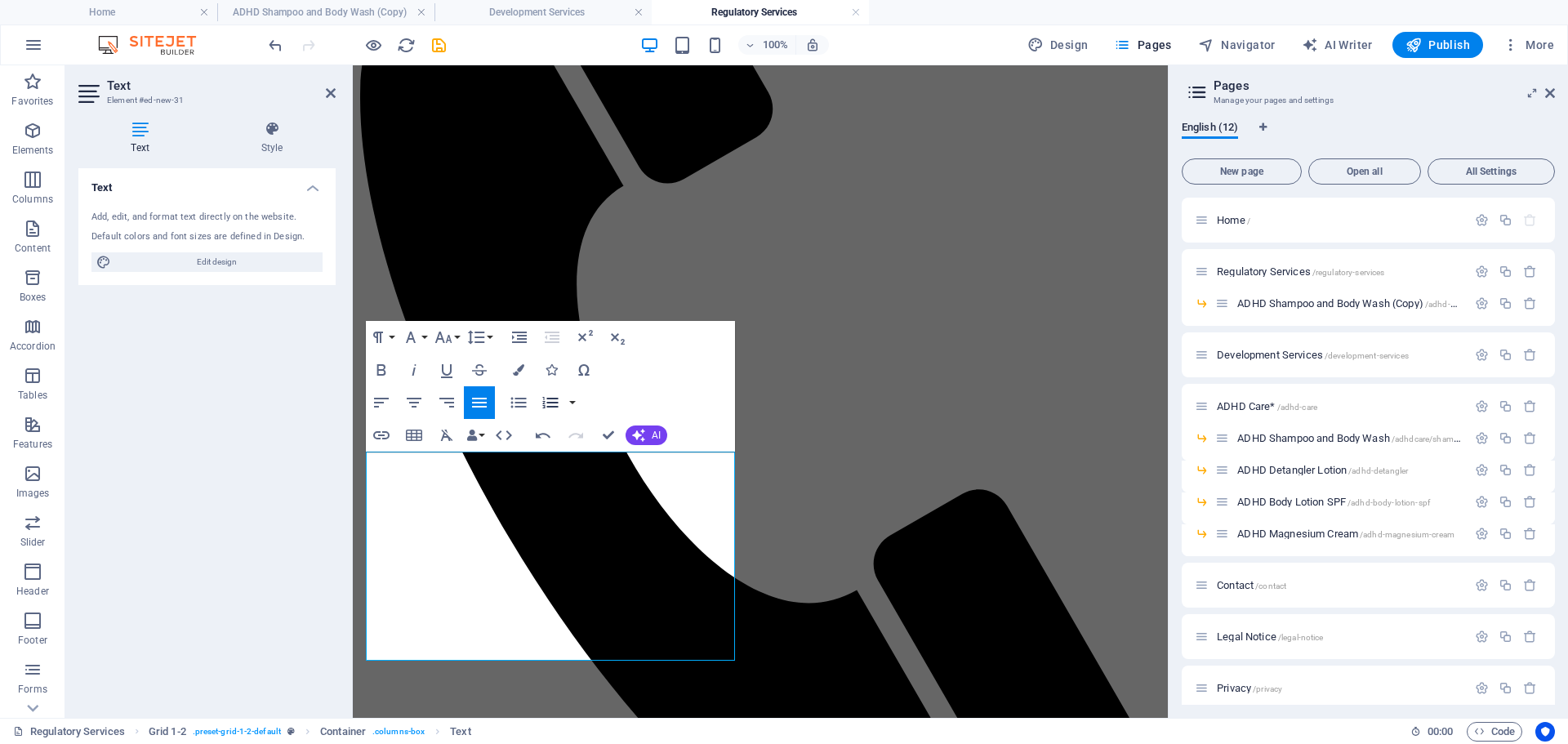 drag, startPoint x: 471, startPoint y: 490, endPoint x: 729, endPoint y: 656, distance: 306.7898 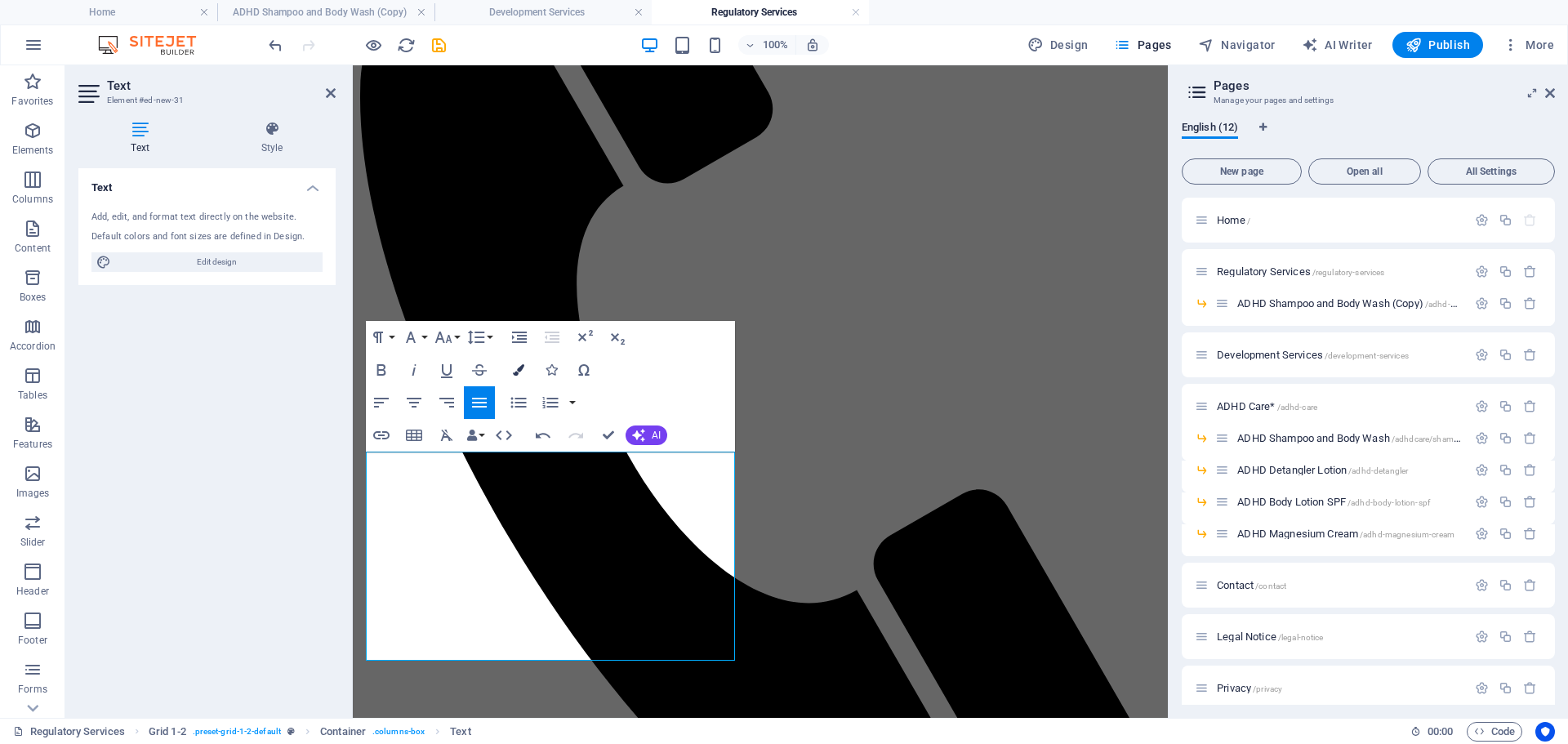 click at bounding box center [519, 370] 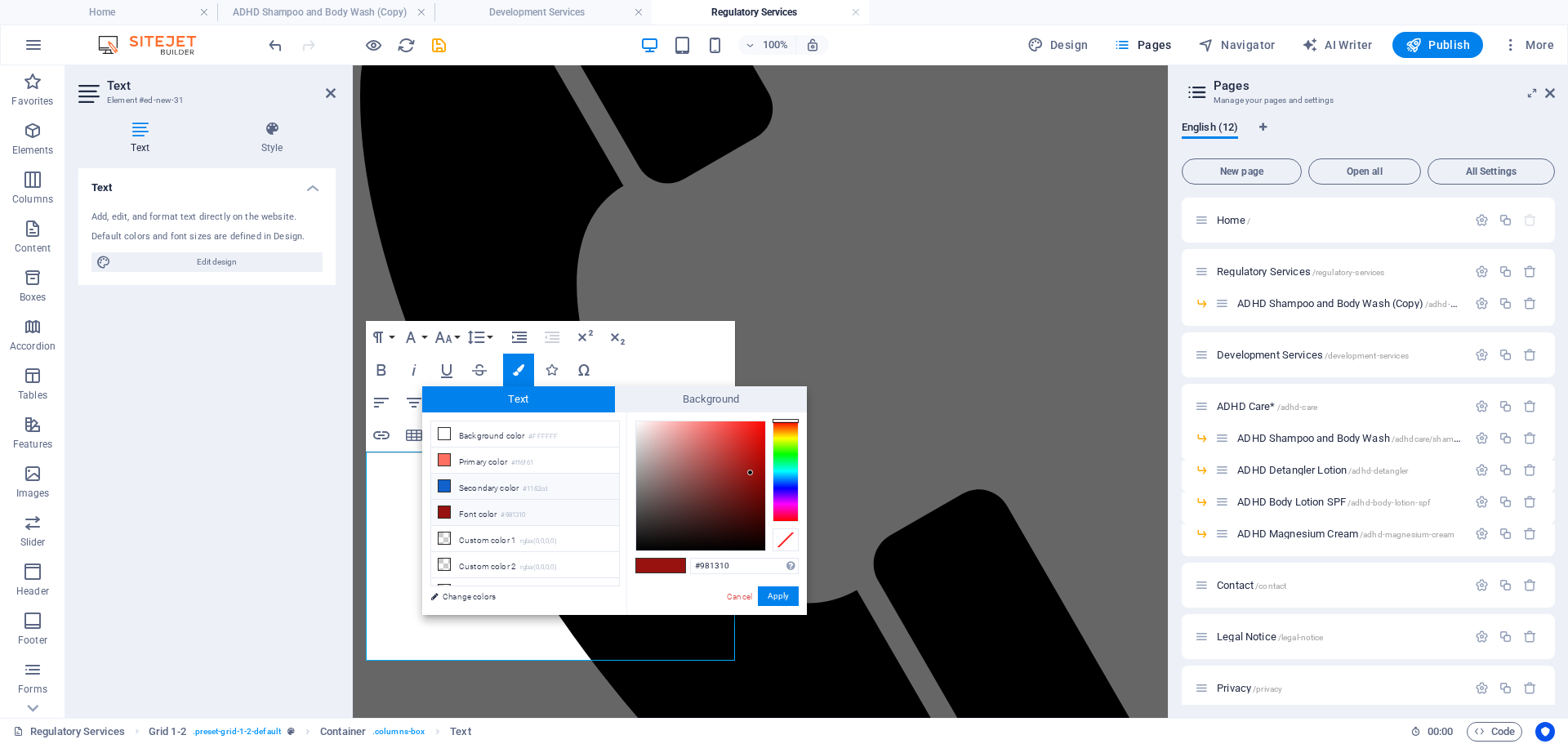 click on "Secondary color
#1162cd" at bounding box center [525, 487] 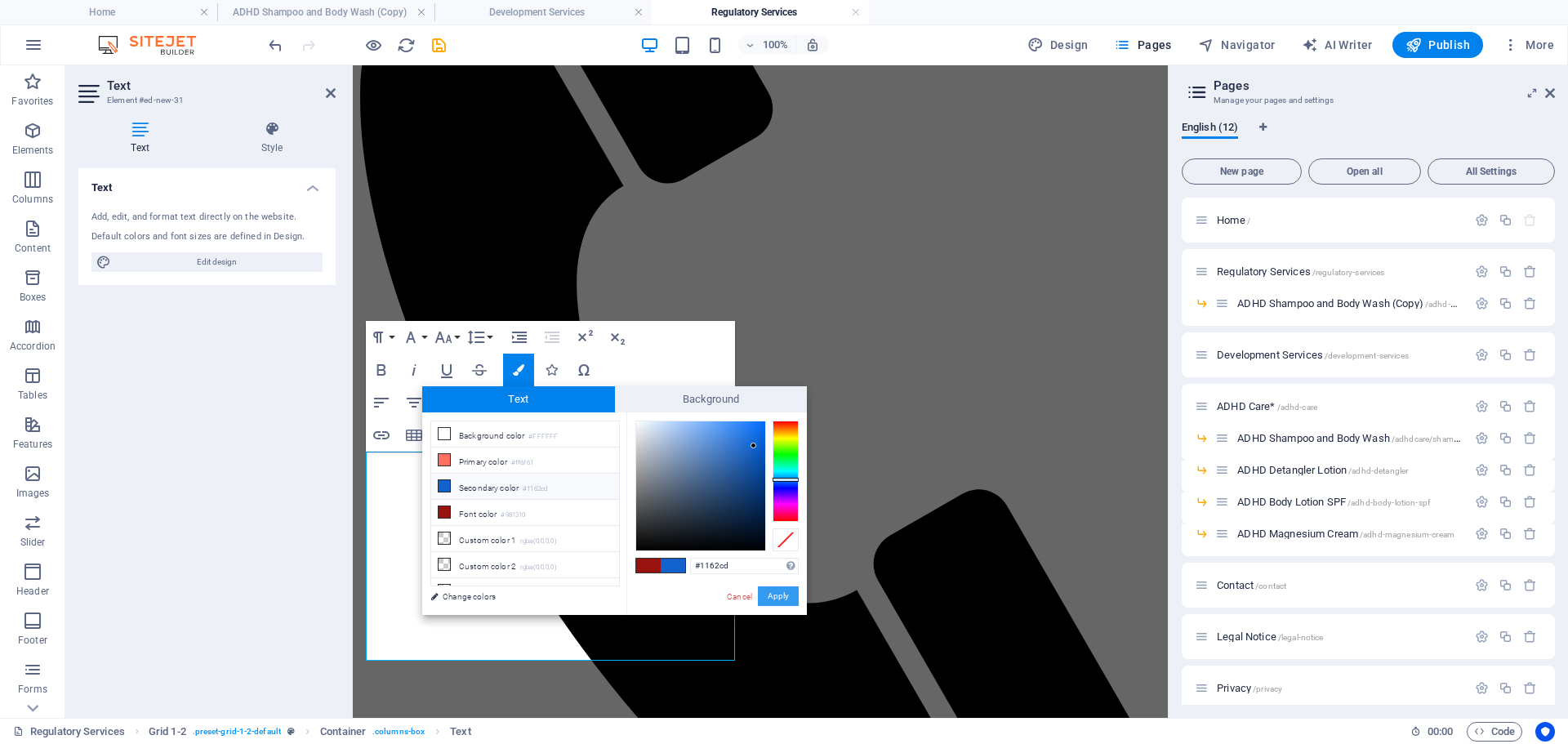 drag, startPoint x: 782, startPoint y: 596, endPoint x: 324, endPoint y: 407, distance: 495.4644 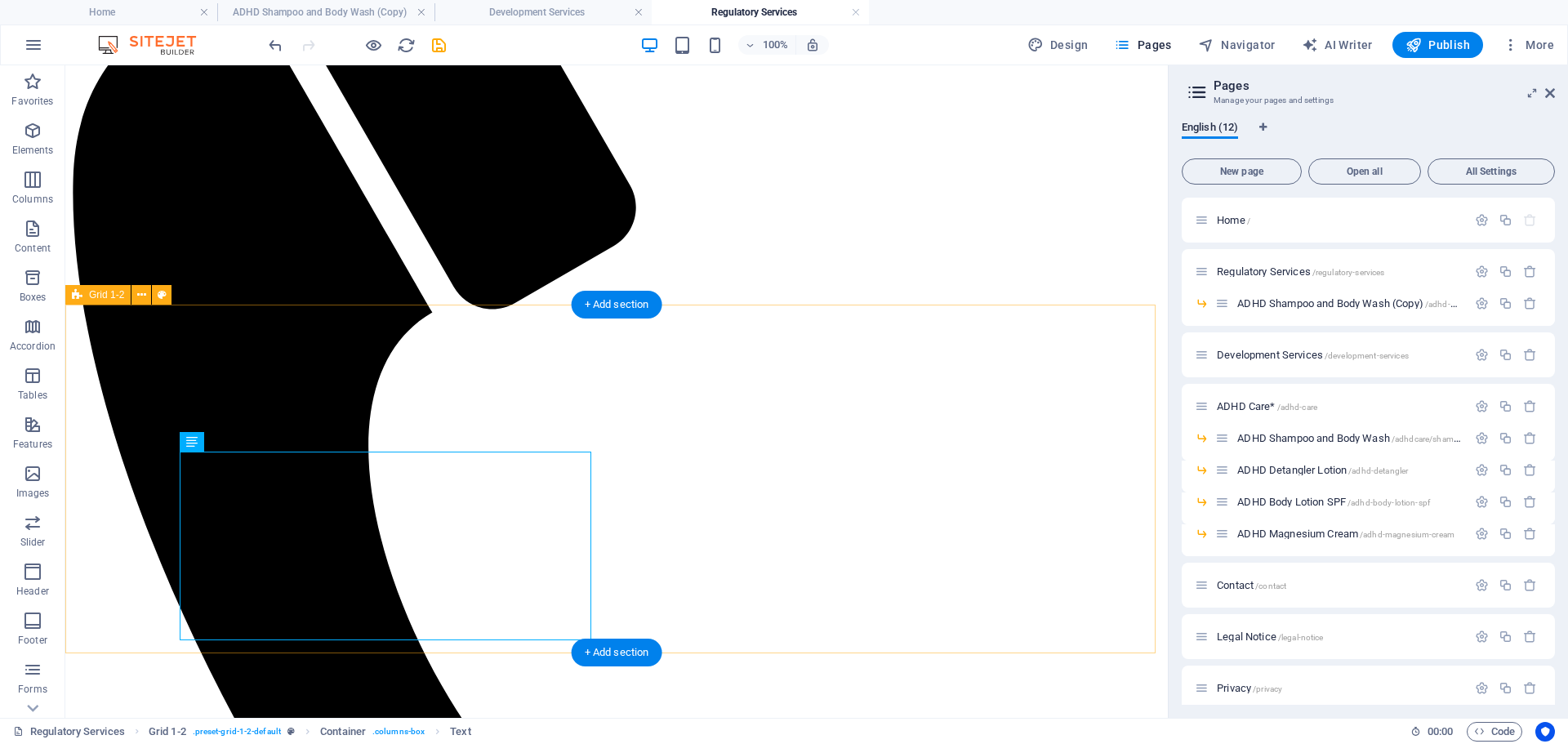 scroll, scrollTop: 326, scrollLeft: 0, axis: vertical 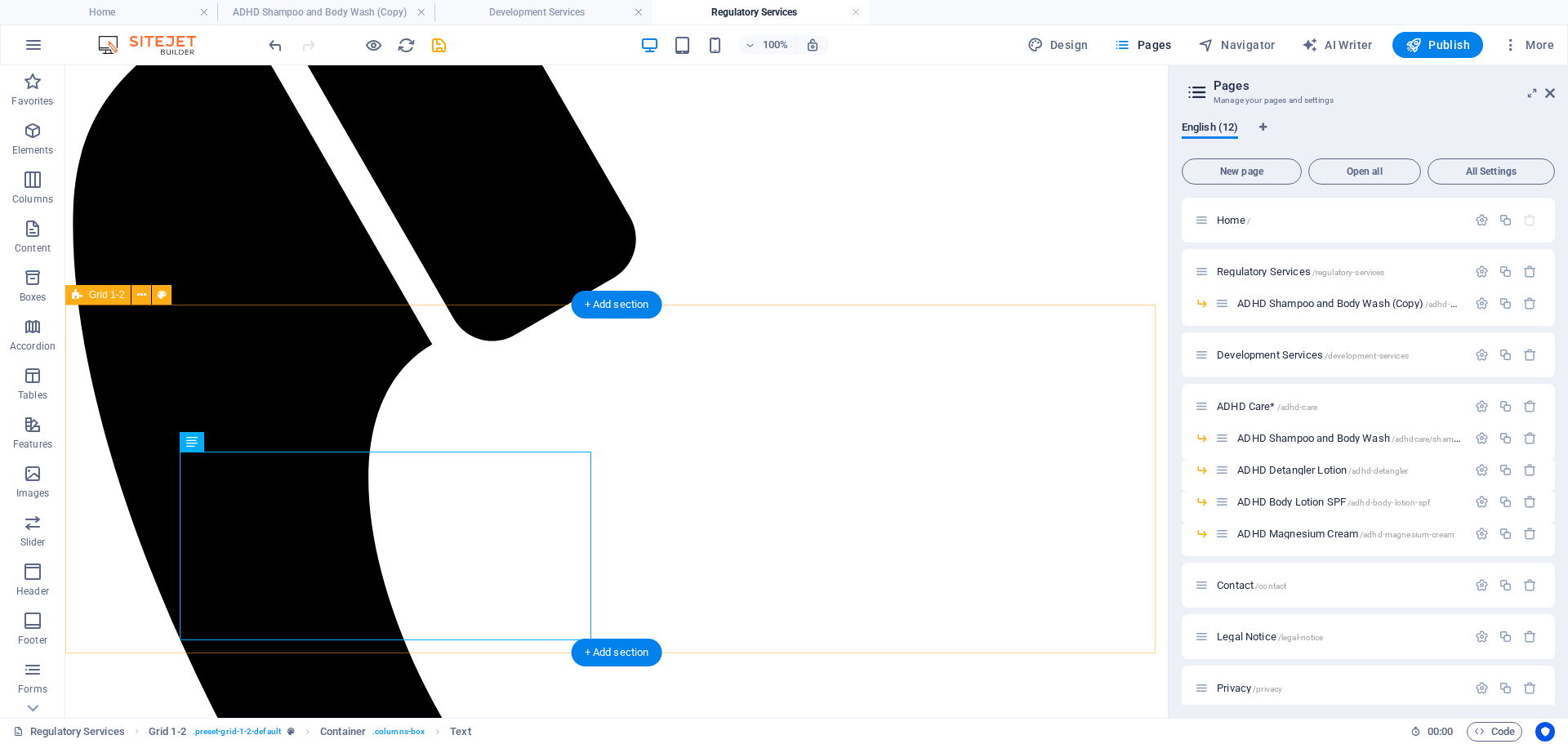 click on "Cosmetic Product Safety Reports A  CPSR  is legally required in many regions for the sale of cosmetic products. Our team provides in-depth safety assessments of your products to ensure they meet the latest health and safety regulations worldwide. Unlike the Product Information File (PIF), the Cosmetic Product Safety Report (CPSR) must be completed by a qualified scientist with specific certification and expertise in cosmetic safety assessments. This is a strict legal requirement under EU regulations, ensuring that only a competent professional can evaluate and confirm the safety of a cosmetic product. The CPSR is the most crucial document in the PIF, serving as the foundation for compliance and consumer protection. Without it, a product cannot legally enter the market. Drop content here or  Add elements  Paste clipboard Drop content here or  Add elements  Paste clipboard" at bounding box center [617, 2173] 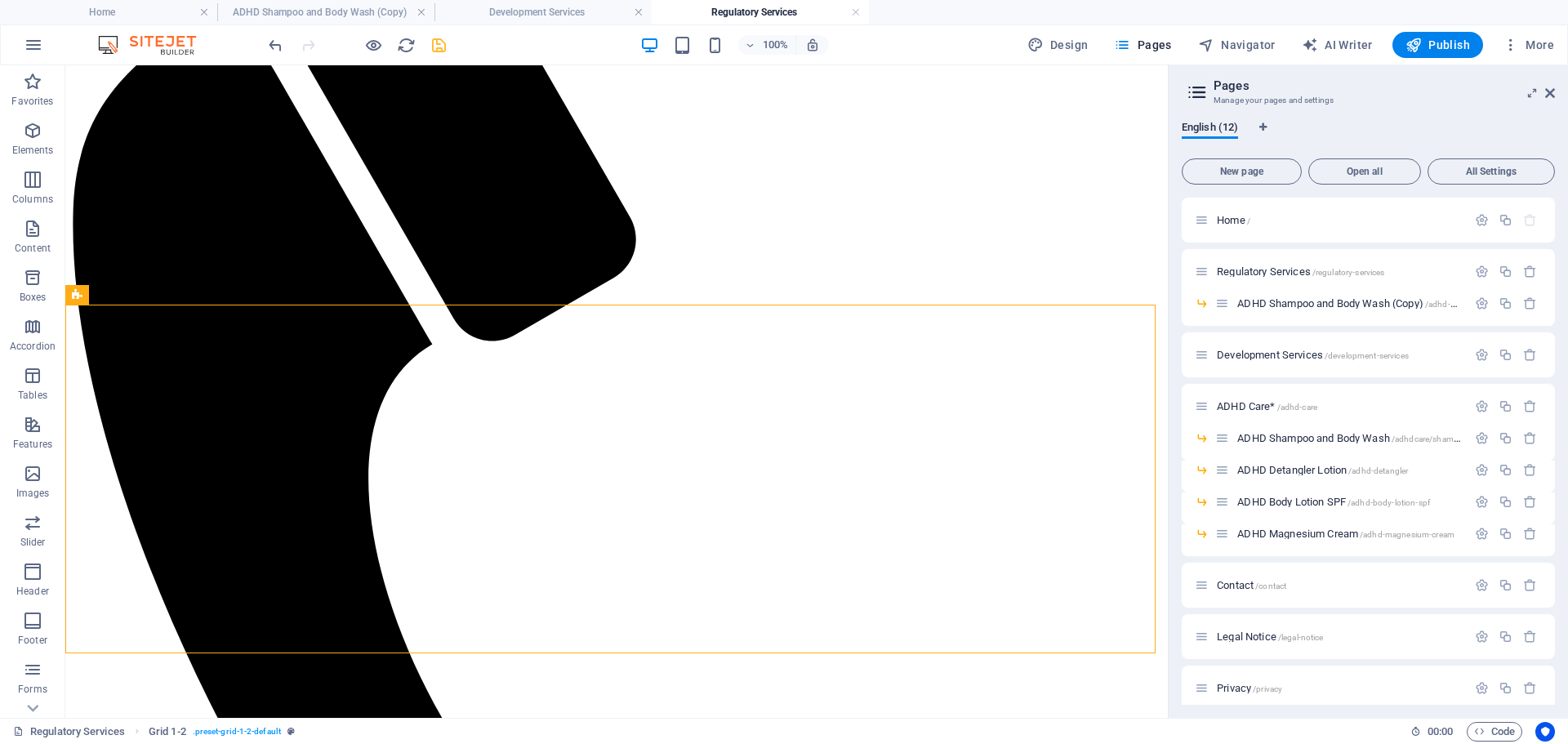 click at bounding box center [439, 45] 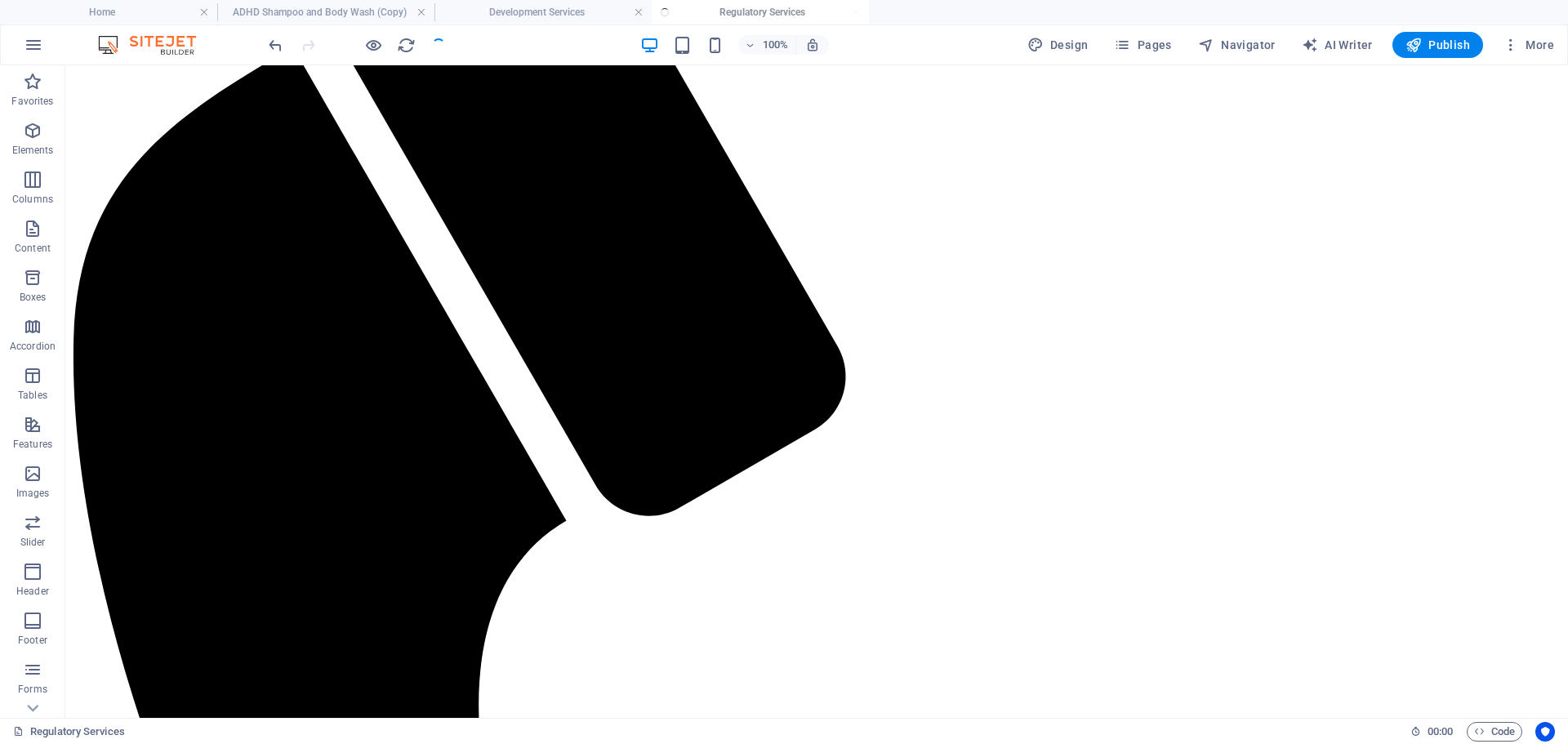 scroll, scrollTop: 13, scrollLeft: 0, axis: vertical 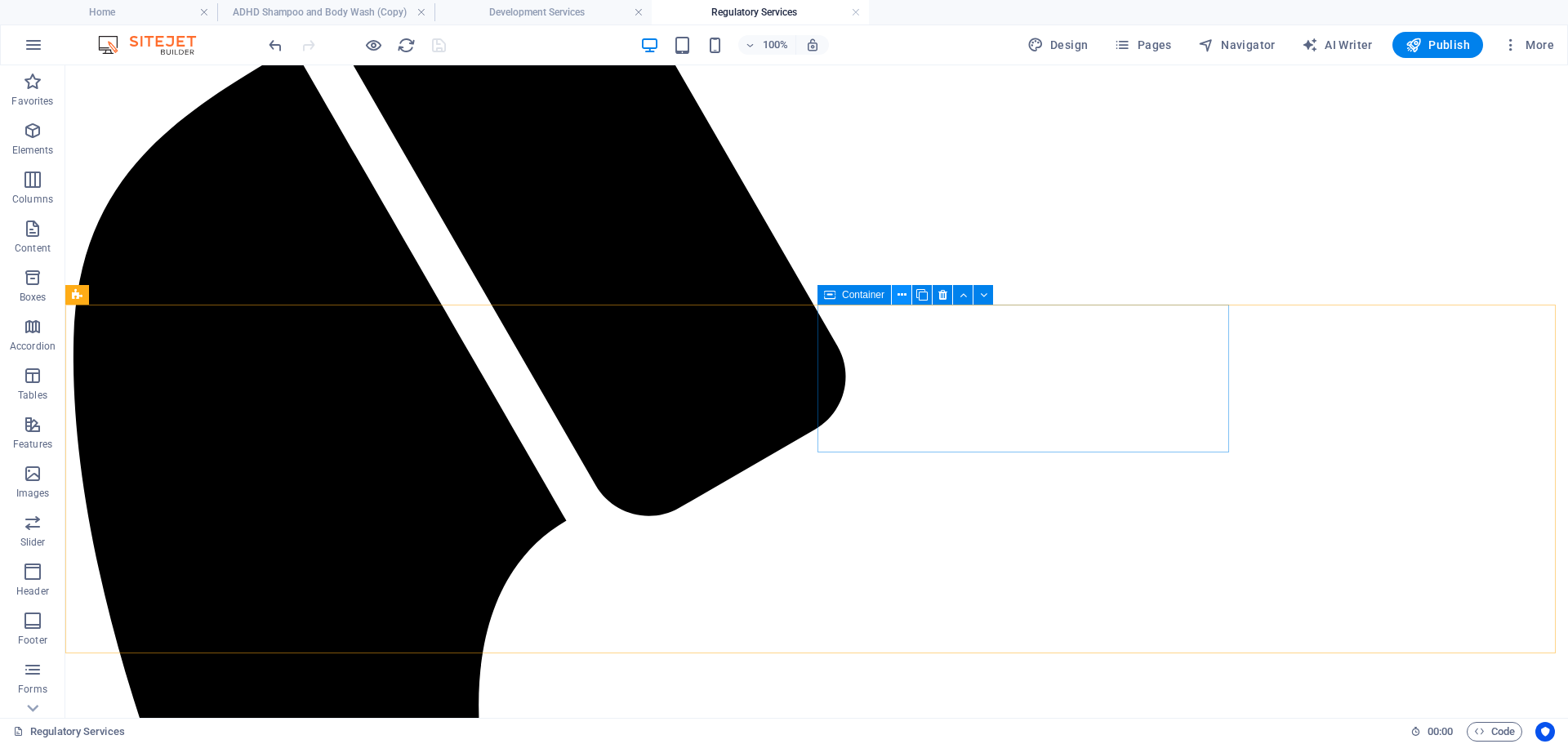 click at bounding box center [902, 295] 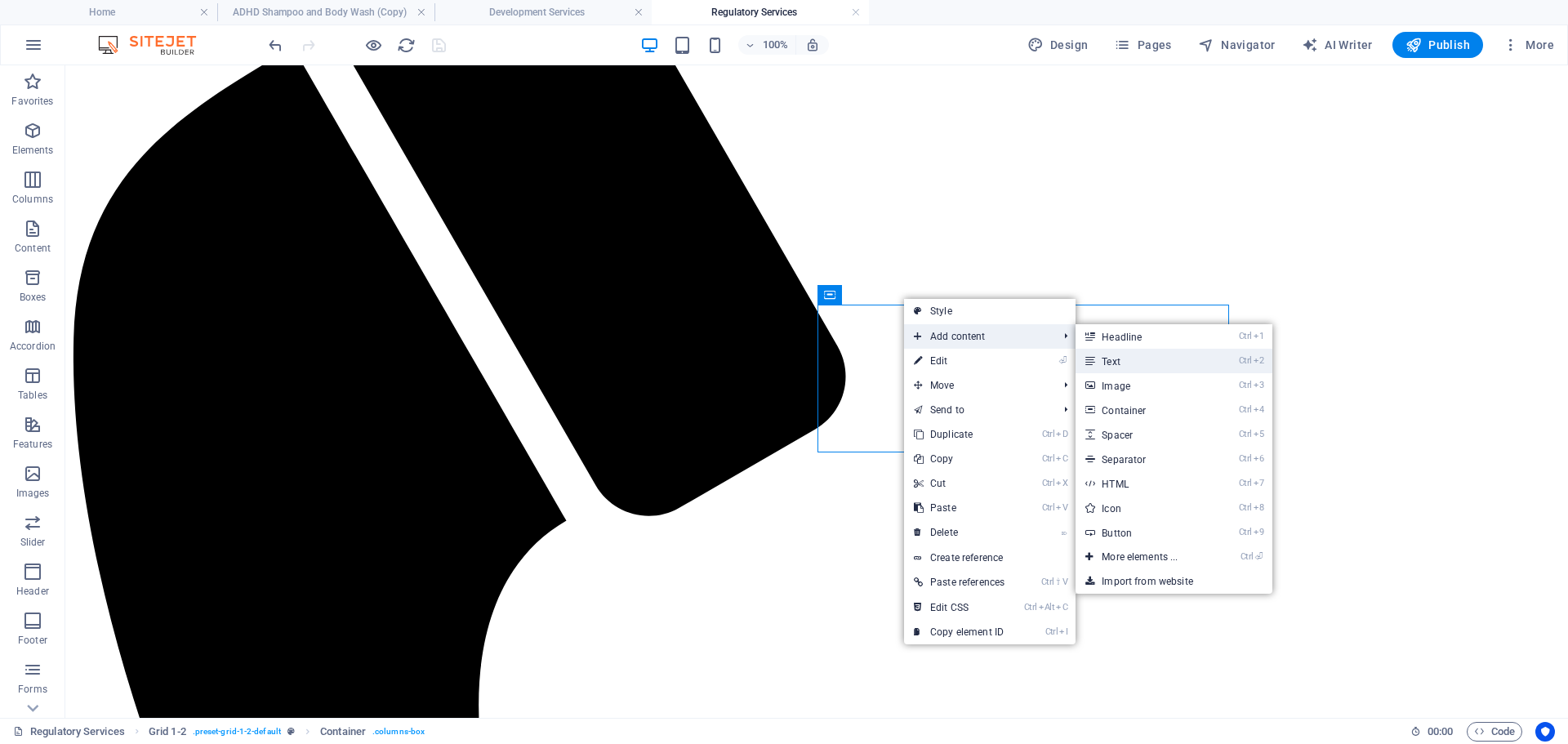 click on "Ctrl 2  Text" at bounding box center (1143, 361) 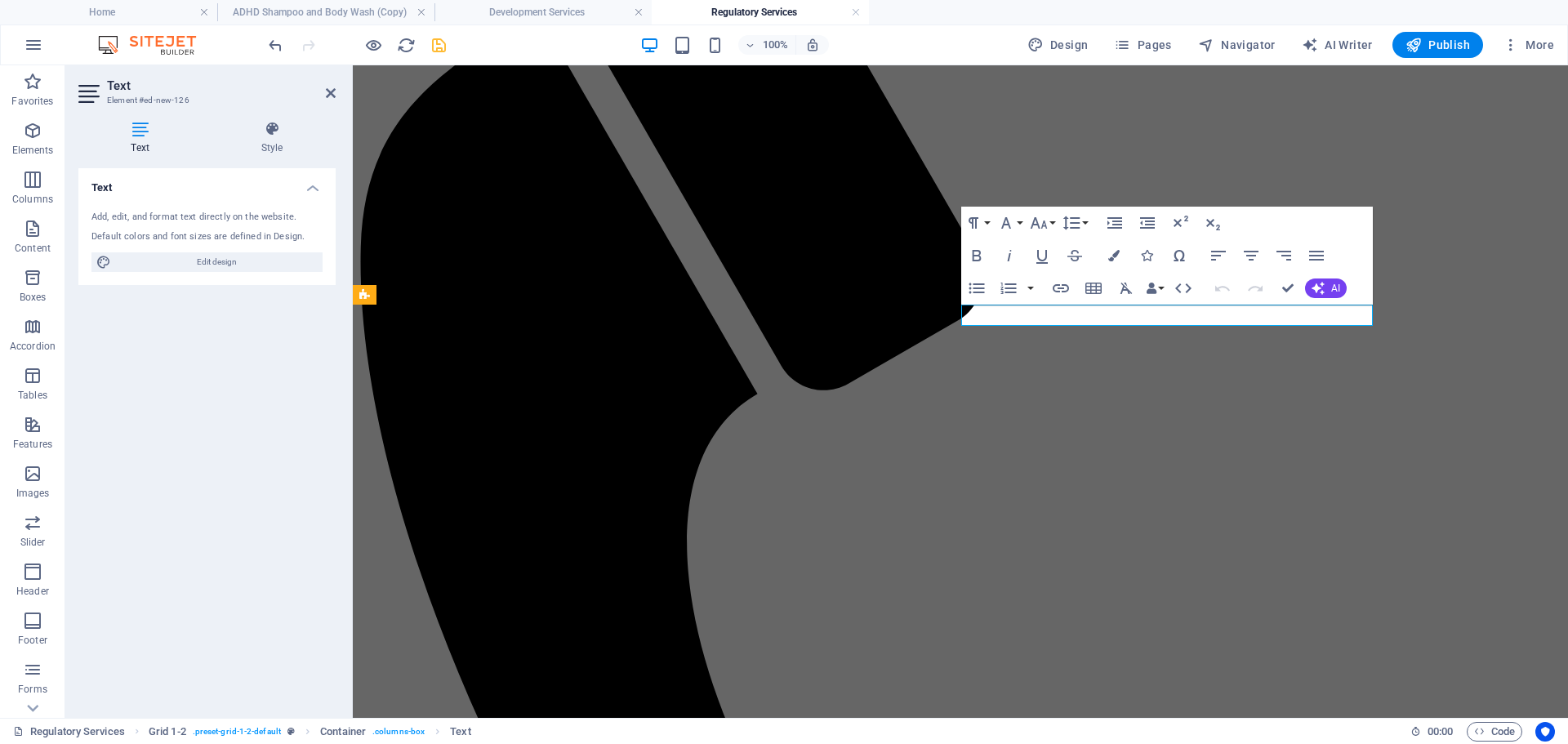 click on "New text element" at bounding box center (960, 2292) 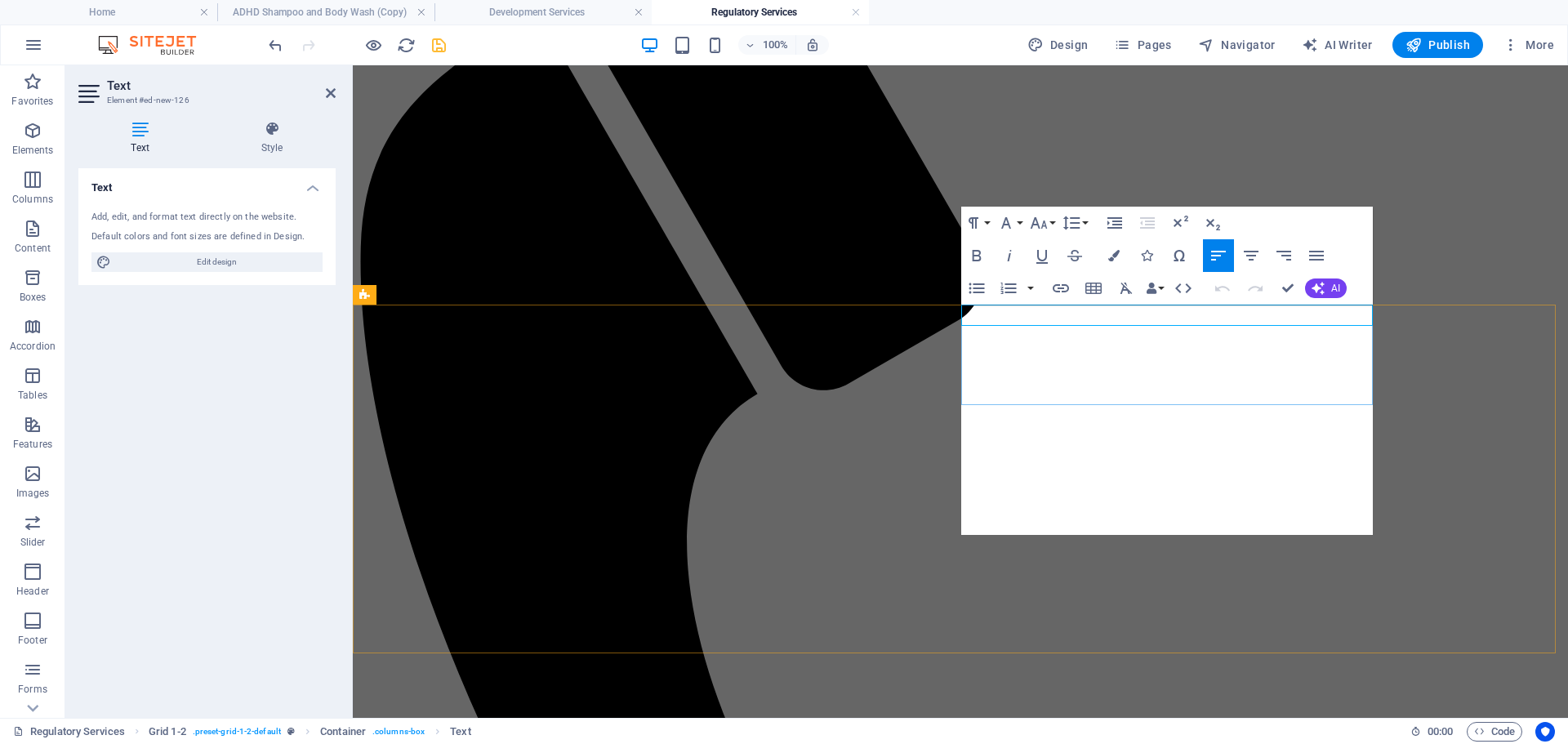 scroll, scrollTop: 8369, scrollLeft: 2, axis: both 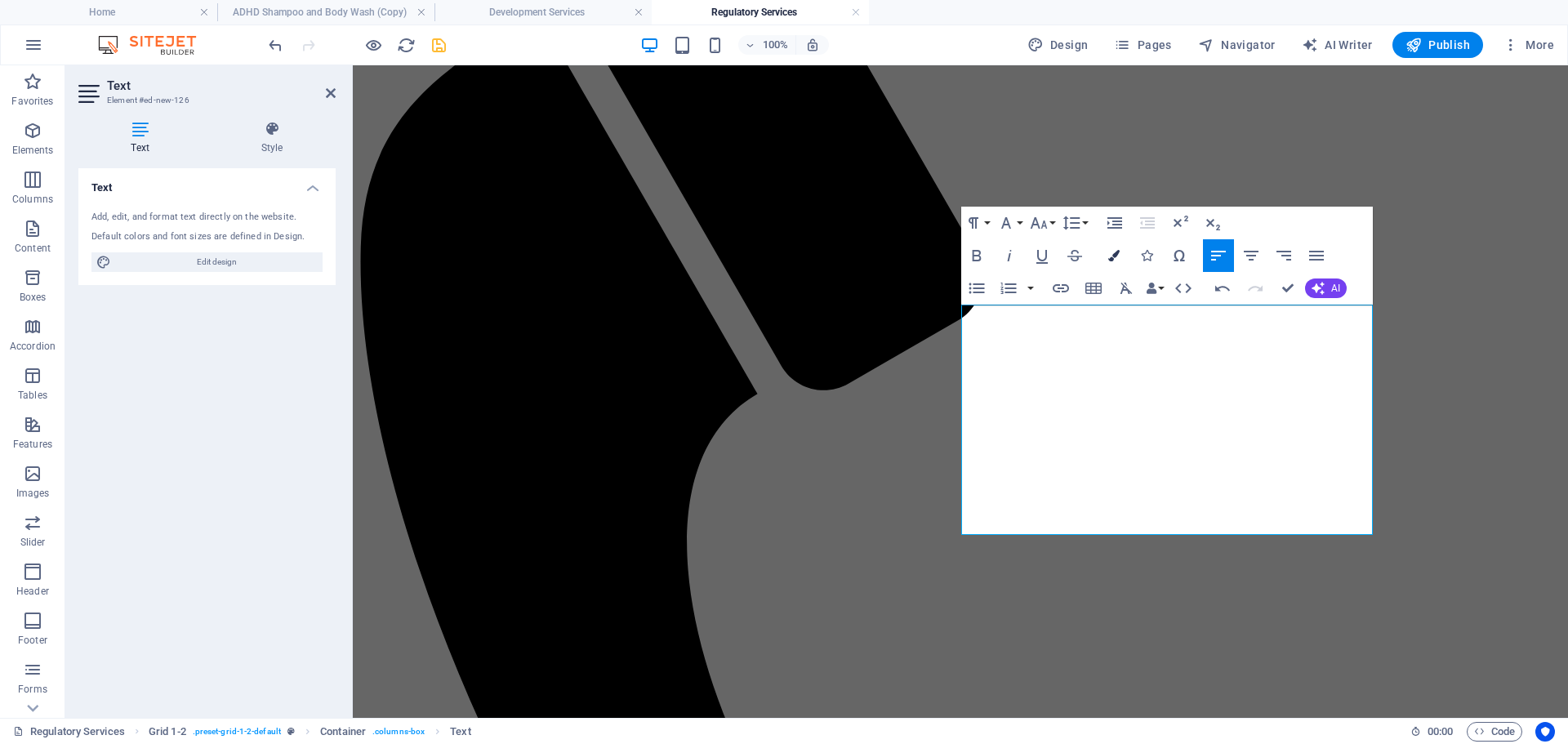 click at bounding box center (1114, 256) 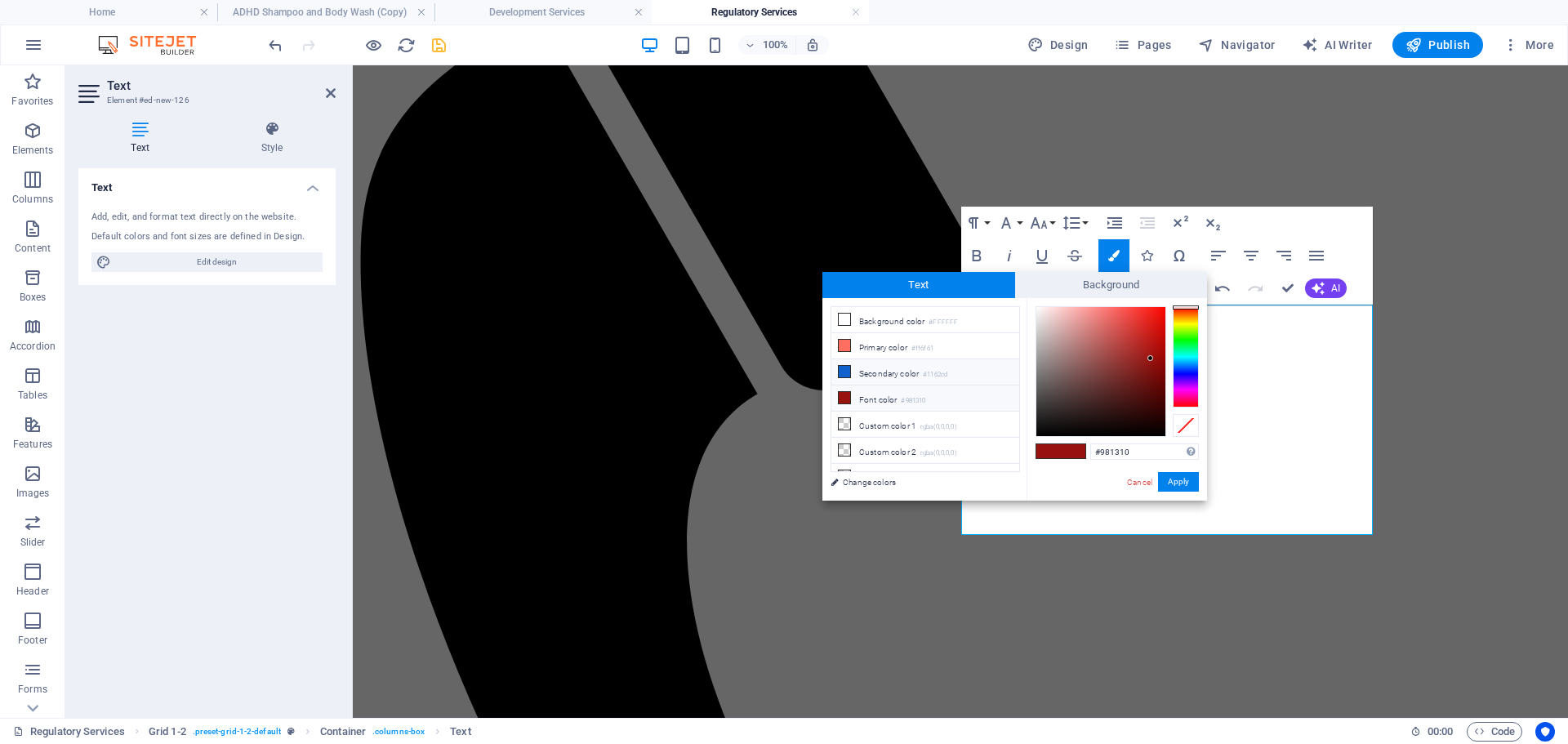 click on "Secondary color
#1162cd" at bounding box center [925, 372] 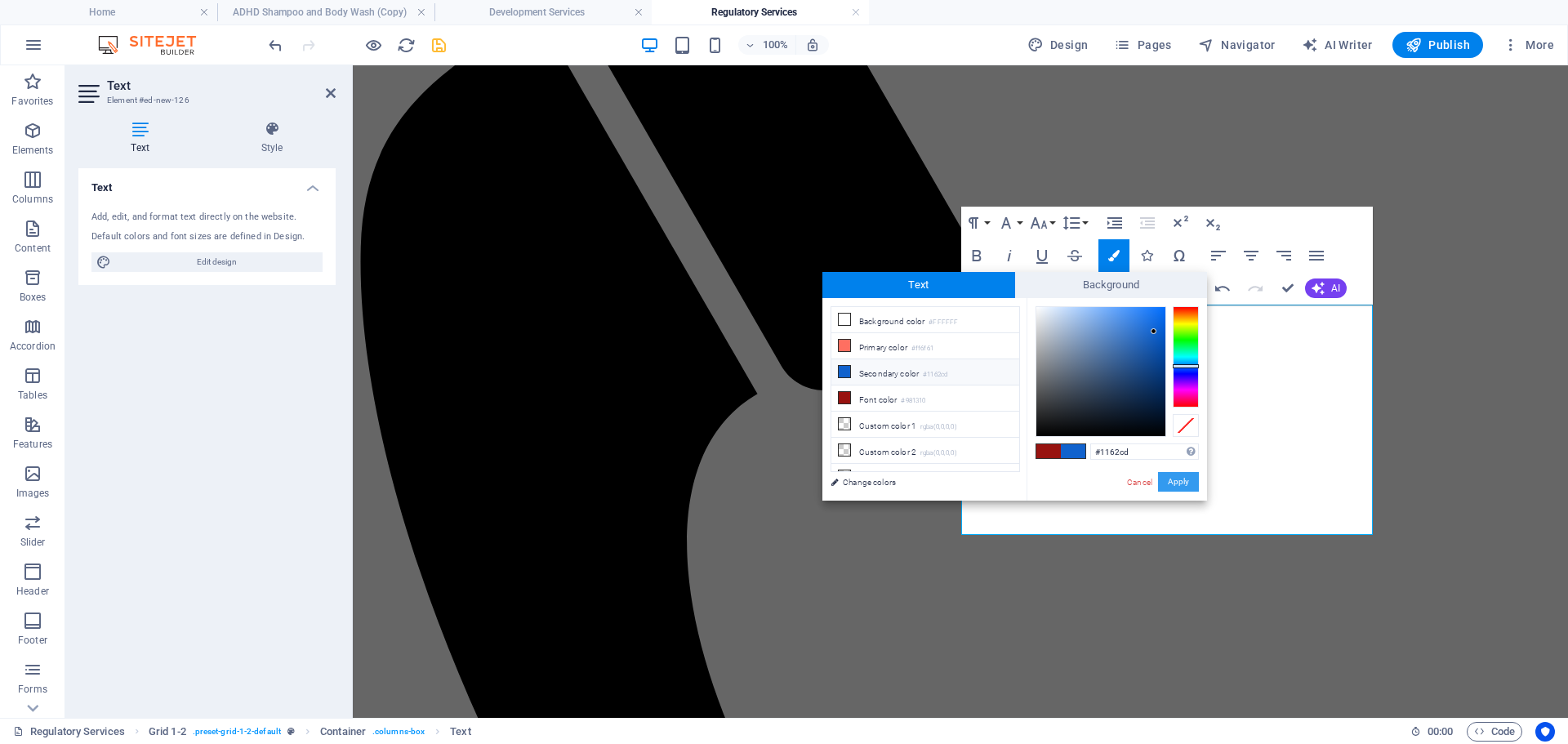 click on "Apply" at bounding box center [1178, 482] 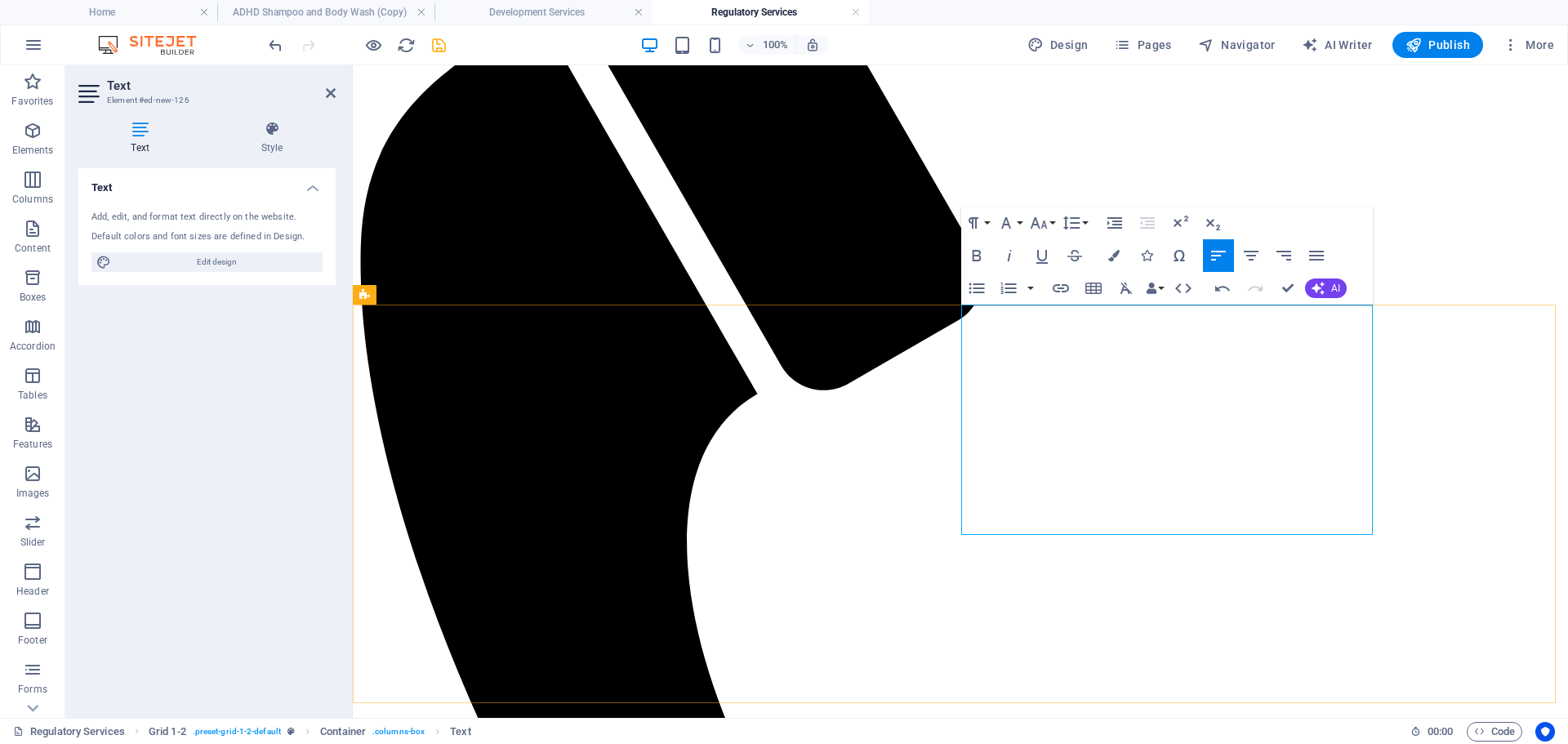 scroll, scrollTop: 0, scrollLeft: 0, axis: both 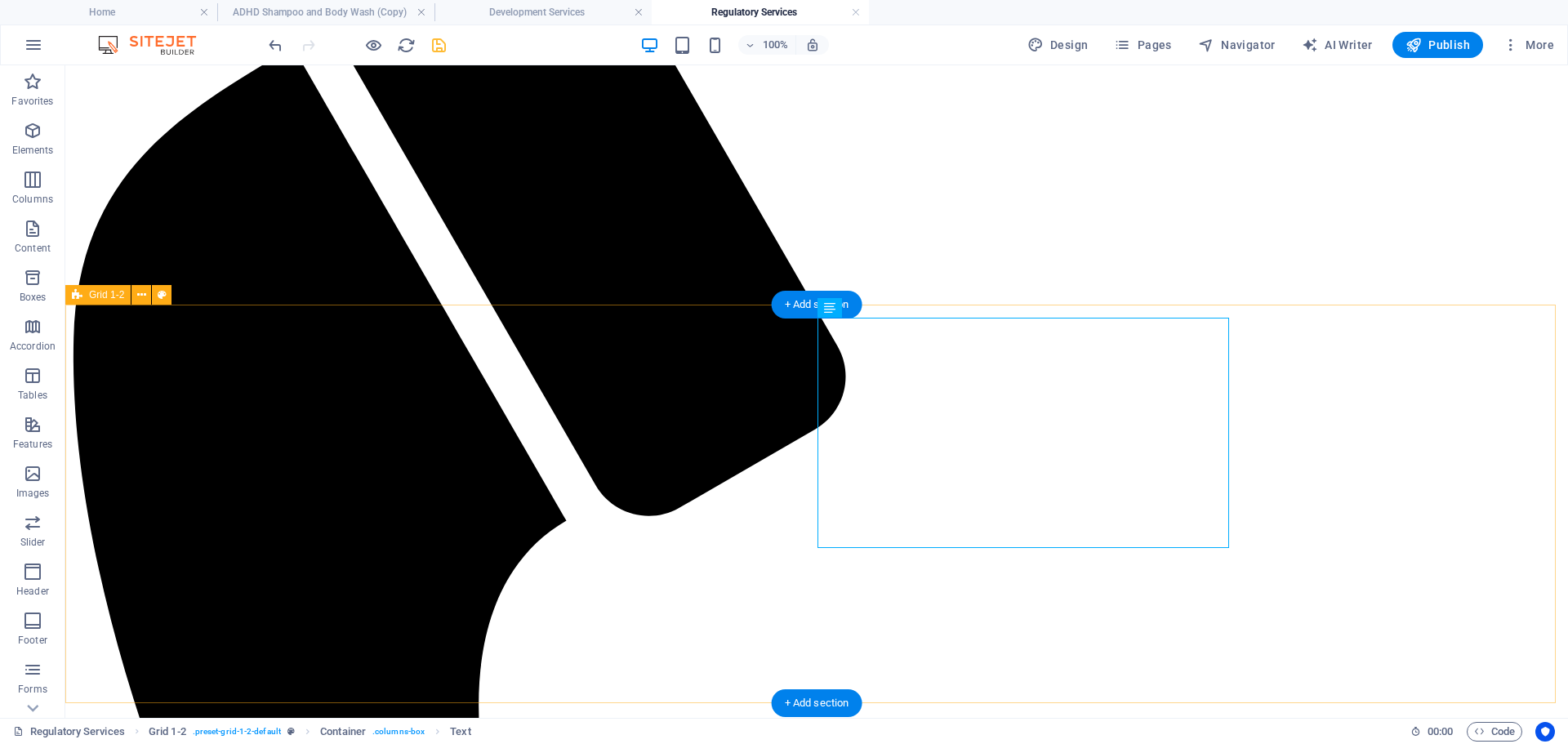 click on "Cosmetic Product Safety Reports A  CPSR  is legally required in many regions for the sale of cosmetic products. Our team provides in-depth safety assessments of your products to ensure they meet the latest health and safety regulations worldwide. Unlike the Product Information File (PIF), the Cosmetic Product Safety Report (CPSR) must be completed by a qualified scientist with specific certification and expertise in cosmetic safety assessments. This is a strict legal requirement under EU regulations, ensuring that only a competent professional can evaluate and confirm the safety of a cosmetic product. The CPSR is the most crucial document in the PIF, serving as the foundation for compliance and consumer protection. Without it, a product cannot legally enter the market. Drop content here or  Add elements  Paste clipboard" at bounding box center [817, 2674] 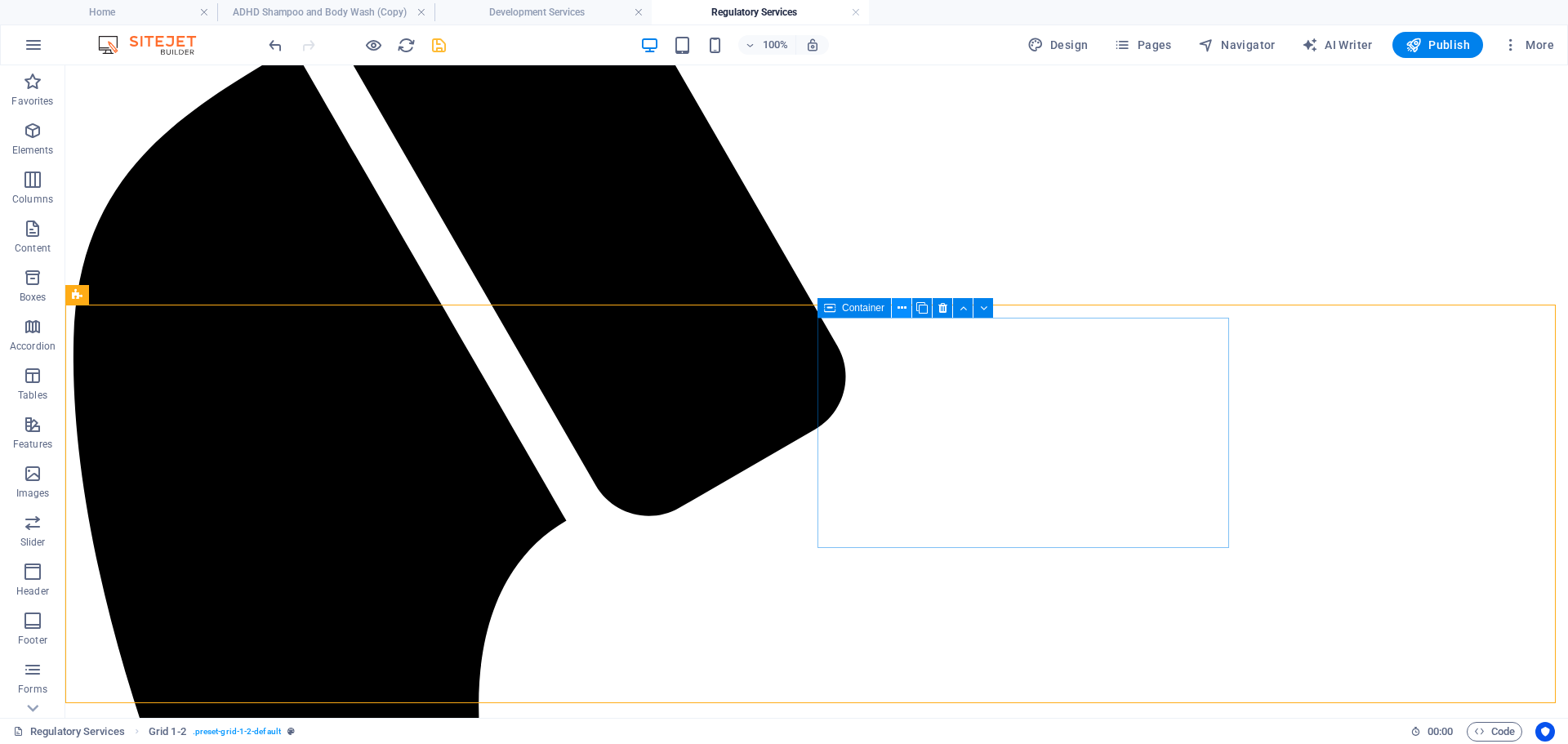 click at bounding box center [902, 308] 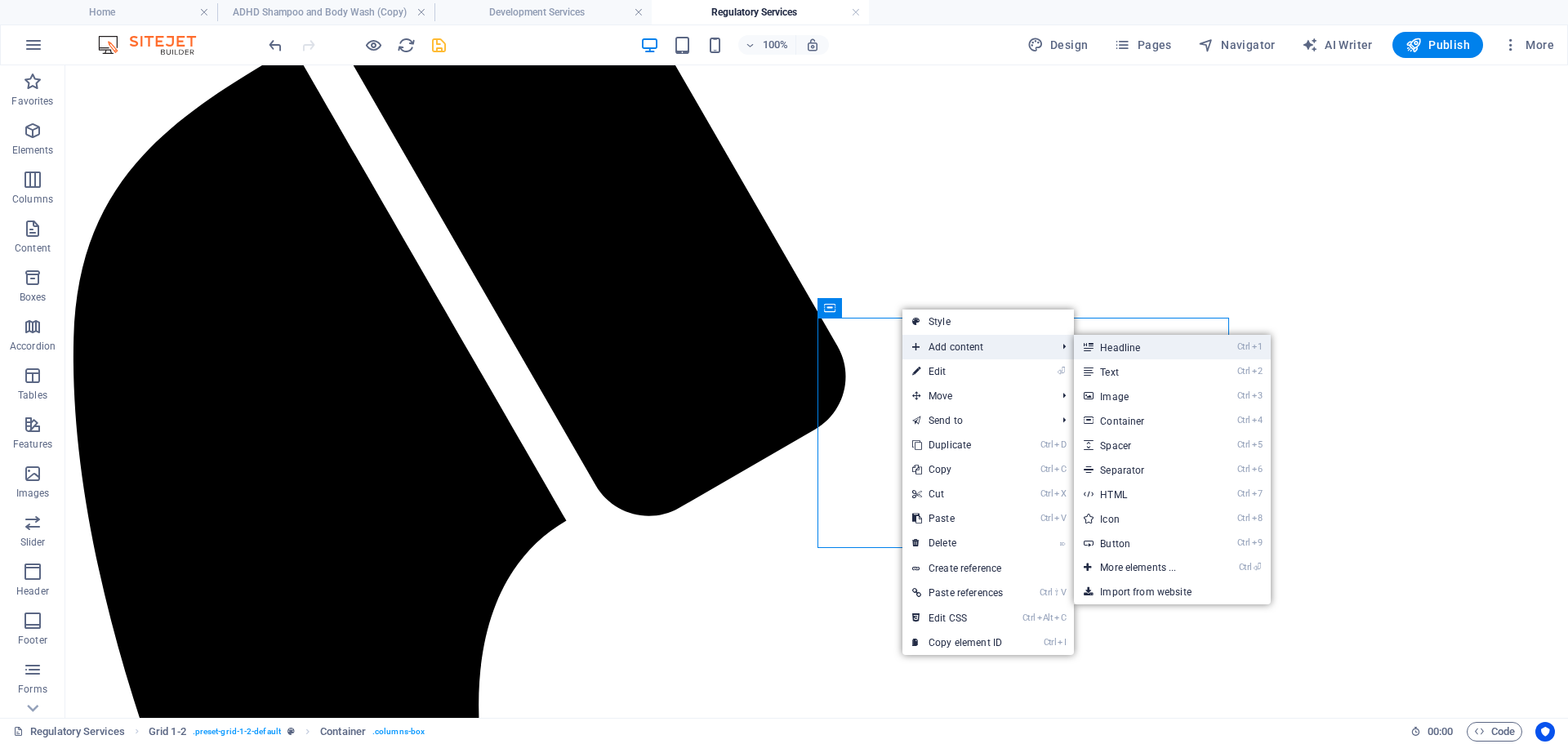 click on "Ctrl 1  Headline" at bounding box center [1141, 347] 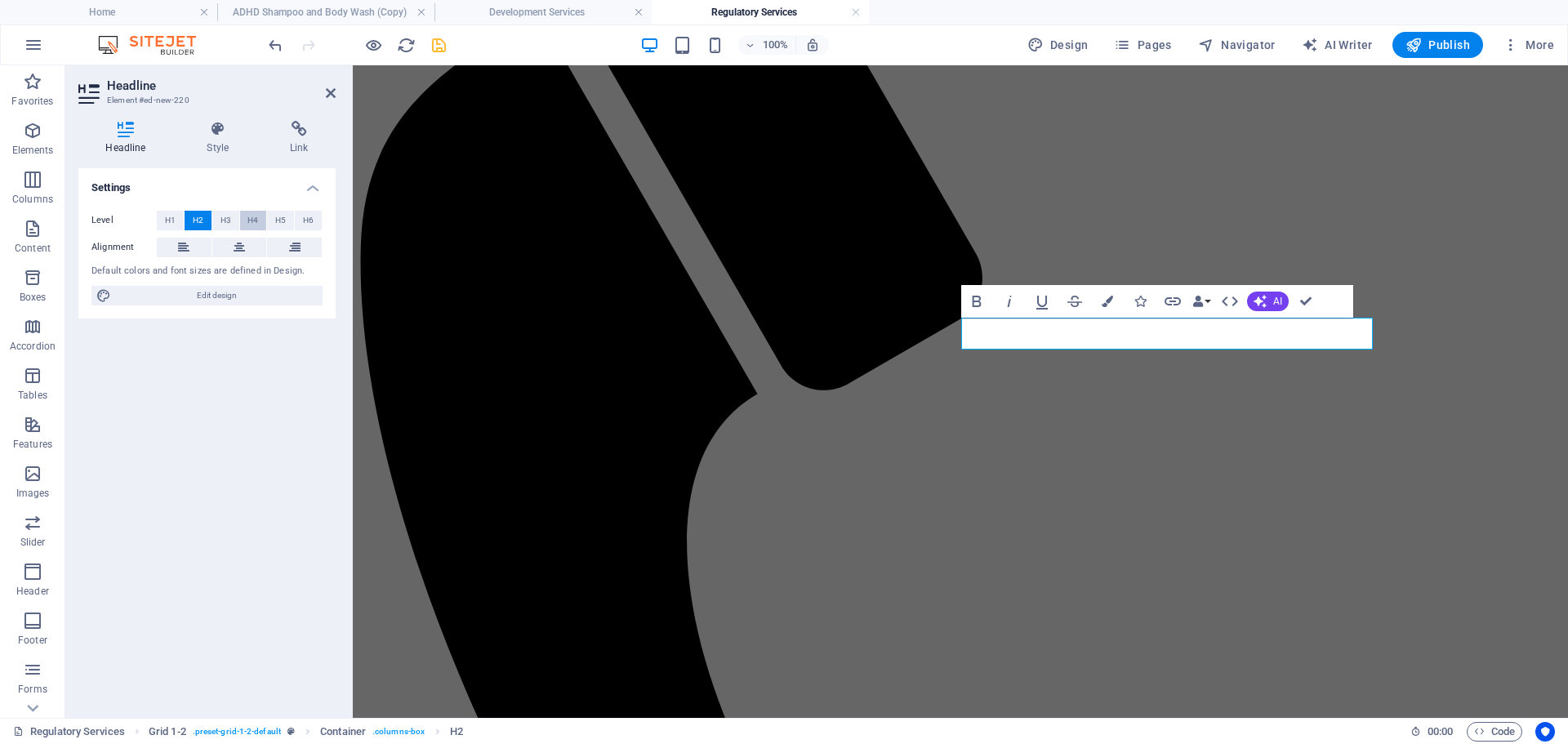 click on "H4" at bounding box center (252, 221) 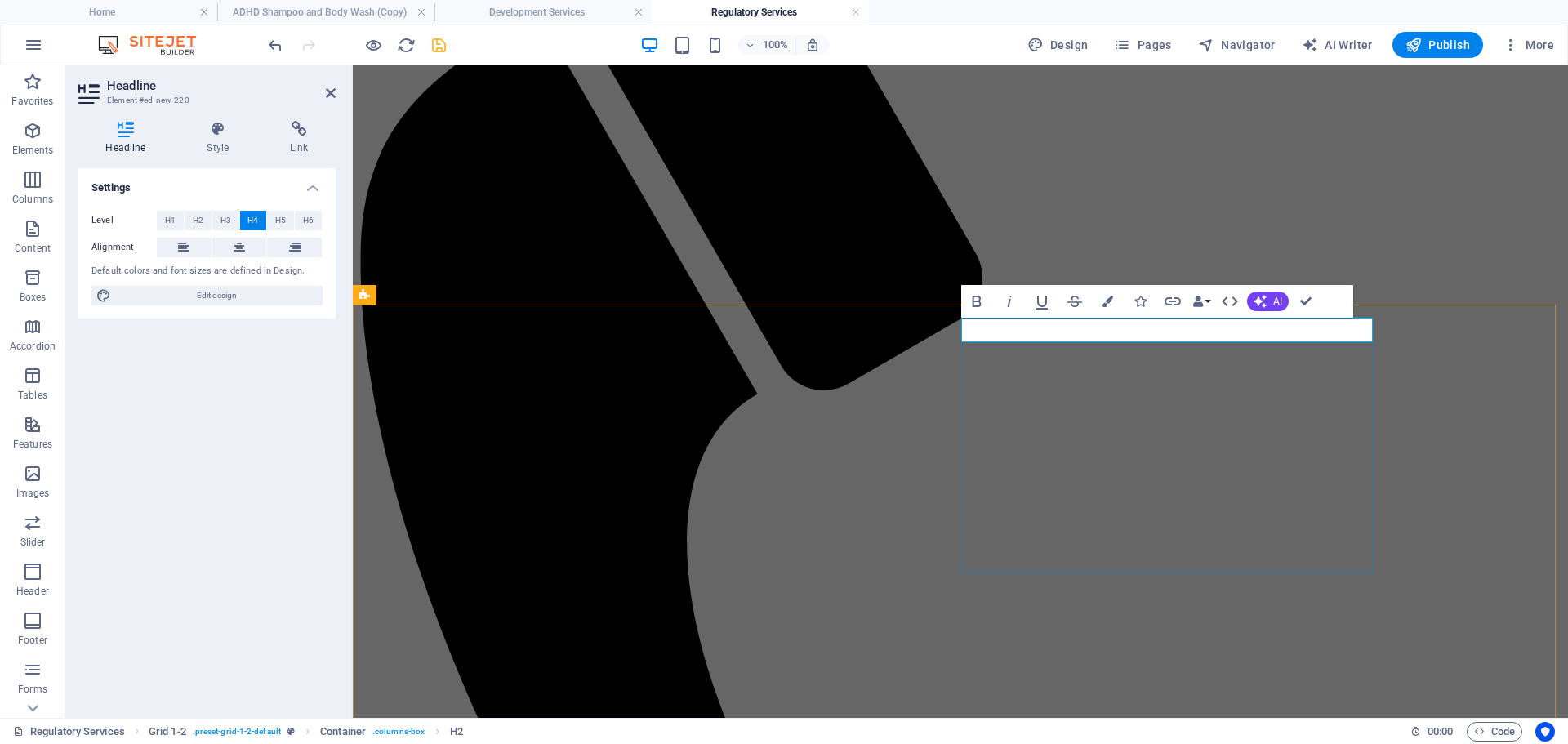 drag, startPoint x: 1091, startPoint y: 332, endPoint x: 1061, endPoint y: 336, distance: 30.265492 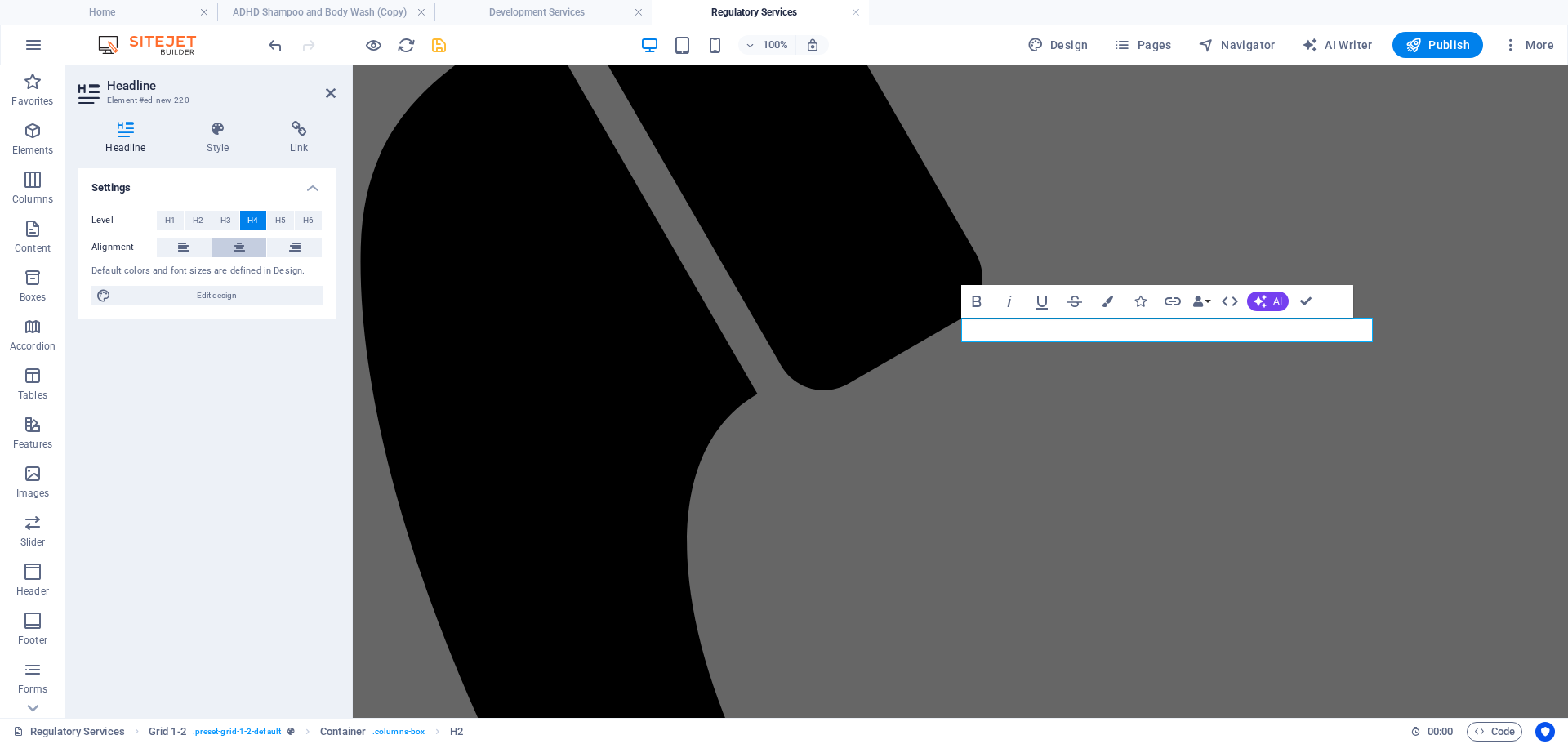 click at bounding box center [239, 247] 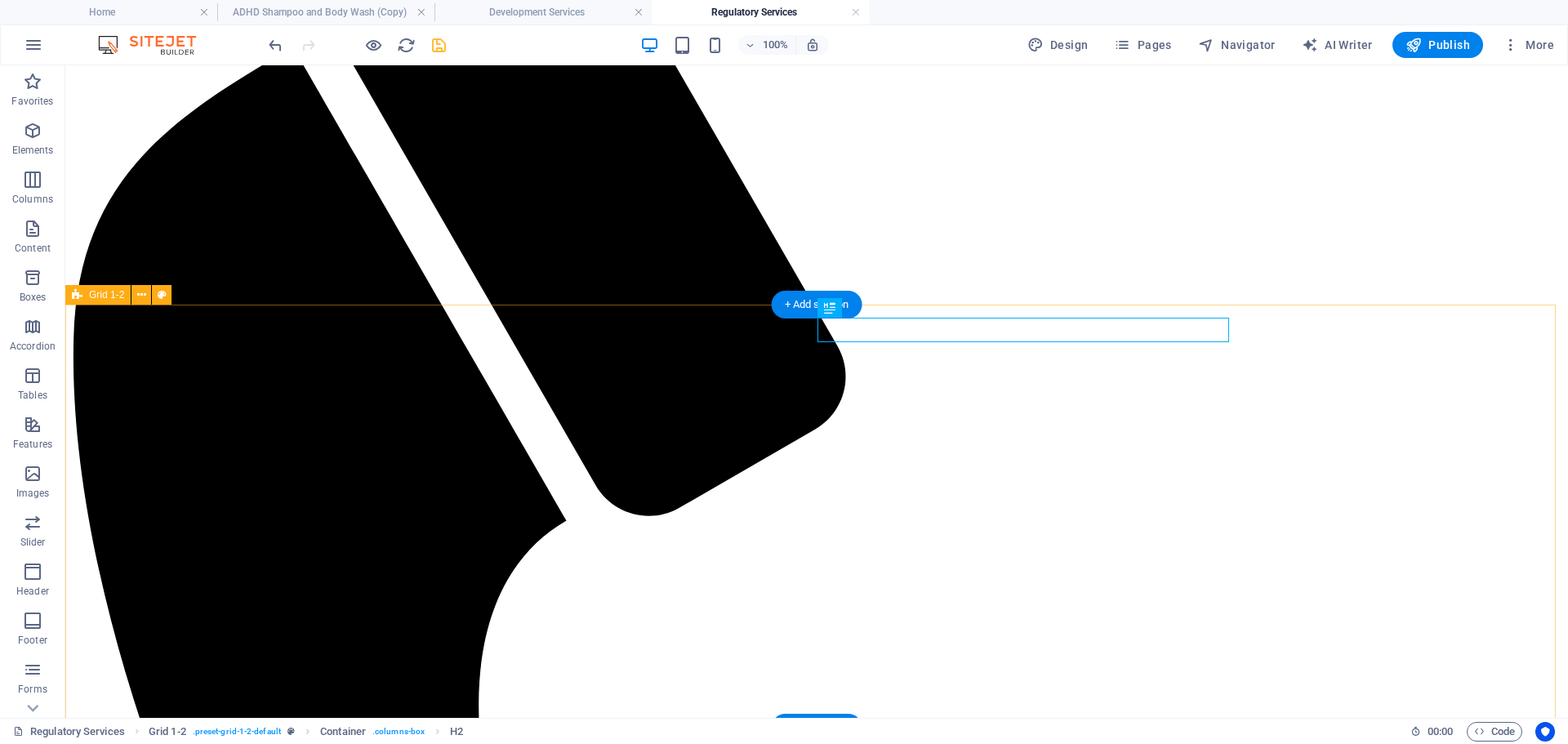 click on "Cosmetic Product Safety Reports A  CPSR  is legally required in many regions for the sale of cosmetic products. Our team provides in-depth safety assessments of your products to ensure they meet the latest health and safety regulations worldwide. Unlike the Product Information File (PIF), the Cosmetic Product Safety Report (CPSR) must be completed by a qualified scientist with specific certification and expertise in cosmetic safety assessments. This is a strict legal requirement under EU regulations, ensuring that only a competent professional can evaluate and confirm the safety of a cosmetic product. The CPSR is the most crucial document in the PIF, serving as the foundation for compliance and consumer protection. Without it, a product cannot legally enter the market. Fair Pricing & Unmatched Quality Drop content here or  Add elements  Paste clipboard" at bounding box center [817, 2692] 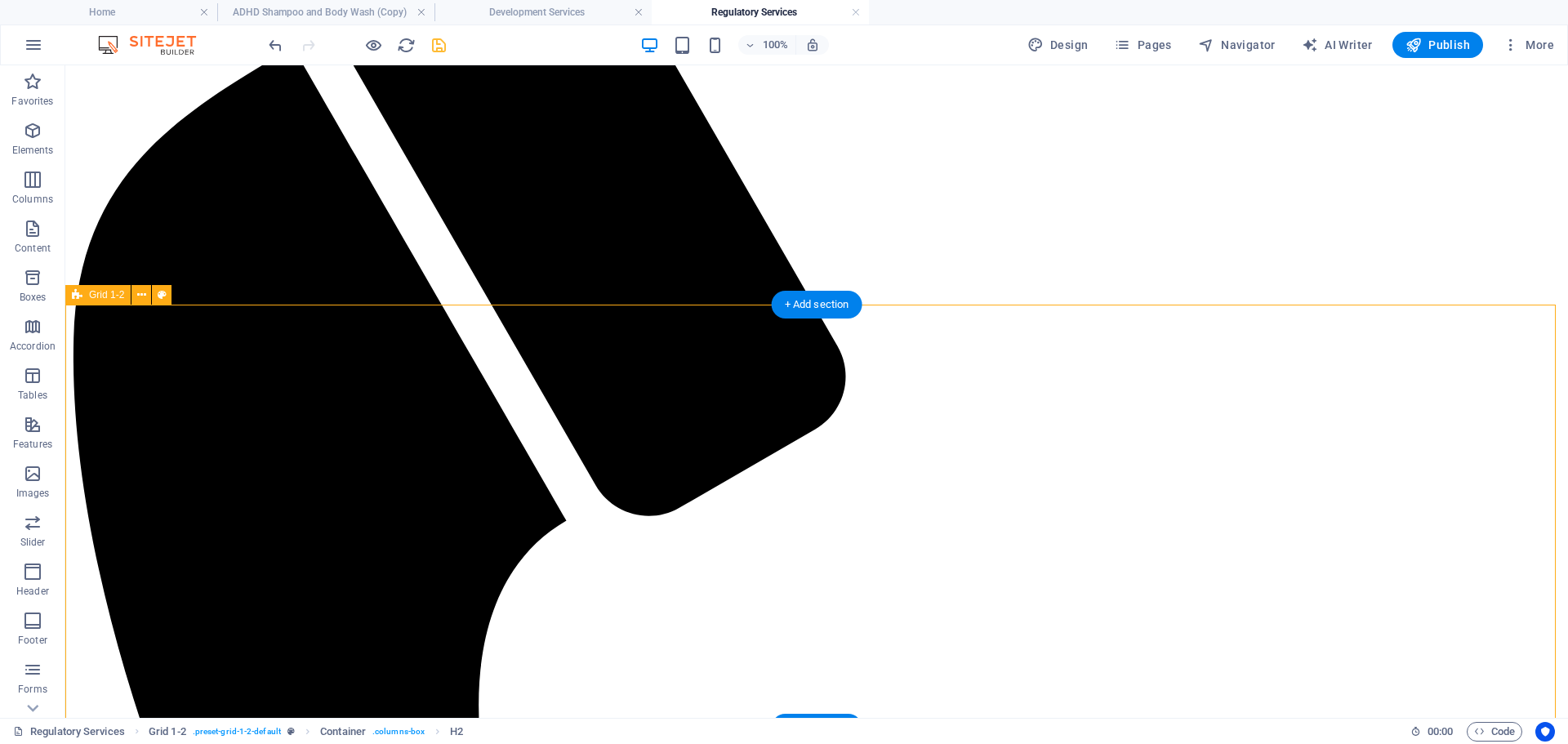 click on "At our company, we price each CPSR based on its complexity, ensuring fairness while keeping our costs competitive—often lower than the market average. However, we never compromise on quality. Our safety assessments are meticulously prepared by certified experts and have successfully passed multiple audits by UK and European regulatory authorities. Beyond just delivering the CPSR, we provide ongoing support to our clients, ensuring they remain compliant and confident in their product’s safety. We don’t just hand over a document—we stand by our customers every step of the way." at bounding box center (817, 2715) 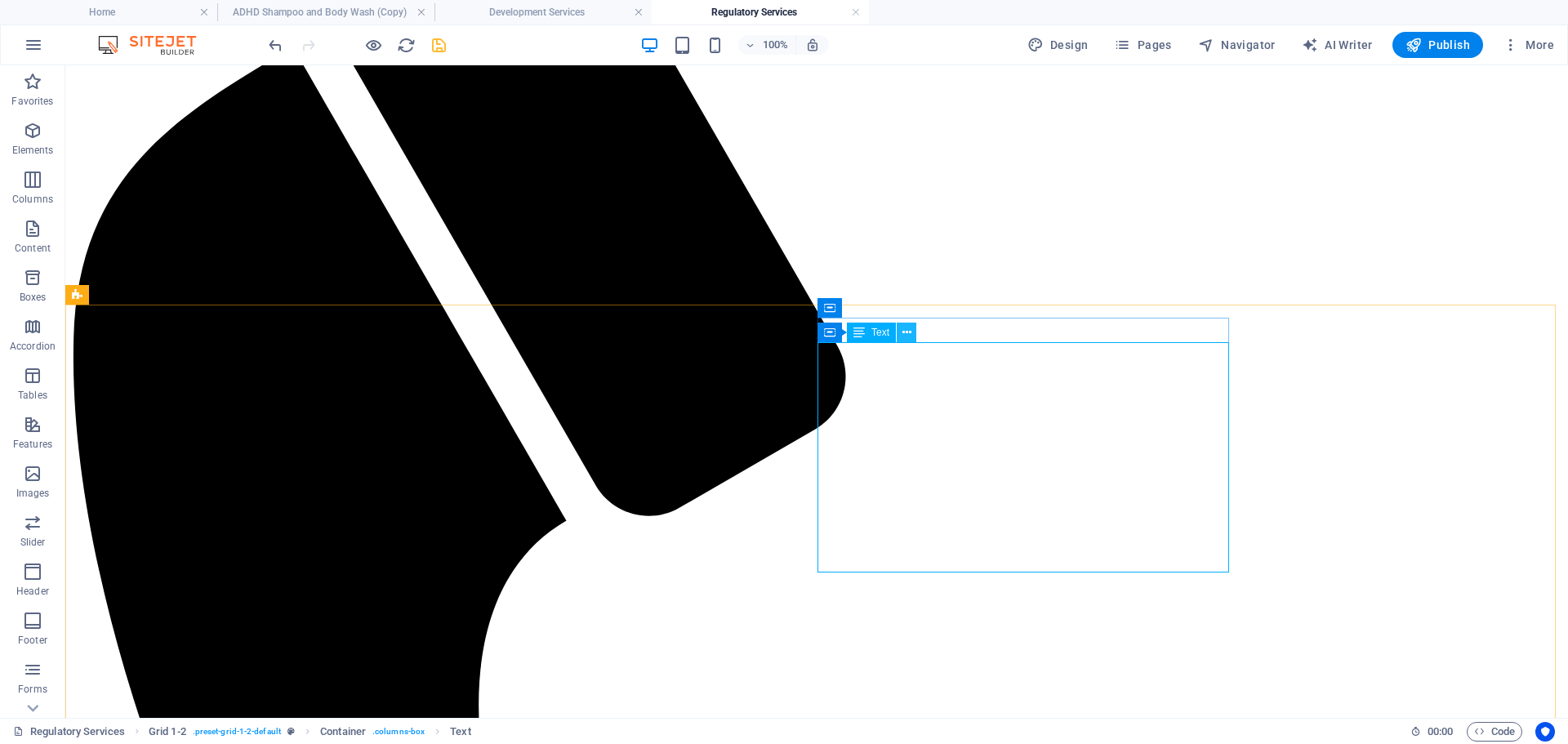 click at bounding box center (906, 332) 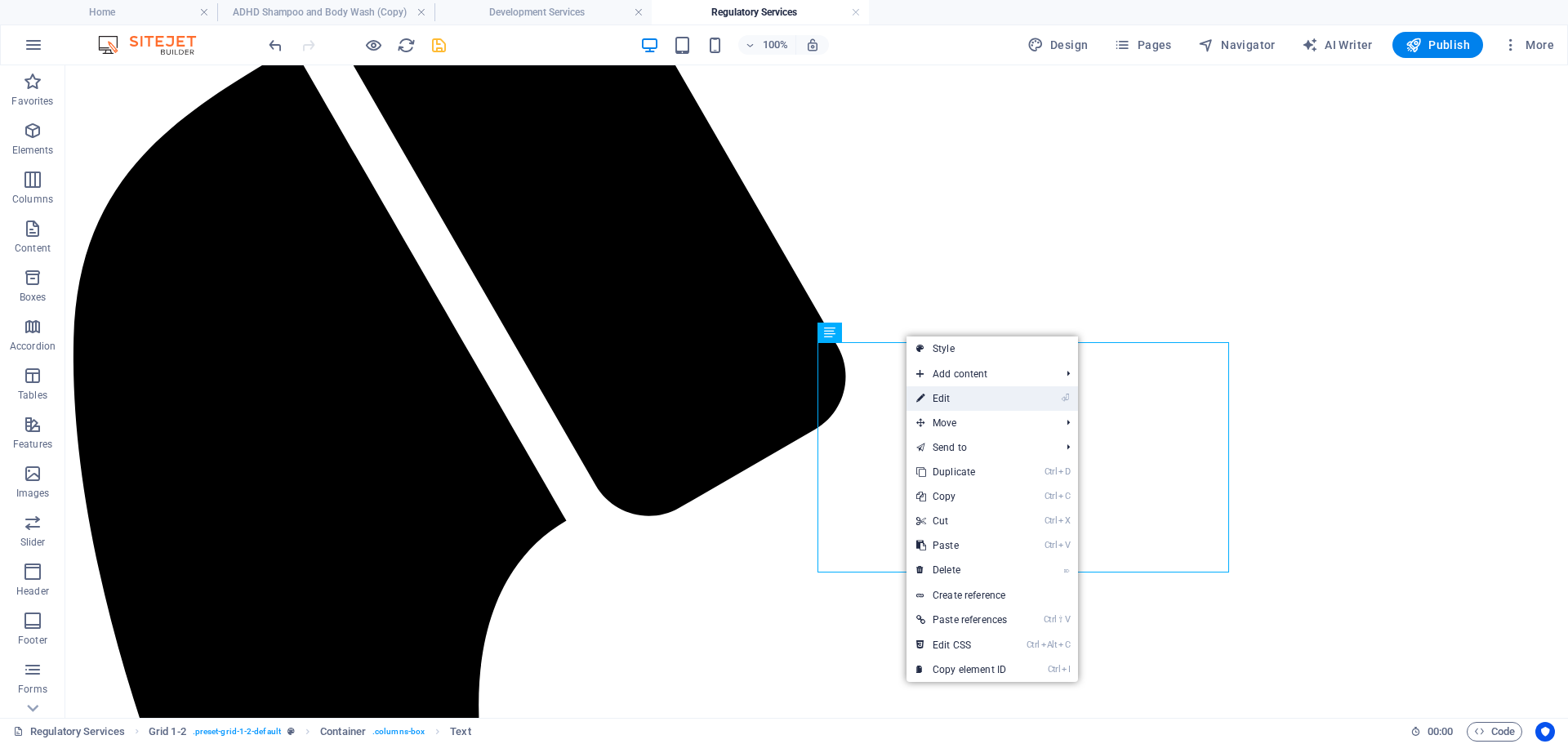 drag, startPoint x: 947, startPoint y: 399, endPoint x: 727, endPoint y: 285, distance: 247.7822 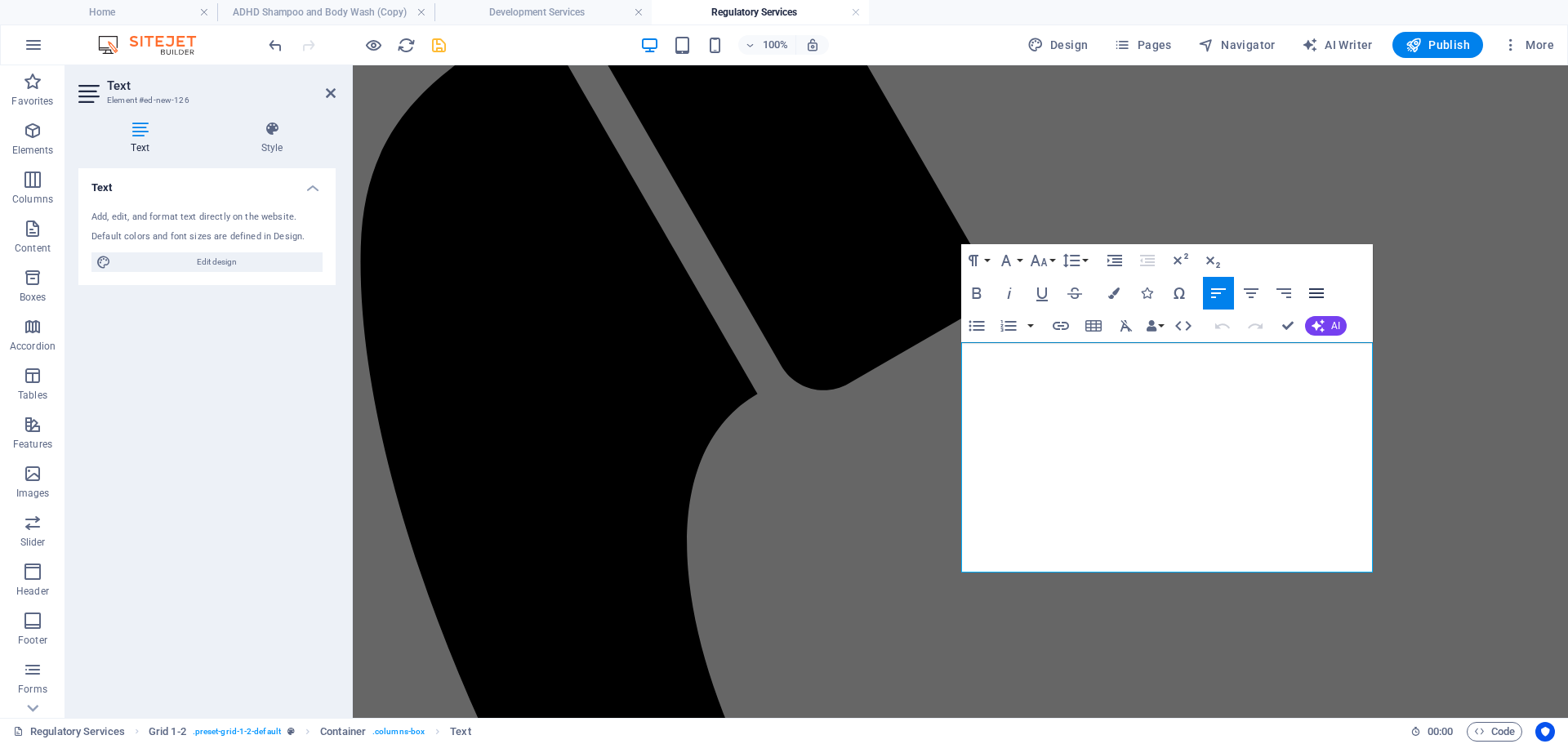 click 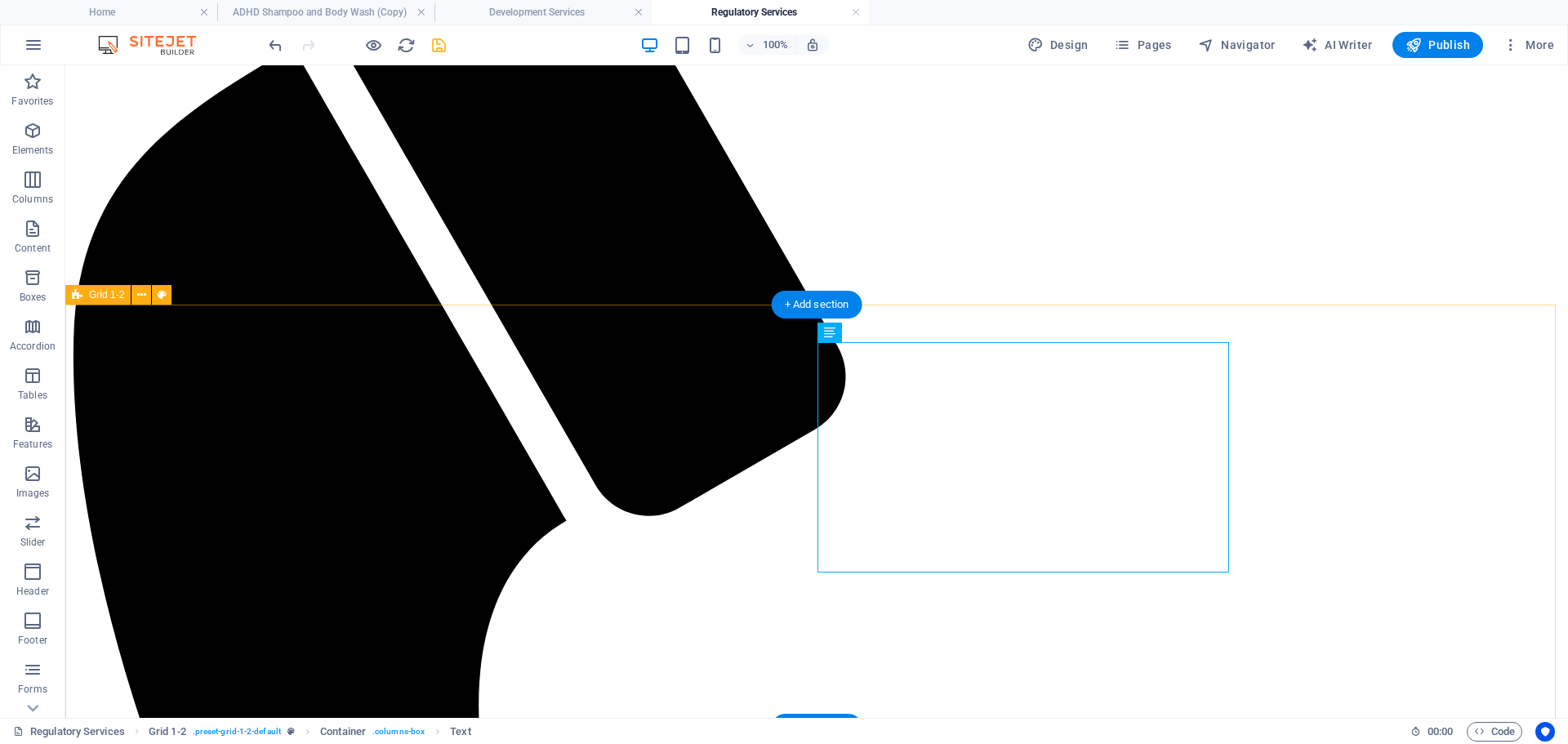 click on "Drop content here or  Add elements  Paste clipboard" at bounding box center (817, 2809) 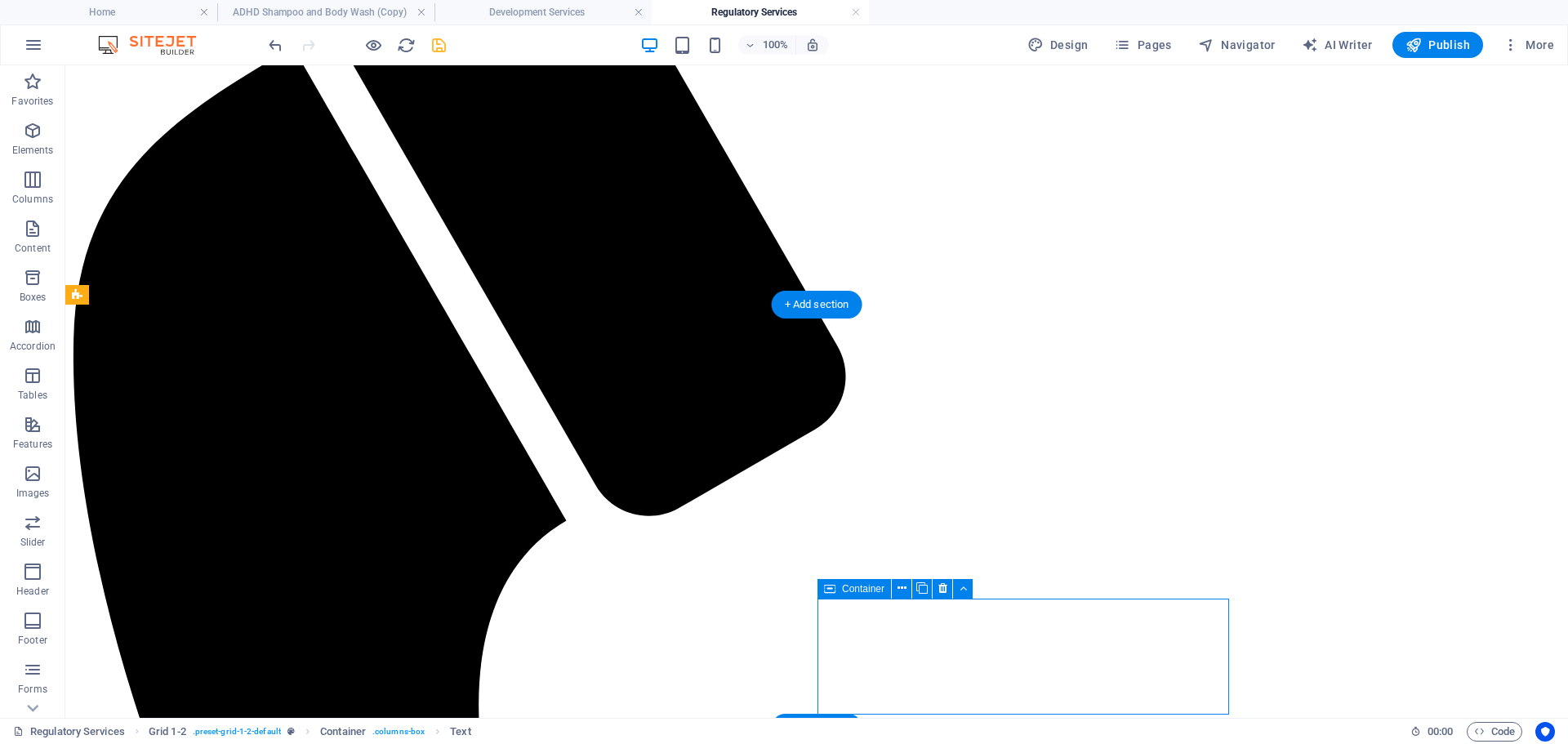 click on "Add elements" at bounding box center [768, 2833] 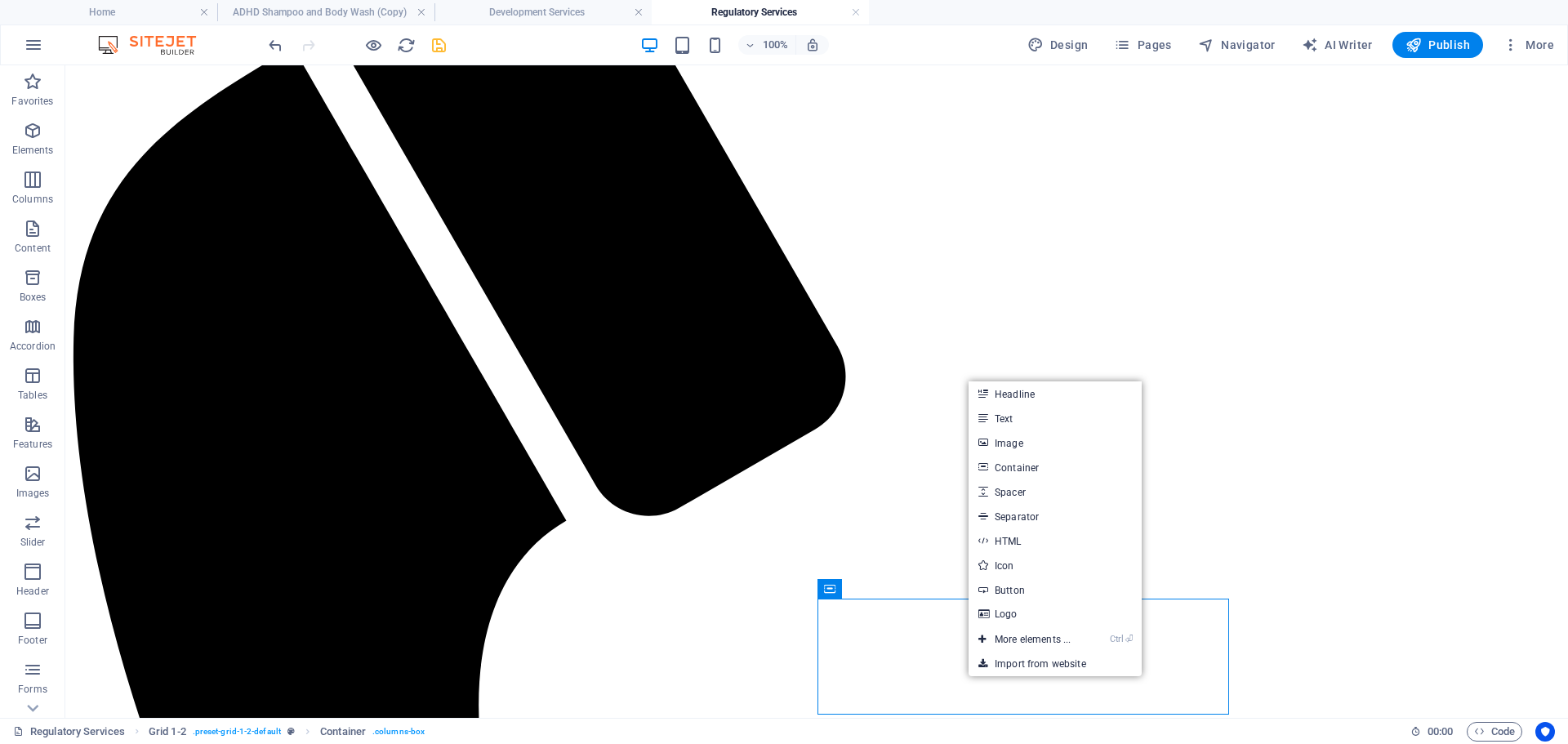 click on "Button" at bounding box center [1055, 590] 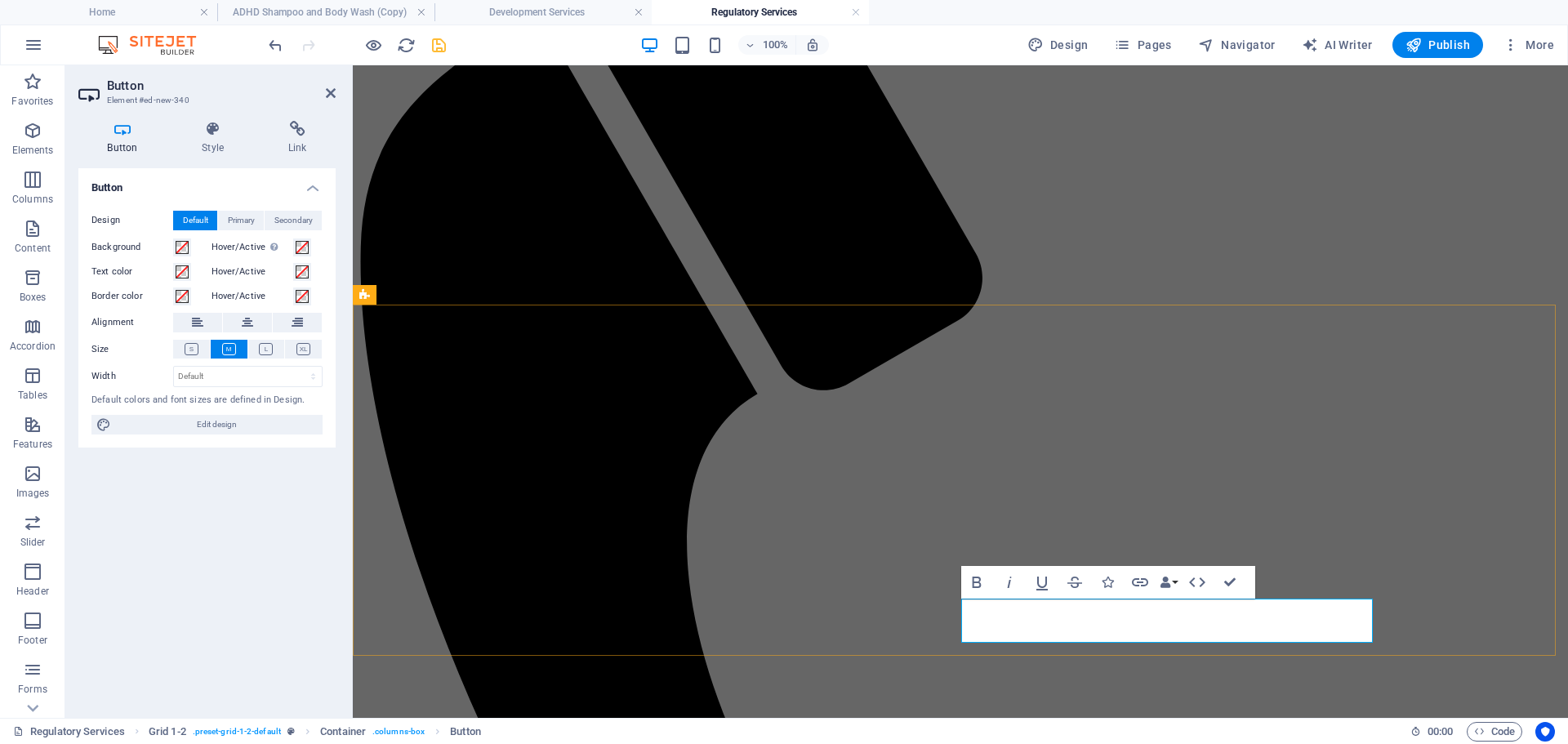 type 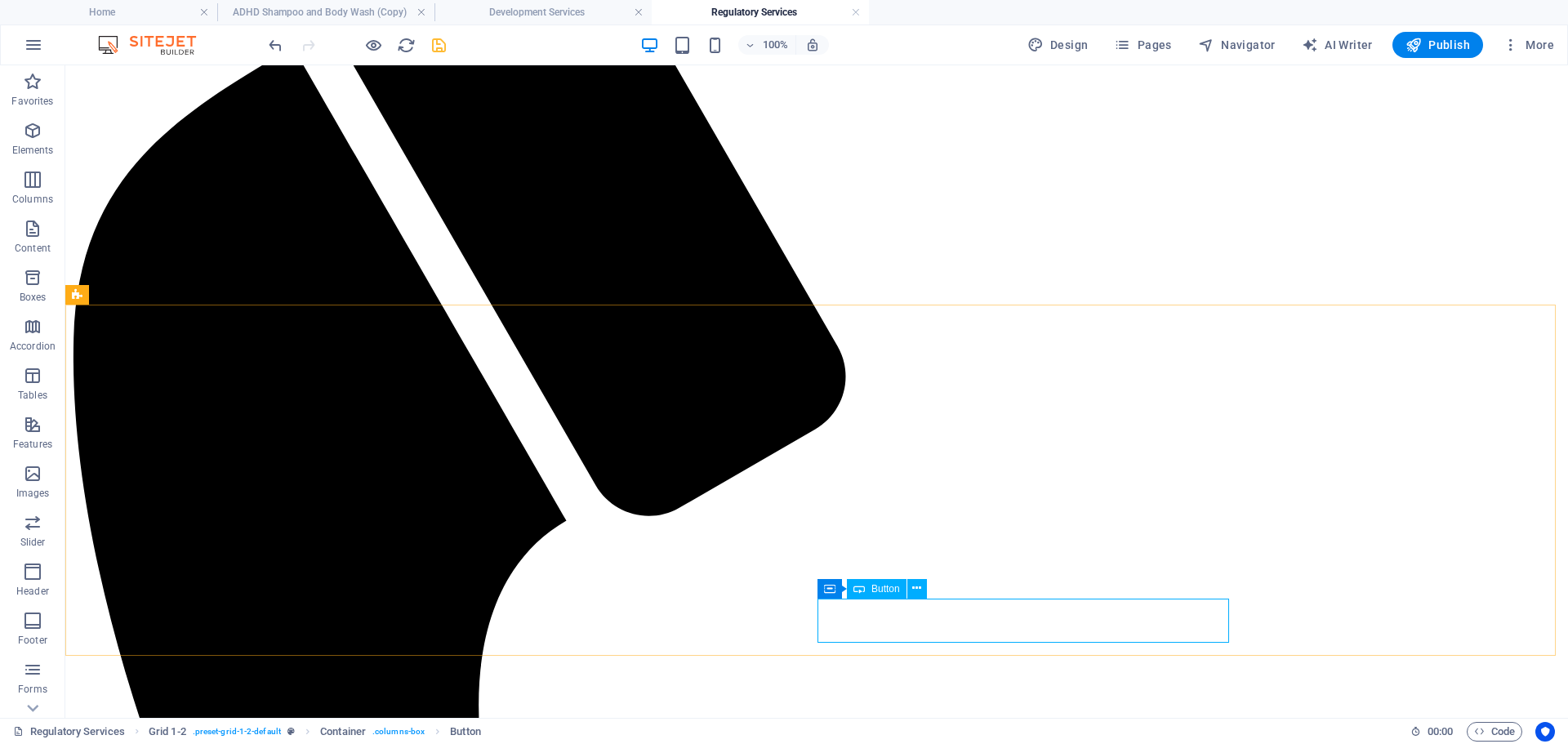 click on "Button" at bounding box center (885, 589) 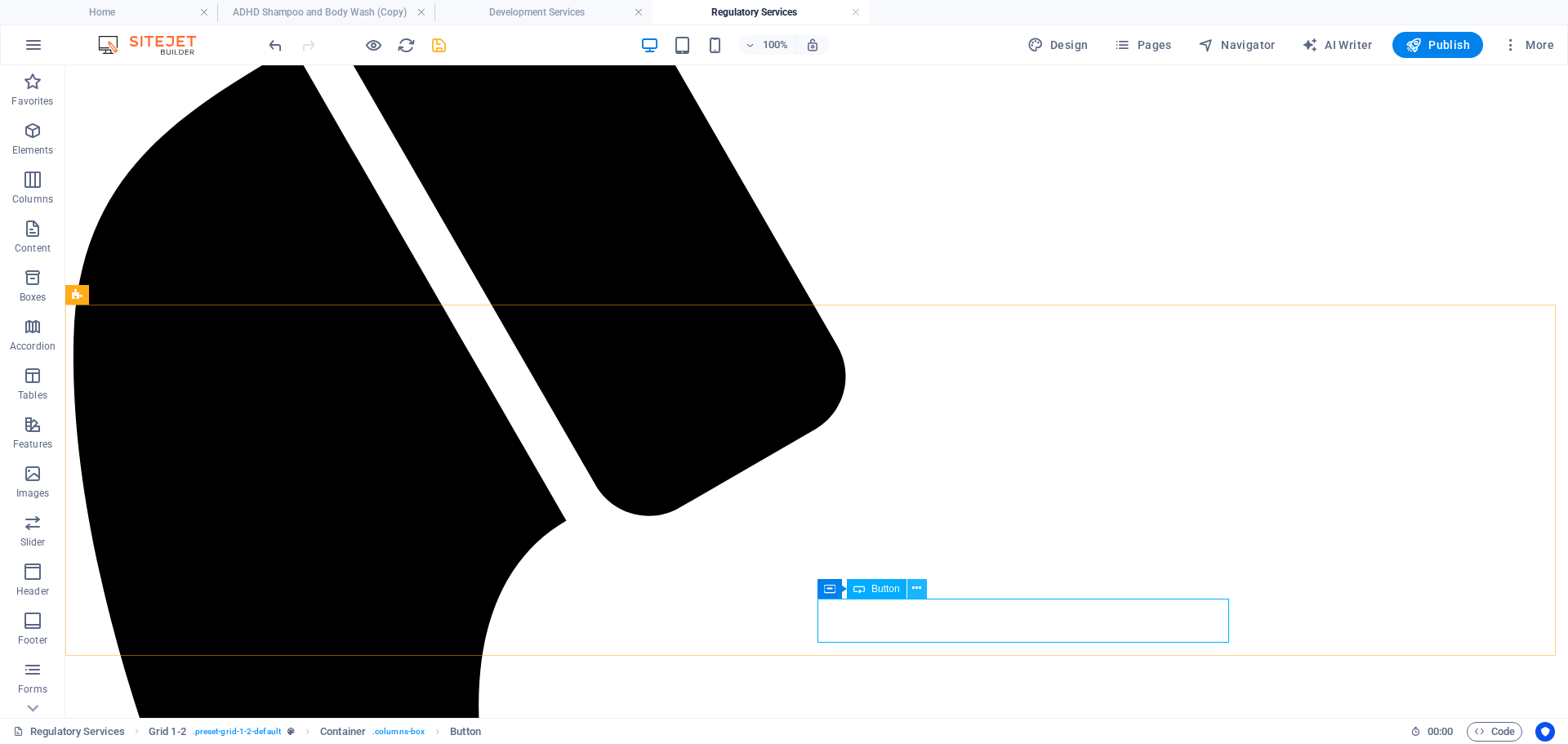click at bounding box center [917, 589] 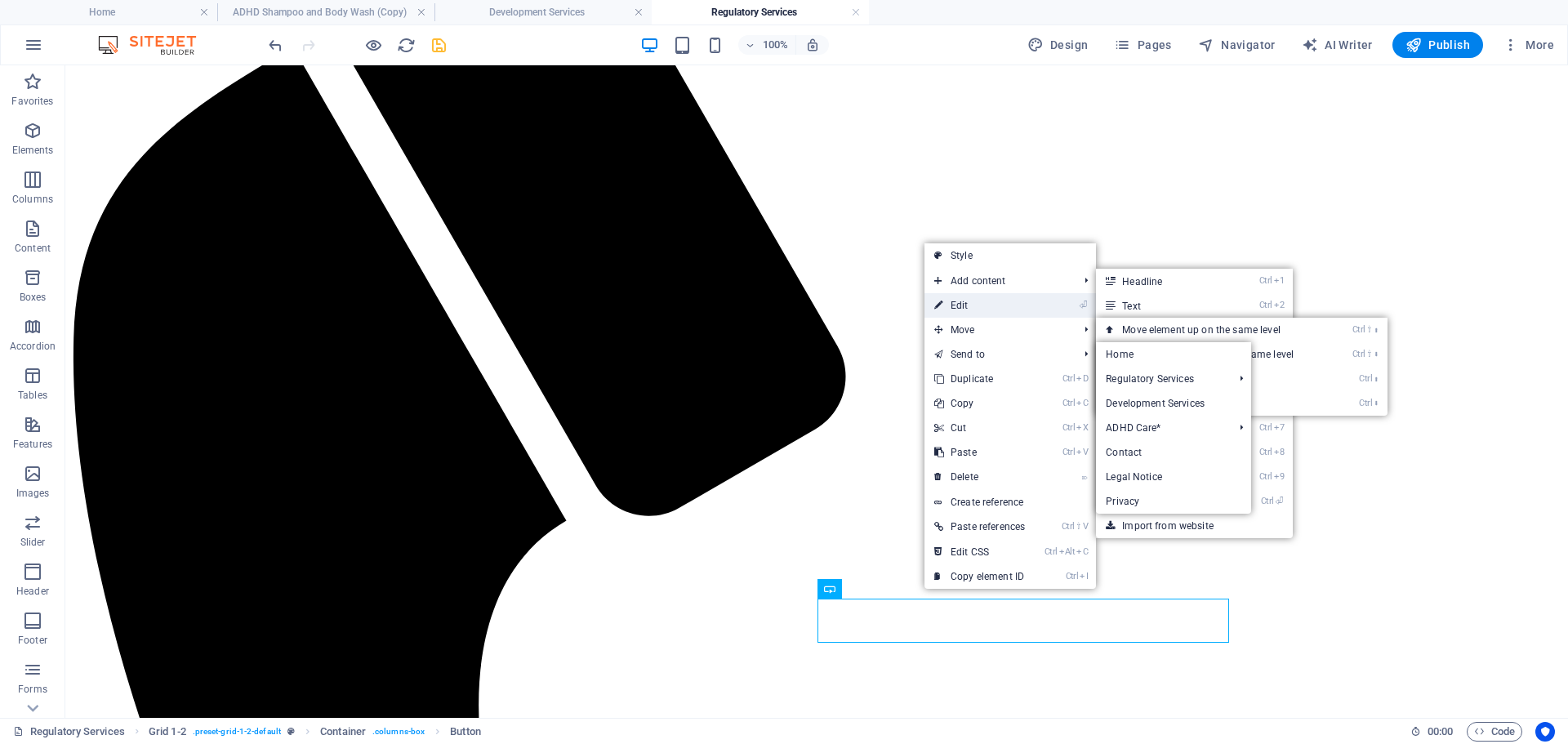 click on "⏎  Edit" at bounding box center (979, 305) 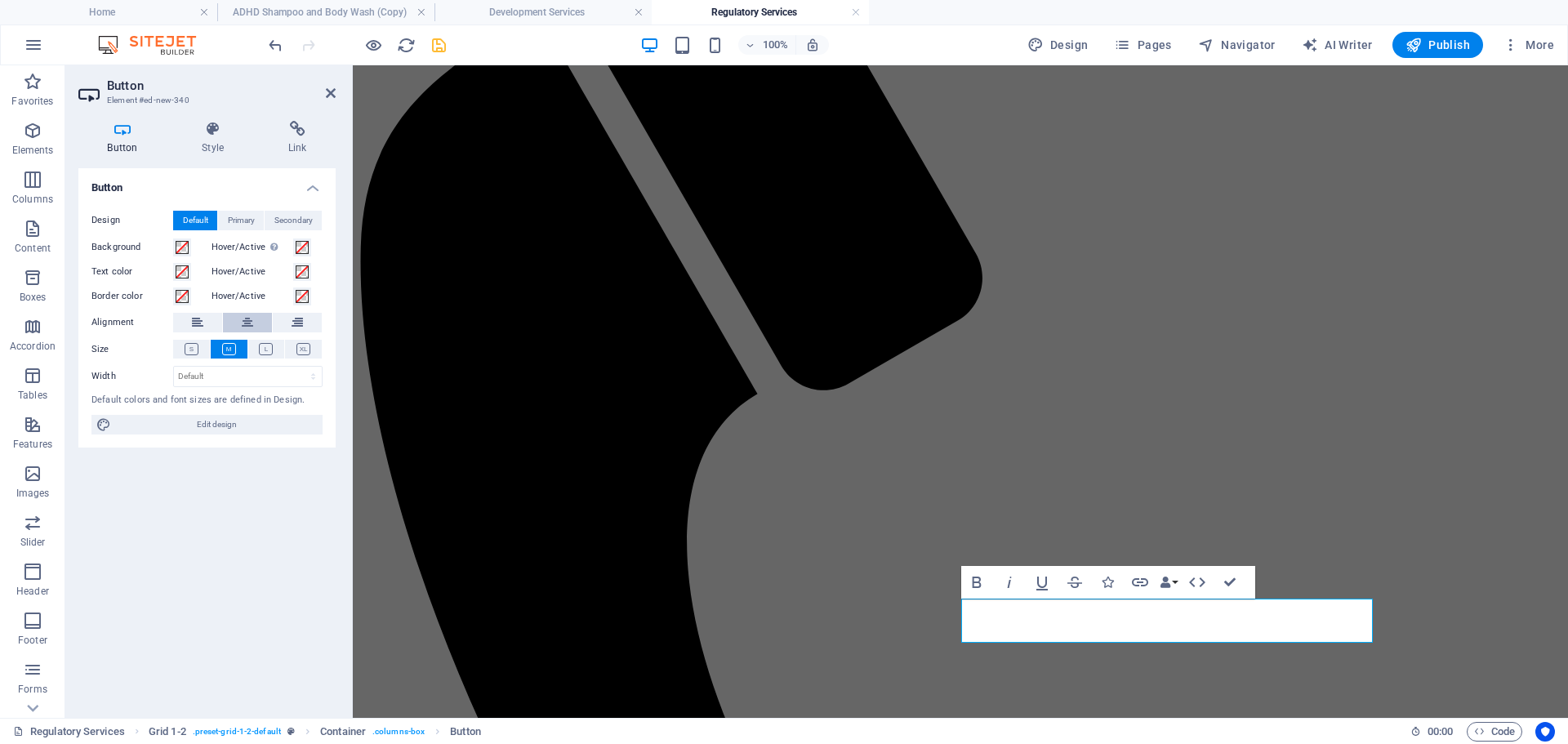 click at bounding box center [247, 323] 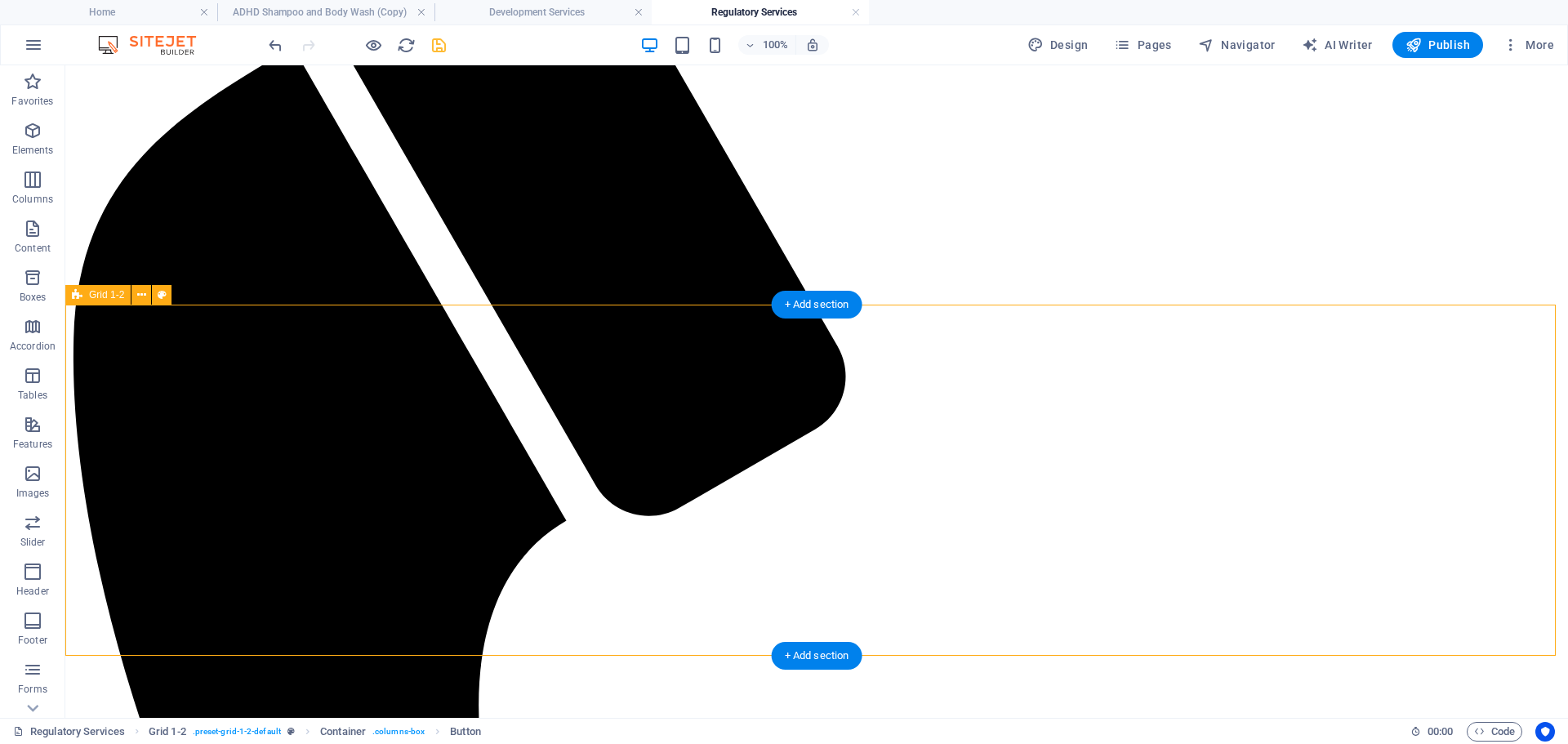 click on "Cosmetic Product Safety Reports A  CPSR  is legally required in many regions for the sale of cosmetic products. Our team provides in-depth safety assessments of your products to ensure they meet the latest health and safety regulations worldwide. Unlike the Product Information File (PIF), the Cosmetic Product Safety Report (CPSR) must be completed by a qualified scientist with specific certification and expertise in cosmetic safety assessments. This is a strict legal requirement under EU regulations, ensuring that only a competent professional can evaluate and confirm the safety of a cosmetic product. The CPSR is the most crucial document in the PIF, serving as the foundation for compliance and consumer protection. Without it, a product cannot legally enter the market. Fair Pricing & Unmatched Quality descover our prices" at bounding box center [817, 2641] 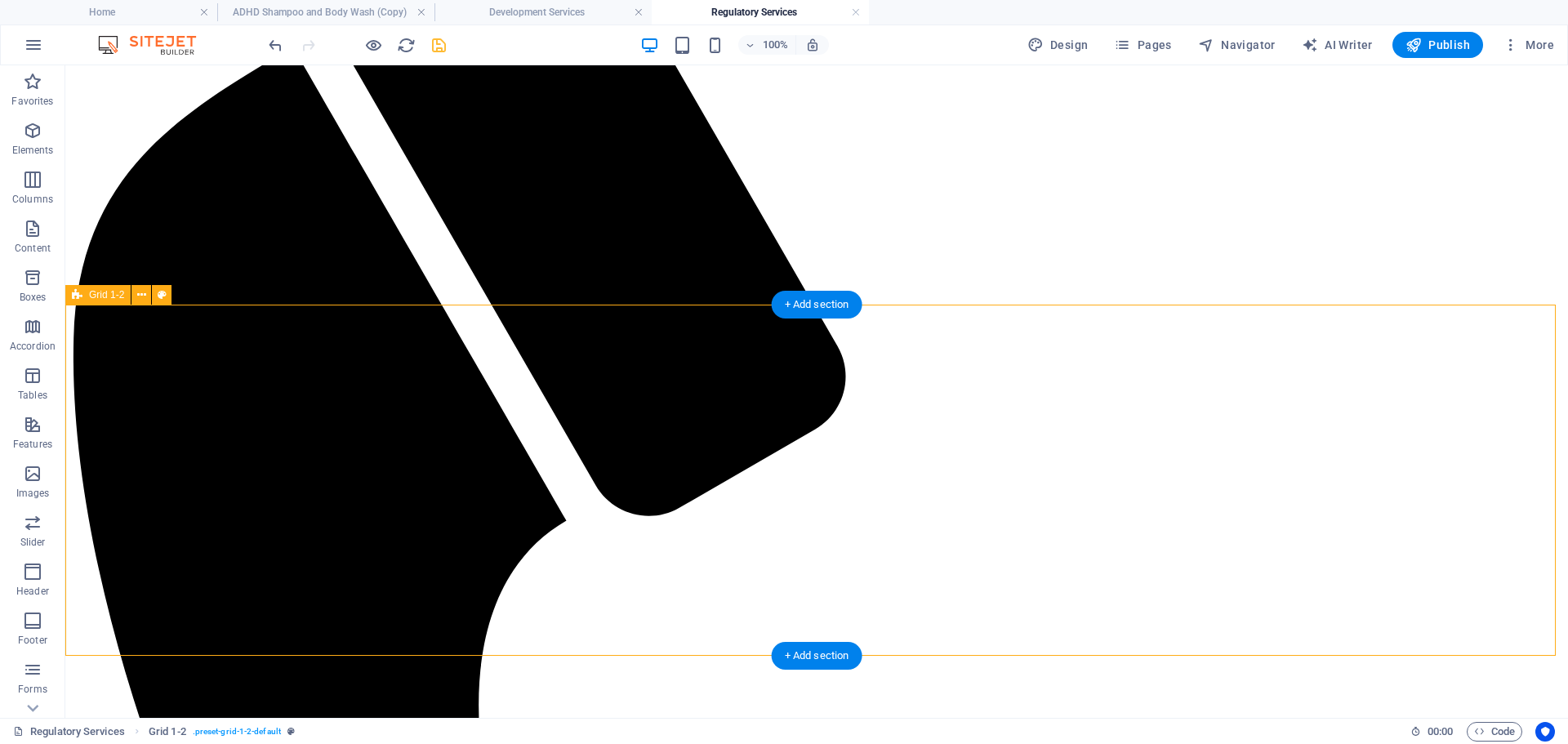 scroll, scrollTop: 13, scrollLeft: 0, axis: vertical 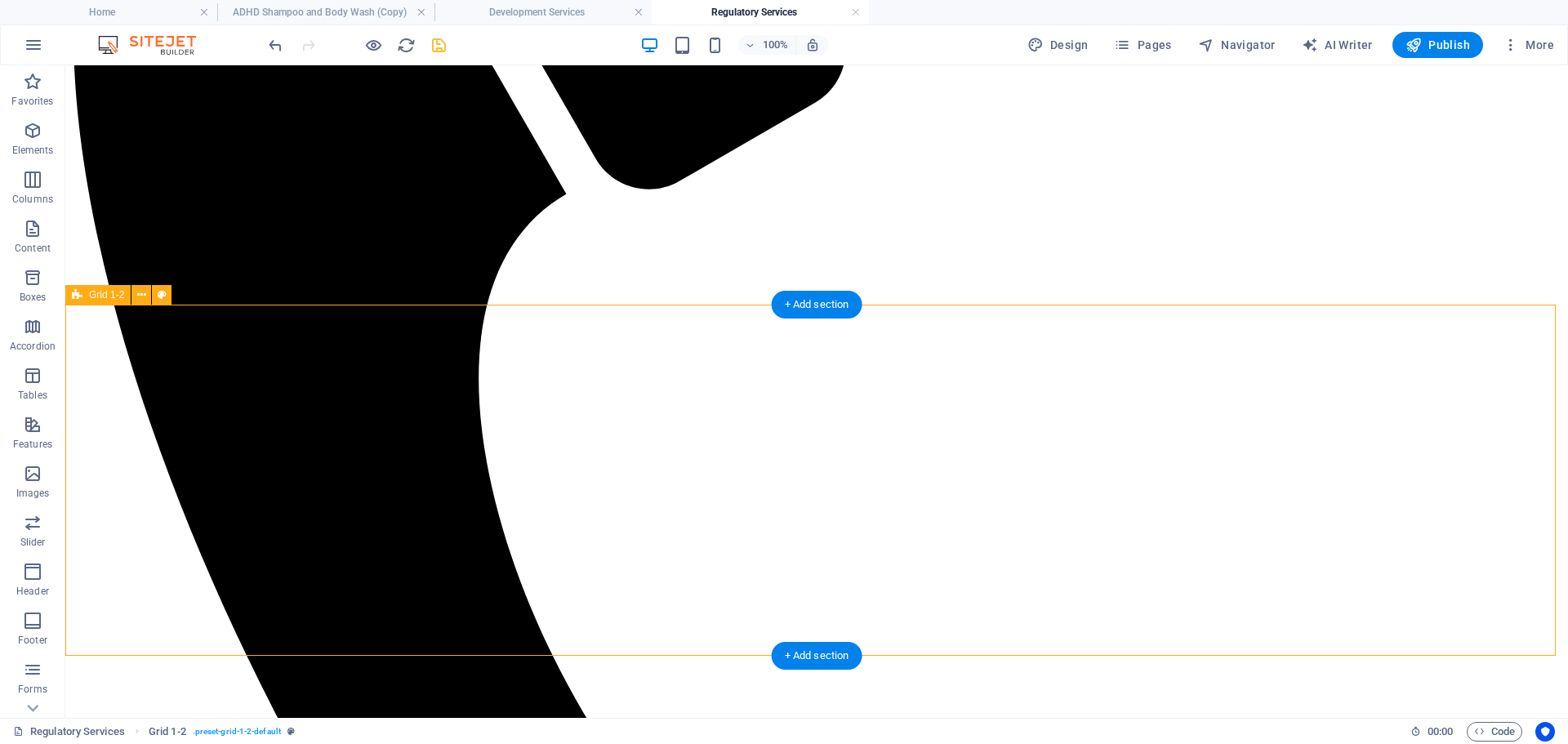 click on "Drop content here or  Add elements  Paste clipboard Drop content here or  Add elements  Paste clipboard Drop content here or  Add elements  Paste clipboard" at bounding box center (817, 2613) 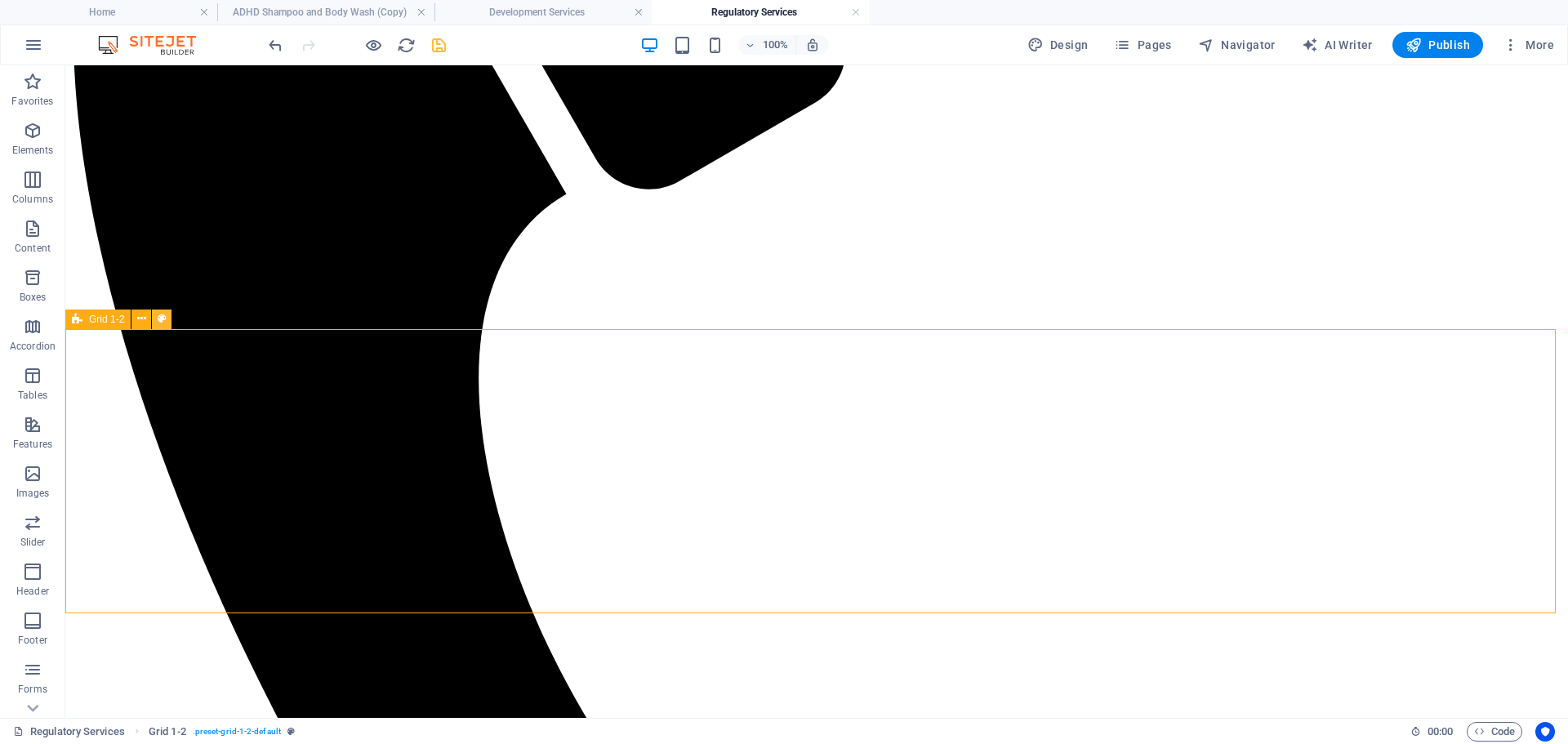 click at bounding box center [162, 319] 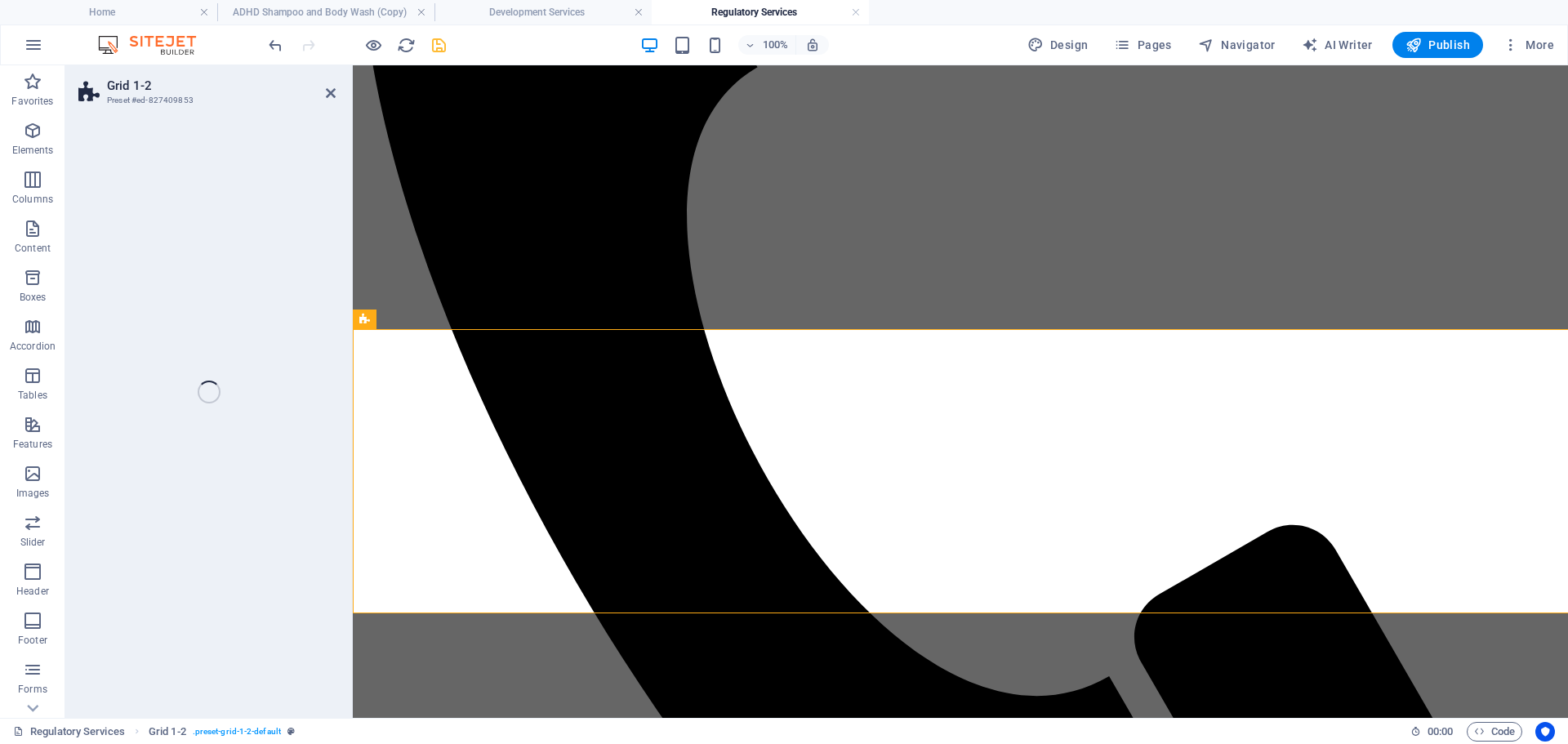 select on "rem" 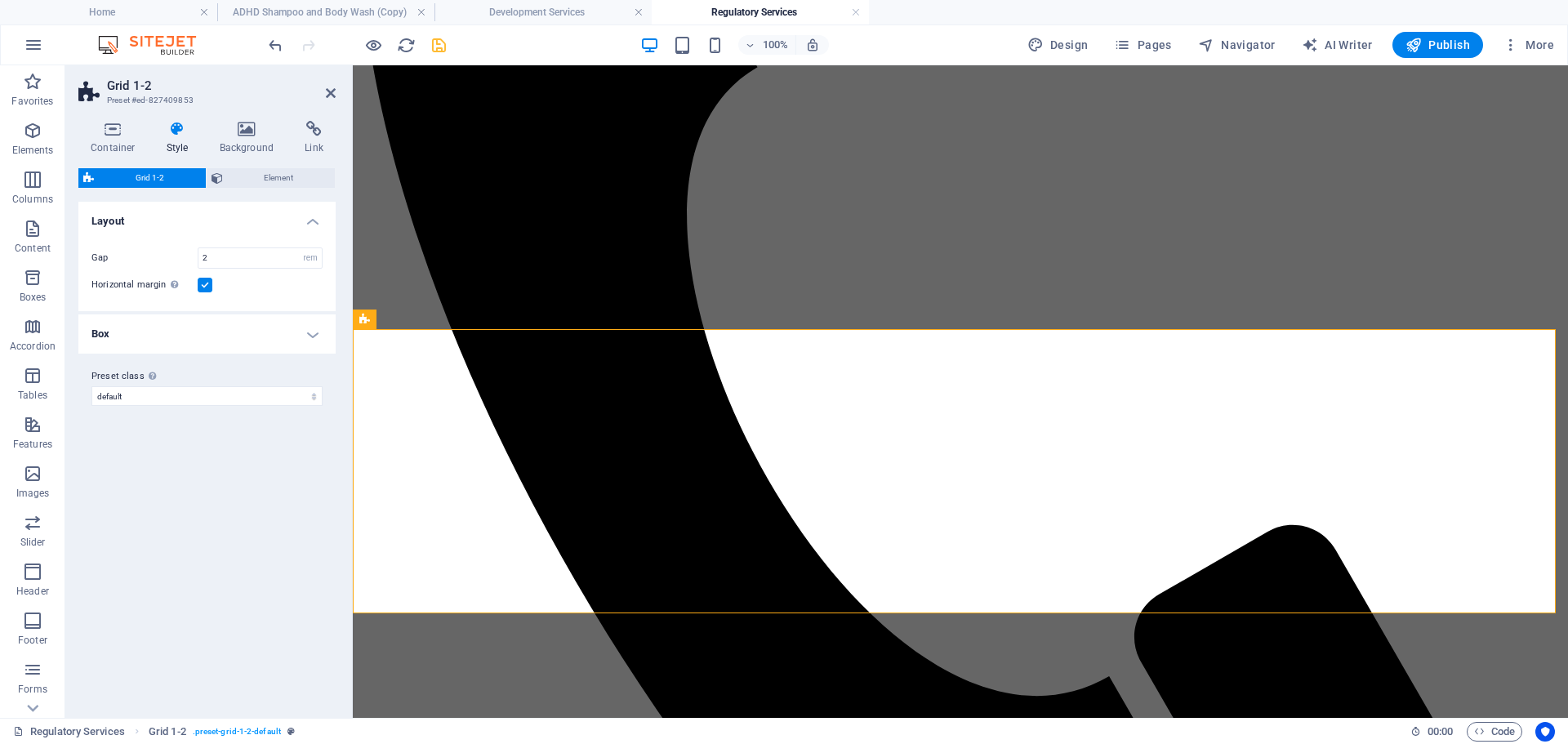 click at bounding box center (205, 285) 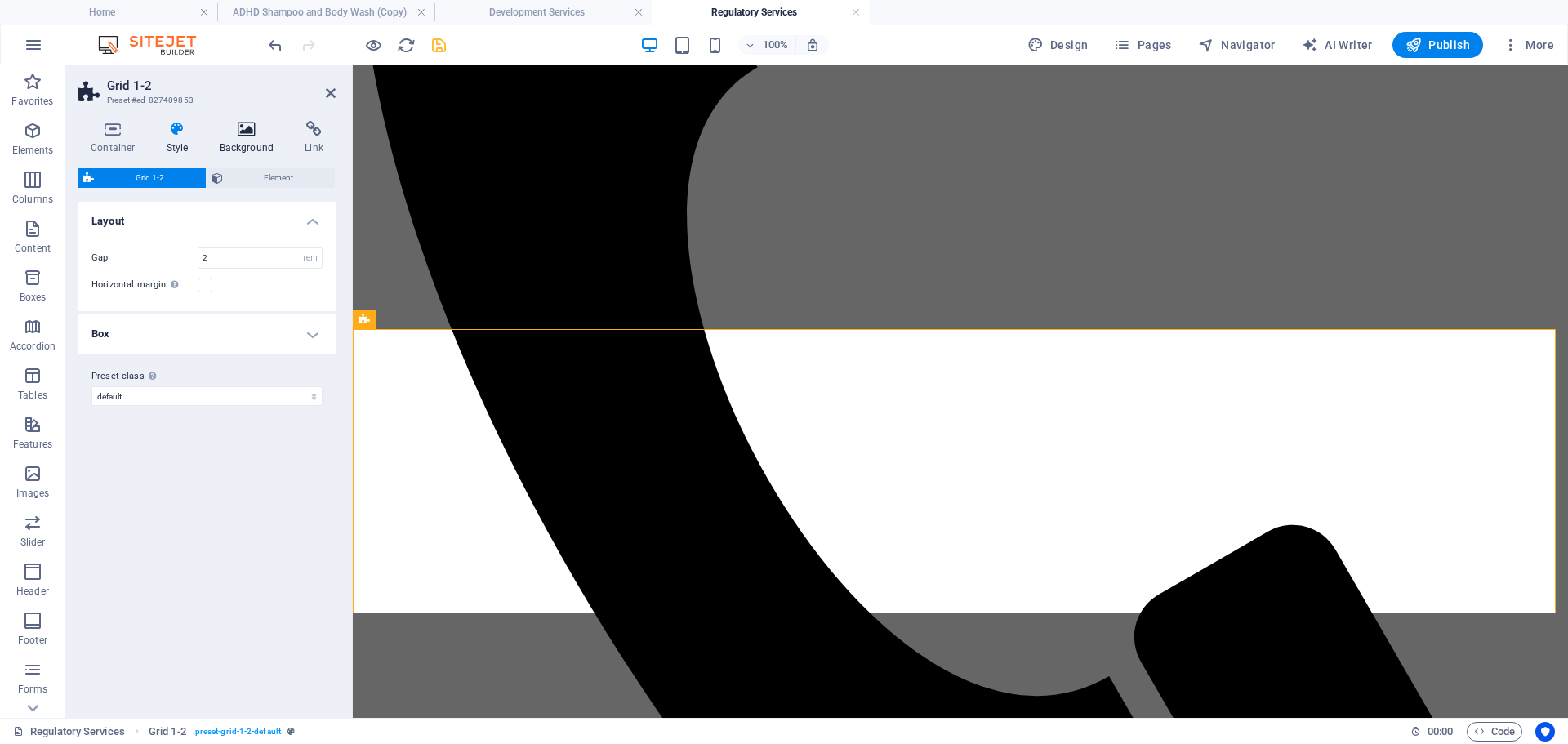 click at bounding box center [247, 129] 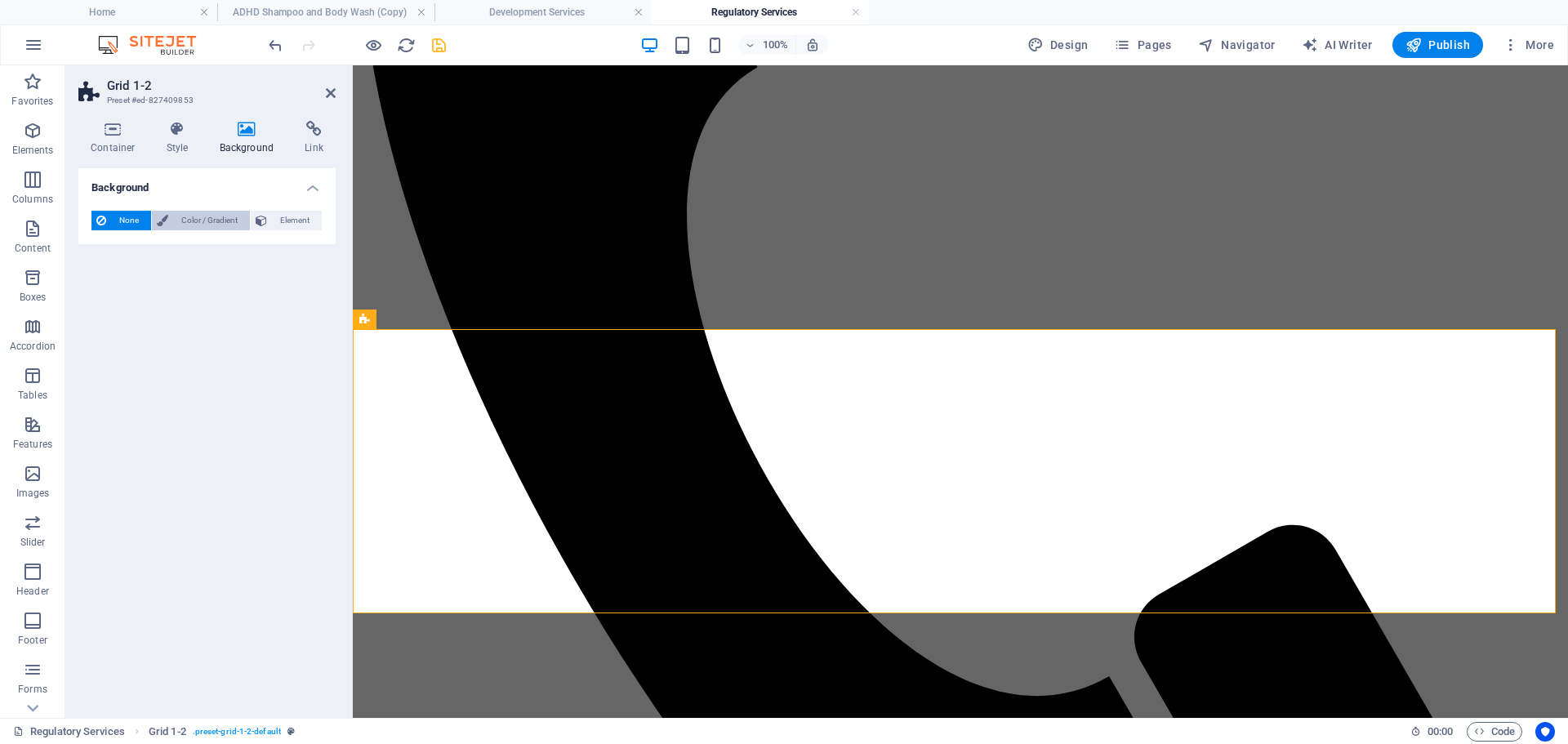 click on "Color / Gradient" at bounding box center (209, 221) 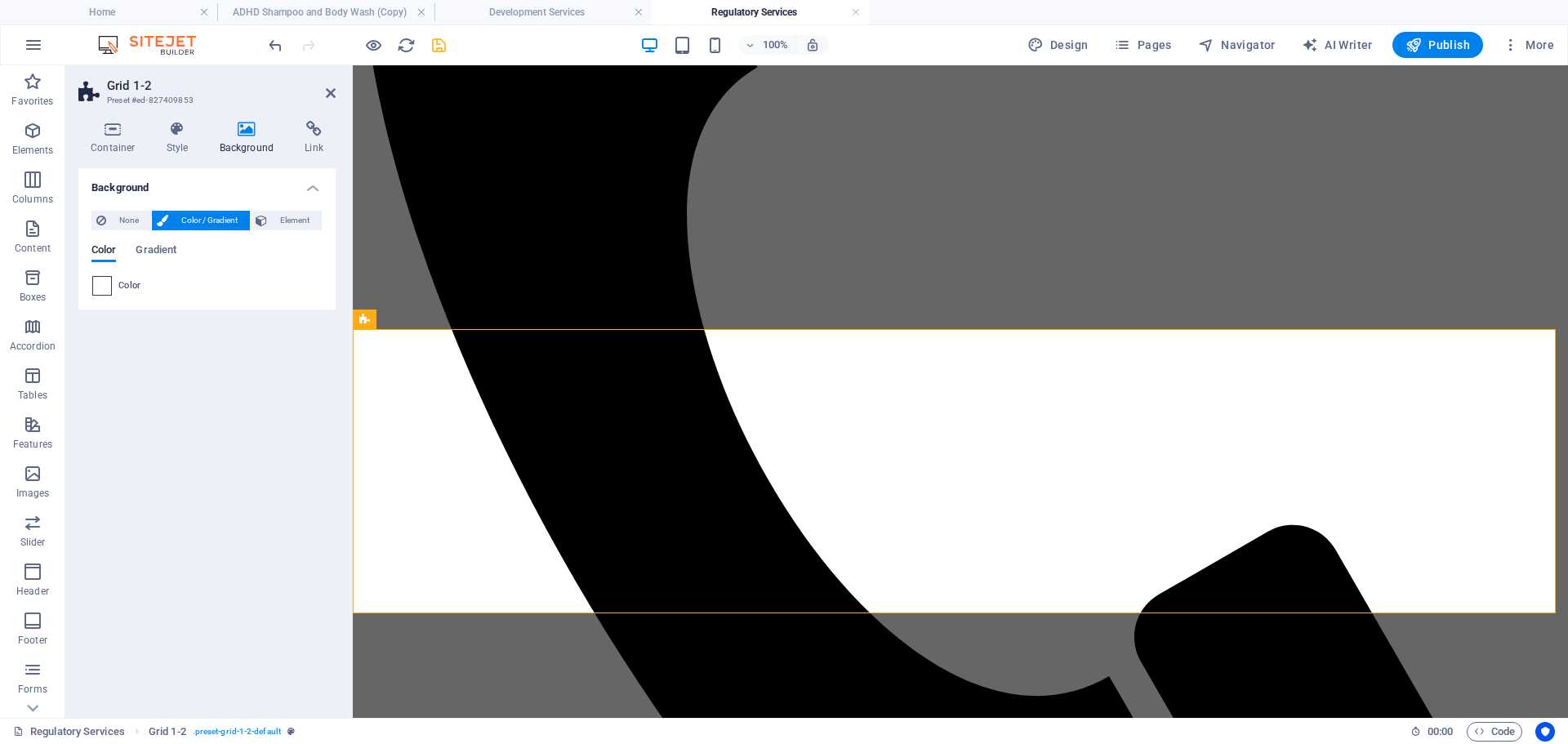 click at bounding box center (102, 286) 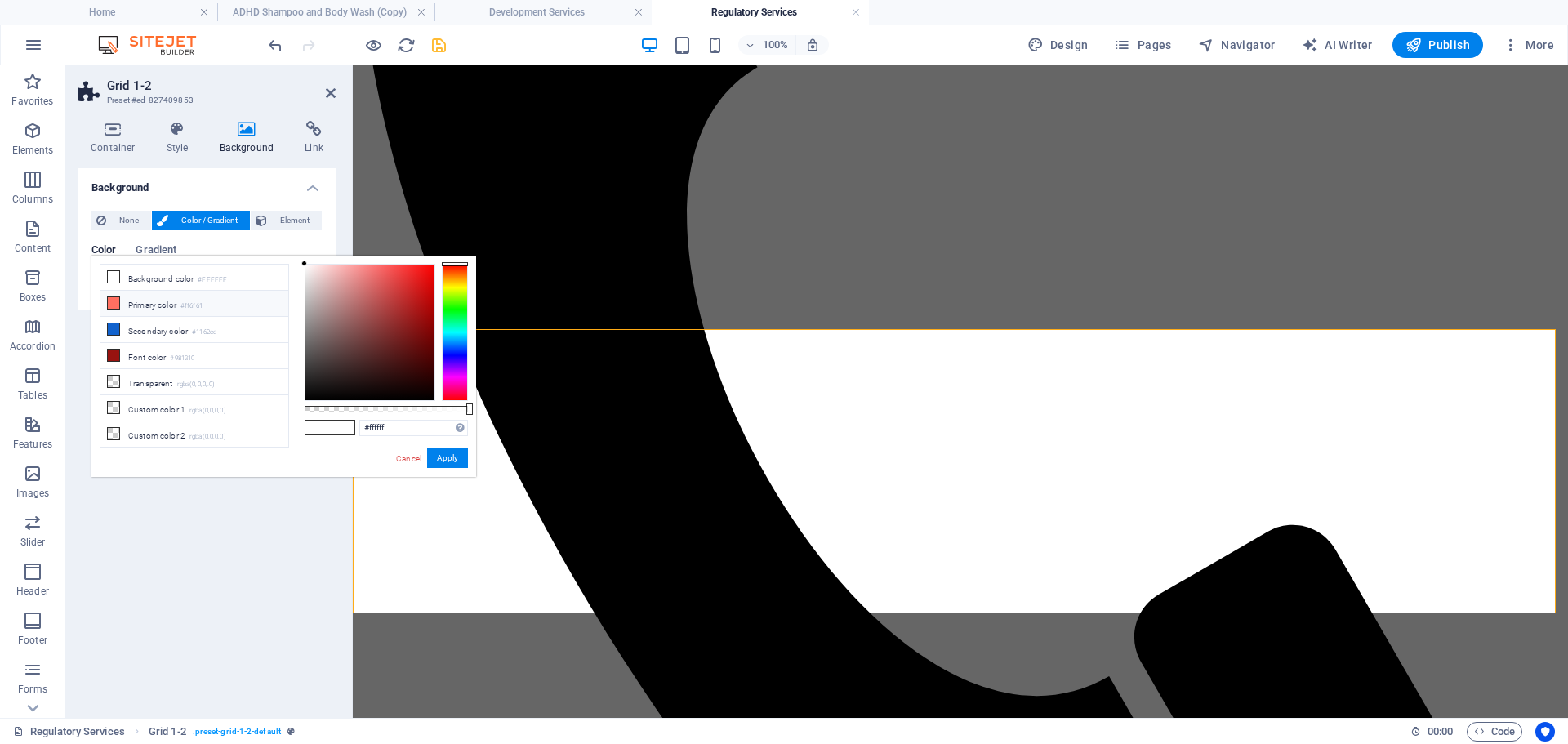 click on "Primary color
#ff6f61" at bounding box center (194, 304) 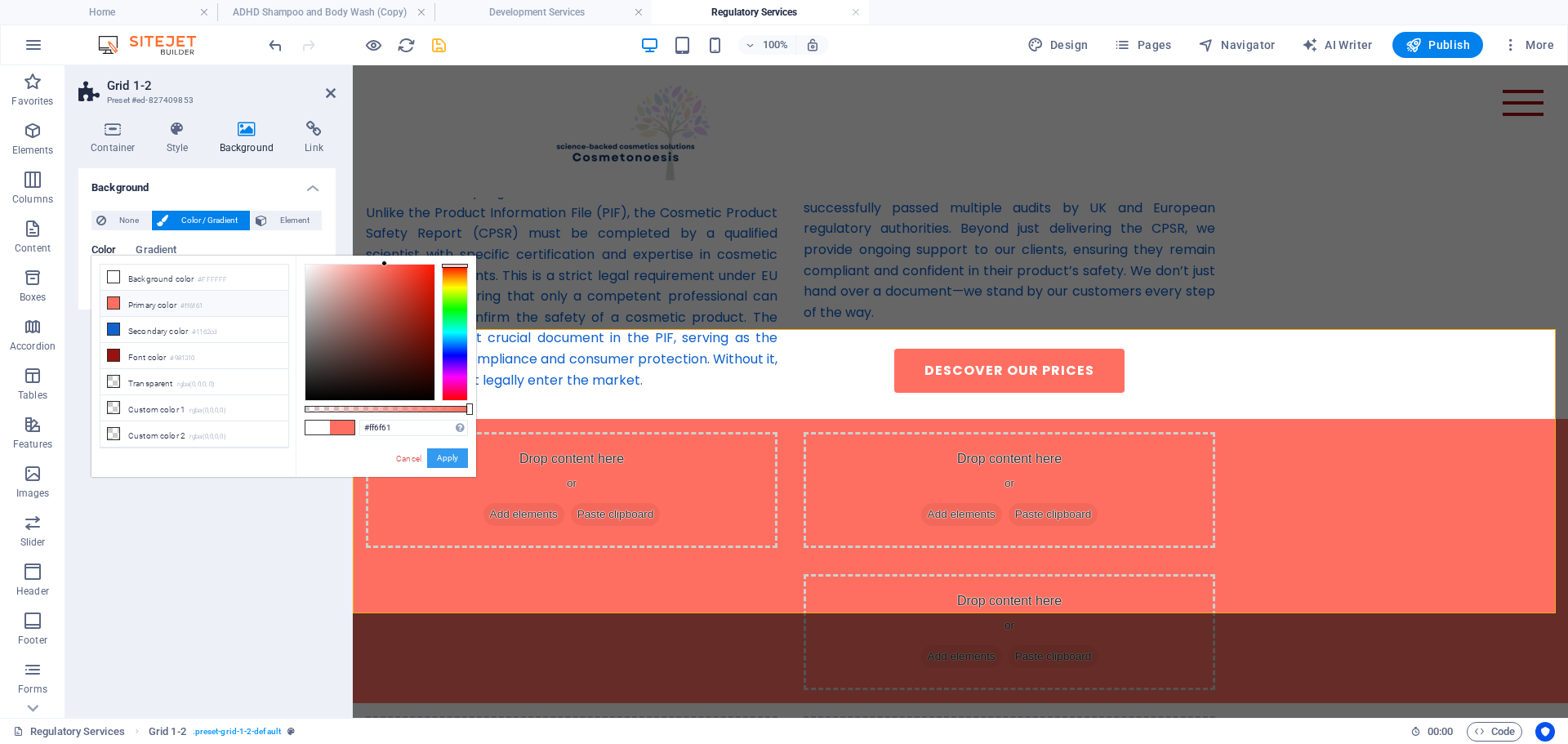 drag, startPoint x: 90, startPoint y: 391, endPoint x: 445, endPoint y: 460, distance: 361.6435 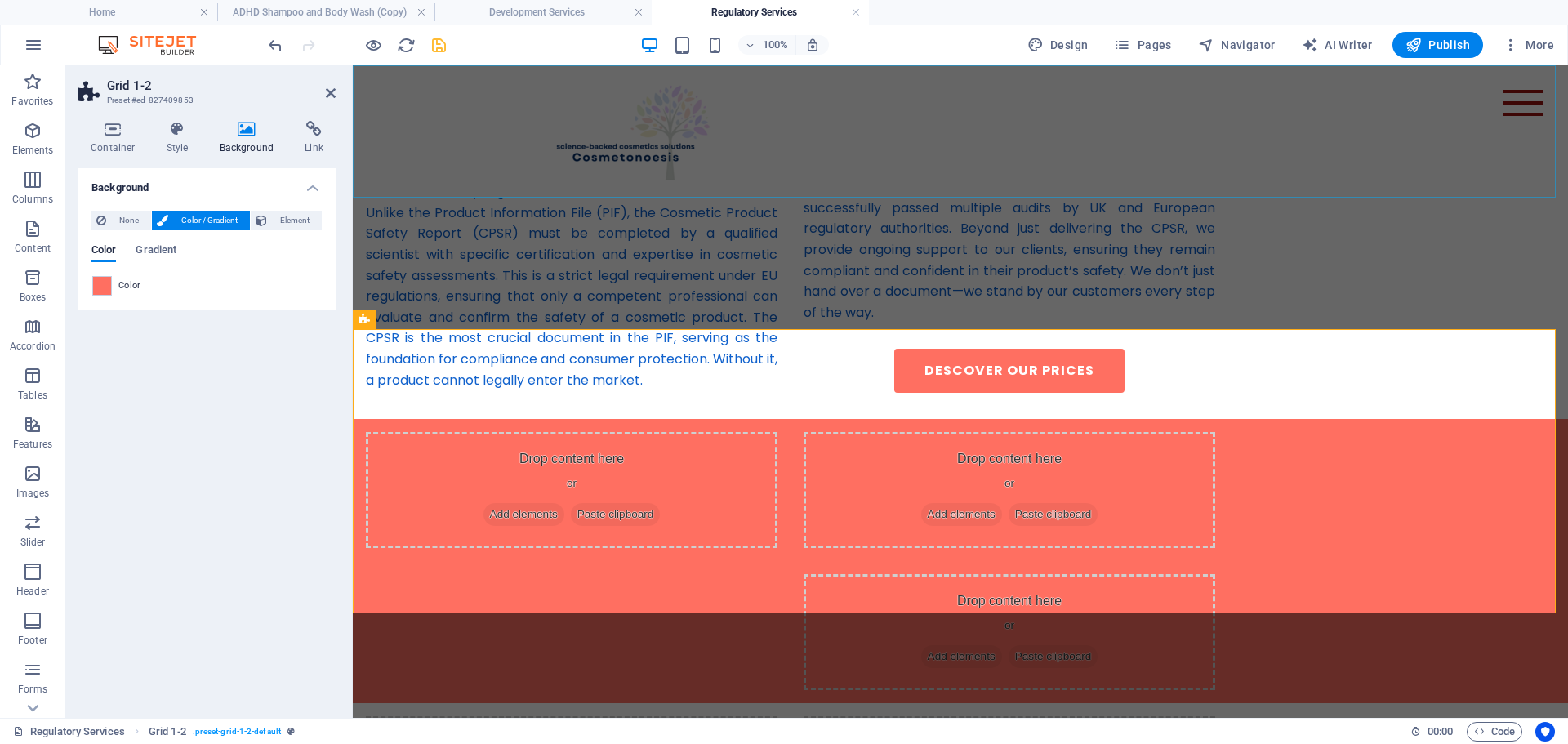 click on "Cosmetic Product Safety Reports A  CPSR  is legally required in many regions for the sale of cosmetic products. Our team provides in-depth safety assessments of your products to ensure they meet the latest health and safety regulations worldwide. Unlike the Product Information File (PIF), the Cosmetic Product Safety Report (CPSR) must be completed by a qualified scientist with specific certification and expertise in cosmetic safety assessments. This is a strict legal requirement under EU regulations, ensuring that only a competent professional can evaluate and confirm the safety of a cosmetic product. The CPSR is the most crucial document in the PIF, serving as the foundation for compliance and consumer protection. Without it, a product cannot legally enter the market. Fair Pricing & Unmatched Quality descover our prices" at bounding box center [960, 244] 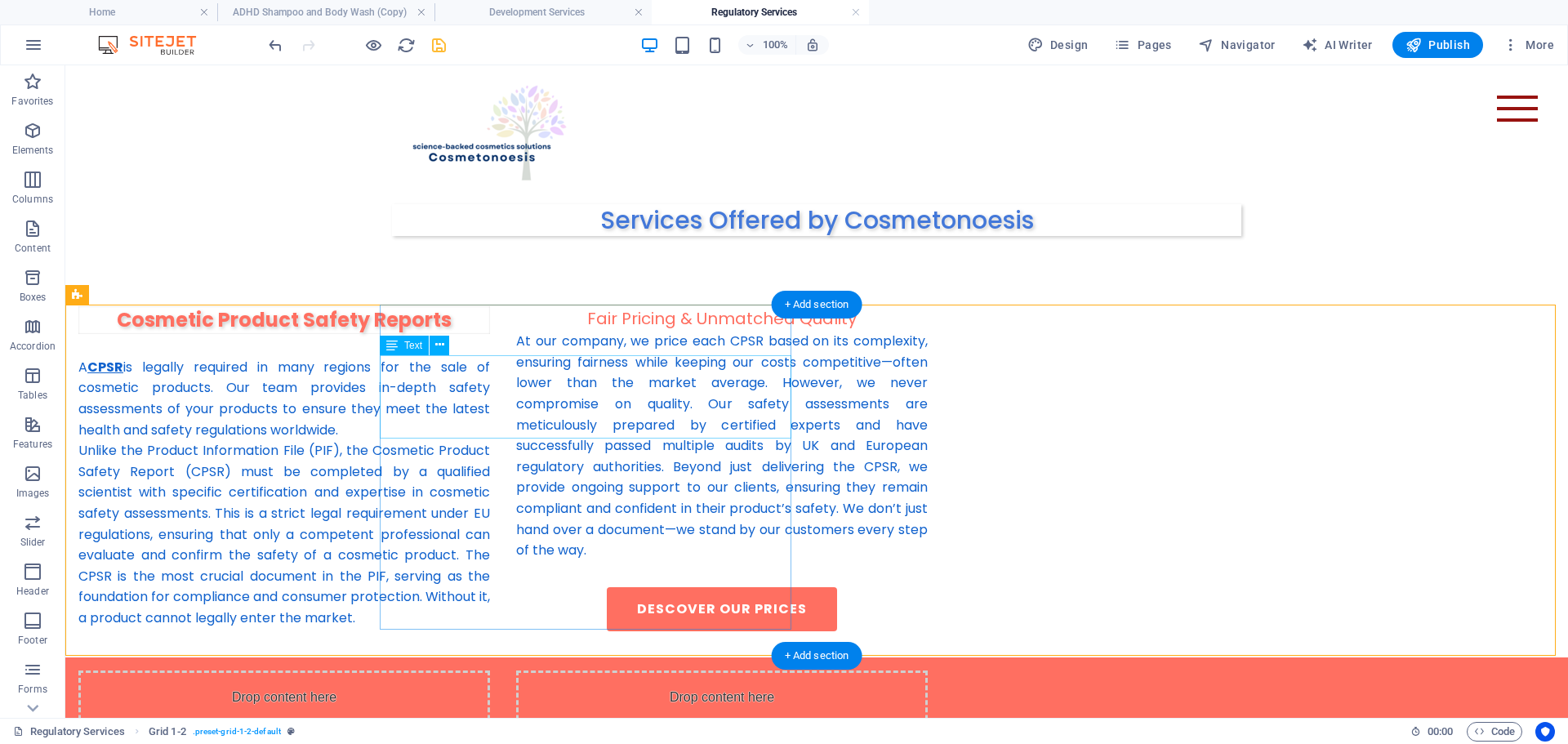 scroll, scrollTop: 571, scrollLeft: 0, axis: vertical 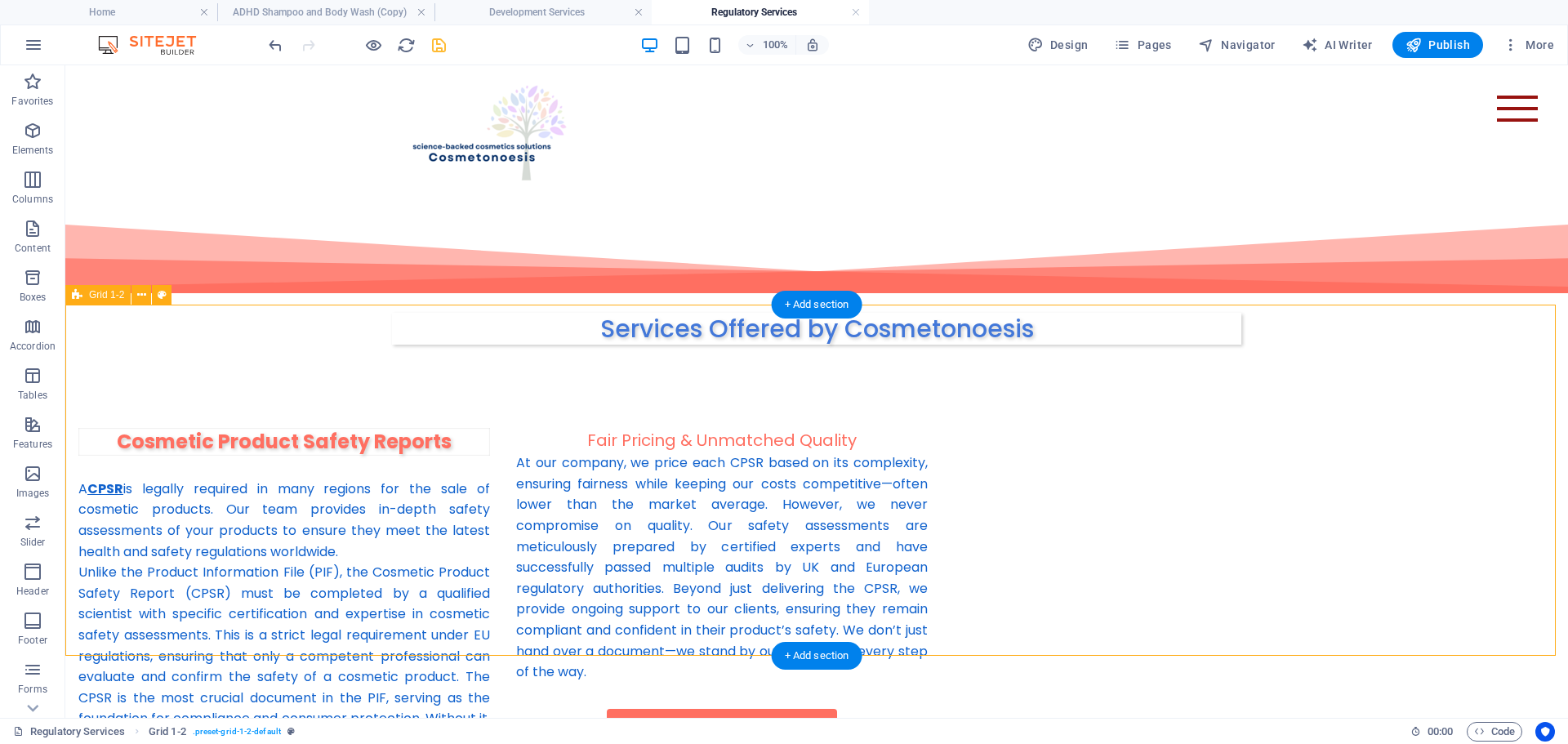 click on "Cosmetic Product Safety Reports A  CPSR  is legally required in many regions for the sale of cosmetic products. Our team provides in-depth safety assessments of your products to ensure they meet the latest health and safety regulations worldwide. Unlike the Product Information File (PIF), the Cosmetic Product Safety Report (CPSR) must be completed by a qualified scientist with specific certification and expertise in cosmetic safety assessments. This is a strict legal requirement under EU regulations, ensuring that only a competent professional can evaluate and confirm the safety of a cosmetic product. The CPSR is the most crucial document in the PIF, serving as the foundation for compliance and consumer protection. Without it, a product cannot legally enter the market. Fair Pricing & Unmatched Quality descover our prices" at bounding box center (817, 590) 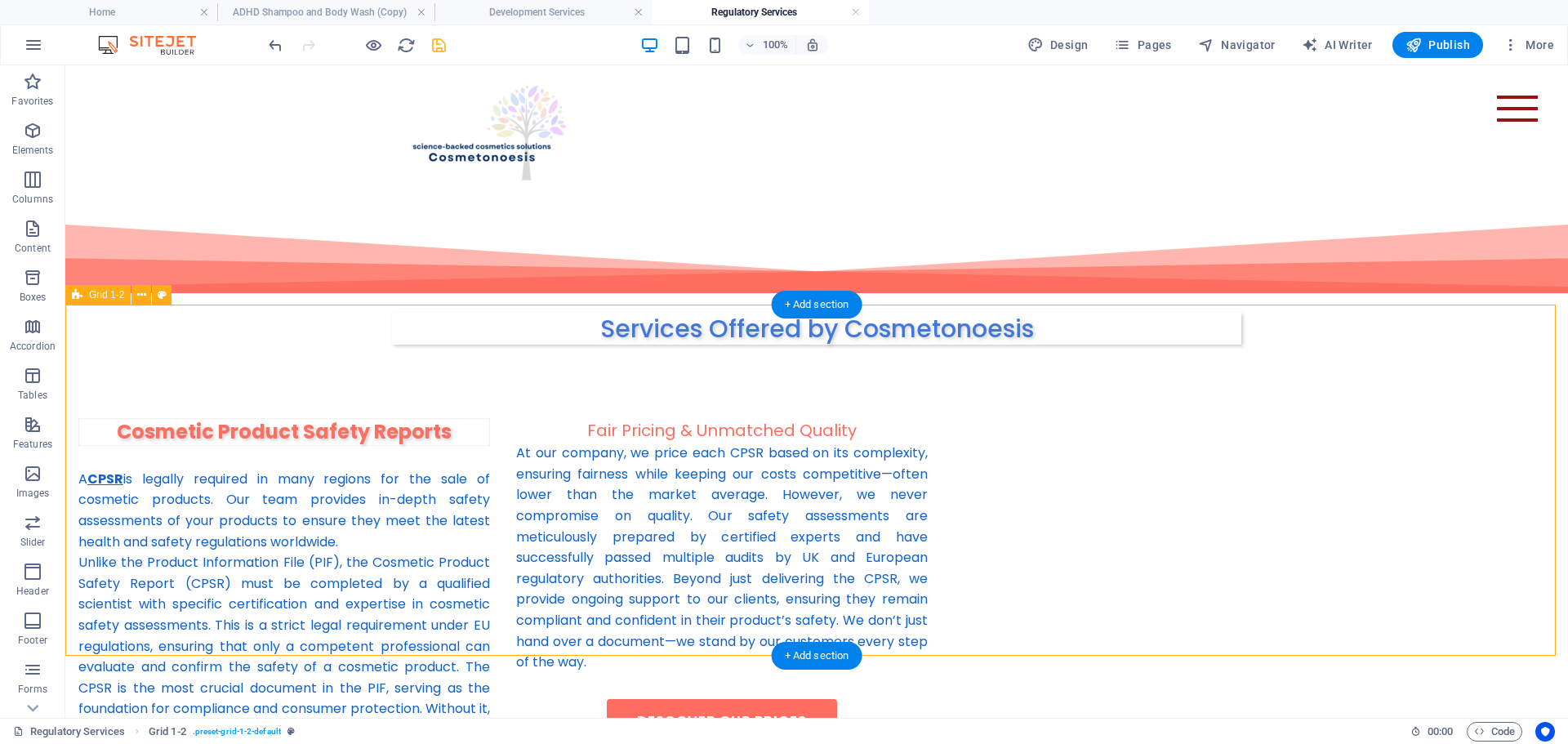 scroll, scrollTop: 13, scrollLeft: 0, axis: vertical 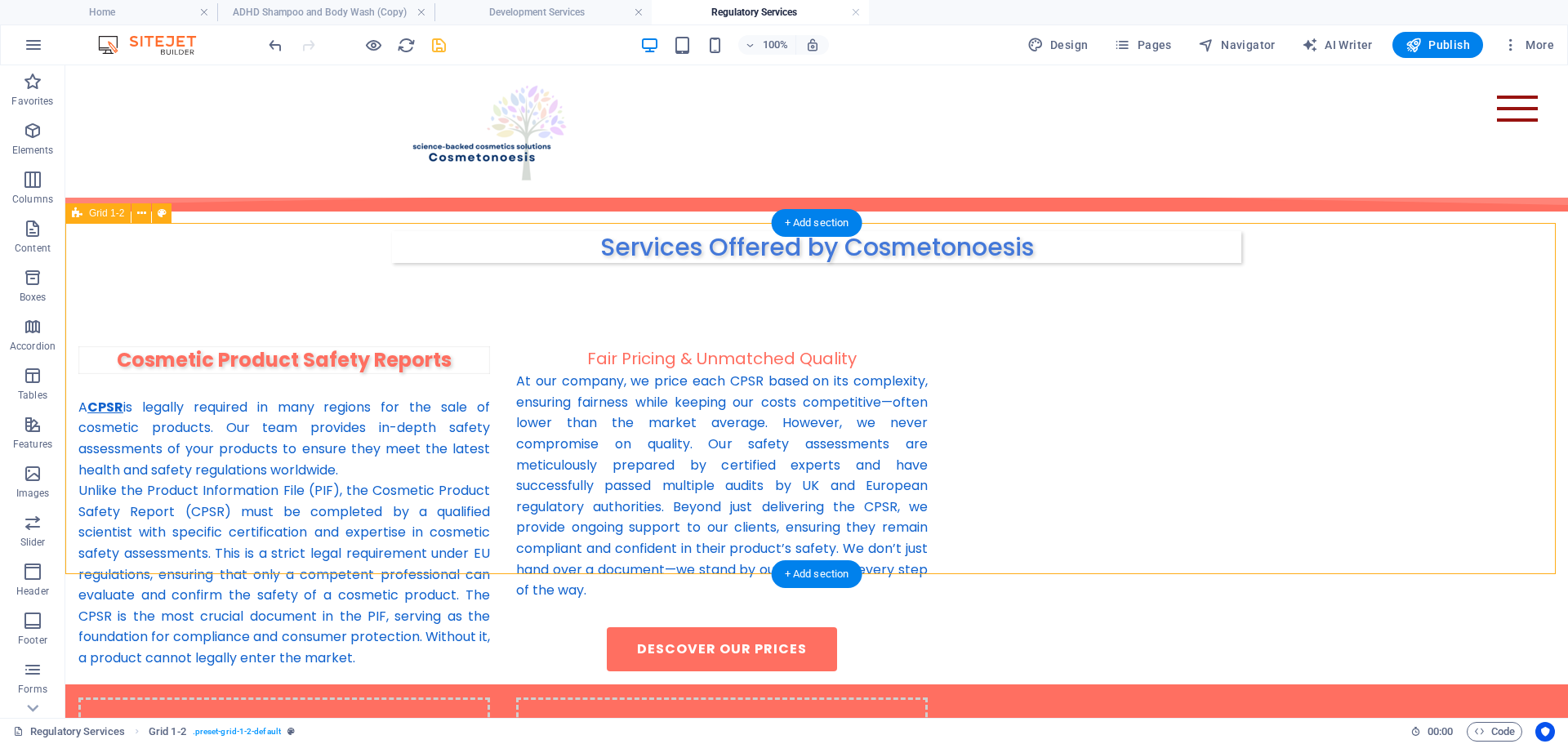 click on "descover our prices" at bounding box center (722, 649) 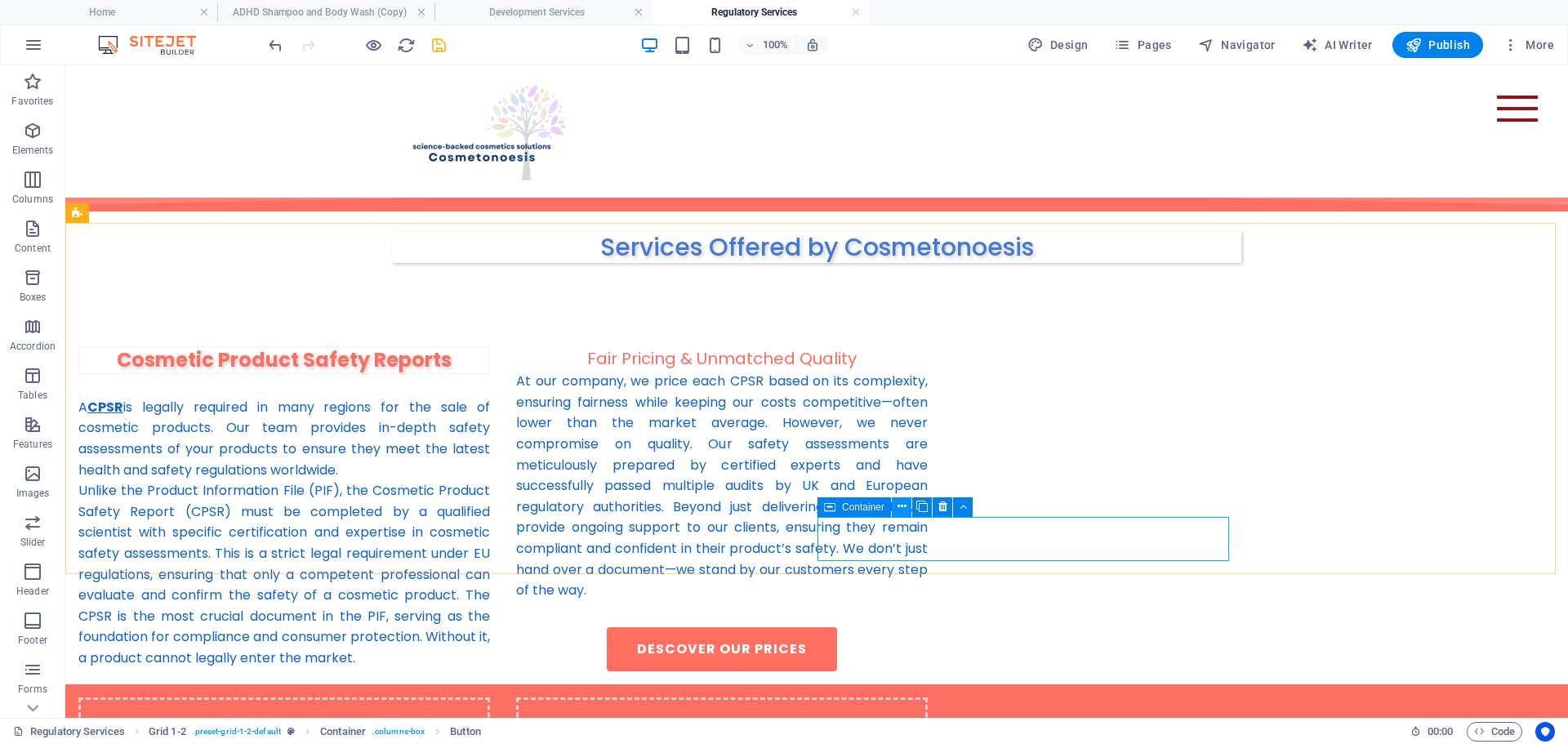 click at bounding box center [902, 506] 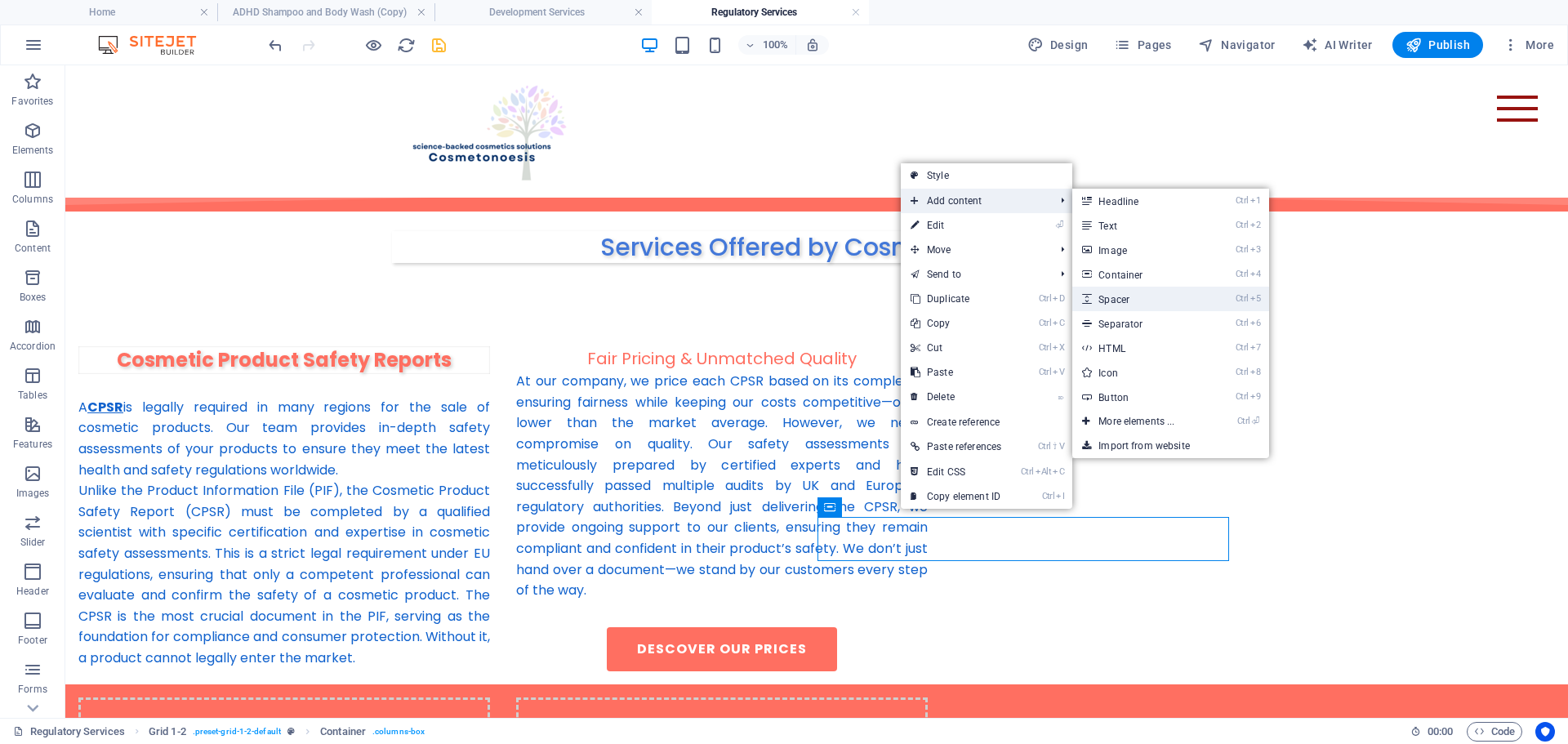 click on "Ctrl 5  Spacer" at bounding box center (1139, 299) 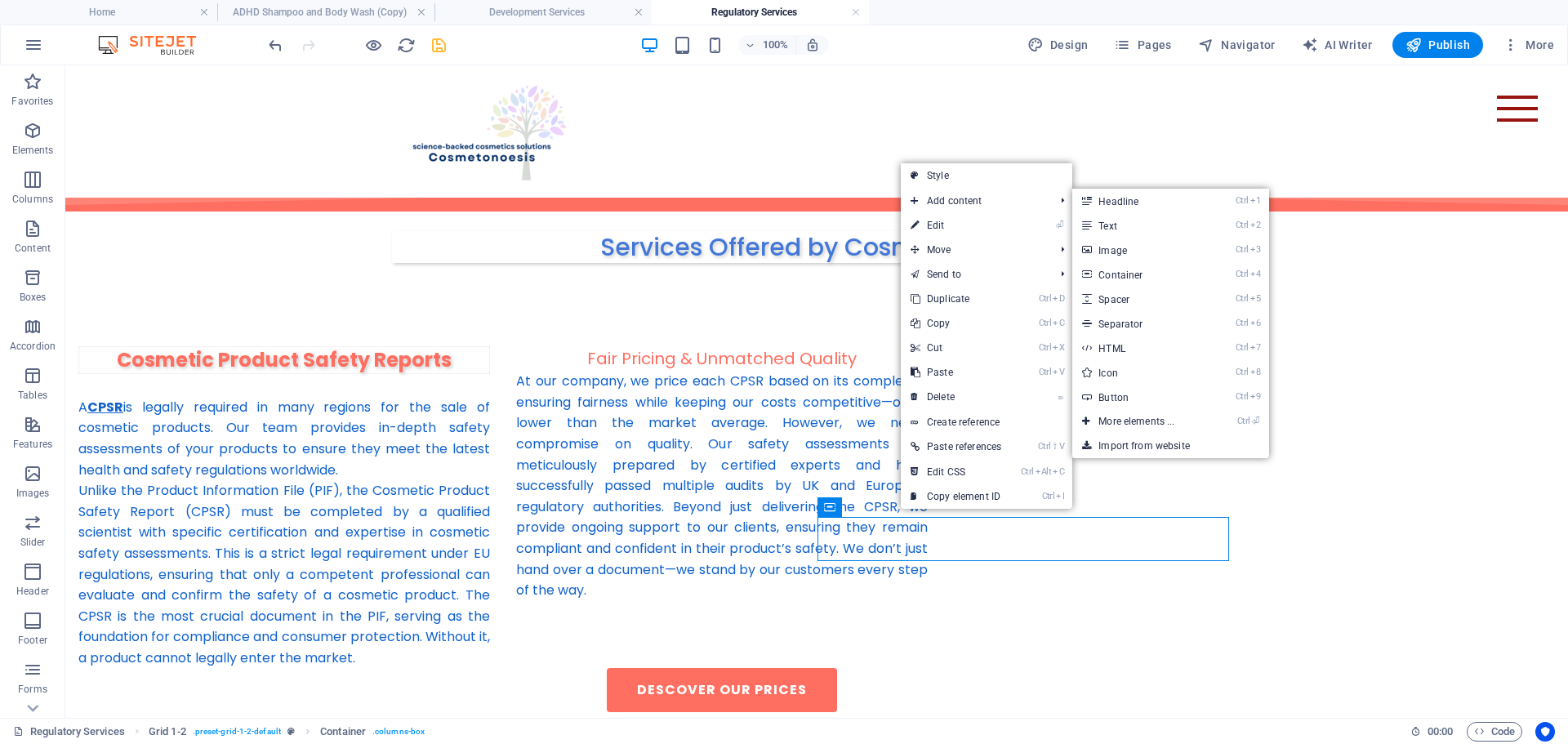 select on "px" 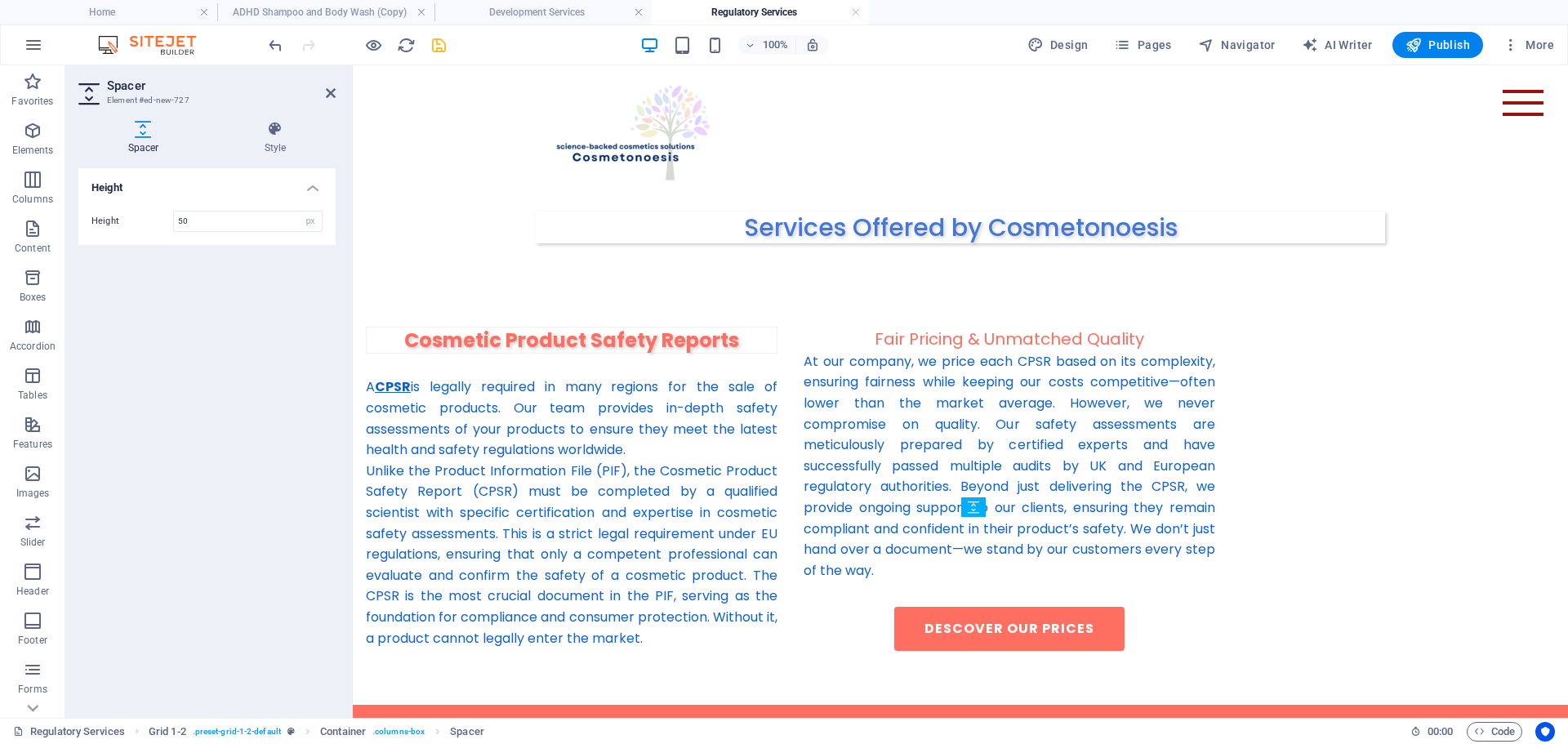 drag, startPoint x: 1380, startPoint y: 577, endPoint x: 1031, endPoint y: 576, distance: 349.00143 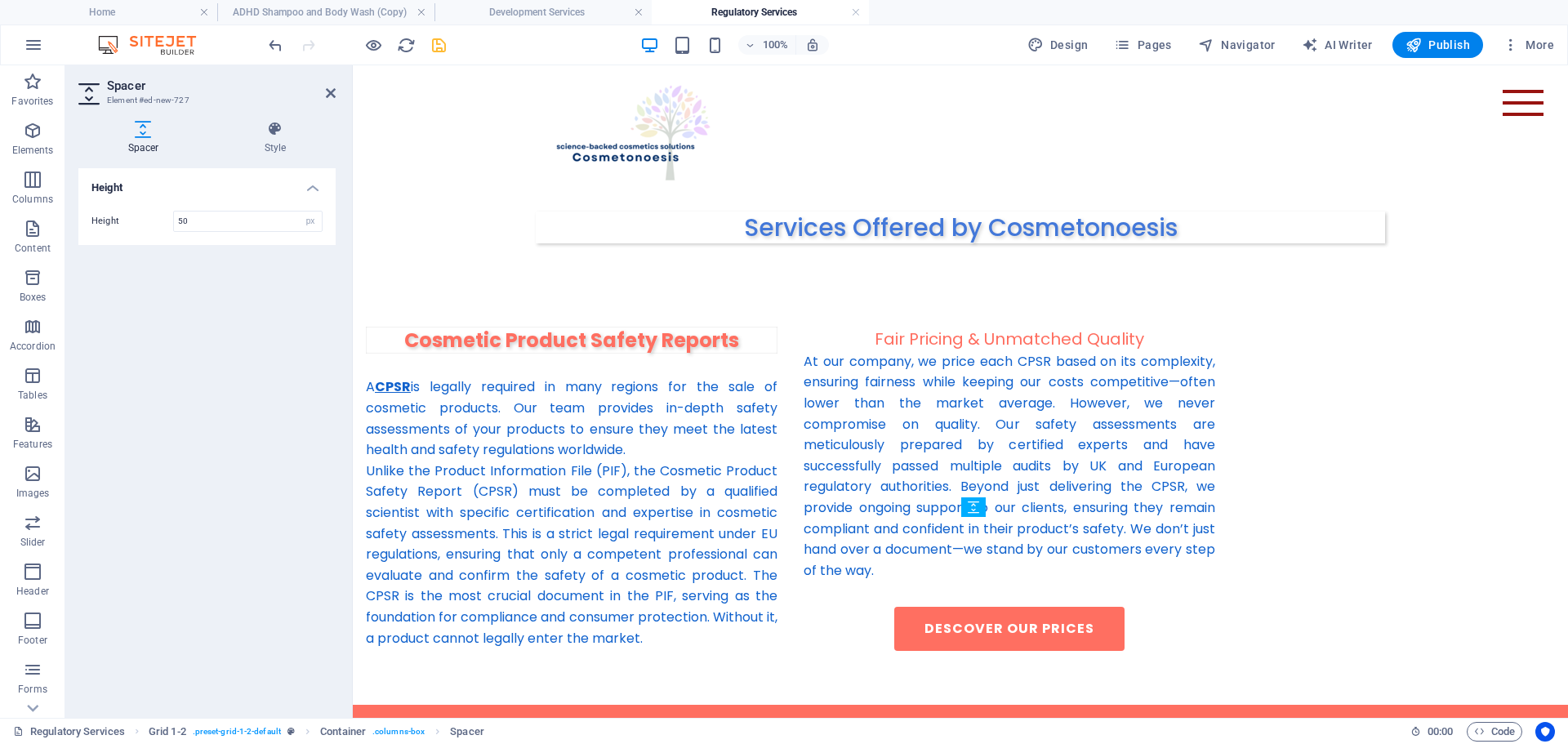 click on "Cosmetic Product Safety Reports A  CPSR  is legally required in many regions for the sale of cosmetic products. Our team provides in-depth safety assessments of your products to ensure they meet the latest health and safety regulations worldwide. Unlike the Product Information File (PIF), the Cosmetic Product Safety Report (CPSR) must be completed by a qualified scientist with specific certification and expertise in cosmetic safety assessments. This is a strict legal requirement under EU regulations, ensuring that only a competent professional can evaluate and confirm the safety of a cosmetic product. The CPSR is the most crucial document in the PIF, serving as the foundation for compliance and consumer protection. Without it, a product cannot legally enter the market. Fair Pricing & Unmatched Quality descover our prices" at bounding box center (960, 510) 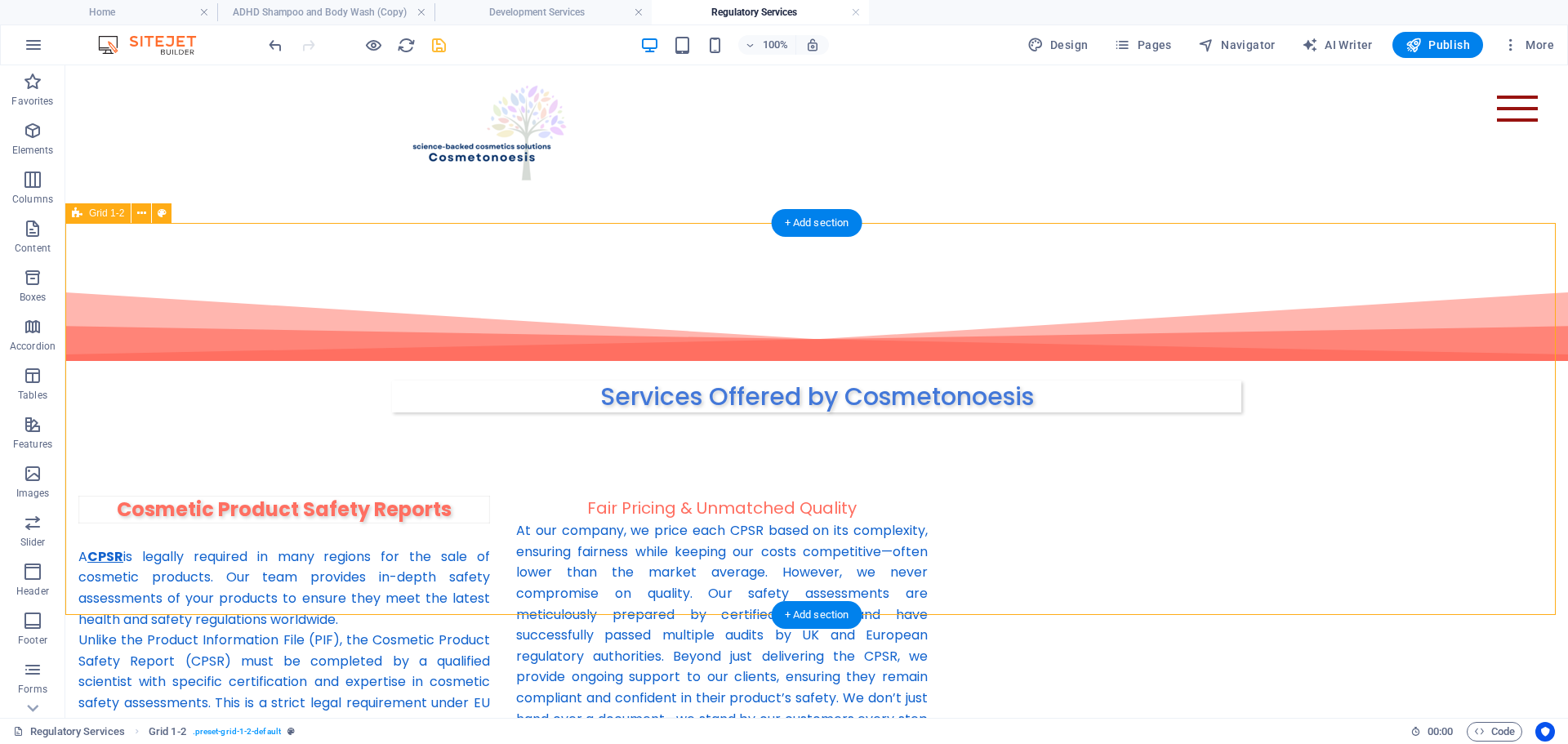 scroll, scrollTop: 244, scrollLeft: 0, axis: vertical 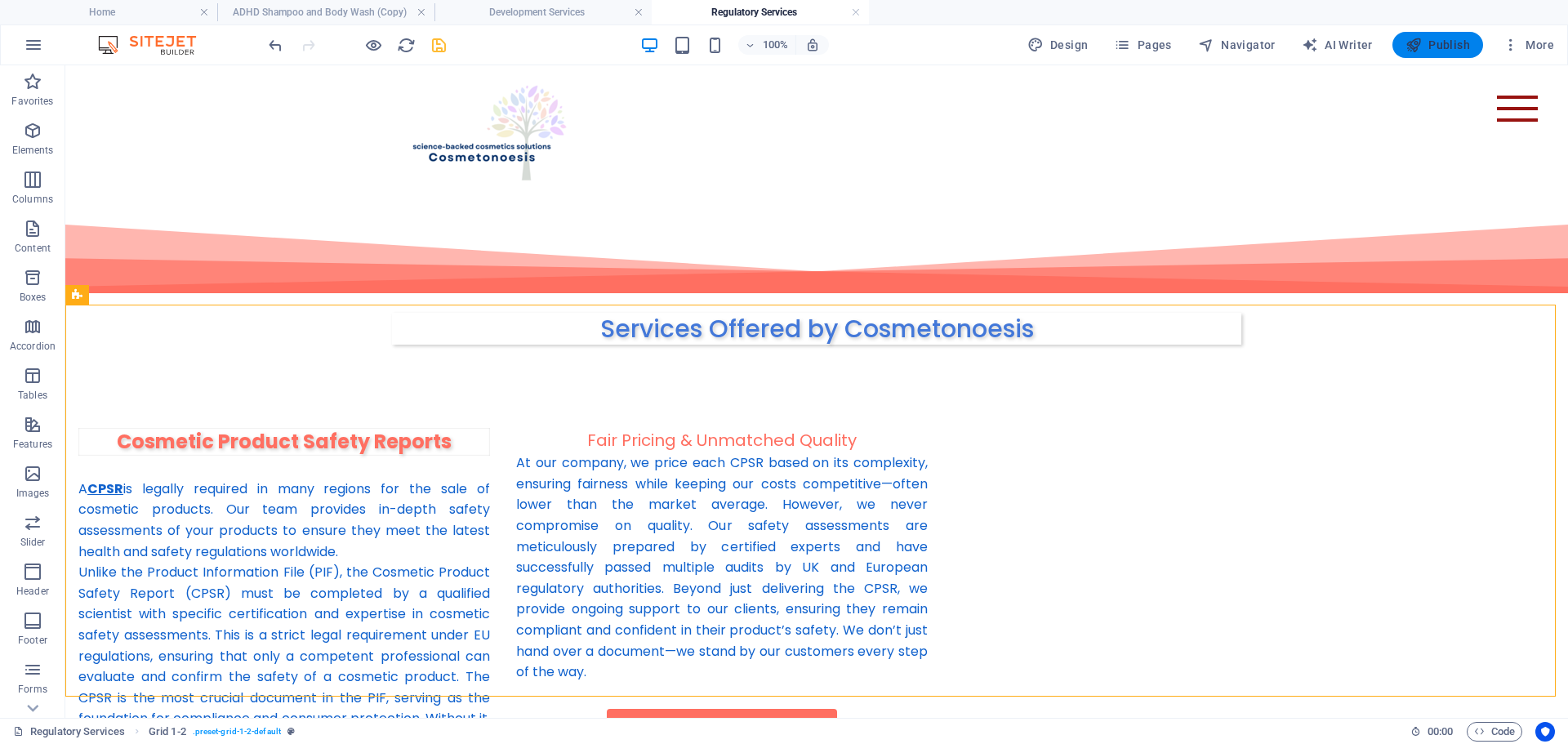 click on "Publish" at bounding box center [1437, 45] 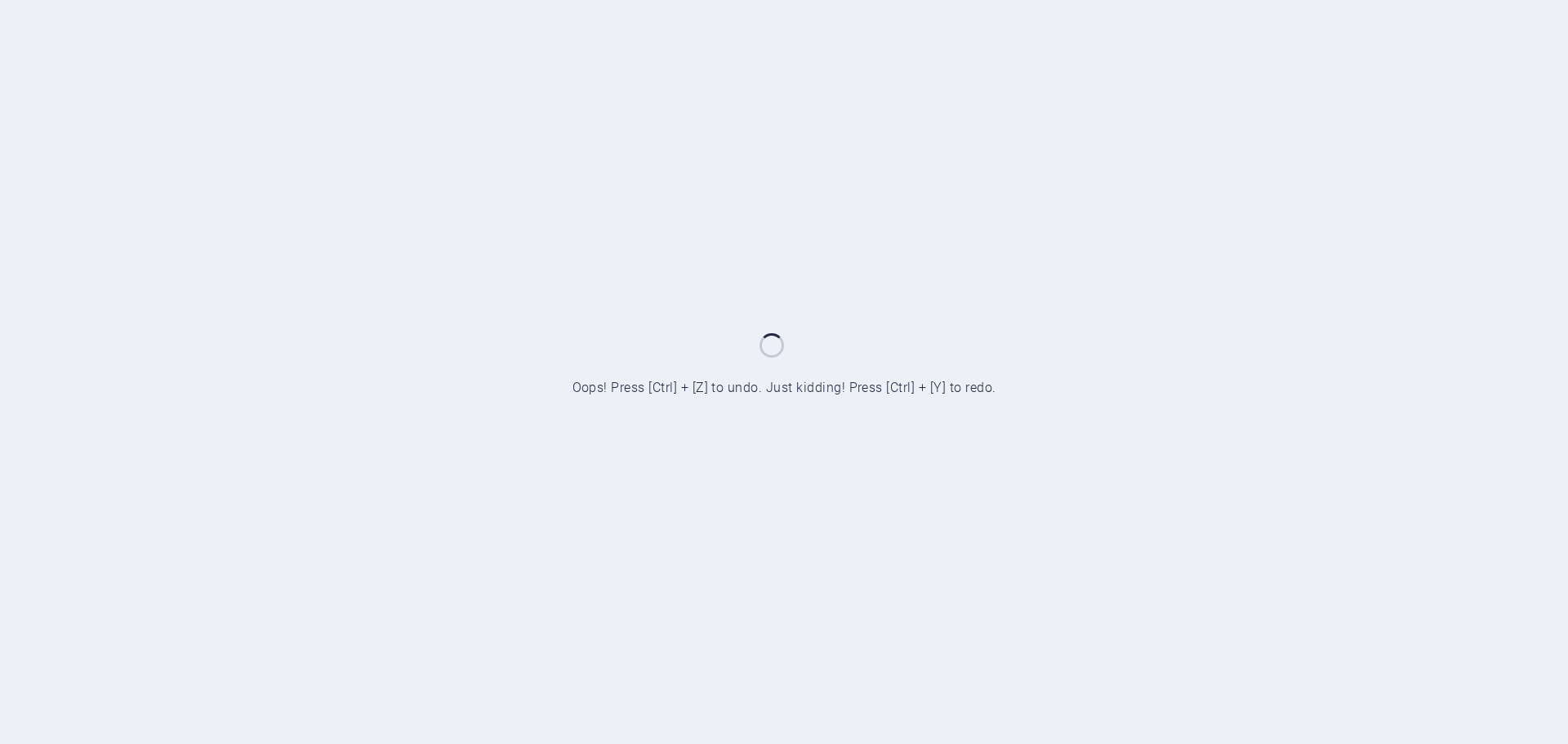 scroll, scrollTop: 0, scrollLeft: 0, axis: both 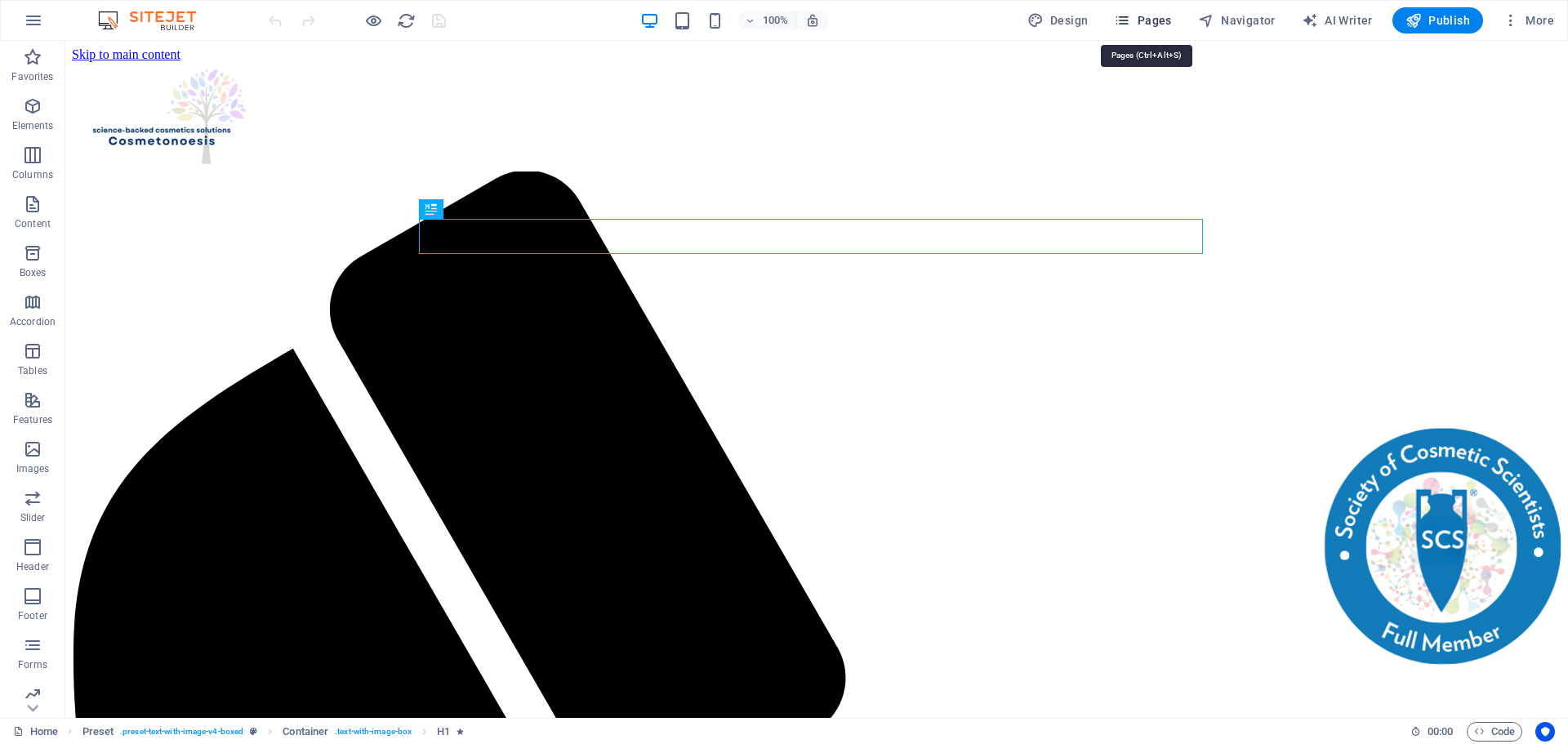 click on "Pages" at bounding box center [1143, 20] 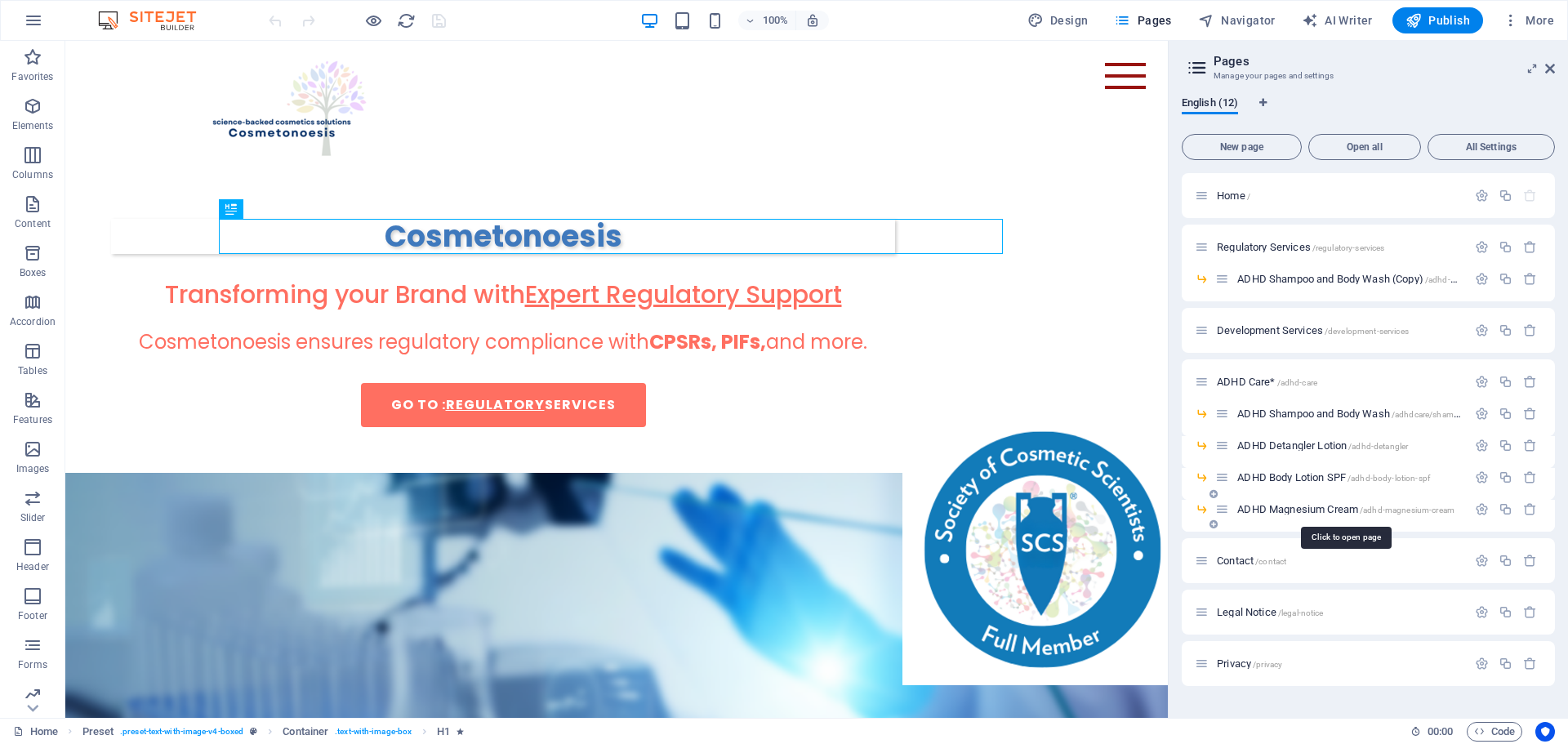 click on "ADHD Magnesium Cream /adhd-magnesium-cream" at bounding box center (1346, 509) 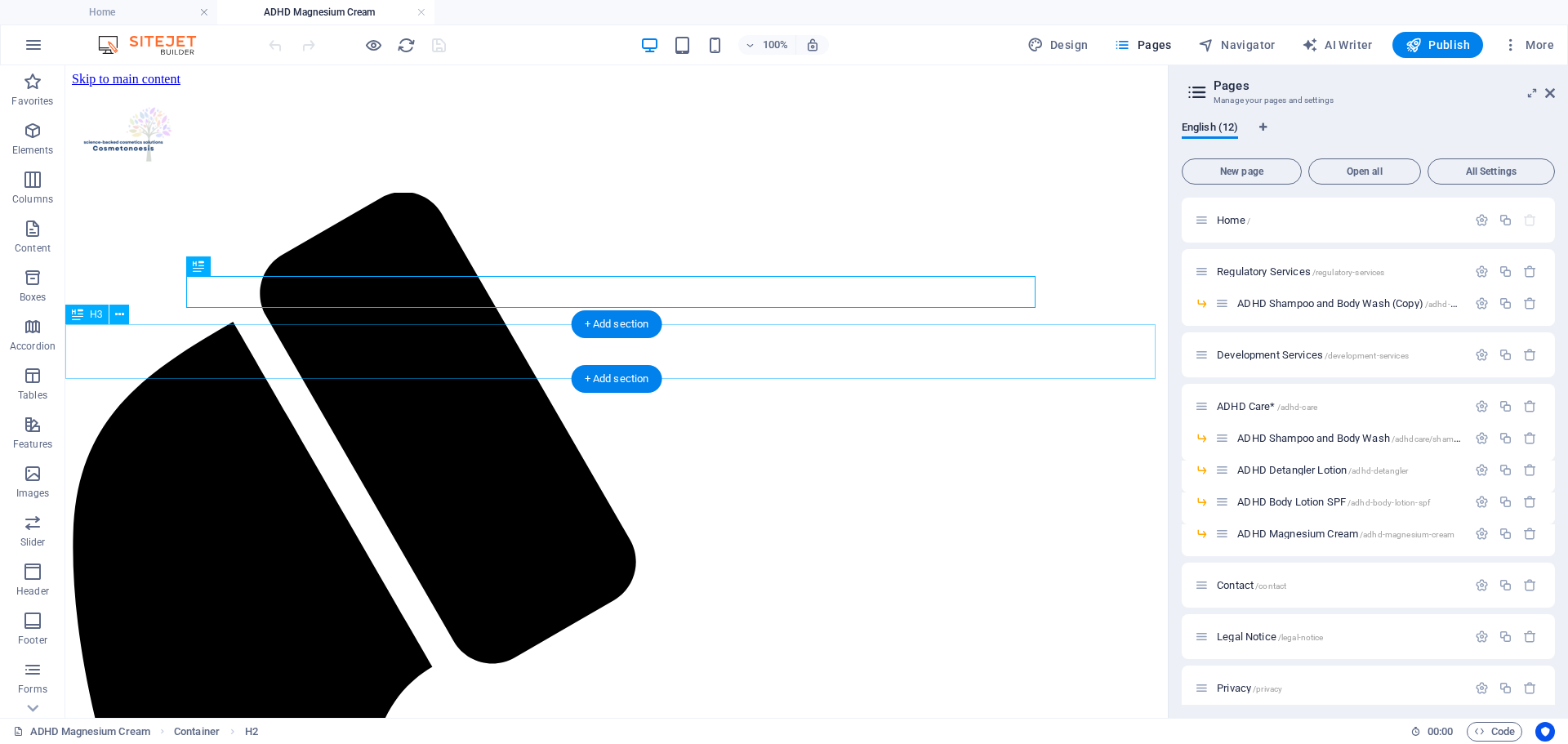 scroll, scrollTop: 0, scrollLeft: 0, axis: both 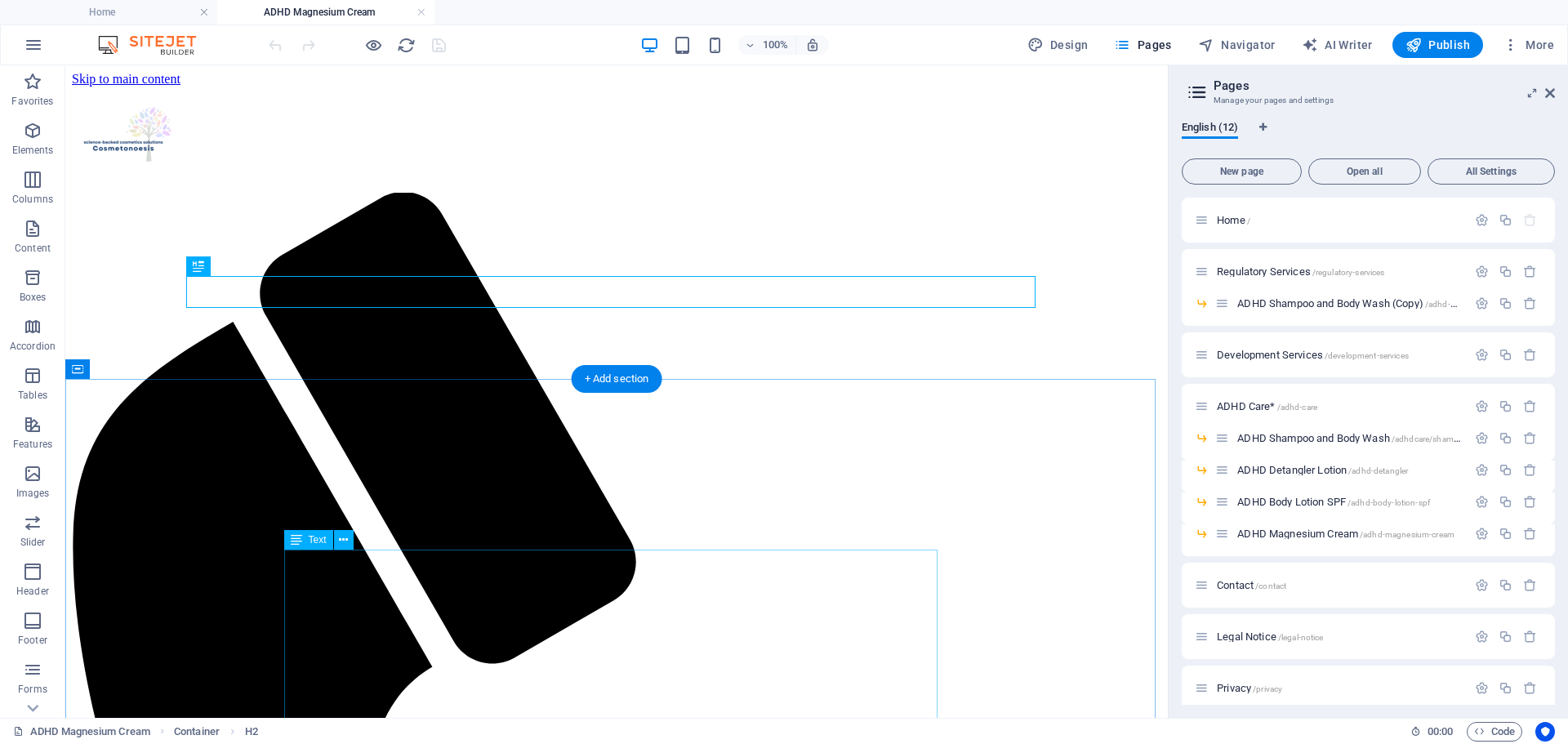 click on "Neurodiverse-friendly sensory profile: lightweight, non-greasy, non-tacky, absorbs fast Water-repellent, long-lasting adherence using cationic technology Encapsulated filters for reduced irritation, safe for sensitive and easily overstimulated skin Minimal fragrance, no white cast, no residue – avoids sensory overload triggers Barrier and nervous system supportive actives (Centella, Oat, Vitamin F, Blueberry extract) Hero Ingredient Story 1️⃣ Cationic Film-Forming System (Emulsence HC + Quaternary Polymers) Creates an electrostatic affinity with skin, forming a flexible, water-resistant film. Improves adherence of SunCat MTA for consistent protection, even after swimming or sweating. Leaves a smooth, “powdery-dry” finish, reducing stickiness and tactile discomfort. 2️⃣ SunCat MTA – Encapsulated Sunscreen Complex Broad-spectrum, photostable UV protection in a microcapsule system. Minimizes skin feel issues often reported with conventional sunscreens (grittiness, heaviness). Ingredients :" at bounding box center (617, 2761) 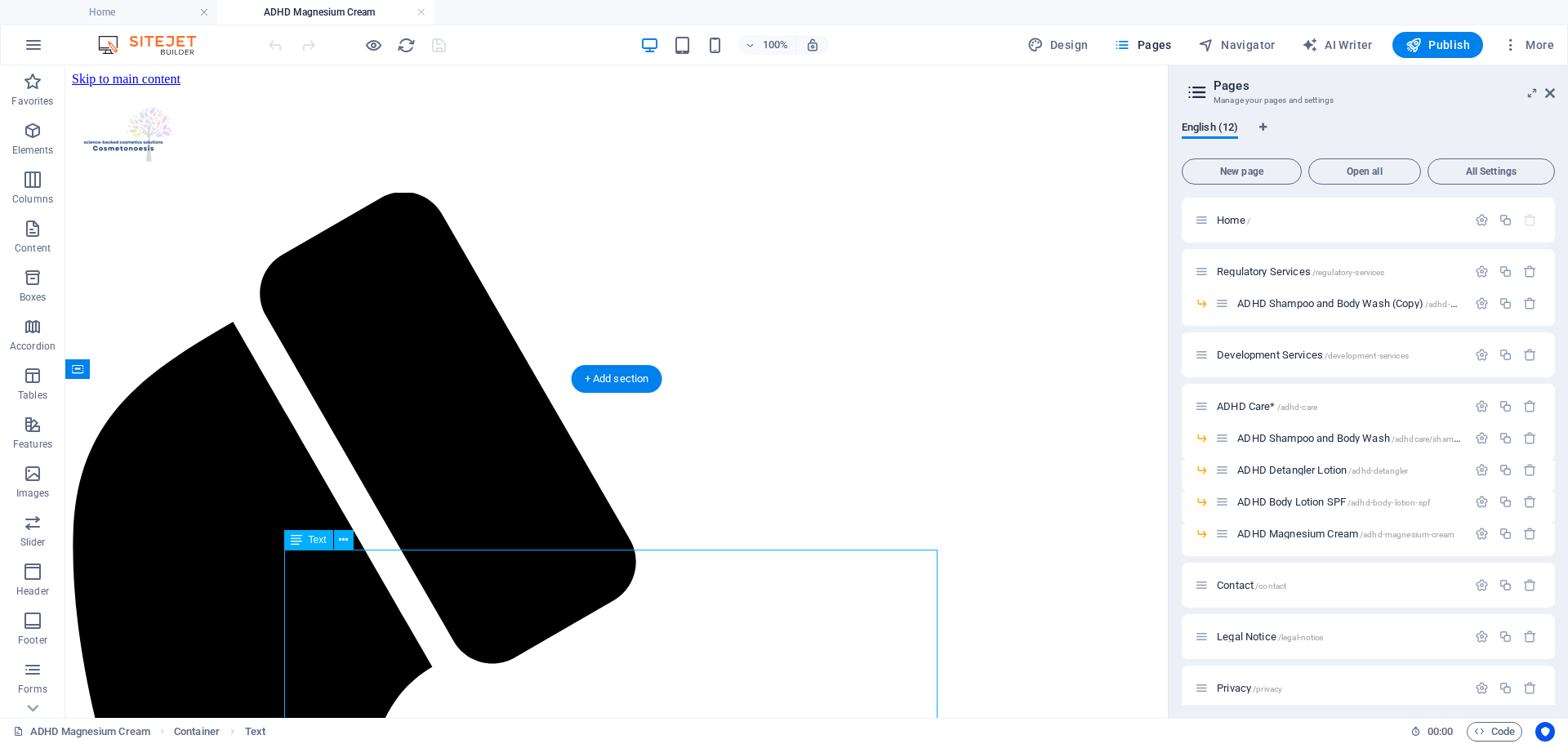 click on "Neurodiverse-friendly sensory profile: lightweight, non-greasy, non-tacky, absorbs fast Water-repellent, long-lasting adherence using cationic technology Encapsulated filters for reduced irritation, safe for sensitive and easily overstimulated skin Minimal fragrance, no white cast, no residue – avoids sensory overload triggers Barrier and nervous system supportive actives (Centella, Oat, Vitamin F, Blueberry extract) Hero Ingredient Story 1️⃣ Cationic Film-Forming System (Emulsence HC + Quaternary Polymers) Creates an electrostatic affinity with skin, forming a flexible, water-resistant film. Improves adherence of SunCat MTA for consistent protection, even after swimming or sweating. Leaves a smooth, “powdery-dry” finish, reducing stickiness and tactile discomfort. 2️⃣ SunCat MTA – Encapsulated Sunscreen Complex Broad-spectrum, photostable UV protection in a microcapsule system. Minimizes skin feel issues often reported with conventional sunscreens (grittiness, heaviness). Ingredients :" at bounding box center (617, 2761) 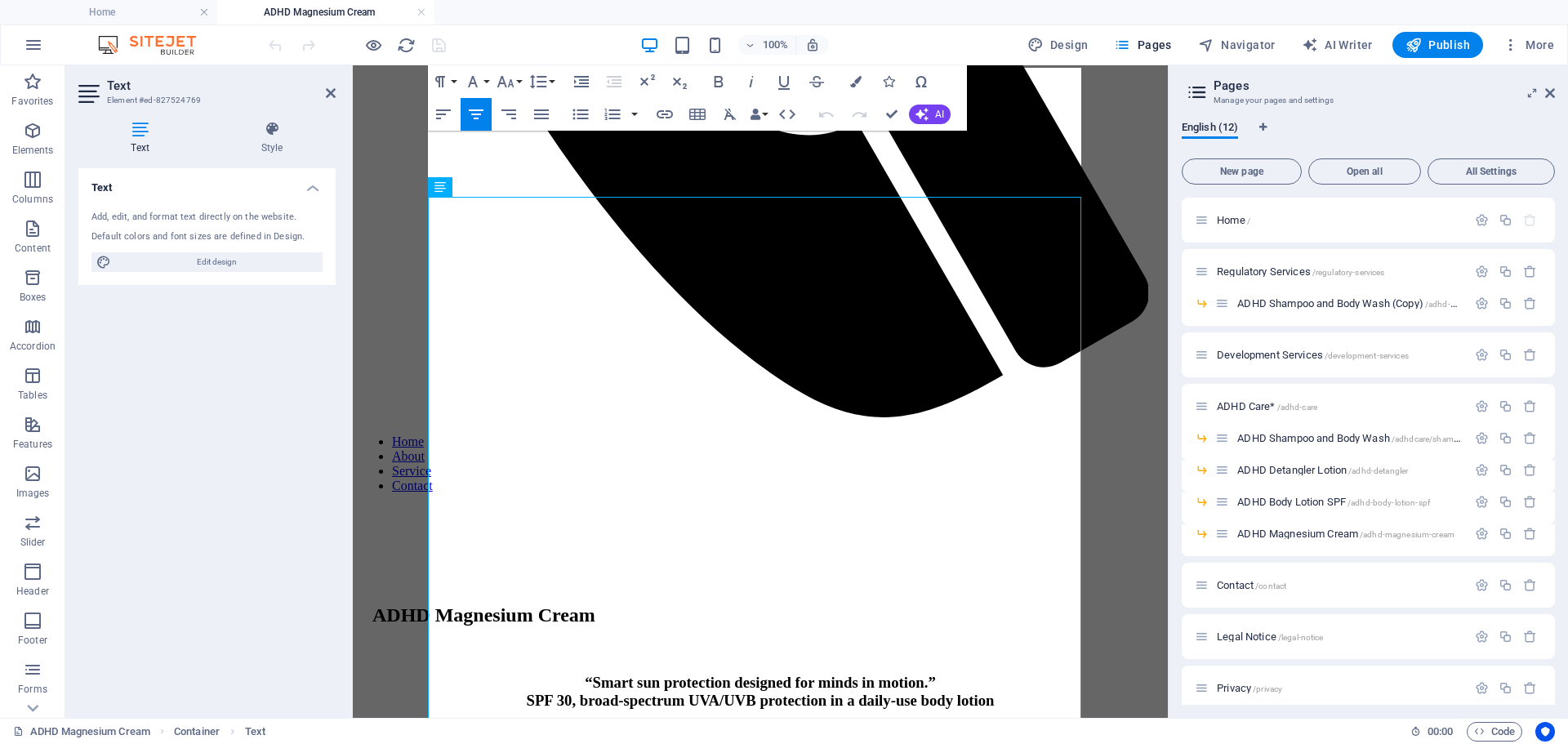 scroll, scrollTop: 1299, scrollLeft: 0, axis: vertical 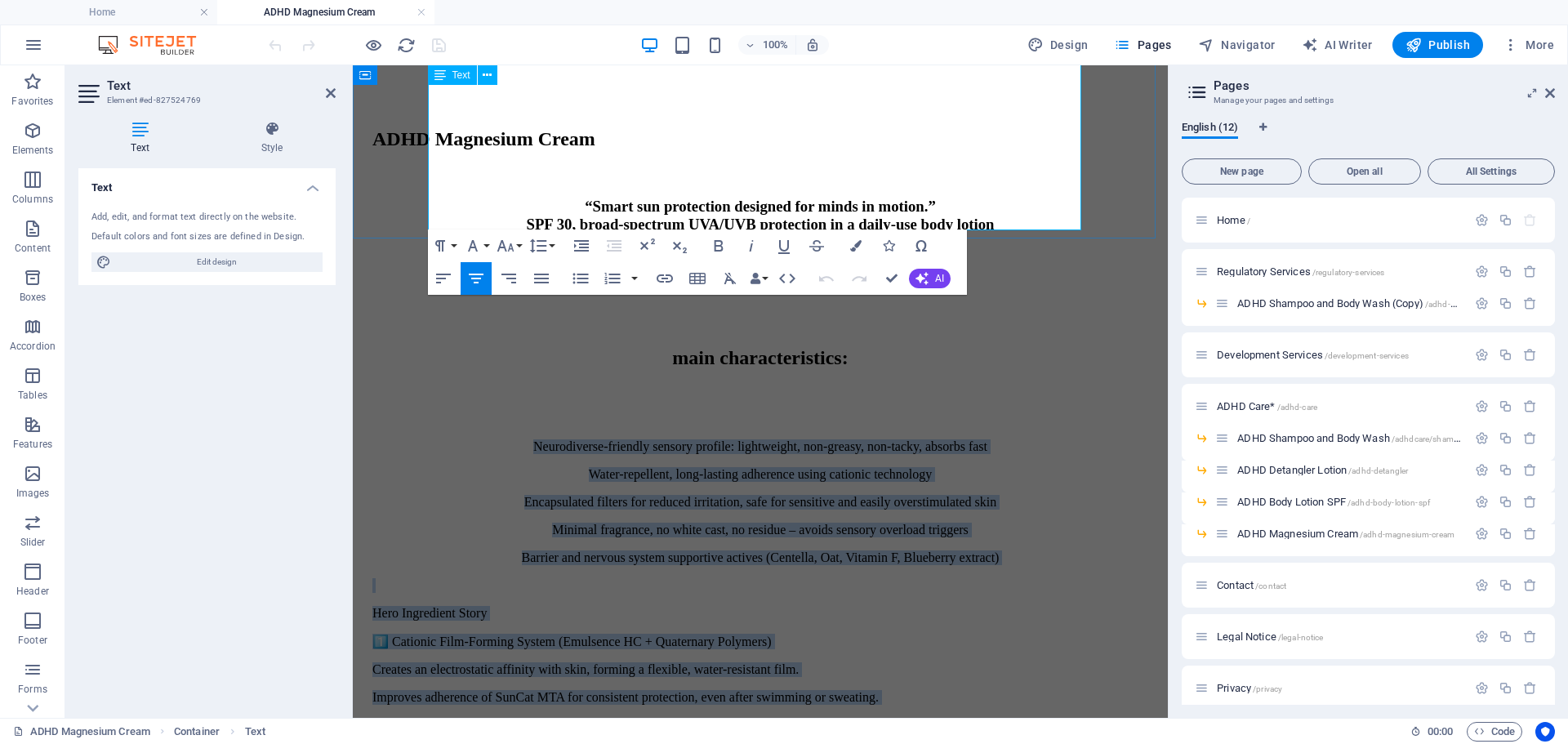 drag, startPoint x: 471, startPoint y: 559, endPoint x: 996, endPoint y: 241, distance: 613.7988 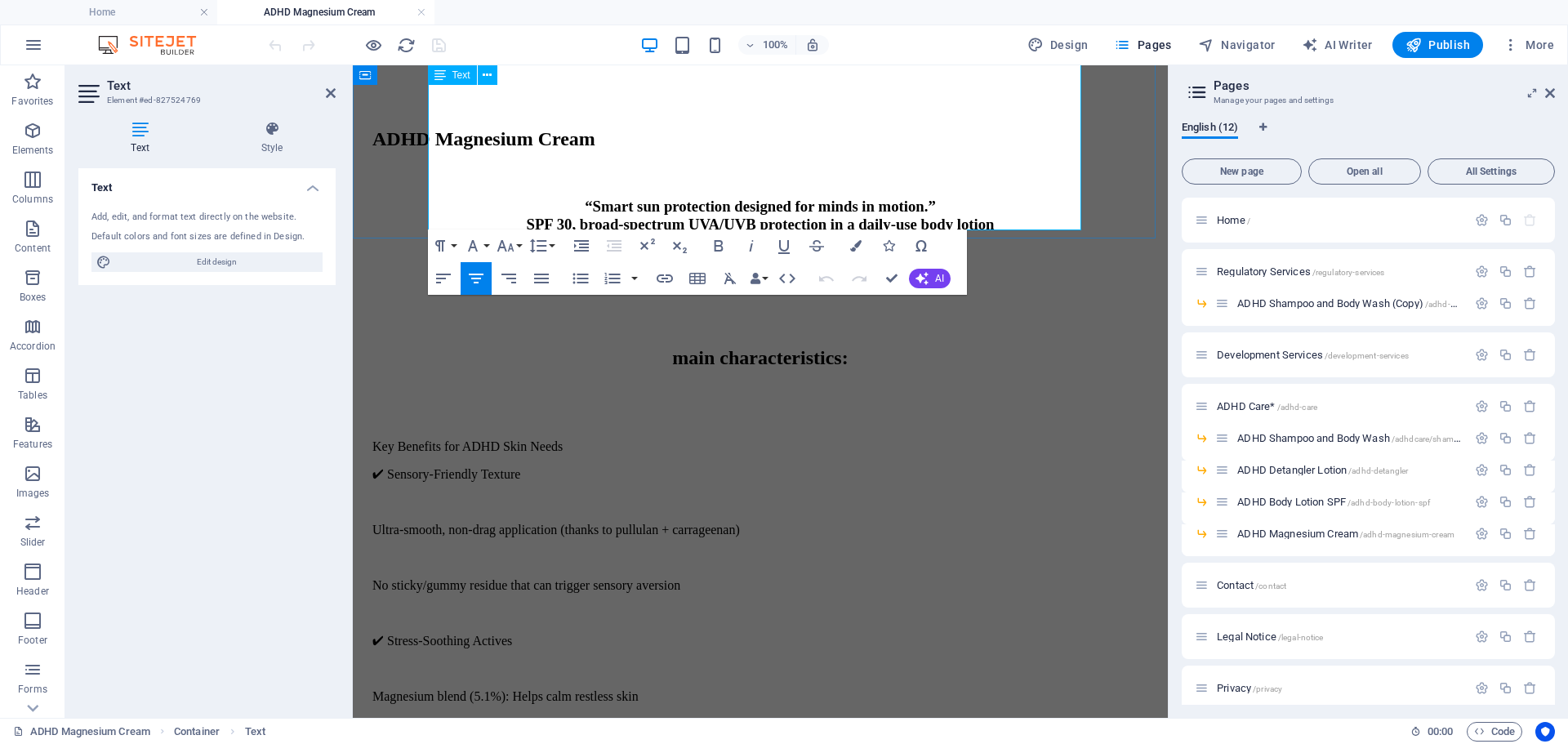 scroll, scrollTop: 926, scrollLeft: 0, axis: vertical 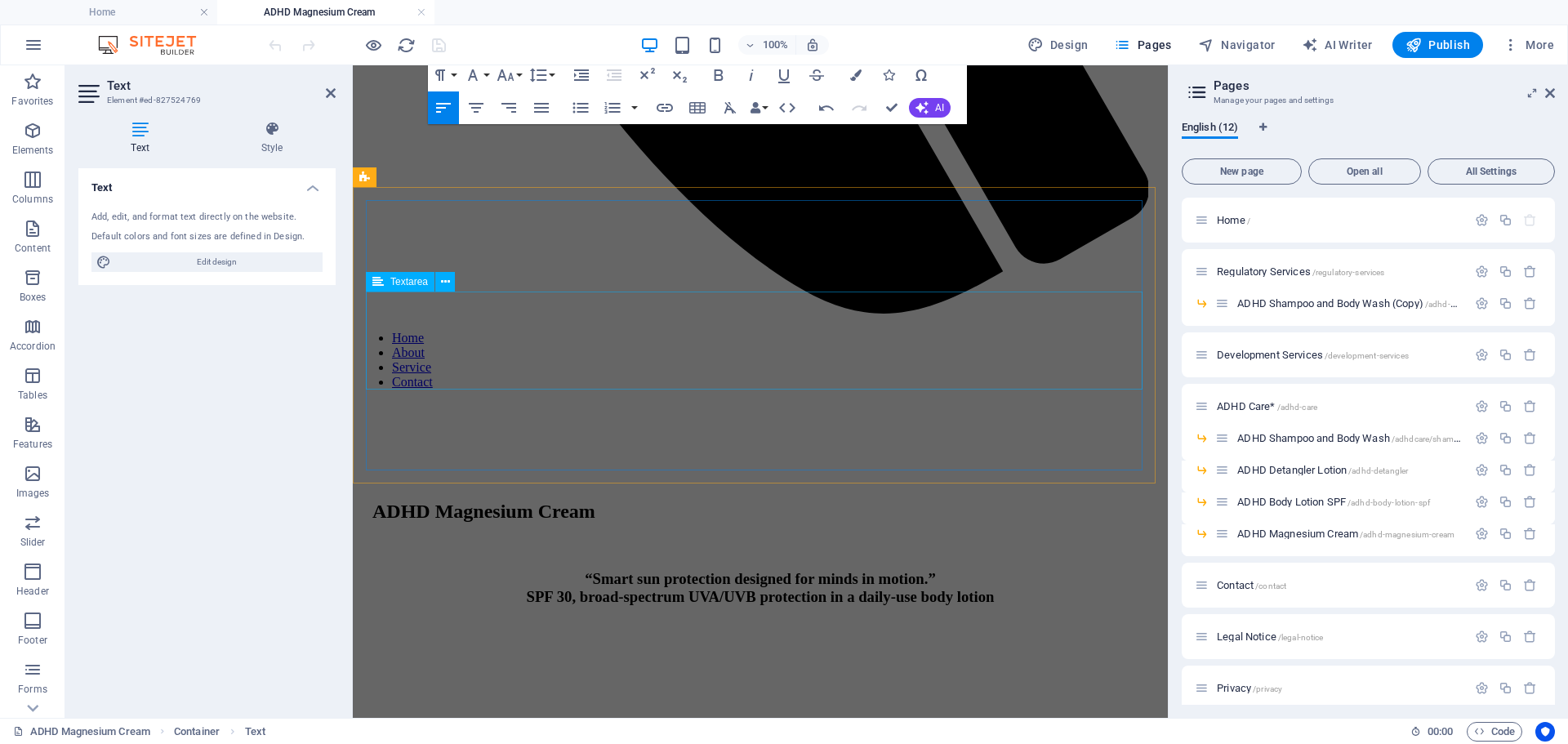 click at bounding box center [760, 1756] 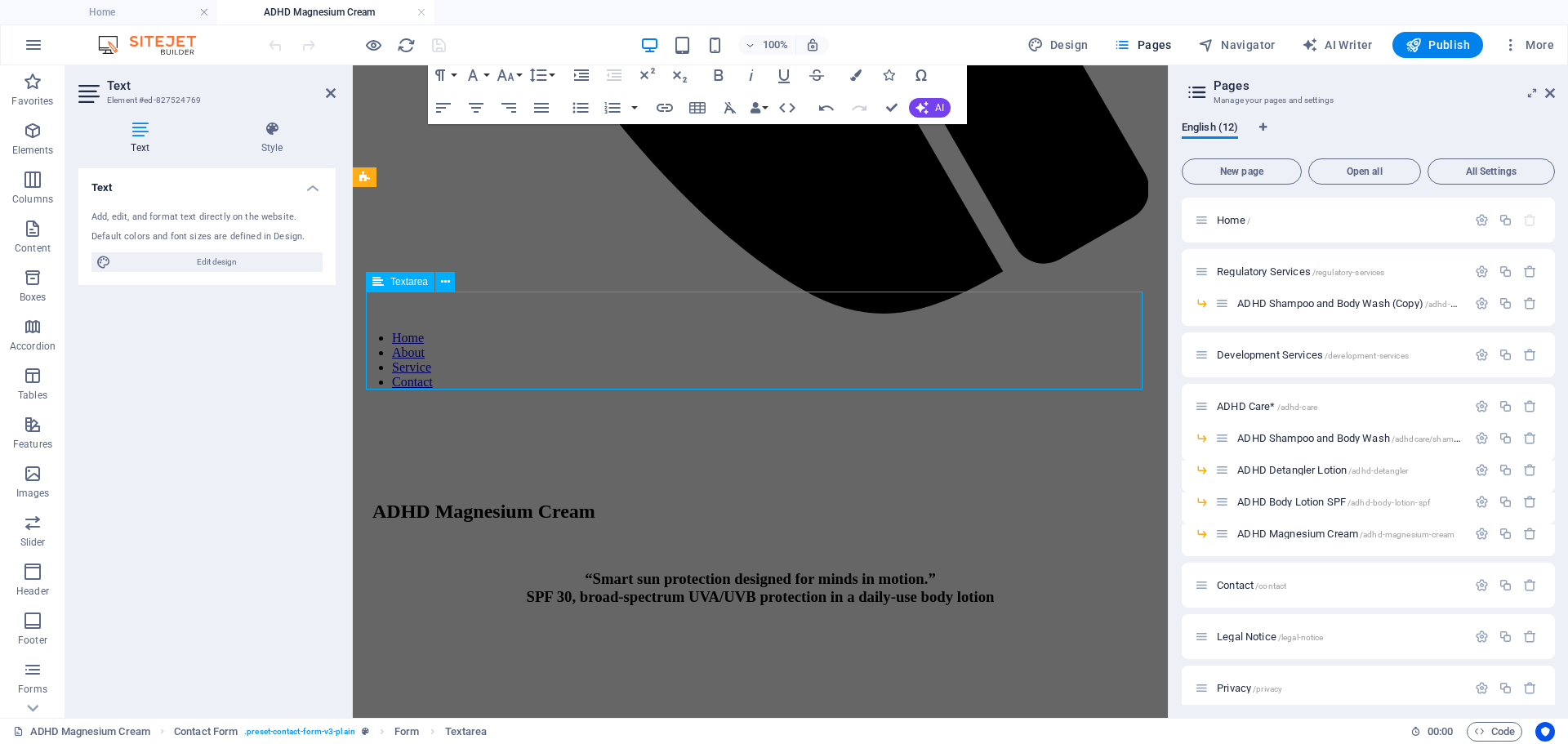 scroll, scrollTop: 914, scrollLeft: 0, axis: vertical 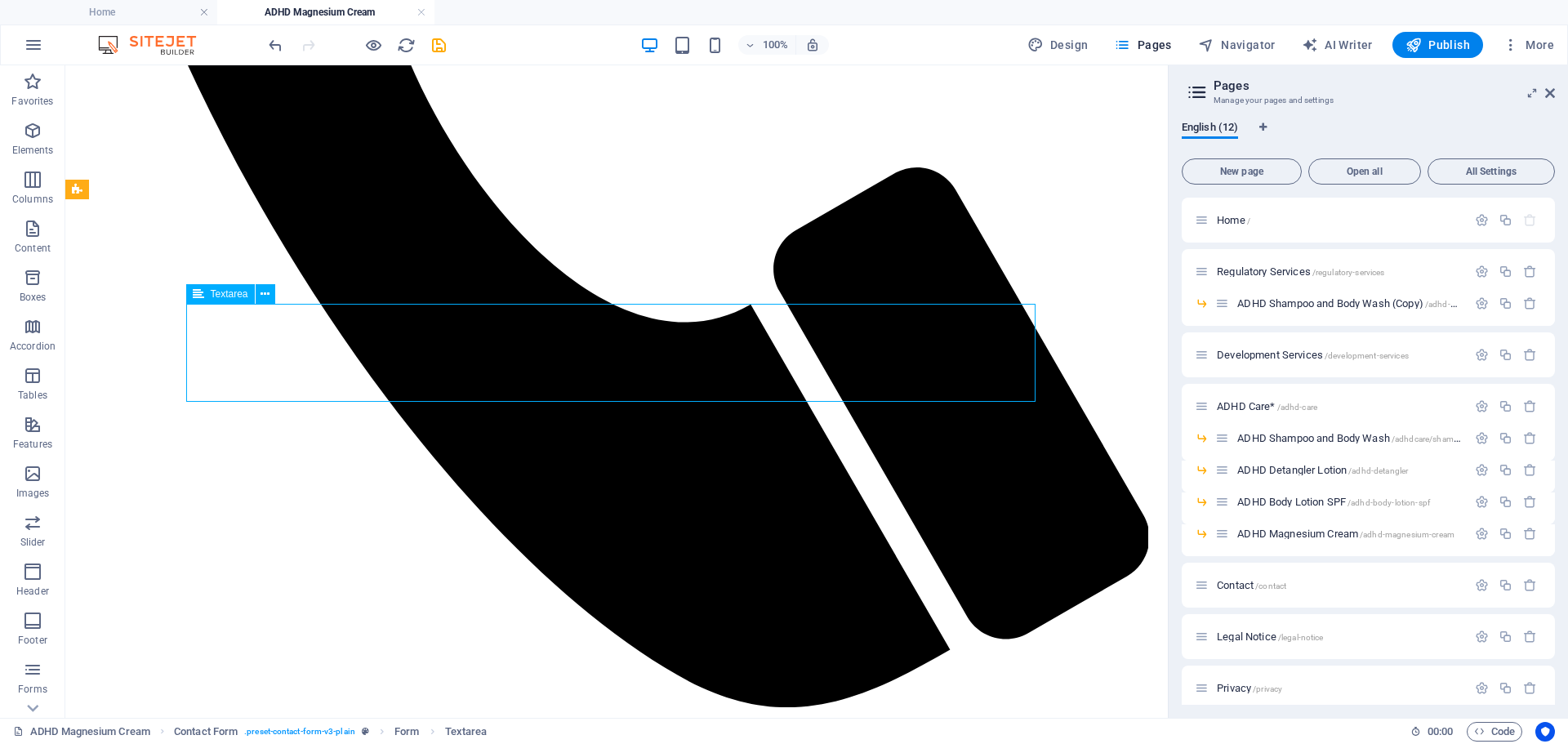 click at bounding box center [617, 2150] 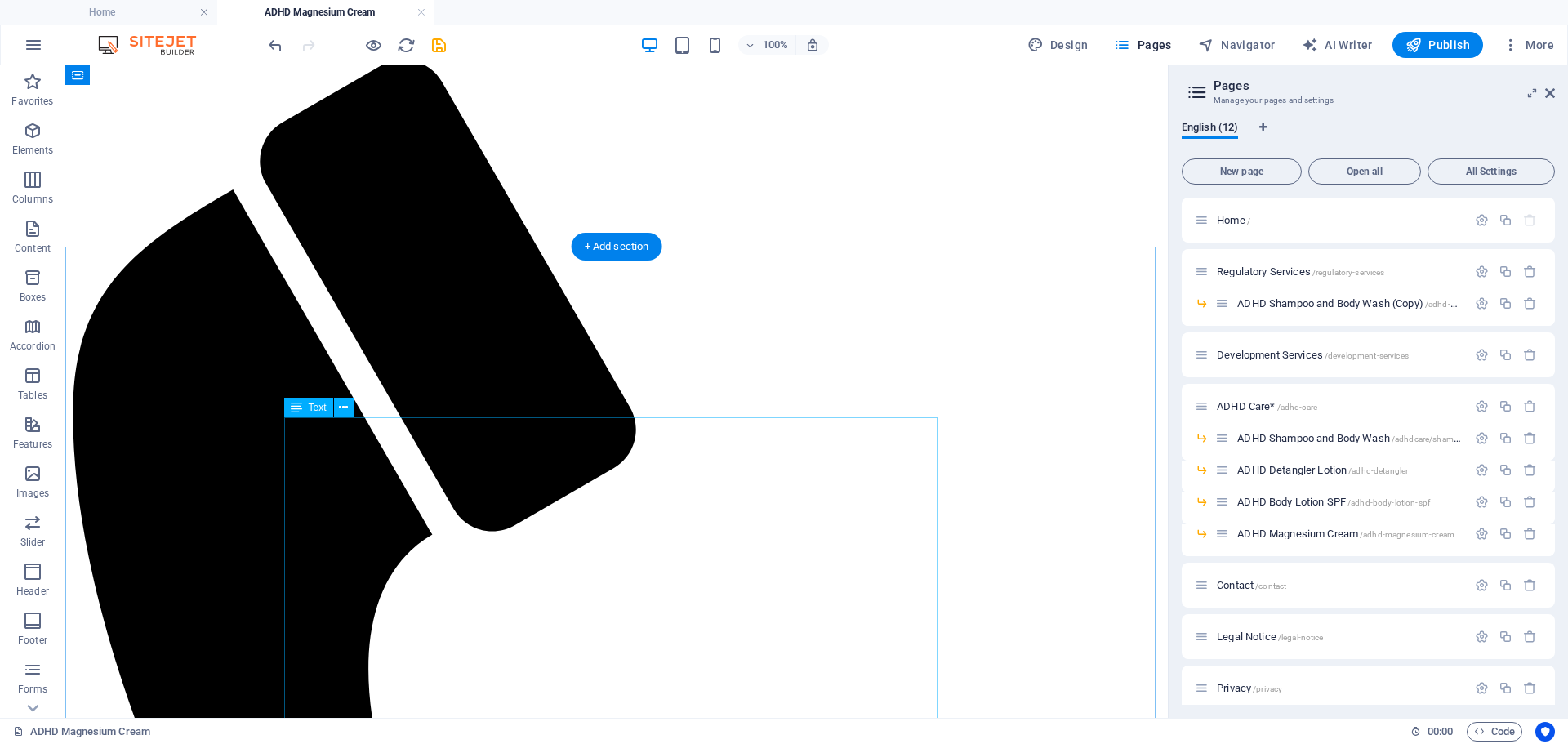 scroll, scrollTop: 0, scrollLeft: 0, axis: both 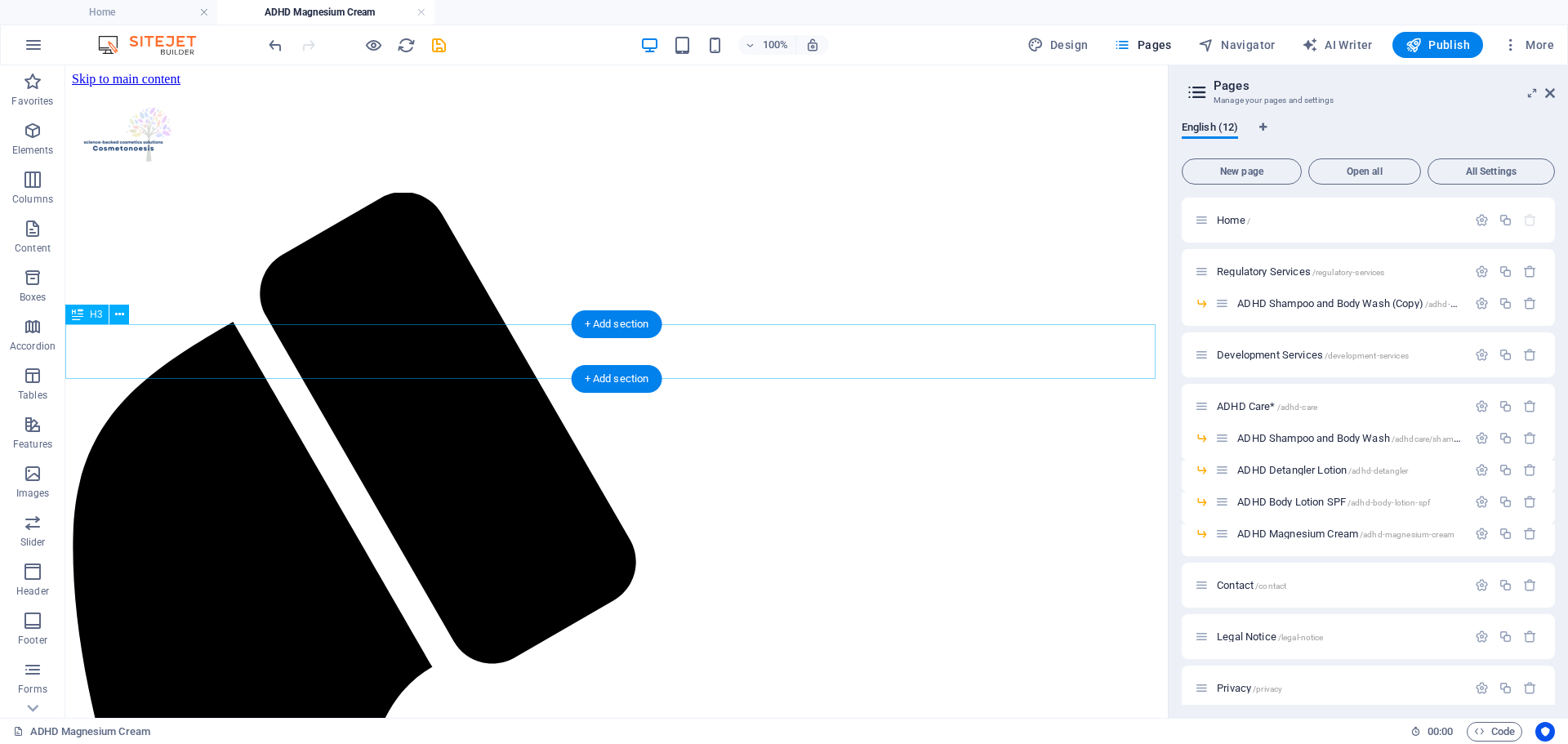 click on "“Smart sun protection designed for minds in motion.” SPF 30, broad-spectrum UVA/UVB protection in a daily-use body lotion" at bounding box center [617, 1896] 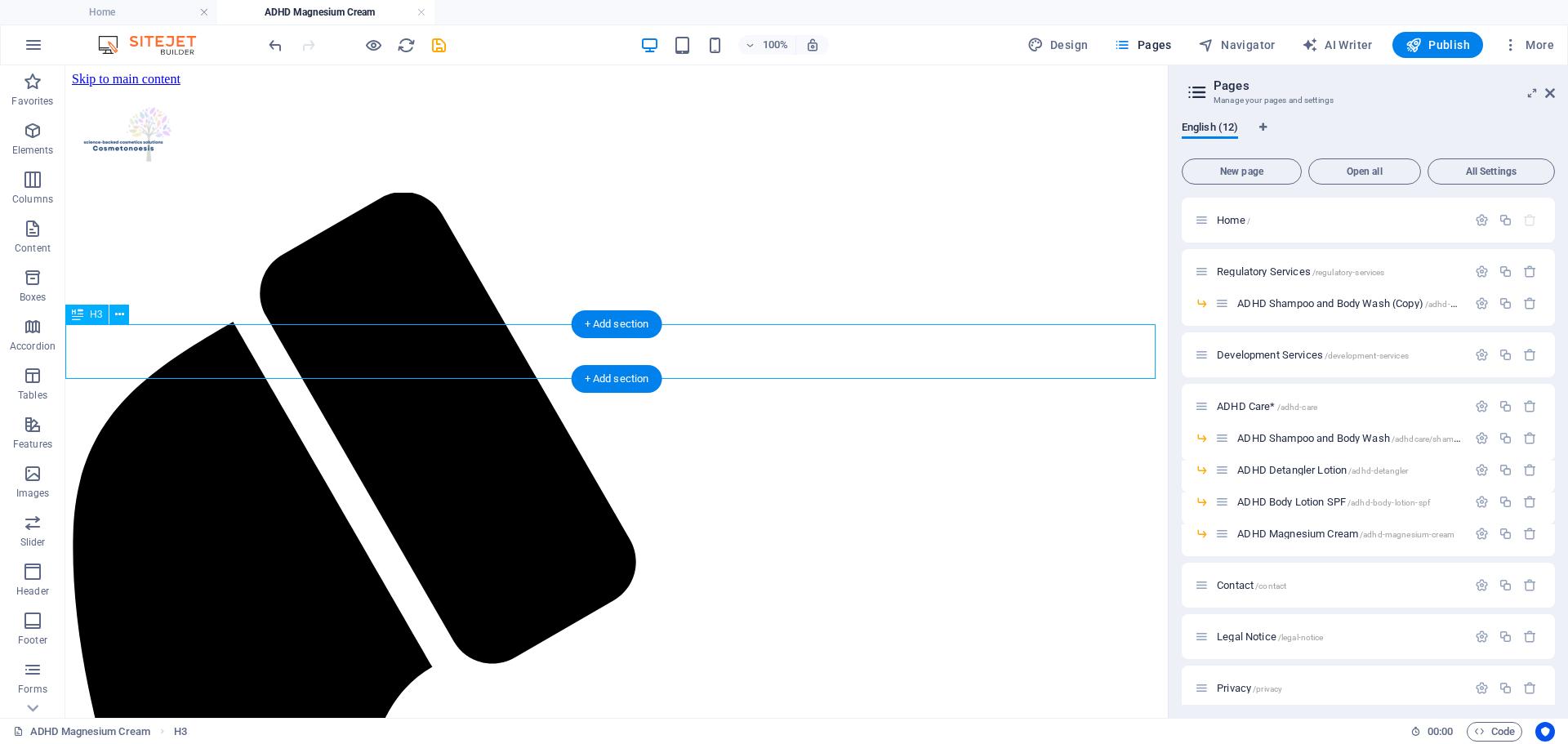 click on "“Smart sun protection designed for minds in motion.” SPF 30, broad-spectrum UVA/UVB protection in a daily-use body lotion" at bounding box center [617, 1896] 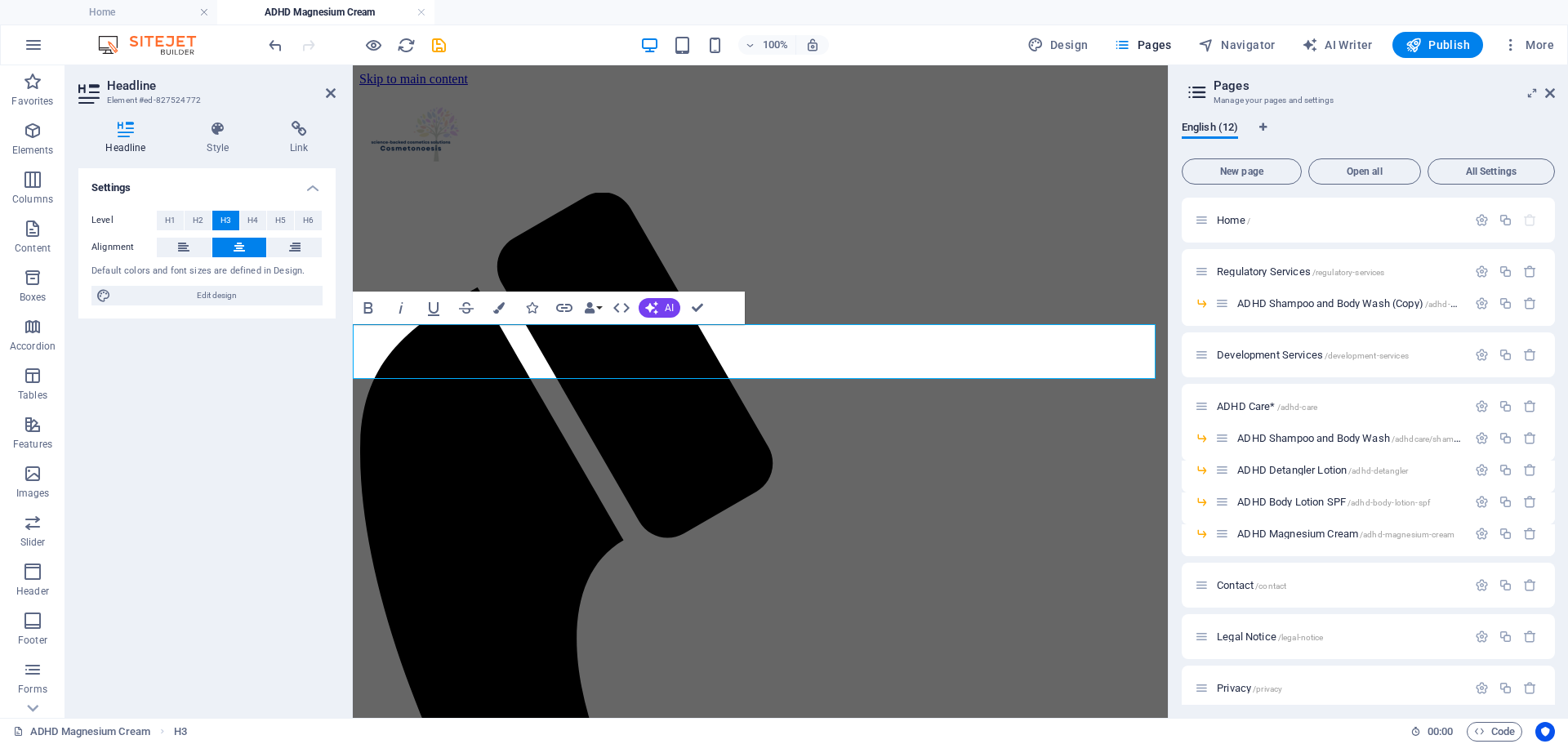 type 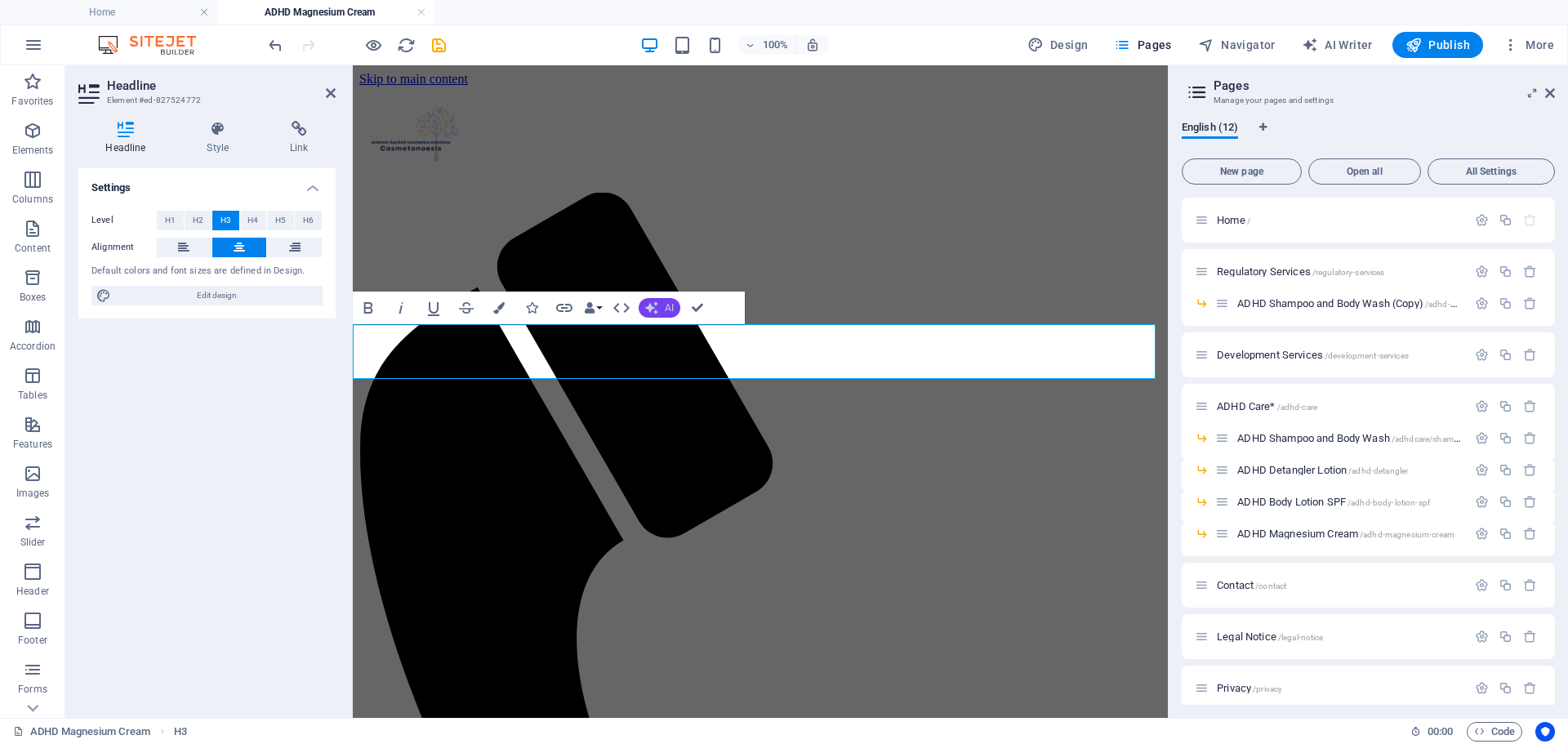 click 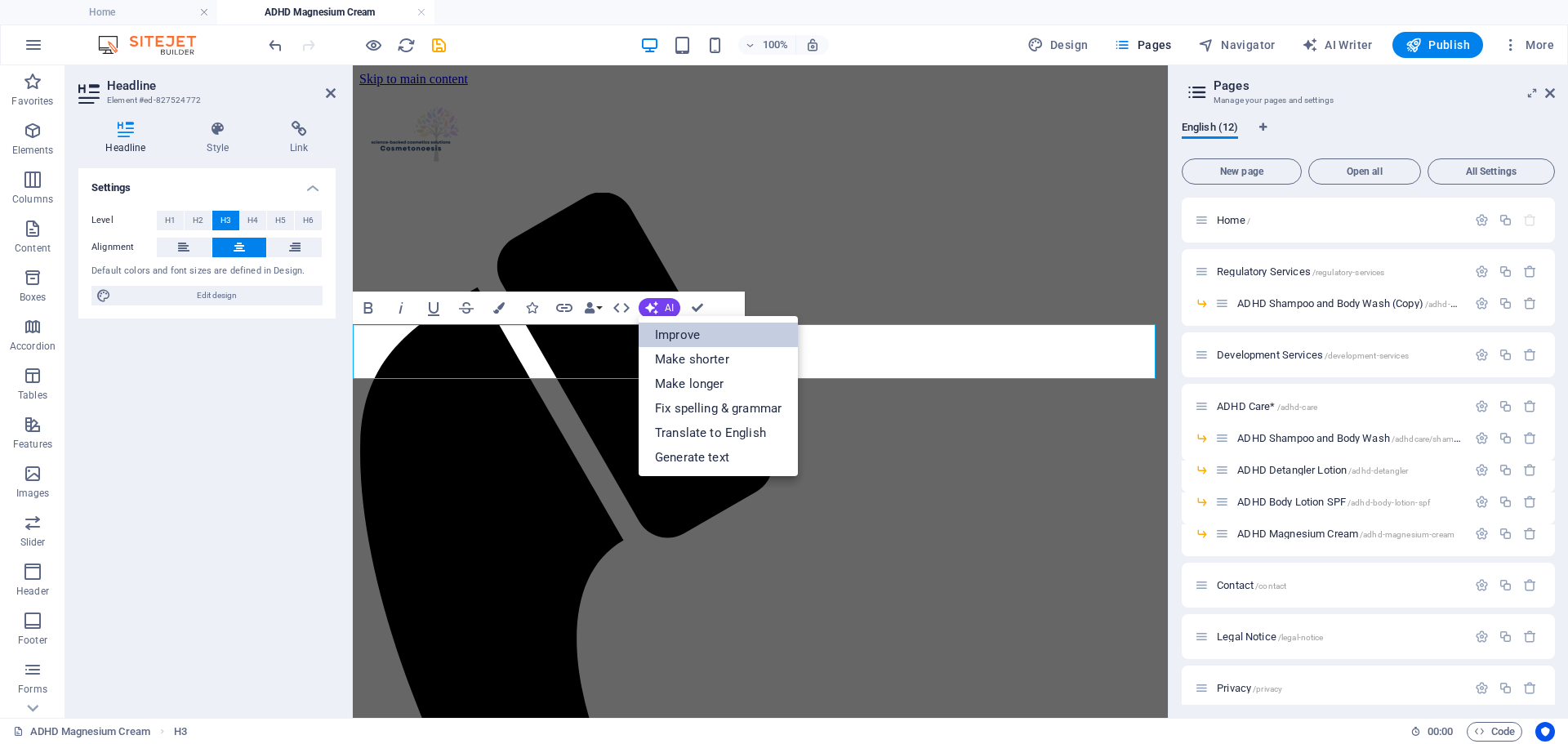 click on "Improve" at bounding box center [718, 335] 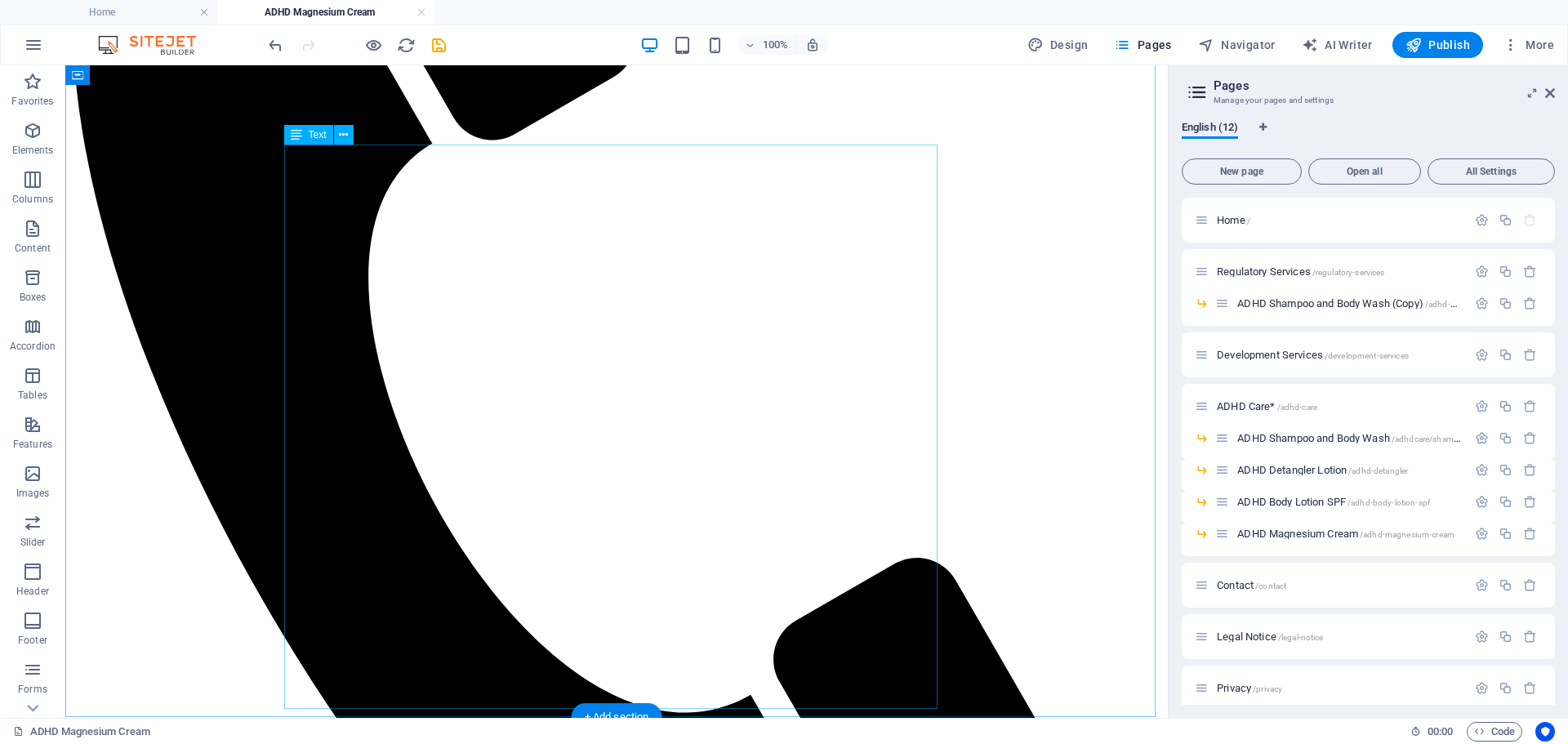 scroll, scrollTop: 524, scrollLeft: 0, axis: vertical 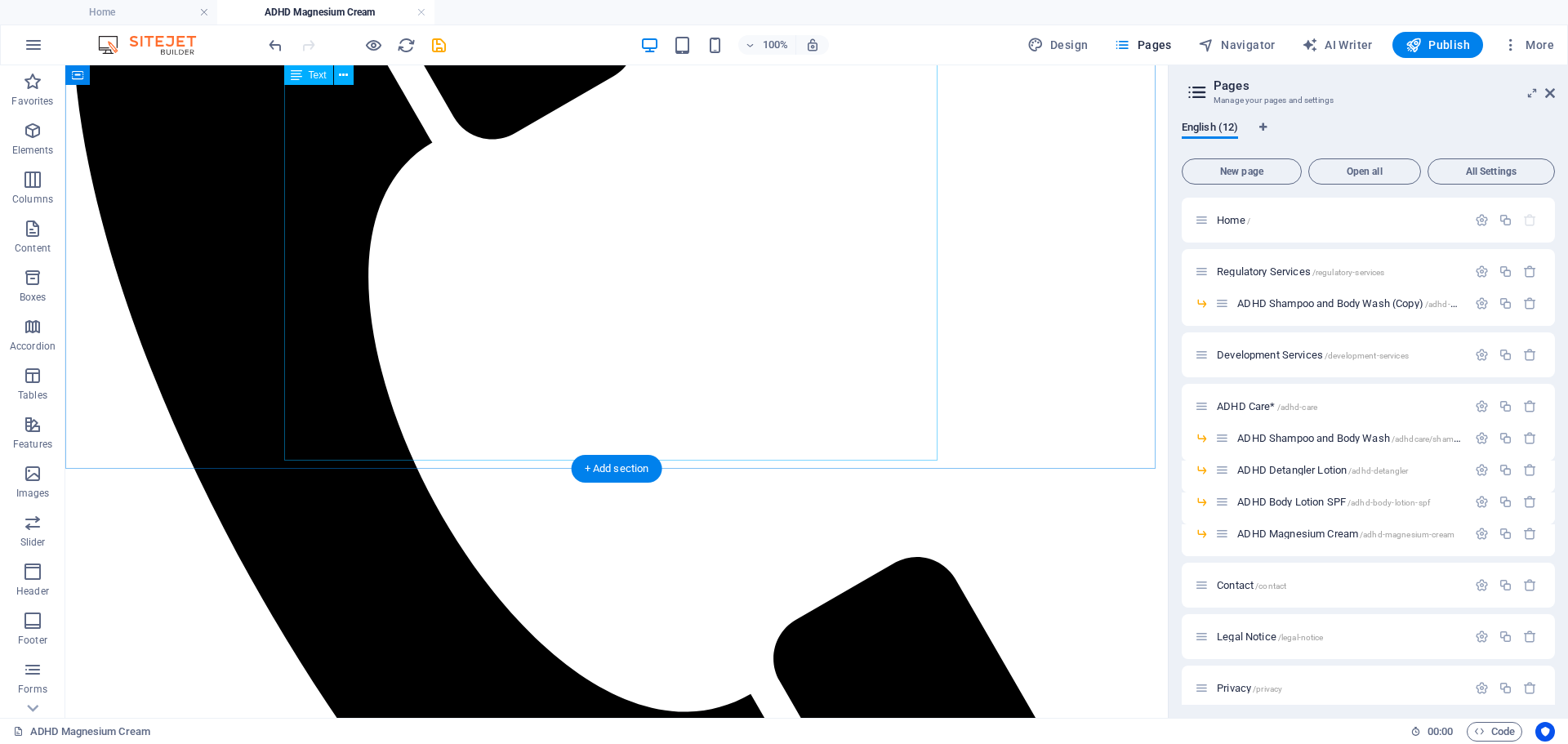 click on "Key Benefits for ADHD Skin Needs ✔ Sensory-Friendly Texture Ultra-smooth, non-drag application (thanks to pullulan + carrageenan) No sticky/gummy residue that can trigger sensory aversion ✔ Stress-Soothing Actives Magnesium blend (5.1%): Helps calm restless skin Centella asiatica: Reduces stress-induced redness/irritation Bisabolol + panthenol: Minimize sensitivity reactions ✔ Focus-Friendly Routine Fast-absorbing yet deeply moisturizing (no reapplication distraction) Subtle honey-herbal scent (phenethyl alcohol) avoids overstimulation ✔ ADHD-Safe Formulation No common irritants (parabens, synthetic fragrances, harsh preservatives) Clinically-tested preservatives (benzyl alcohol) prevent microbial anxiety" at bounding box center (617, 1963) 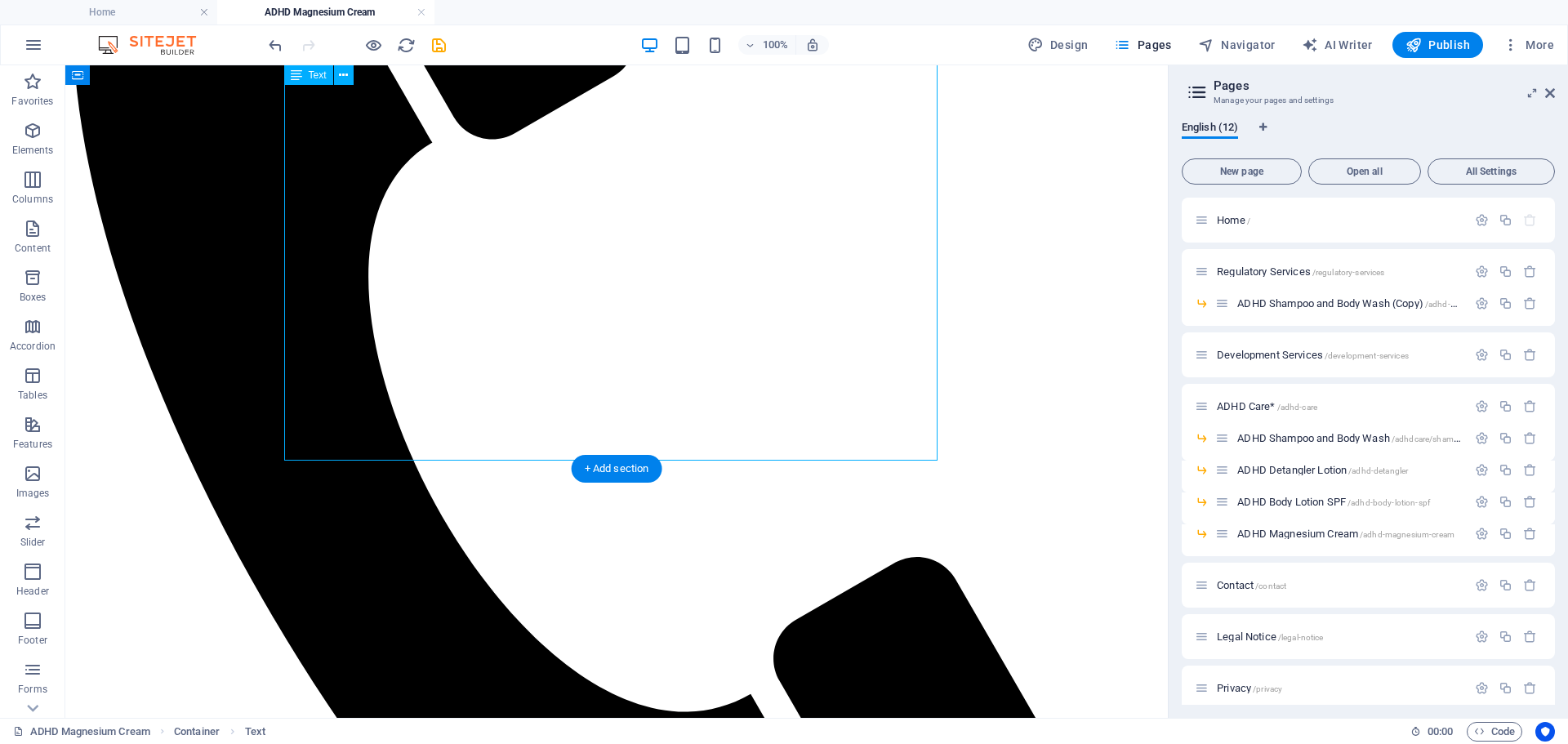 click on "Key Benefits for ADHD Skin Needs ✔ Sensory-Friendly Texture Ultra-smooth, non-drag application (thanks to pullulan + carrageenan) No sticky/gummy residue that can trigger sensory aversion ✔ Stress-Soothing Actives Magnesium blend (5.1%): Helps calm restless skin Centella asiatica: Reduces stress-induced redness/irritation Bisabolol + panthenol: Minimize sensitivity reactions ✔ Focus-Friendly Routine Fast-absorbing yet deeply moisturizing (no reapplication distraction) Subtle honey-herbal scent (phenethyl alcohol) avoids overstimulation ✔ ADHD-Safe Formulation No common irritants (parabens, synthetic fragrances, harsh preservatives) Clinically-tested preservatives (benzyl alcohol) prevent microbial anxiety" at bounding box center [617, 1963] 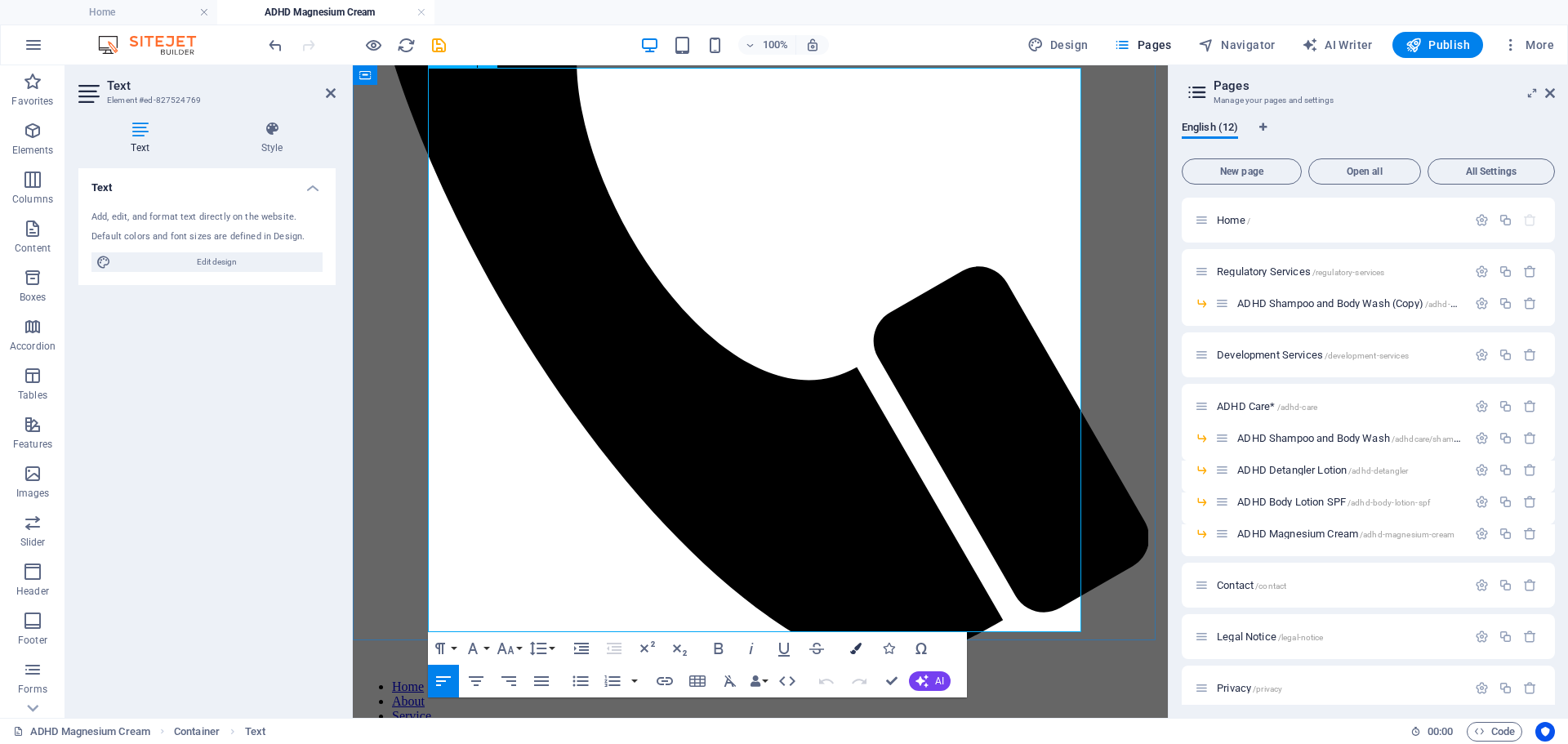 scroll, scrollTop: 587, scrollLeft: 0, axis: vertical 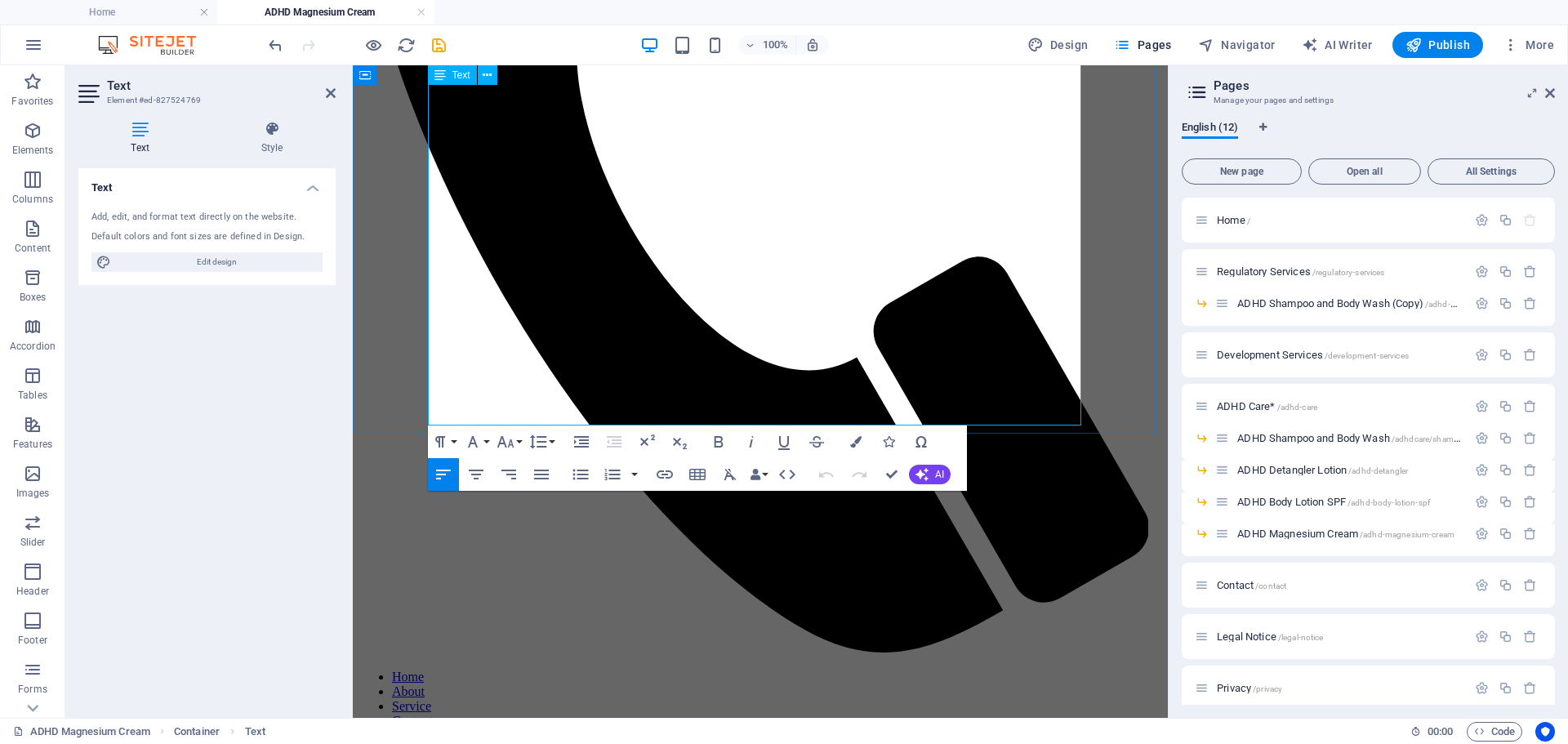 drag, startPoint x: 906, startPoint y: 396, endPoint x: 933, endPoint y: 403, distance: 27.89265 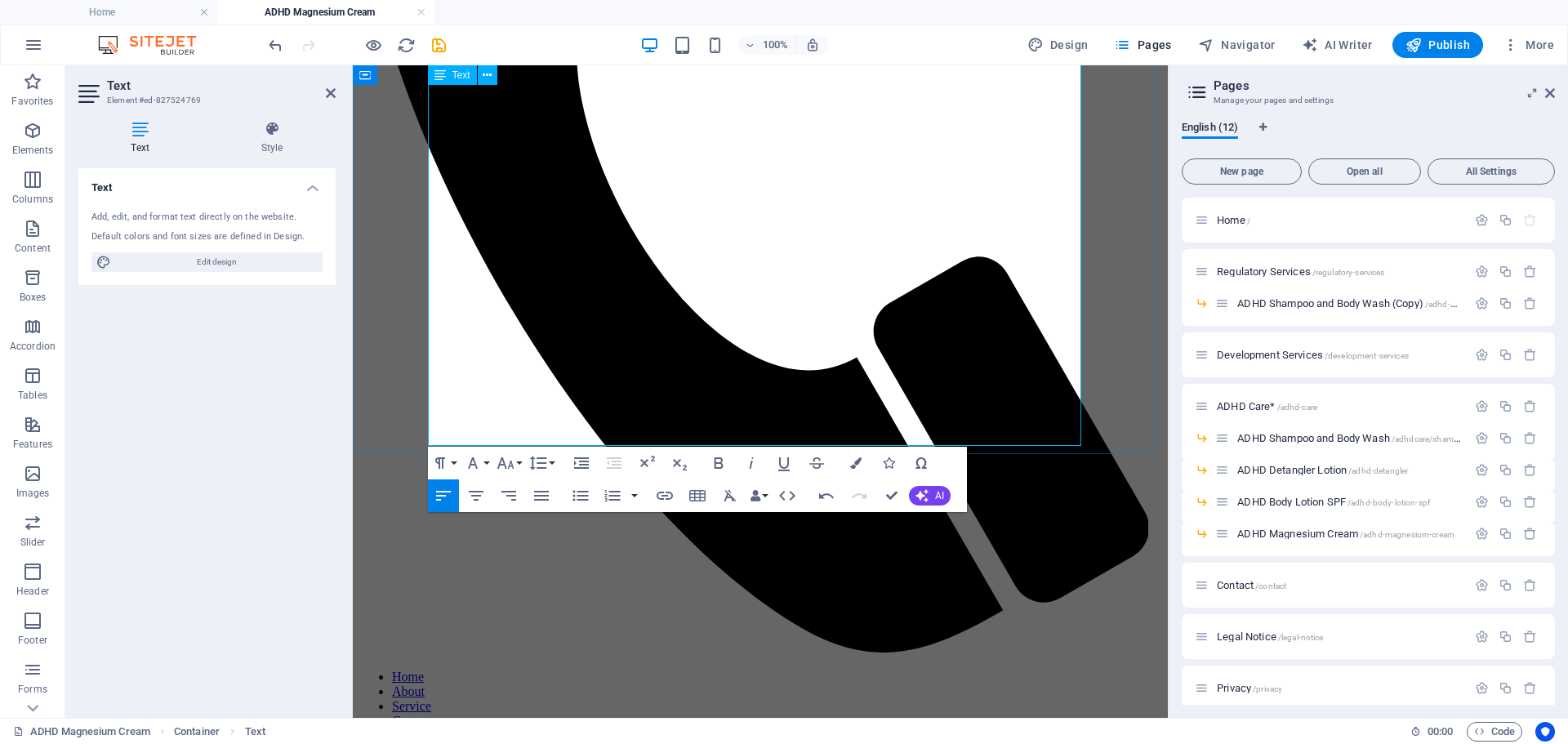 type 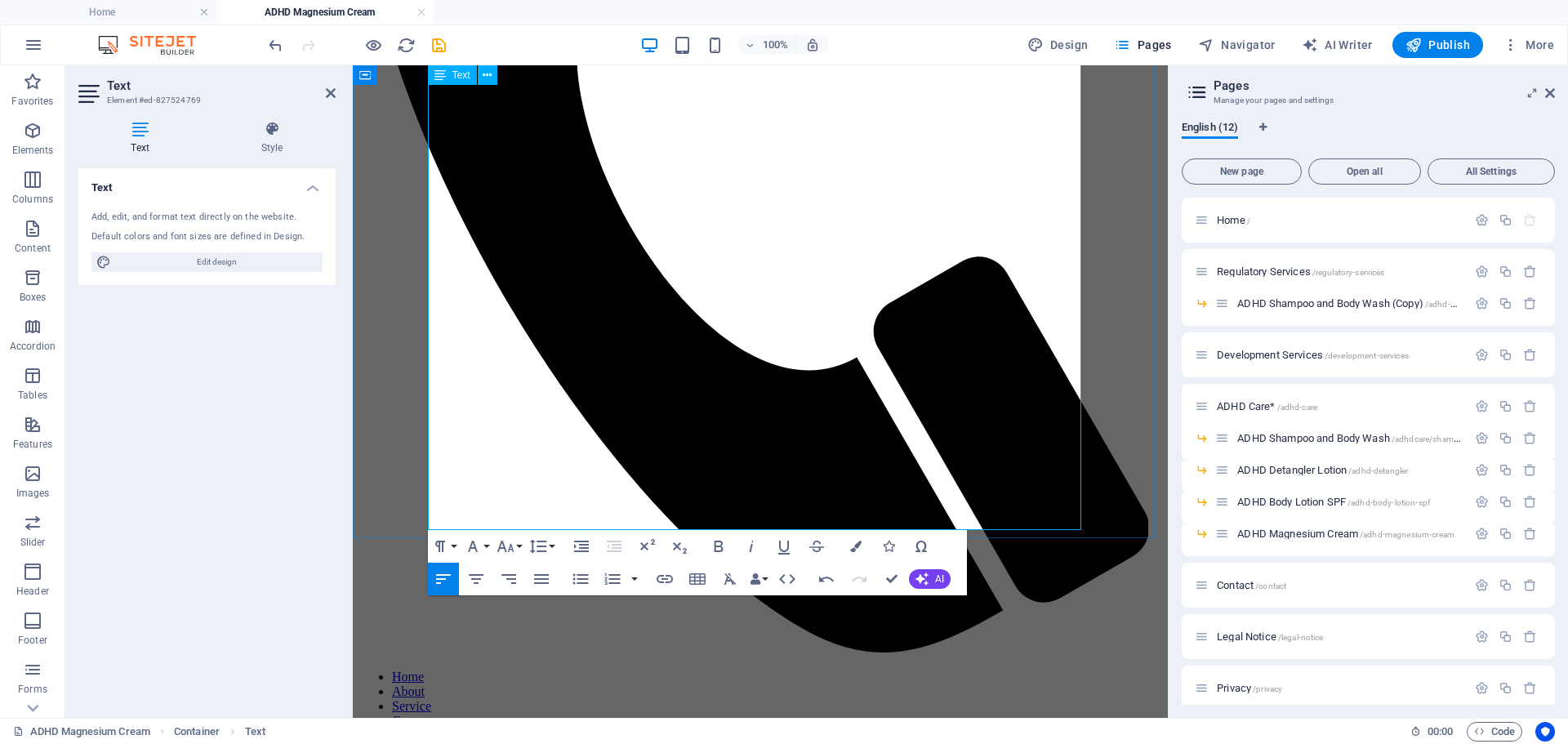 scroll, scrollTop: 5764, scrollLeft: 2, axis: both 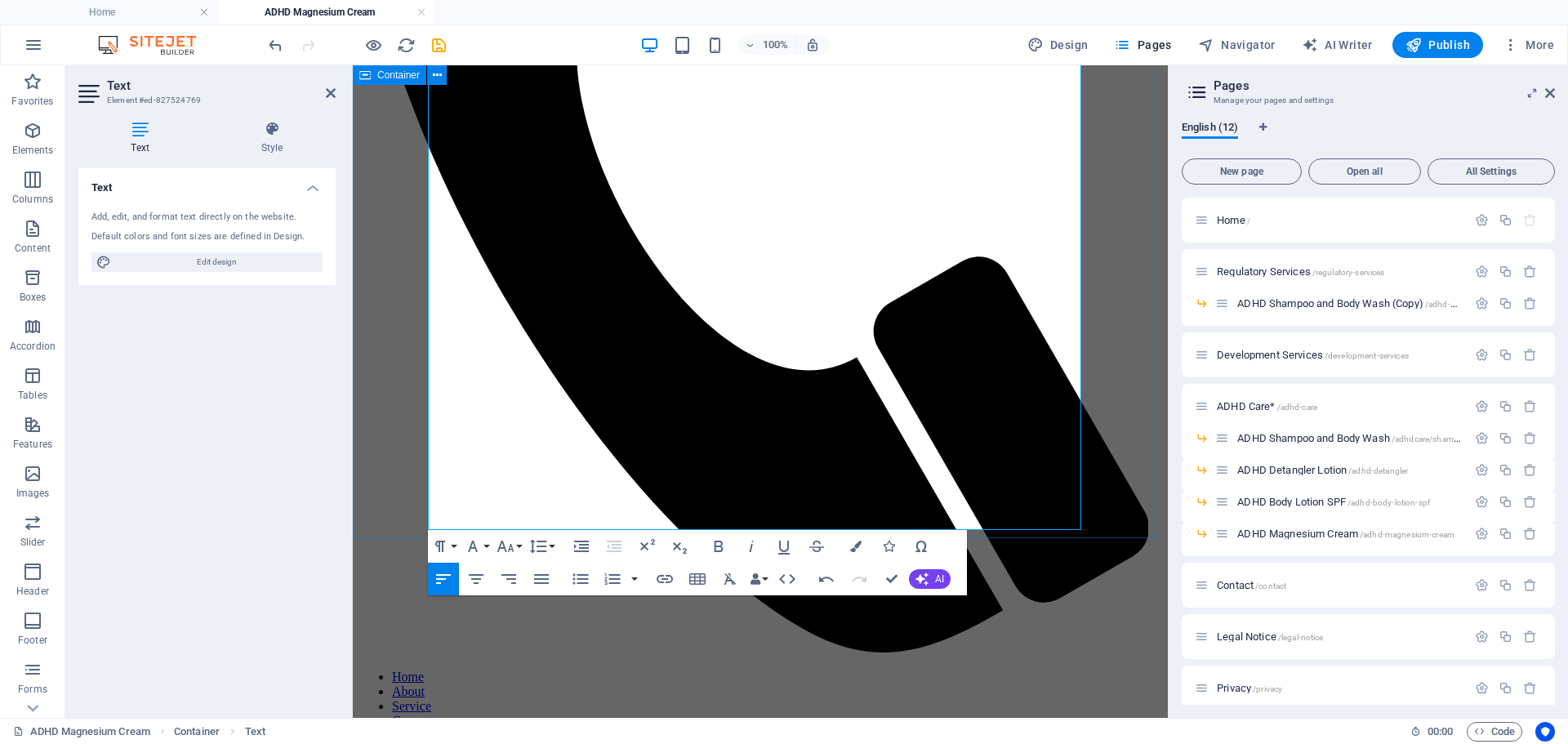 drag, startPoint x: 514, startPoint y: 414, endPoint x: 414, endPoint y: 409, distance: 100.124922 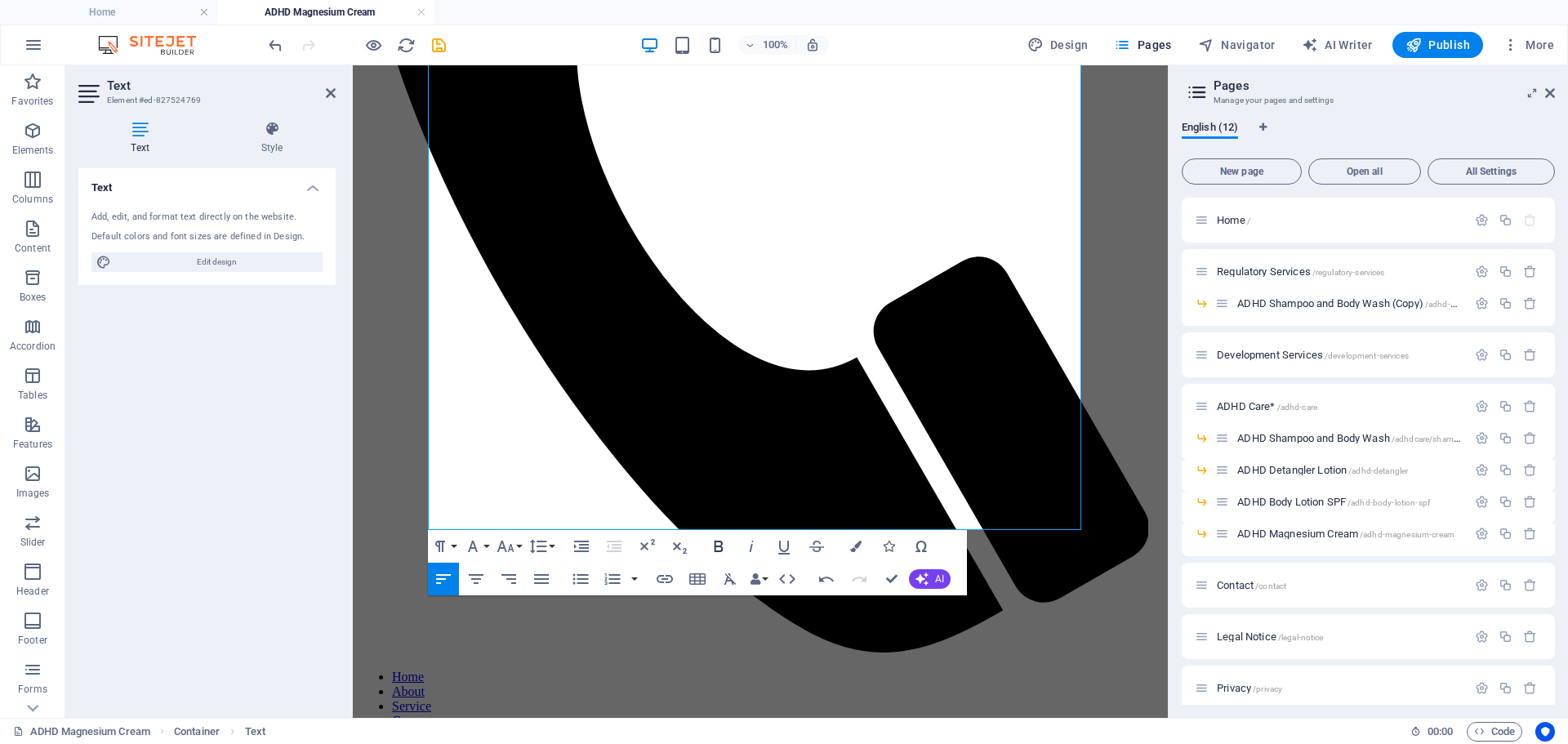 click 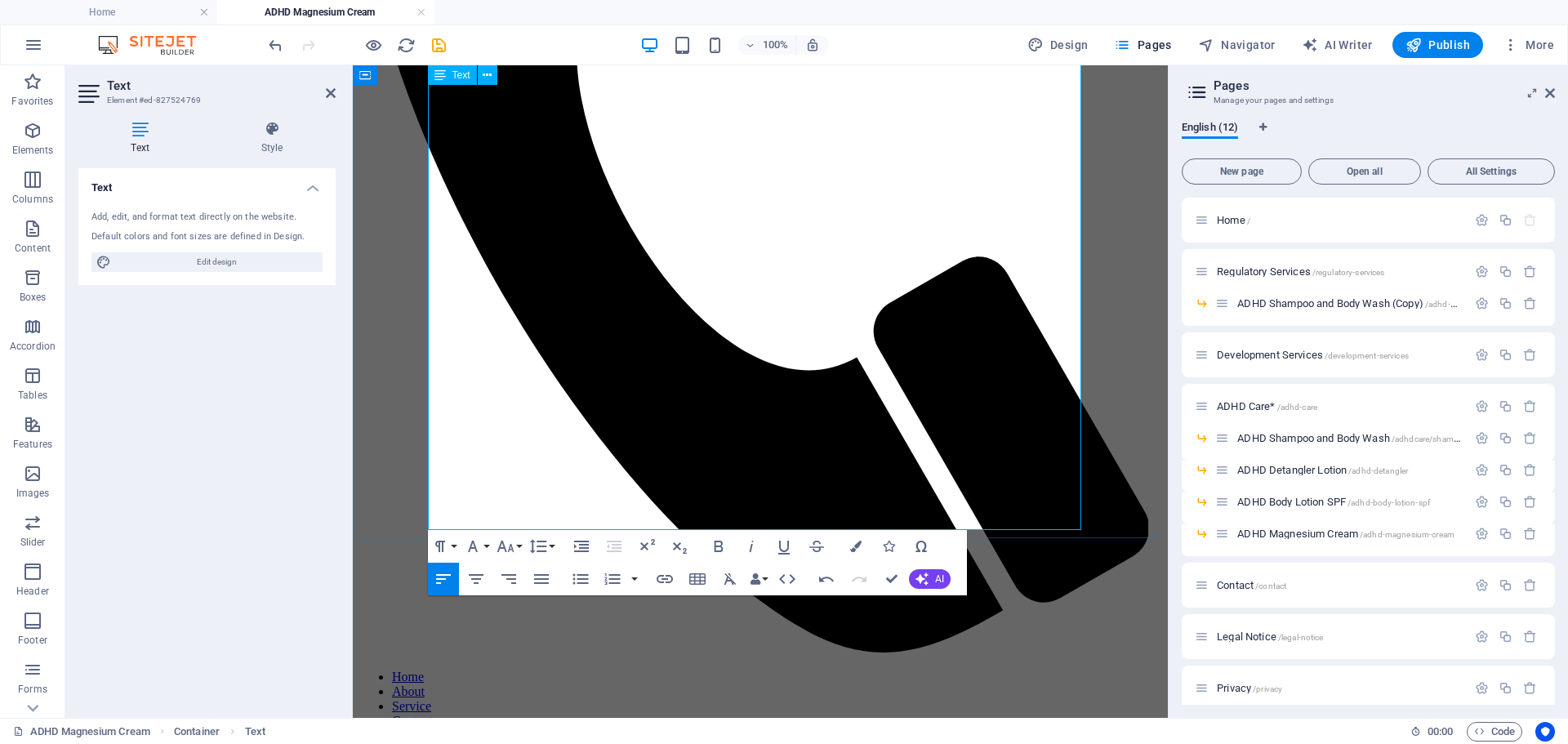 drag, startPoint x: 433, startPoint y: 439, endPoint x: 1038, endPoint y: 501, distance: 608.1686 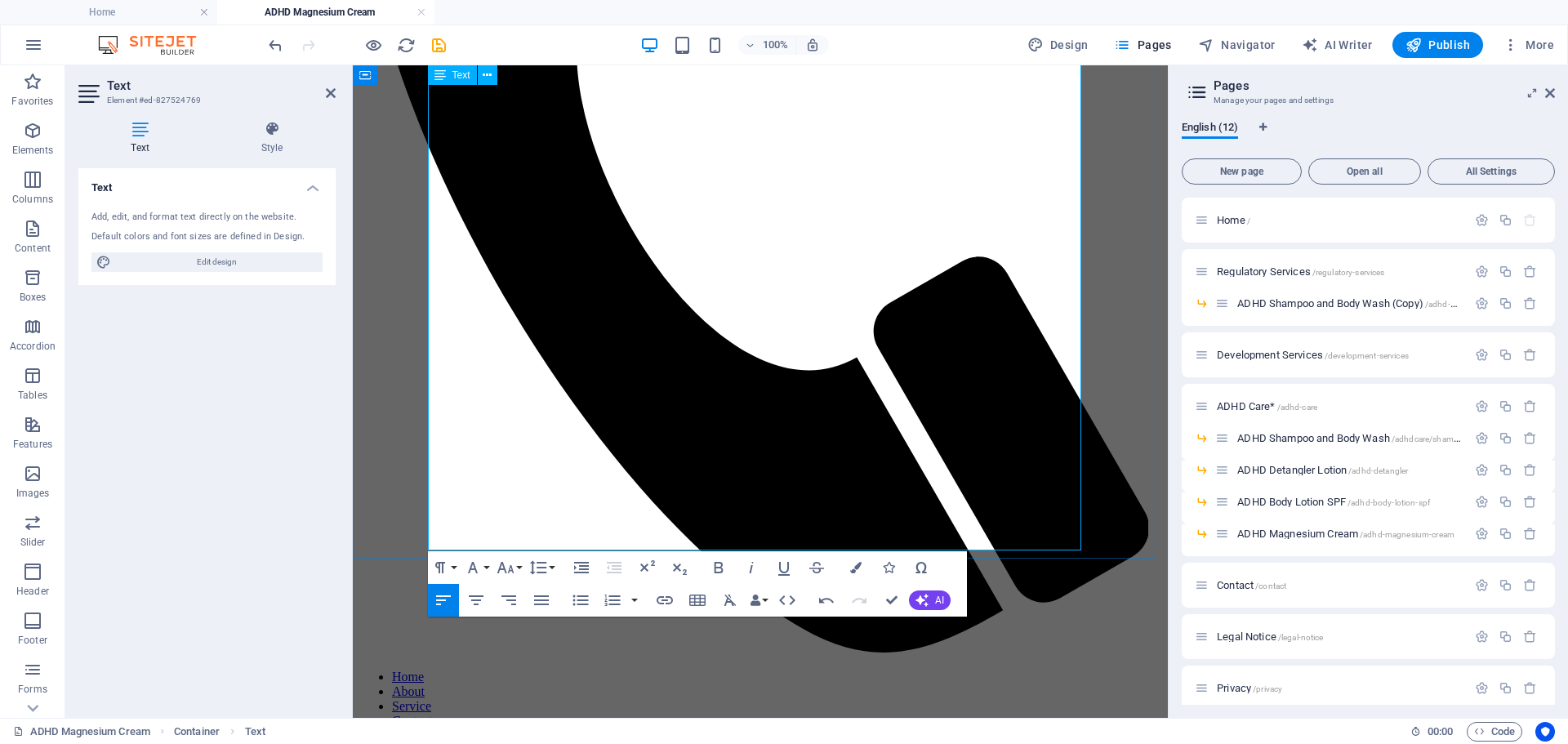 click on "AAqua (Water), Glycerin, Butyrospermum Parkii (Shea) Butter, Magnesium Chloride, Caprylic/Capric Triglyceride, Squalane, Hypericum Perforatum (St. John's Wort) Extract, Cetearyl Olivate, Sorbitan Olivate, Cetearyl Alcohol, Cocos Nucifera (Coconut) Alcohol, Aloe Barbadensis Leaf Juice, Centella Asiatica Extract, Panthenol, Benzyl Alcohol, Phenethyl Alcohol, Pullulan, Carrageenan, Magnesium Stearate, Magnesium Sulfate, Allantoin, Alpha-Bisabolol" at bounding box center (760, 1930) 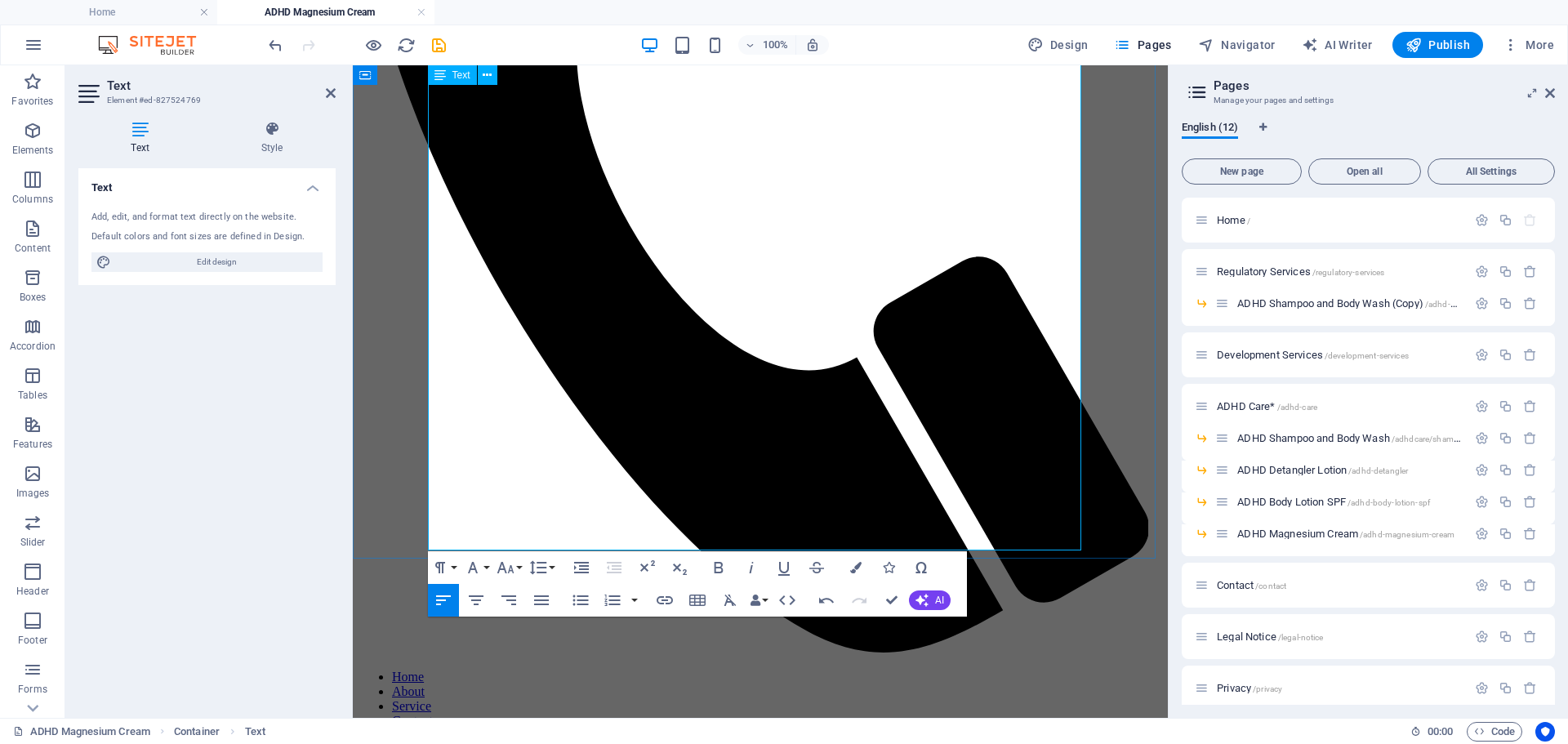 drag, startPoint x: 578, startPoint y: 454, endPoint x: 887, endPoint y: 457, distance: 309.01456 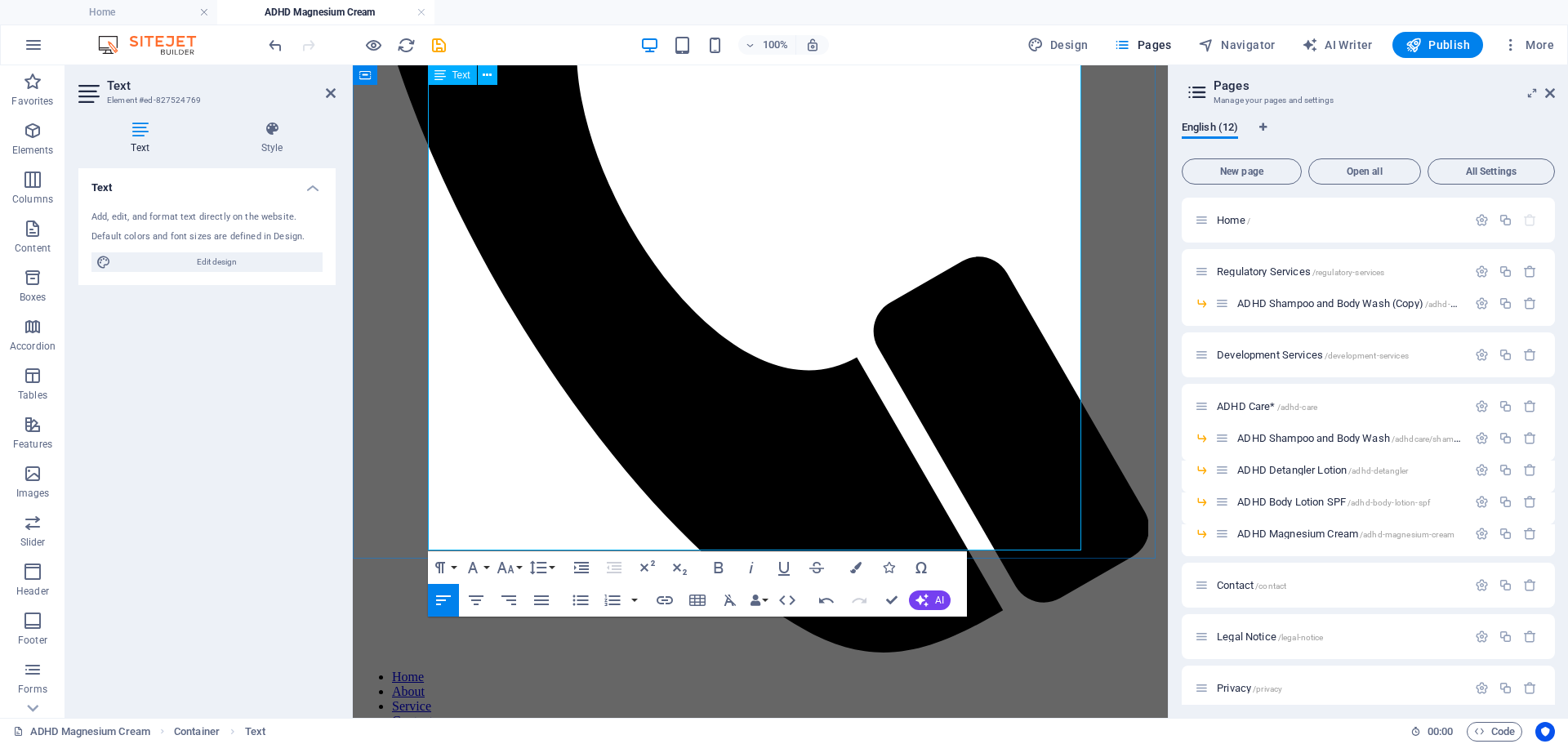 click on "Aqua (Water), Glycerin, Butyrospermum Parkii (Shea) Butter, Magnesium Chloride, Caprylic/Capric Triglyceride, Squalane, Cetearyl Olivate, Sorbitan Olivate, Cetearyl Alcohol, Cocos Nucifera (Coconut) Alcohol, Aloe Barbadensis Leaf Juice, Centella Asiatica Extract, Panthenol, Benzyl Alcohol, Phenethyl Alcohol, Pullulan, Carrageenan, Magnesium Stearate, Magnesium Sulfate, Allantoin, Alpha-Bisabolol" at bounding box center (760, 1922) 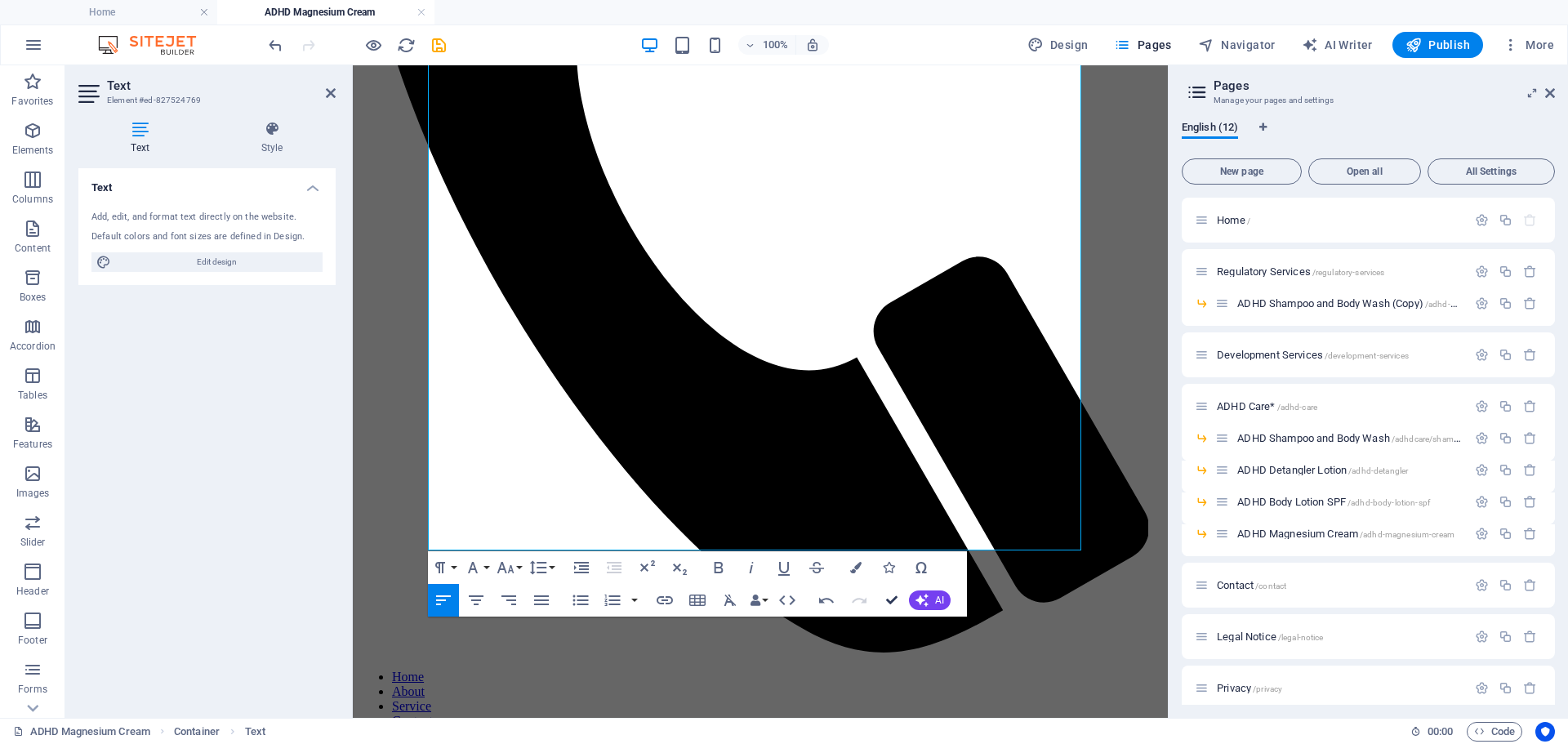 scroll, scrollTop: 559, scrollLeft: 0, axis: vertical 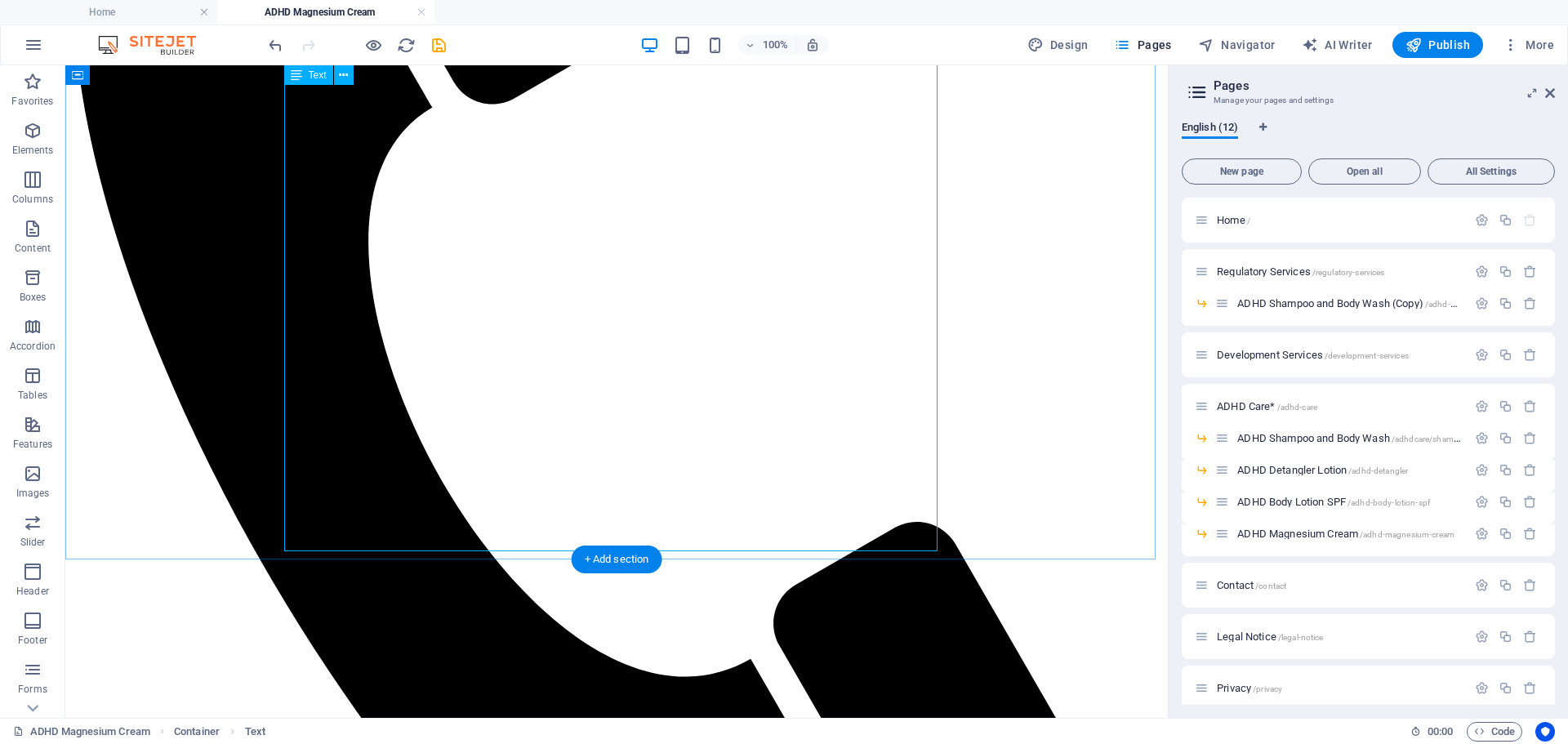 click on "Key Benefits for ADHD Skin Needs ✔ Sensory-Friendly Texture Ultra-smooth, non-drag application (thanks to pullulan + carrageenan) No sticky/gummy residue that can trigger sensory aversion ✔ Stress-Soothing Actives Magnesium blend (5.1%): Helps calm restless skin Centella asiatica: Reduces stress-induced redness/irritation Bisabolol + panthenol: Minimize sensitivity reactions ✔ Focus-Friendly Routine Fast-absorbing yet deeply moisturizing (no reapplication distraction) Subtle honey-herbal scent (phenethyl alcohol) avoids overstimulation ✔ ADHD-Safe Formulation No common irritants (parabens, synthetic fragrances, harsh preservatives) Clinically-tested preservatives (benzyl alcohol) prevent microbial anxiety Ingredients:" at bounding box center [617, 1971] 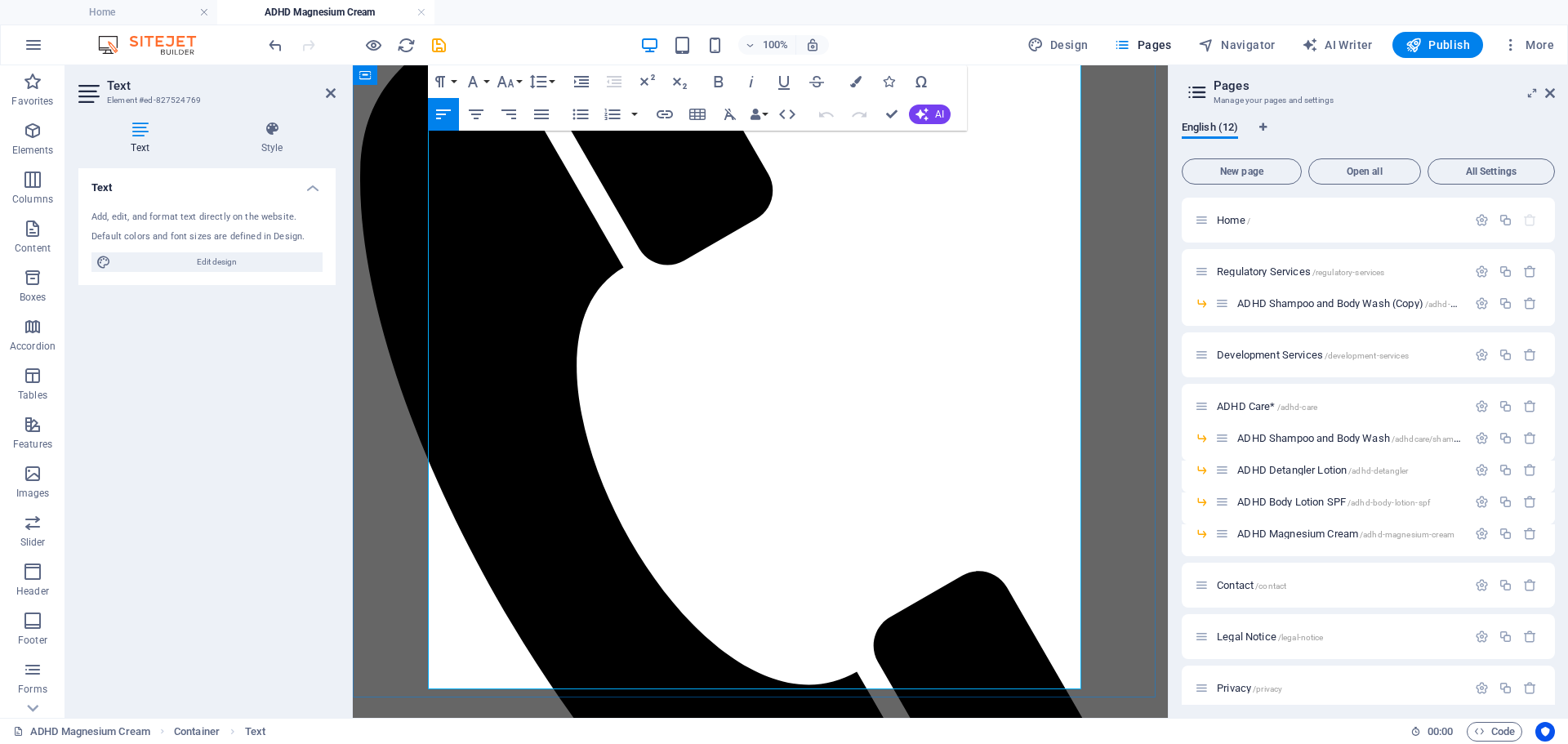 scroll, scrollTop: 471, scrollLeft: 0, axis: vertical 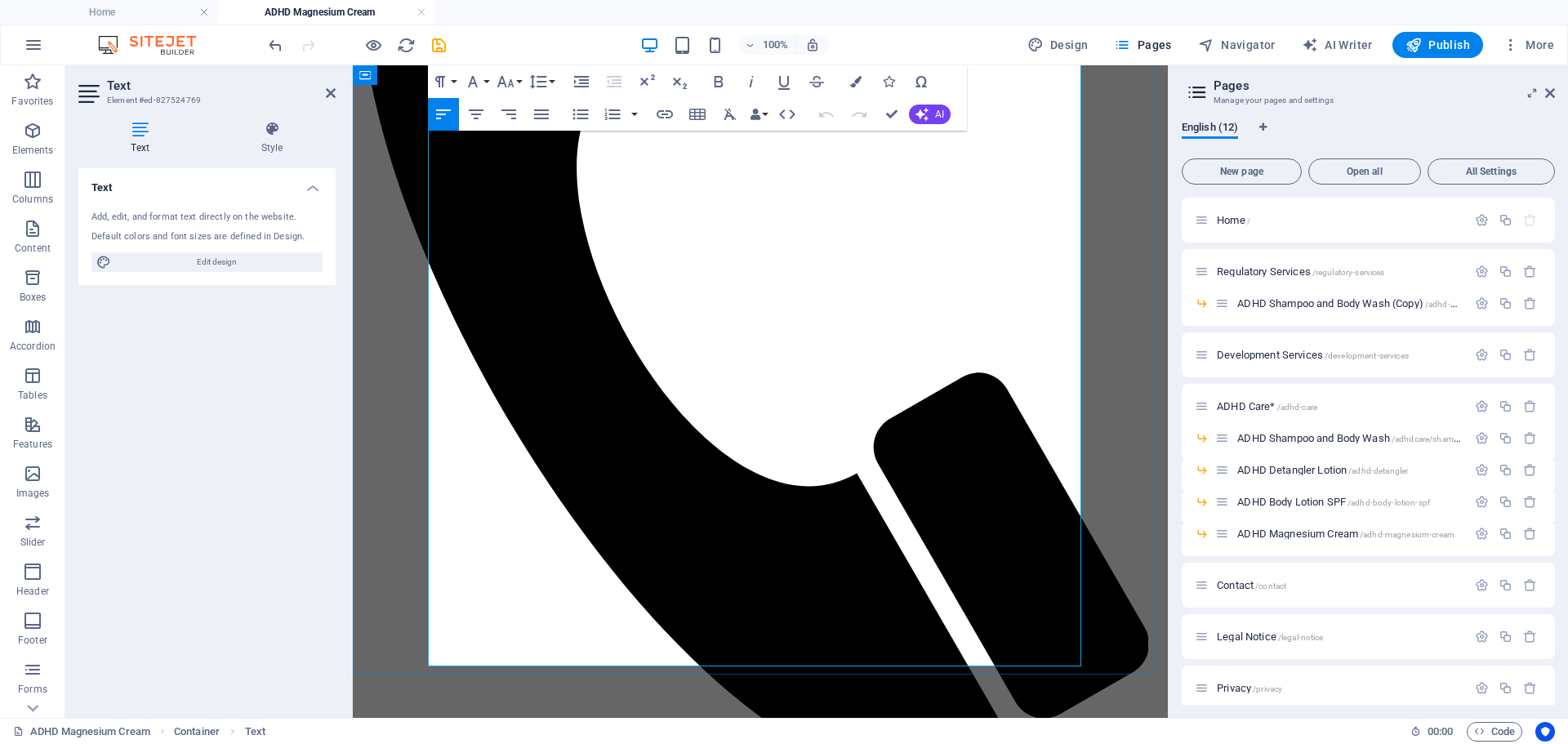 click at bounding box center (760, 1940) 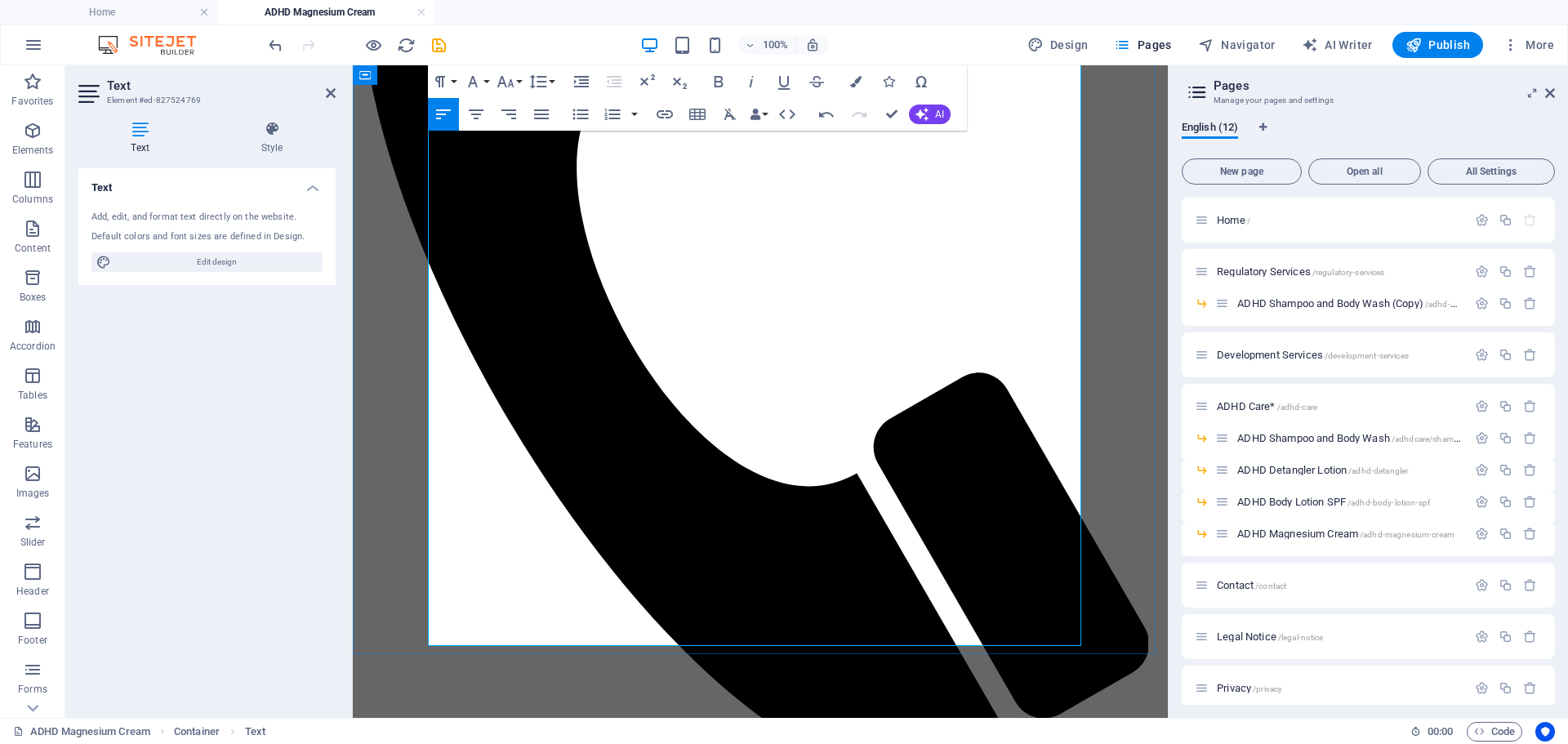 click at bounding box center [760, 1885] 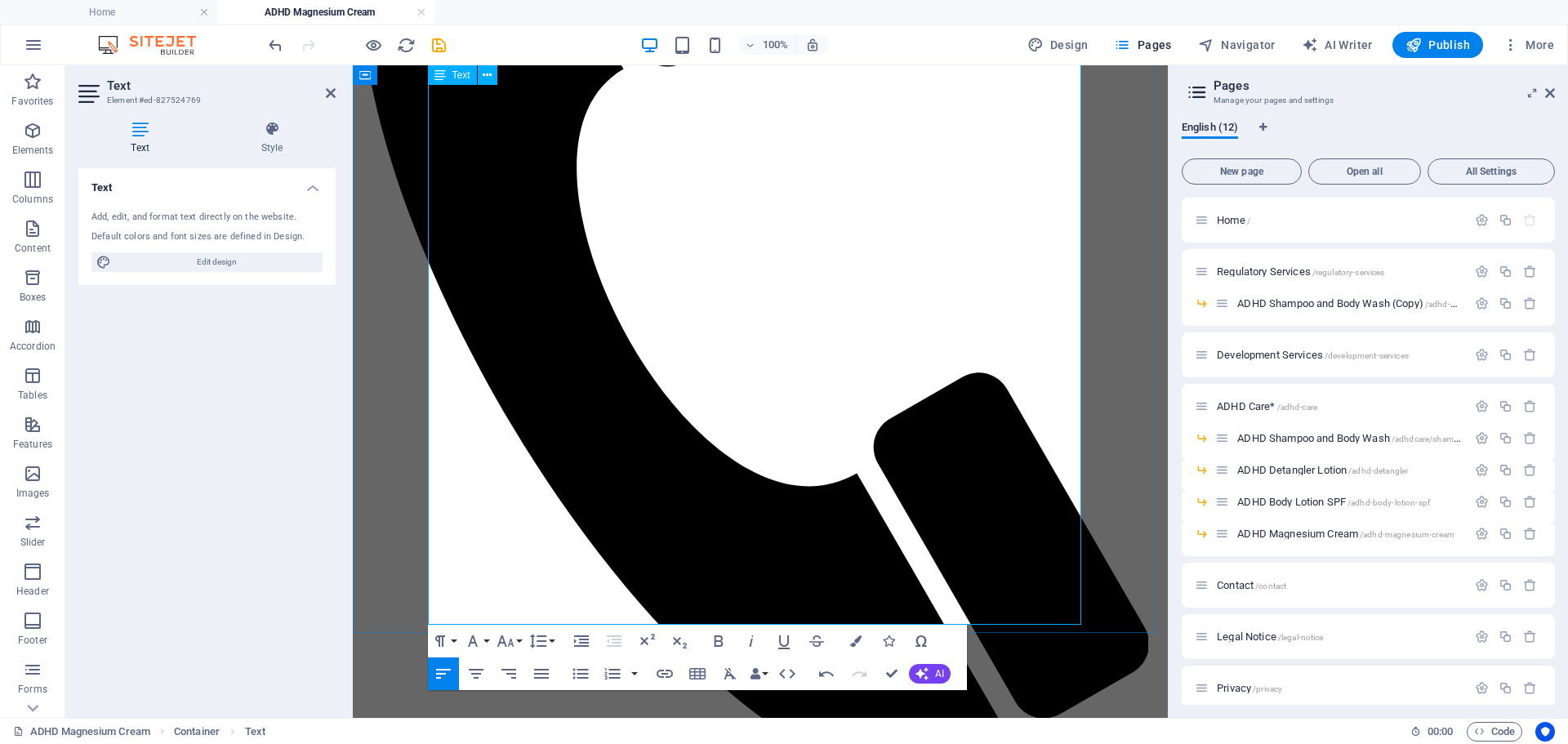 click at bounding box center [760, 1774] 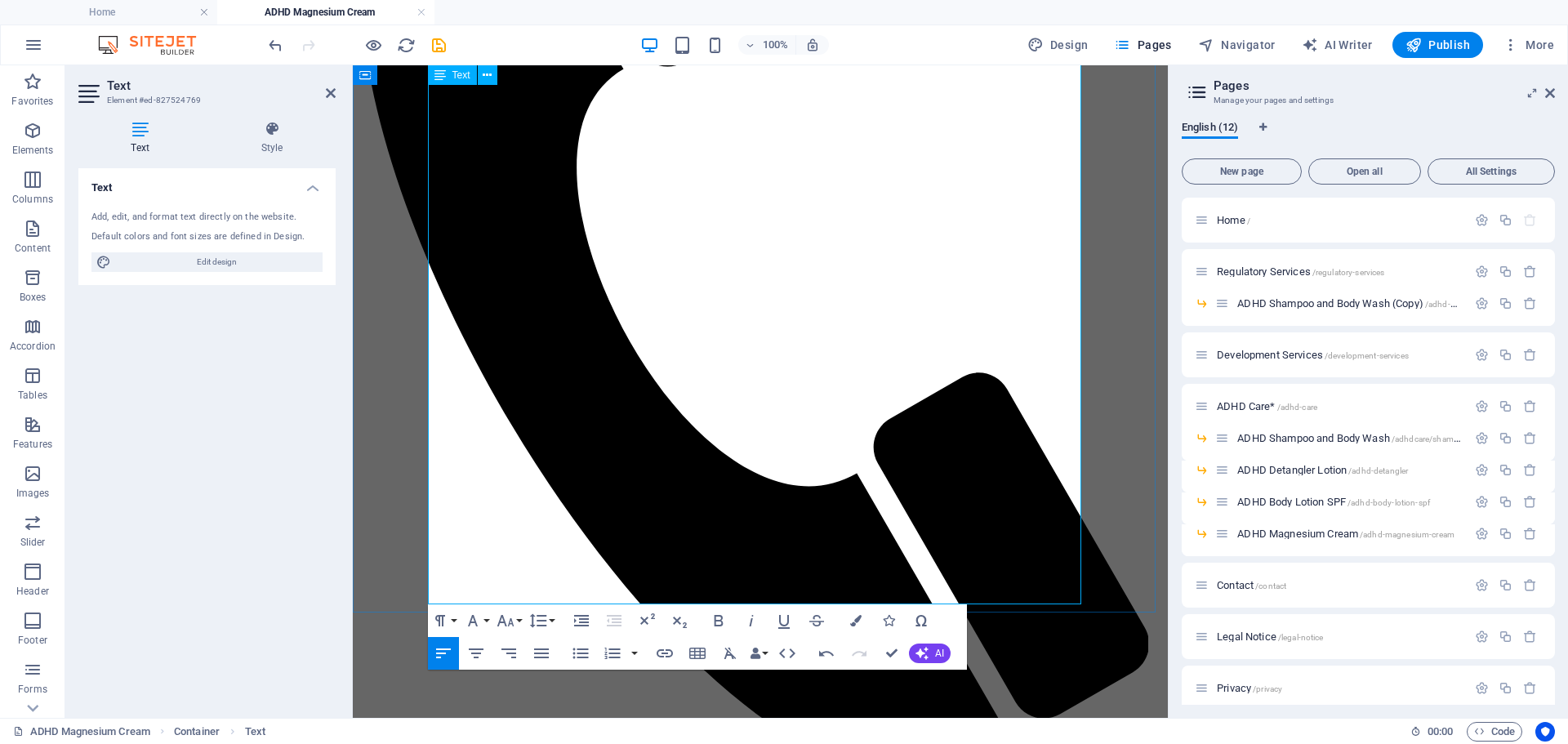 click at bounding box center [760, 1718] 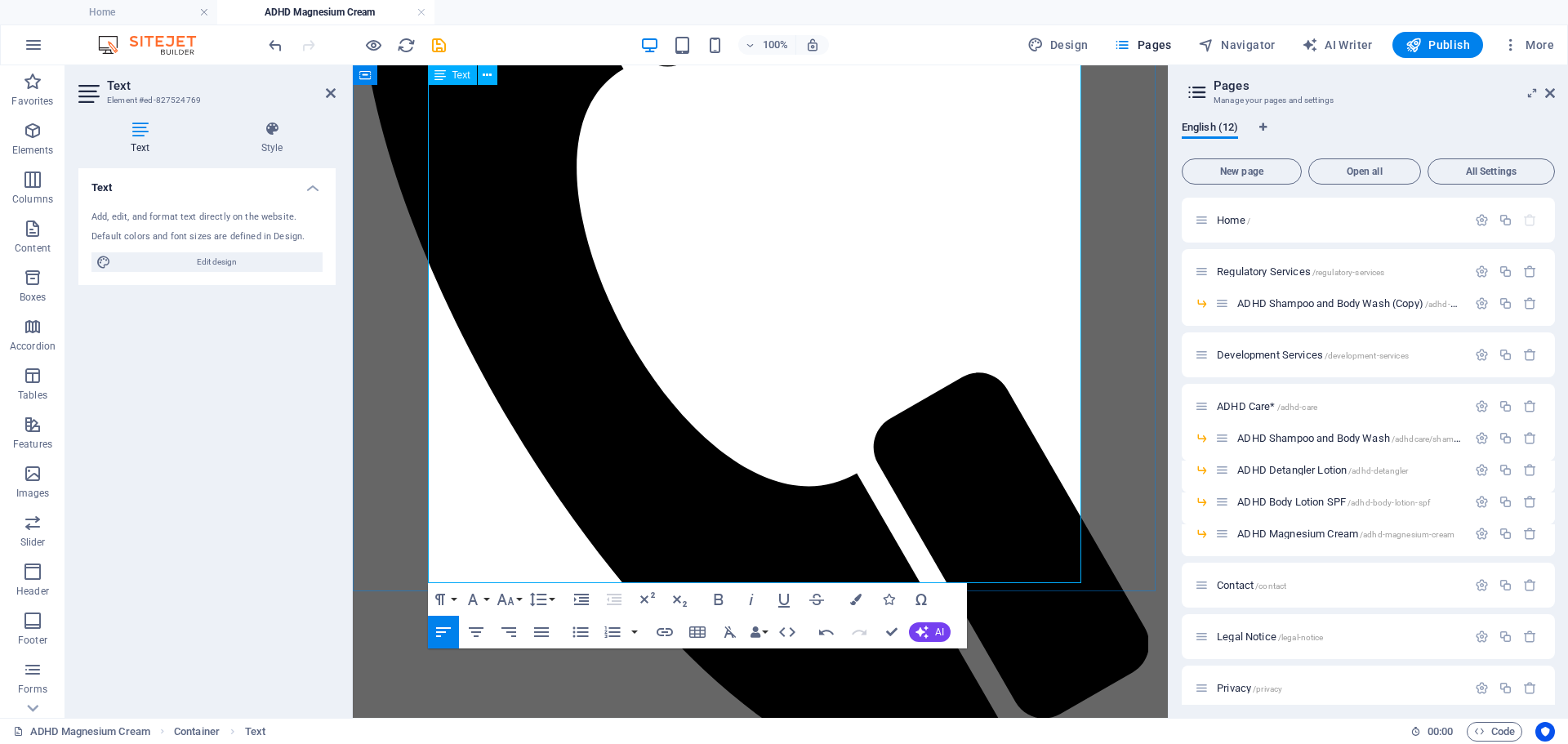 click at bounding box center [760, 1607] 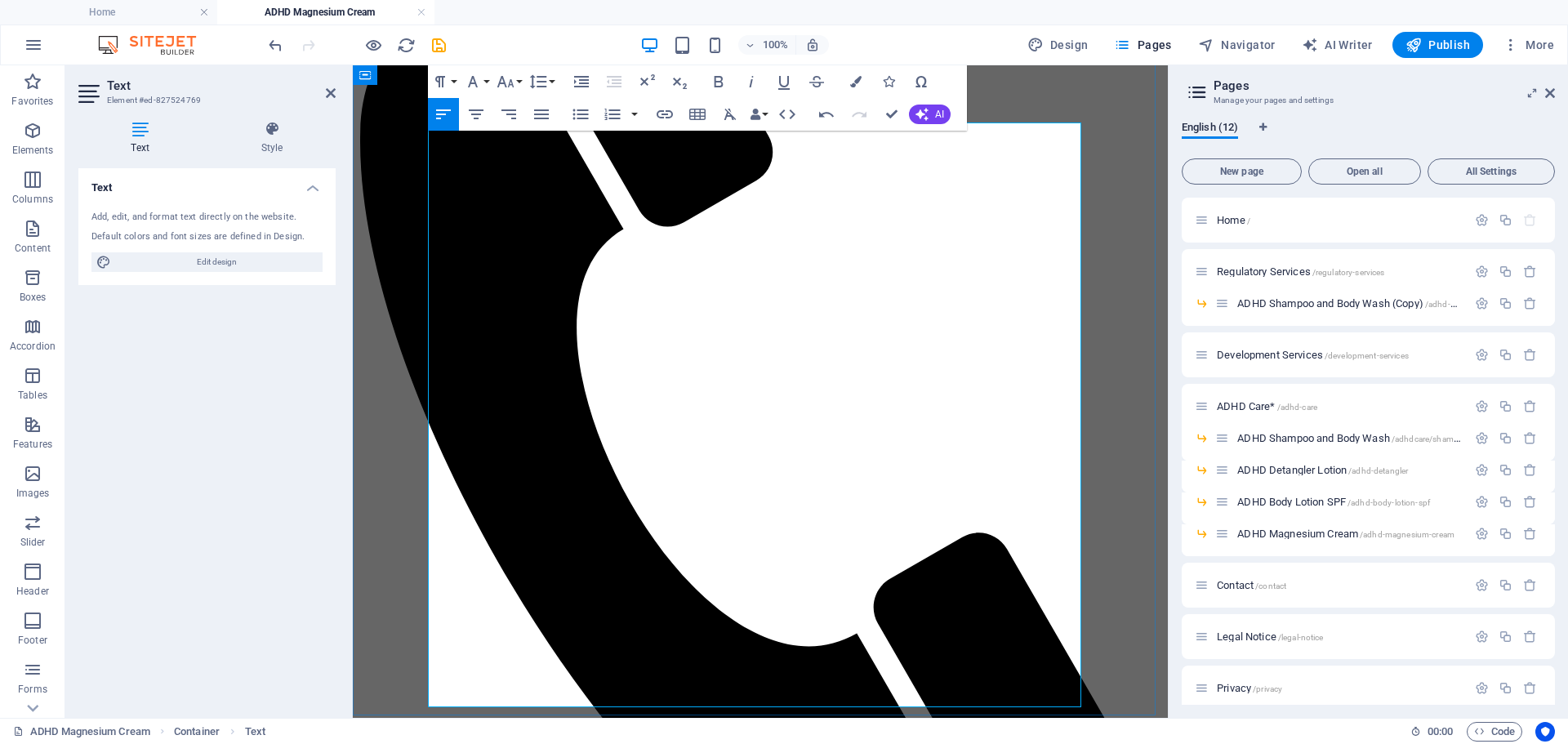 scroll, scrollTop: 308, scrollLeft: 0, axis: vertical 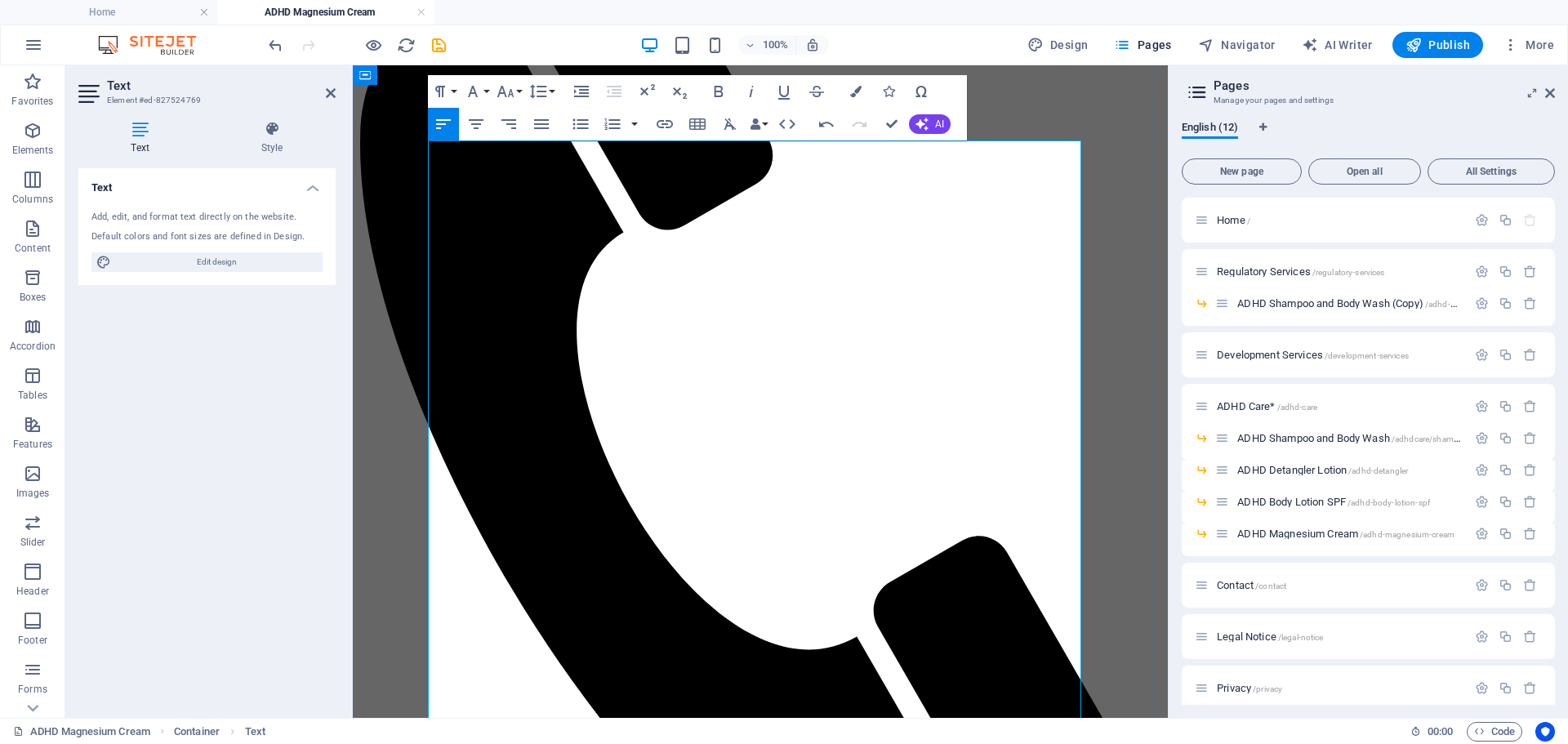 click at bounding box center (760, 1715) 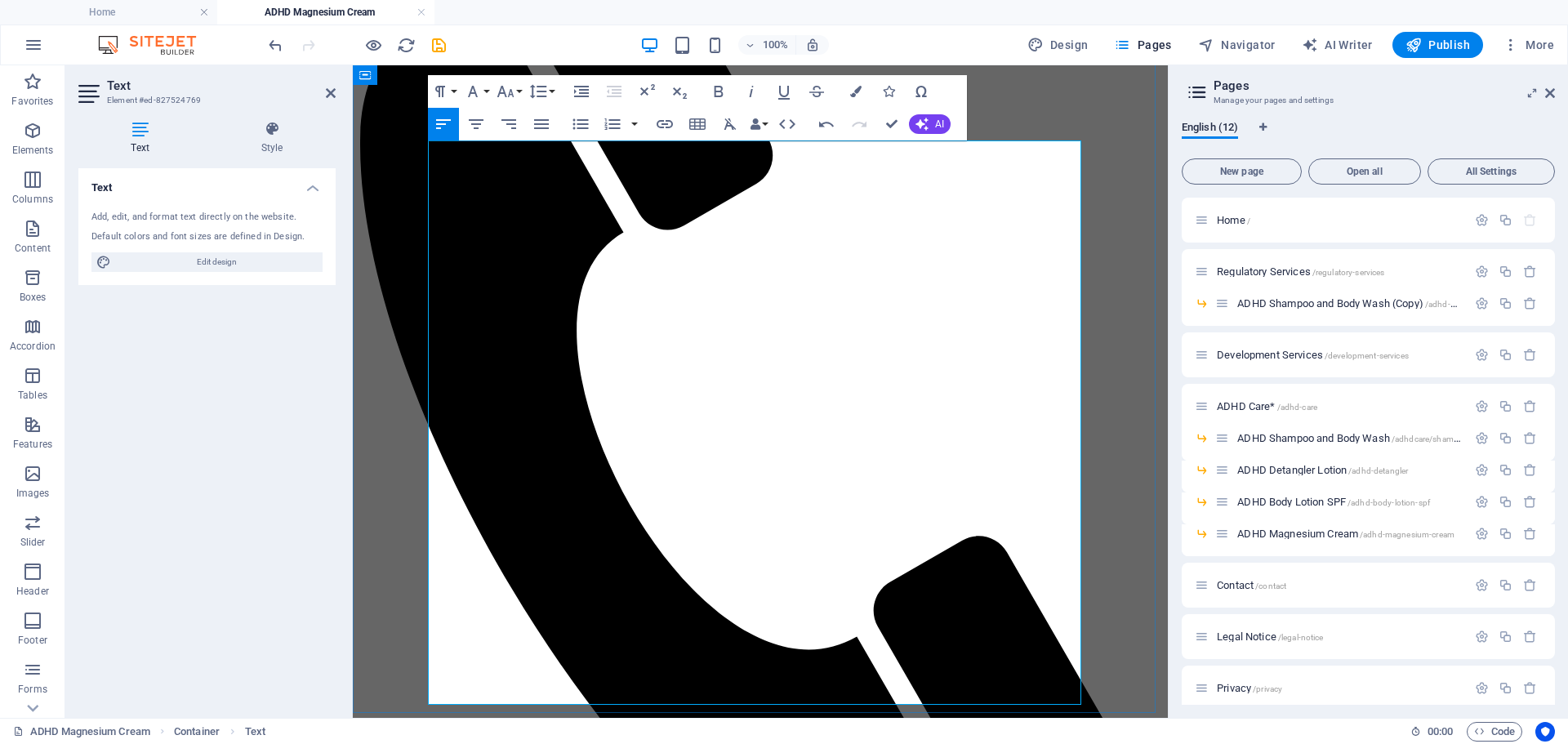 click at bounding box center (760, 1604) 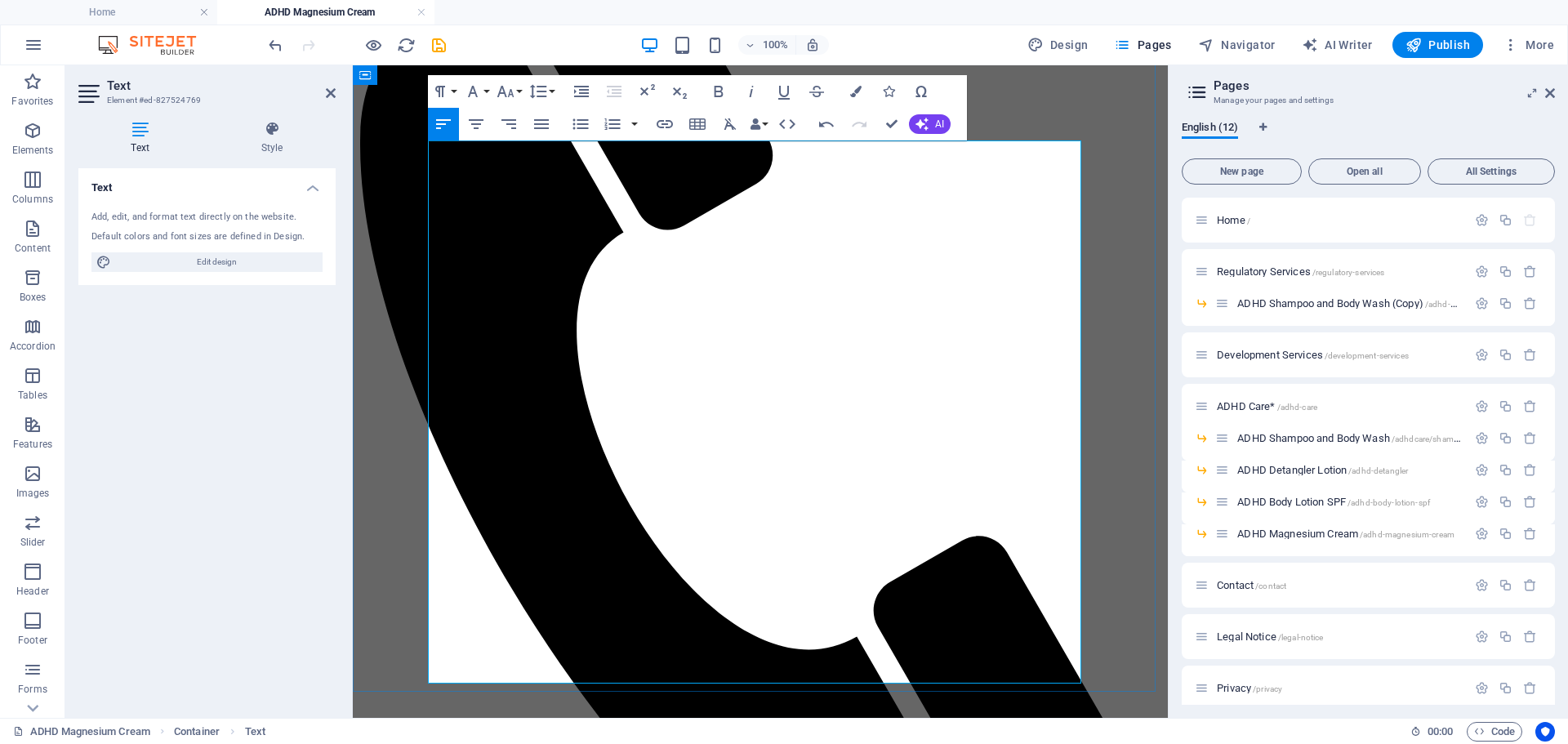 click at bounding box center [760, 1548] 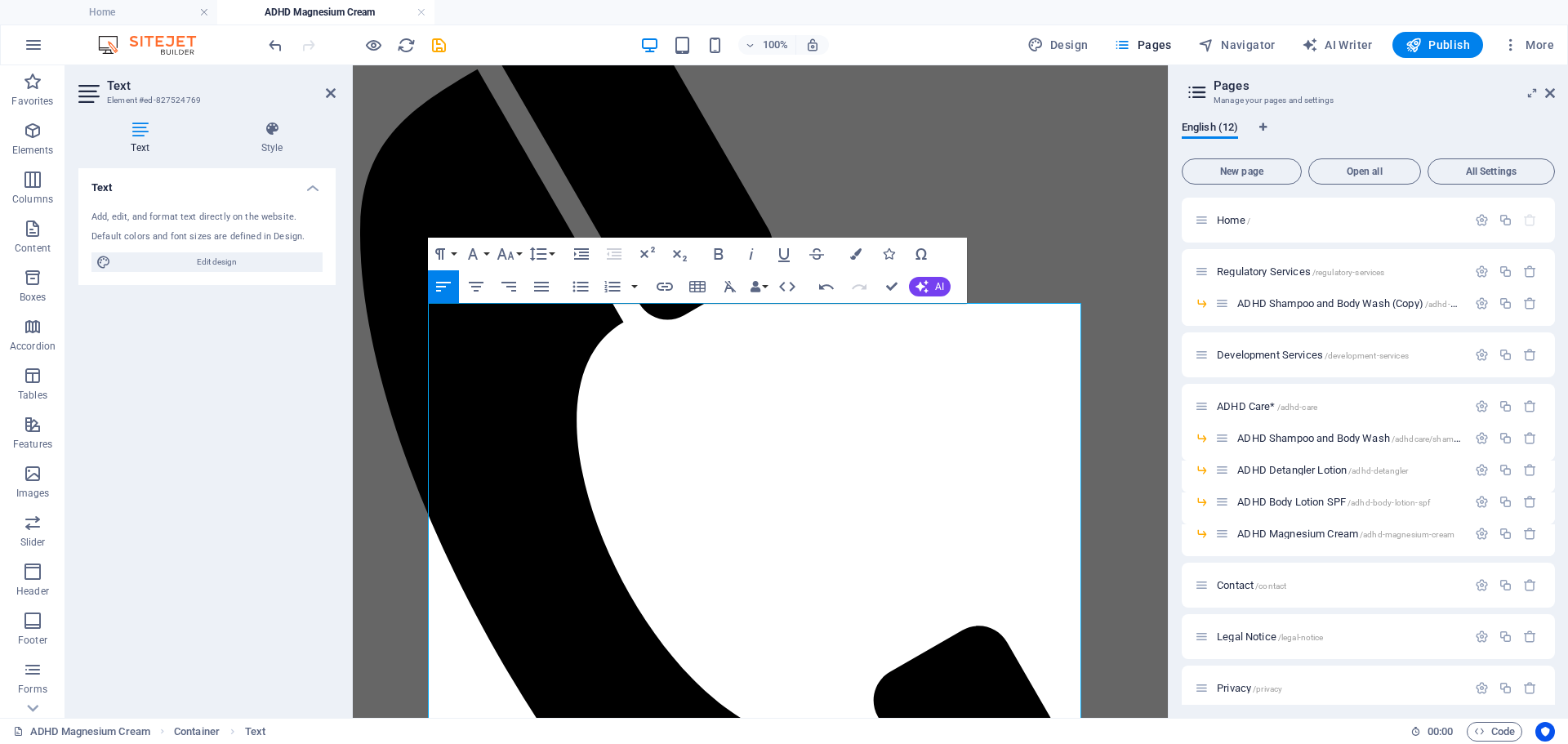 scroll, scrollTop: 145, scrollLeft: 0, axis: vertical 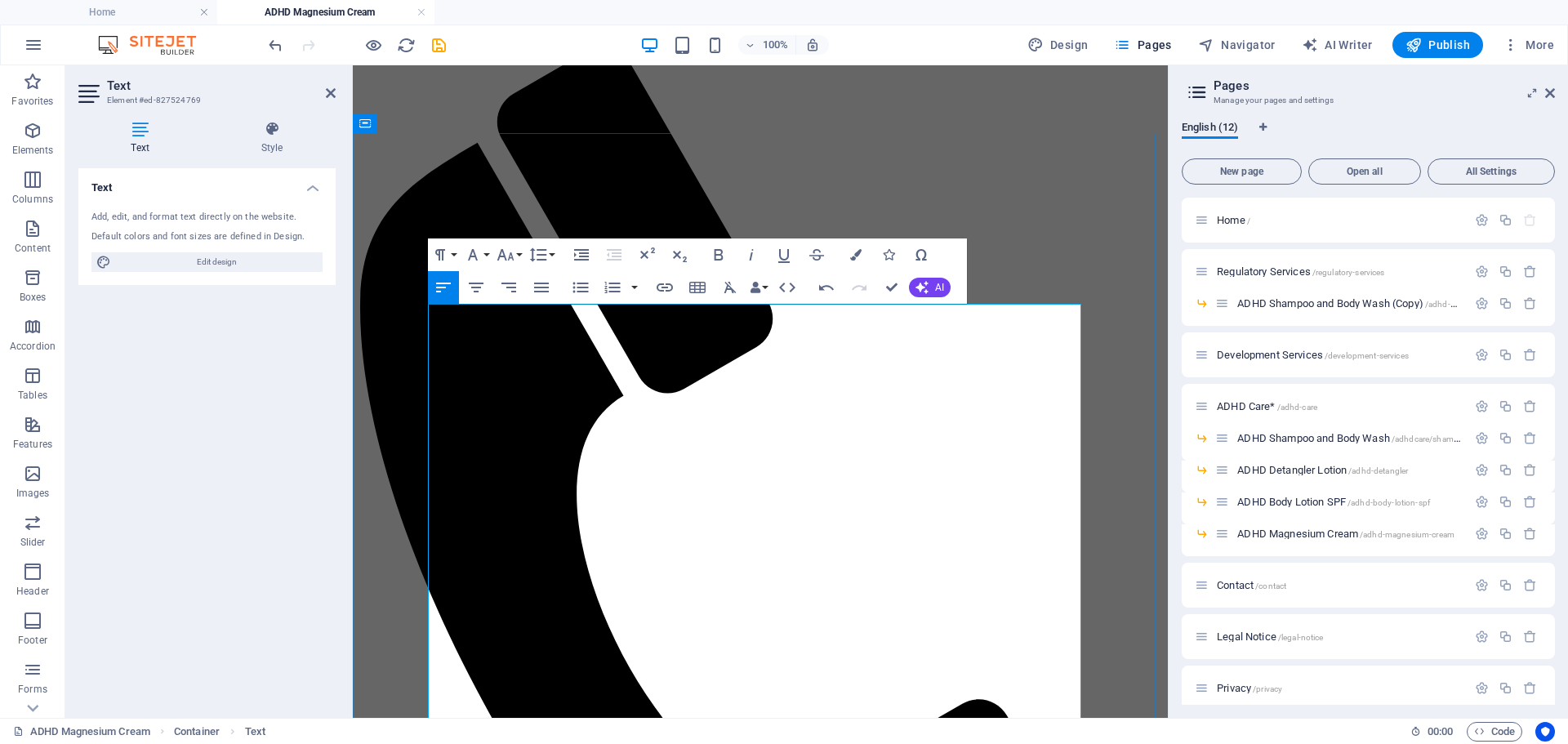 click on "No sticky/gummy residue that can trigger sensory aversion" at bounding box center [760, 1712] 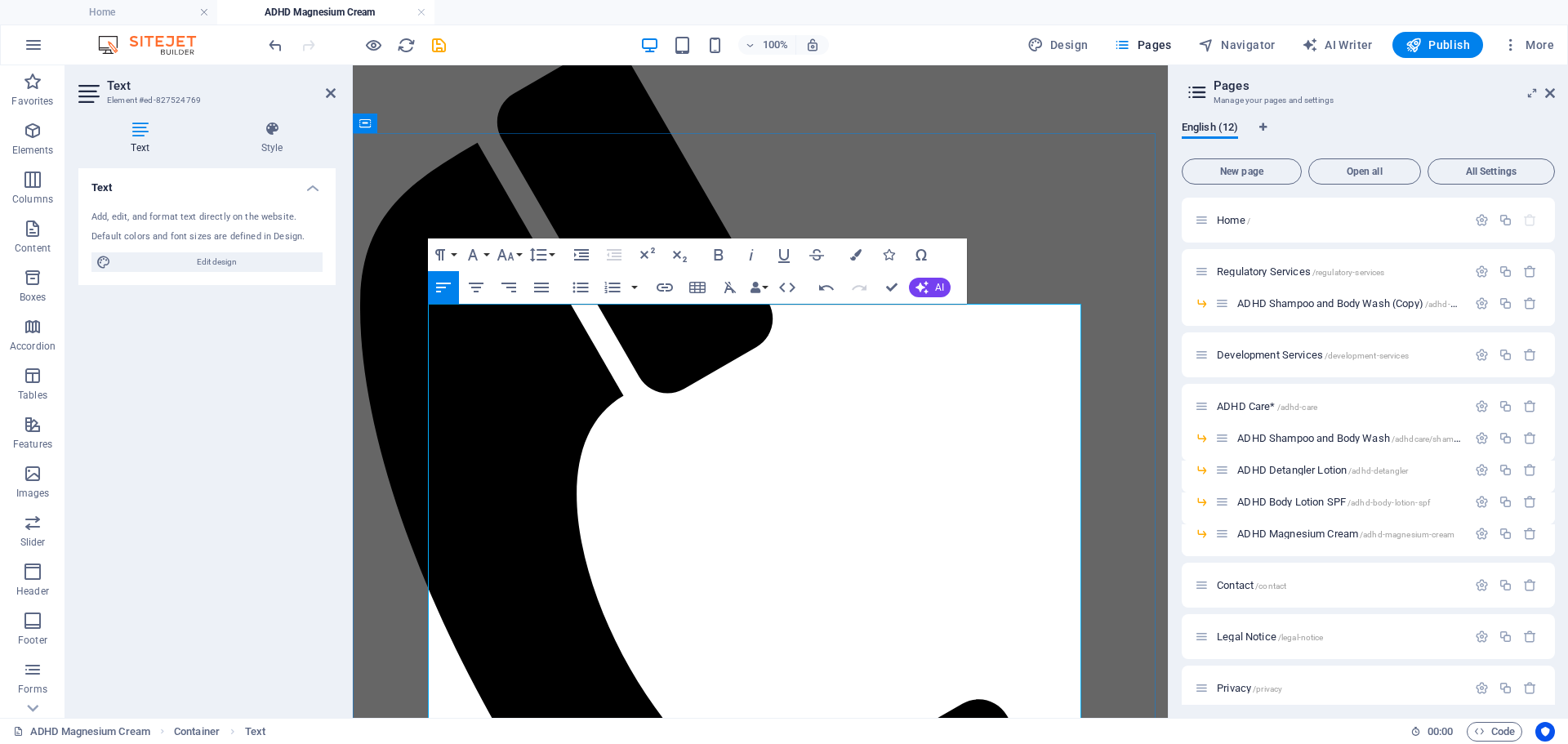 click on "Key Benefits for ADHD Skin Needs" at bounding box center (760, 1601) 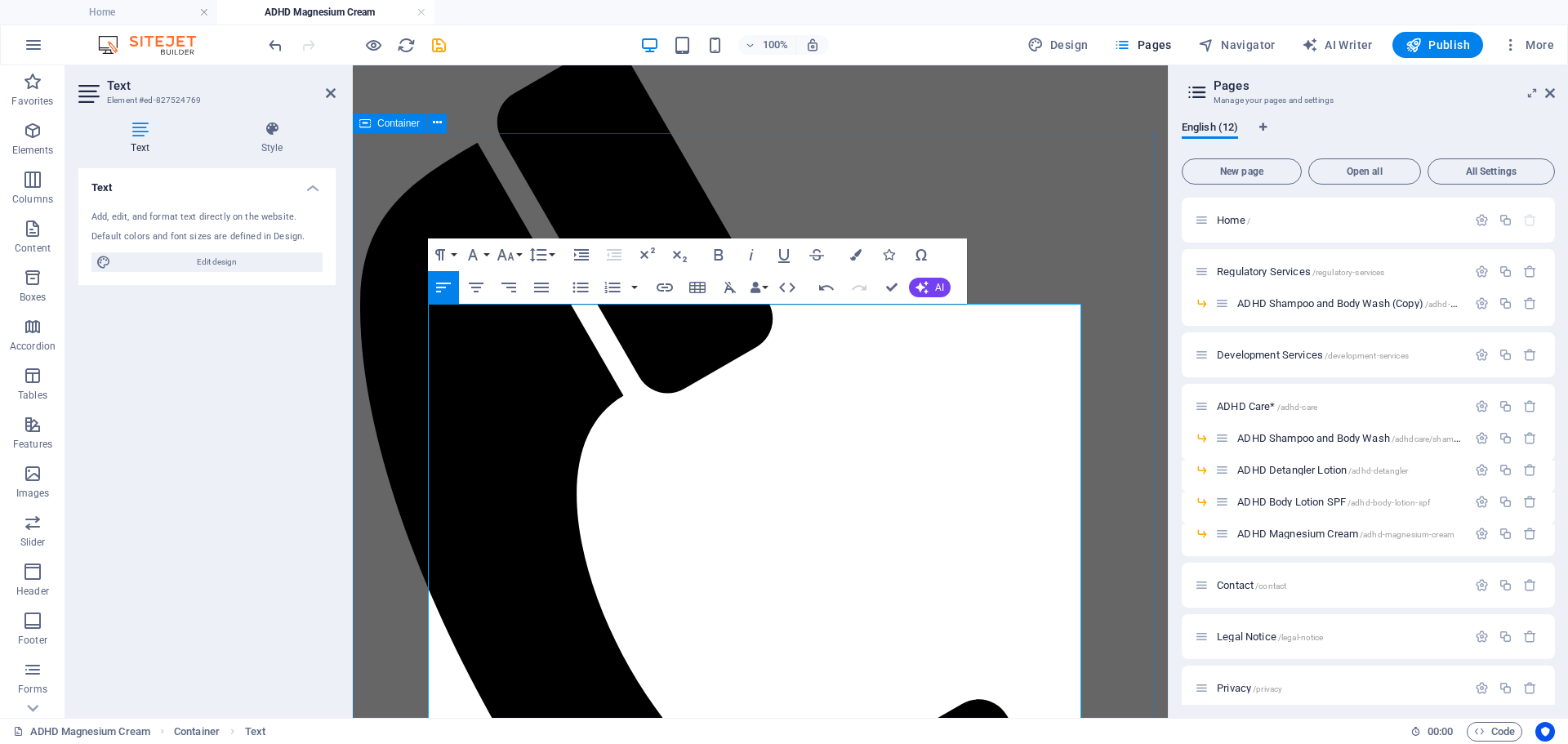 drag, startPoint x: 644, startPoint y: 314, endPoint x: 938, endPoint y: 363, distance: 298.05536 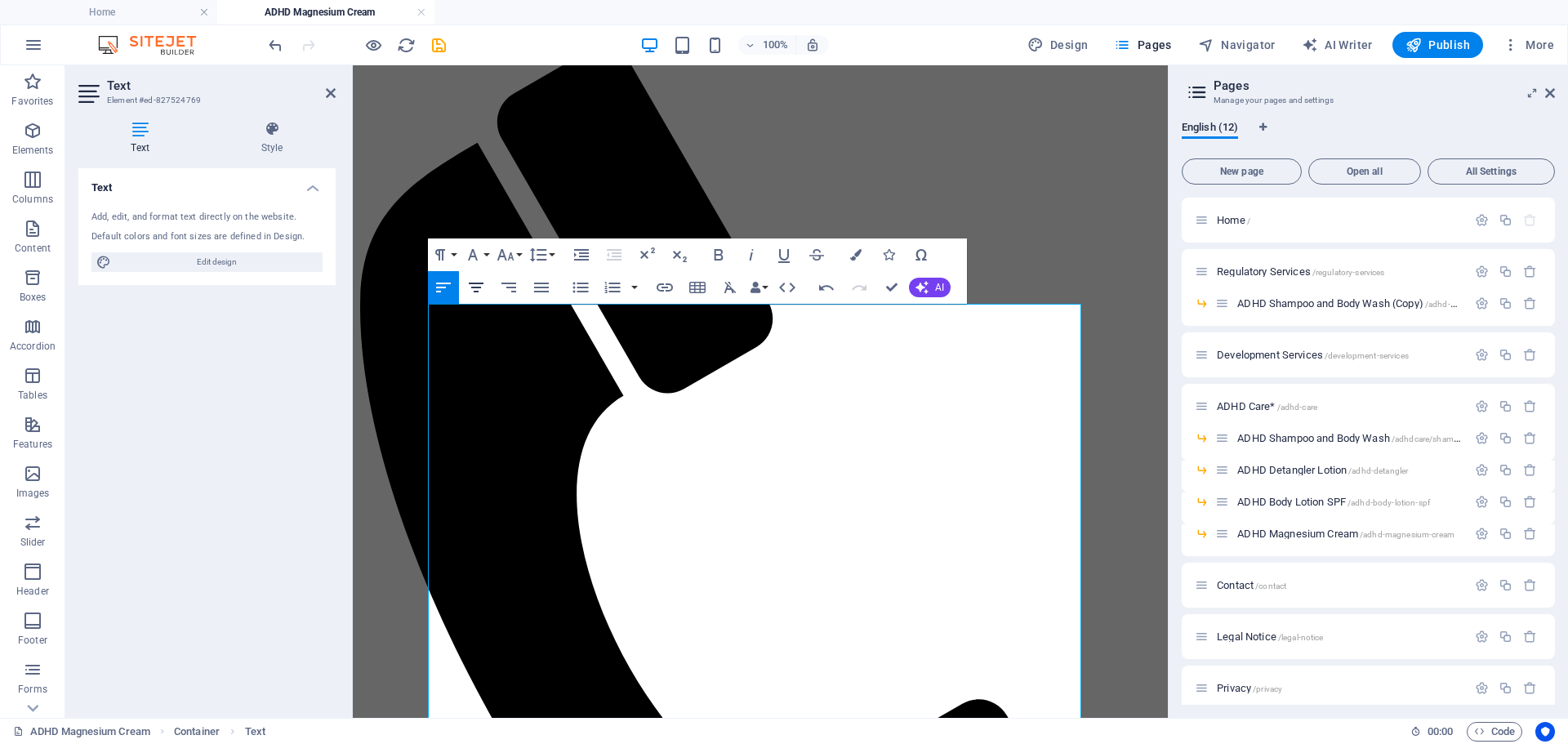 click 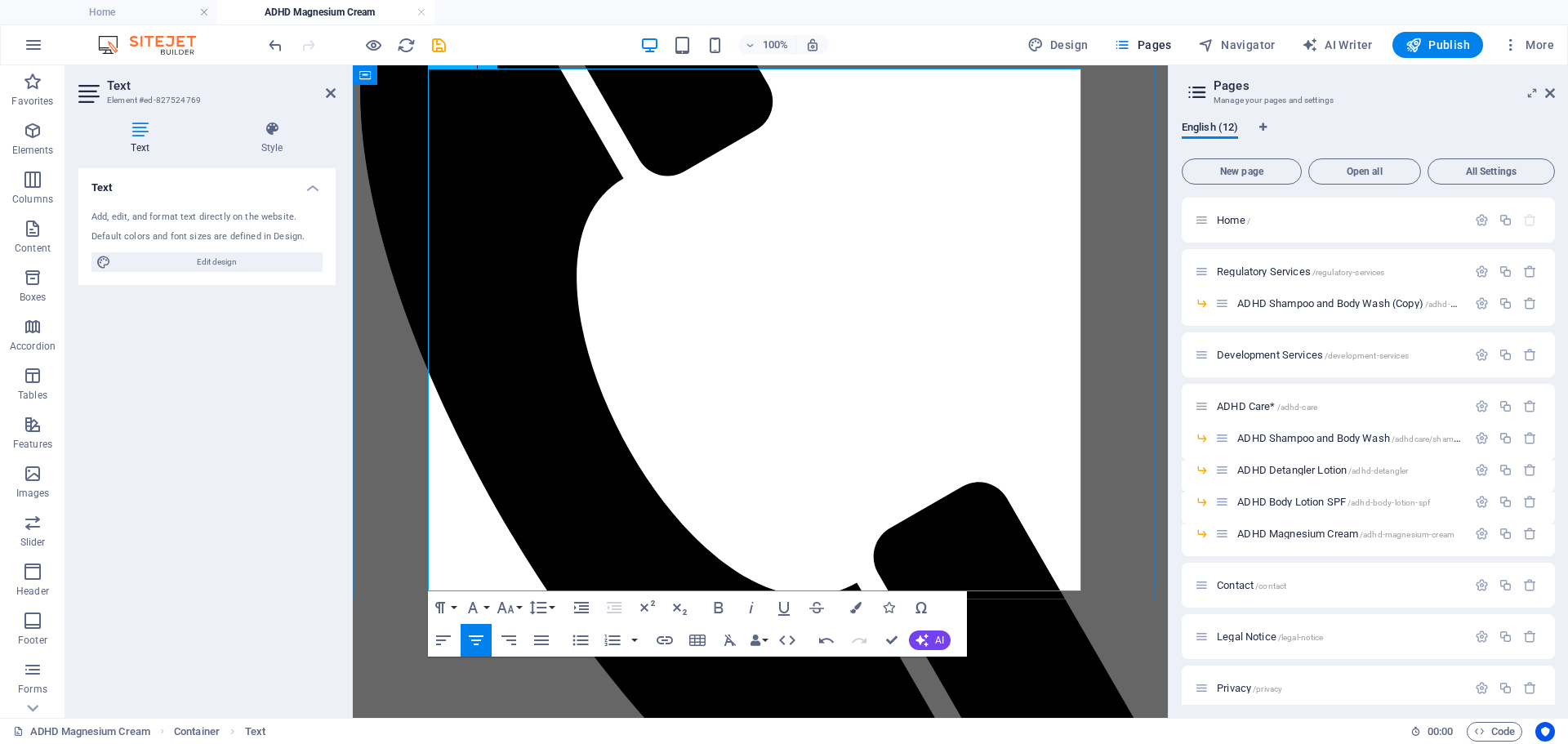 scroll, scrollTop: 390, scrollLeft: 0, axis: vertical 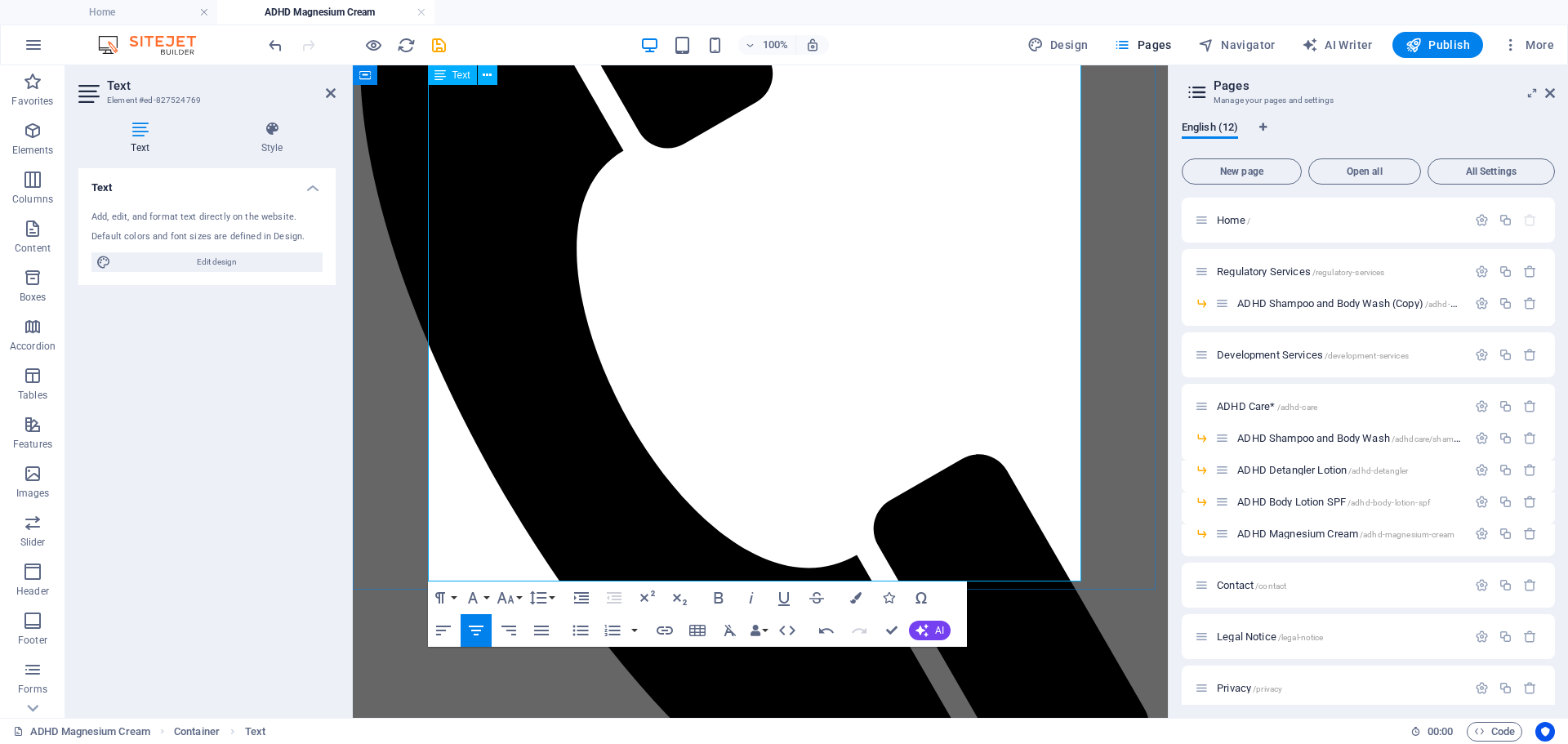 click on "Clinically-tested preservatives (benzyl alcohol) prevent microbial anxiety" at bounding box center (760, 1828) 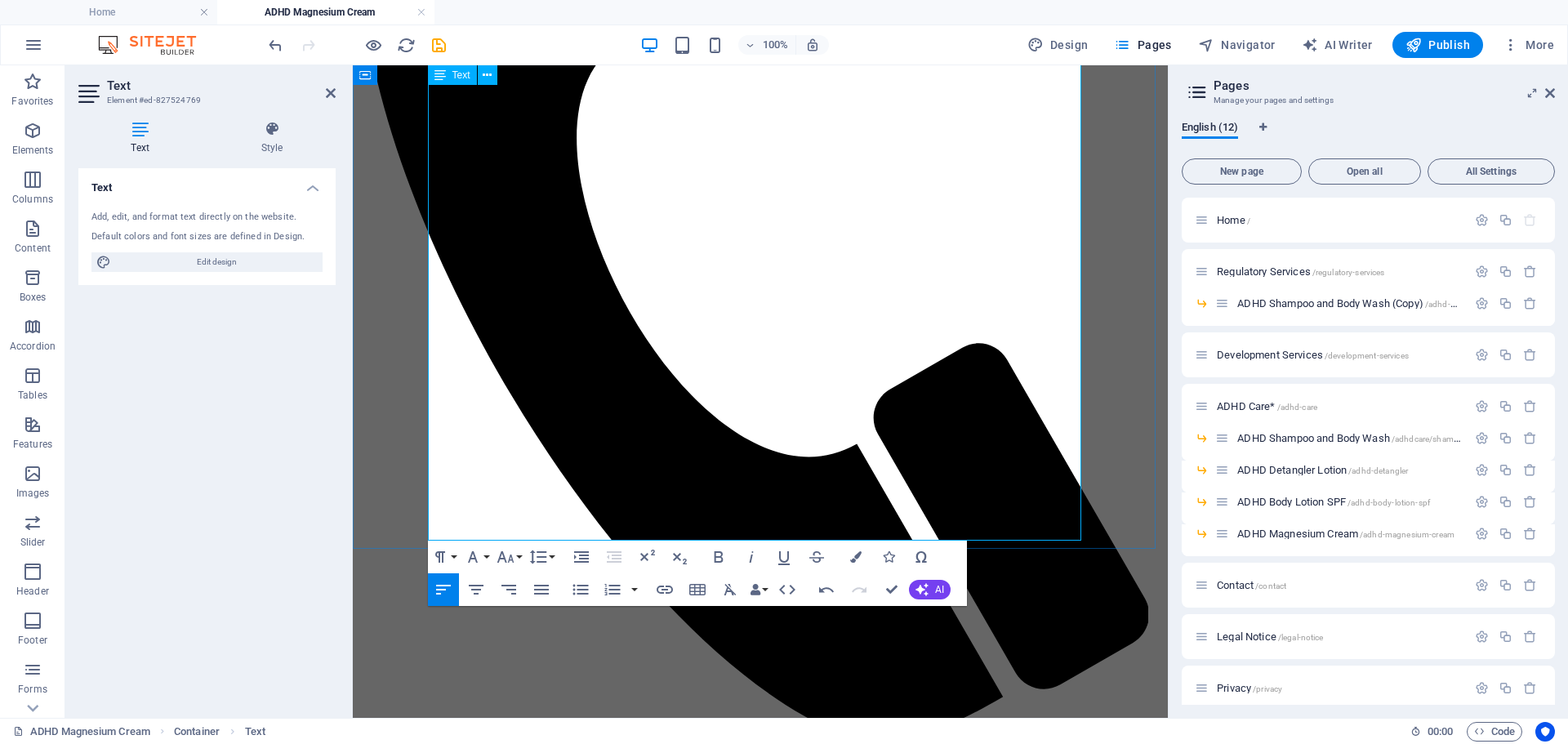 scroll, scrollTop: 635, scrollLeft: 0, axis: vertical 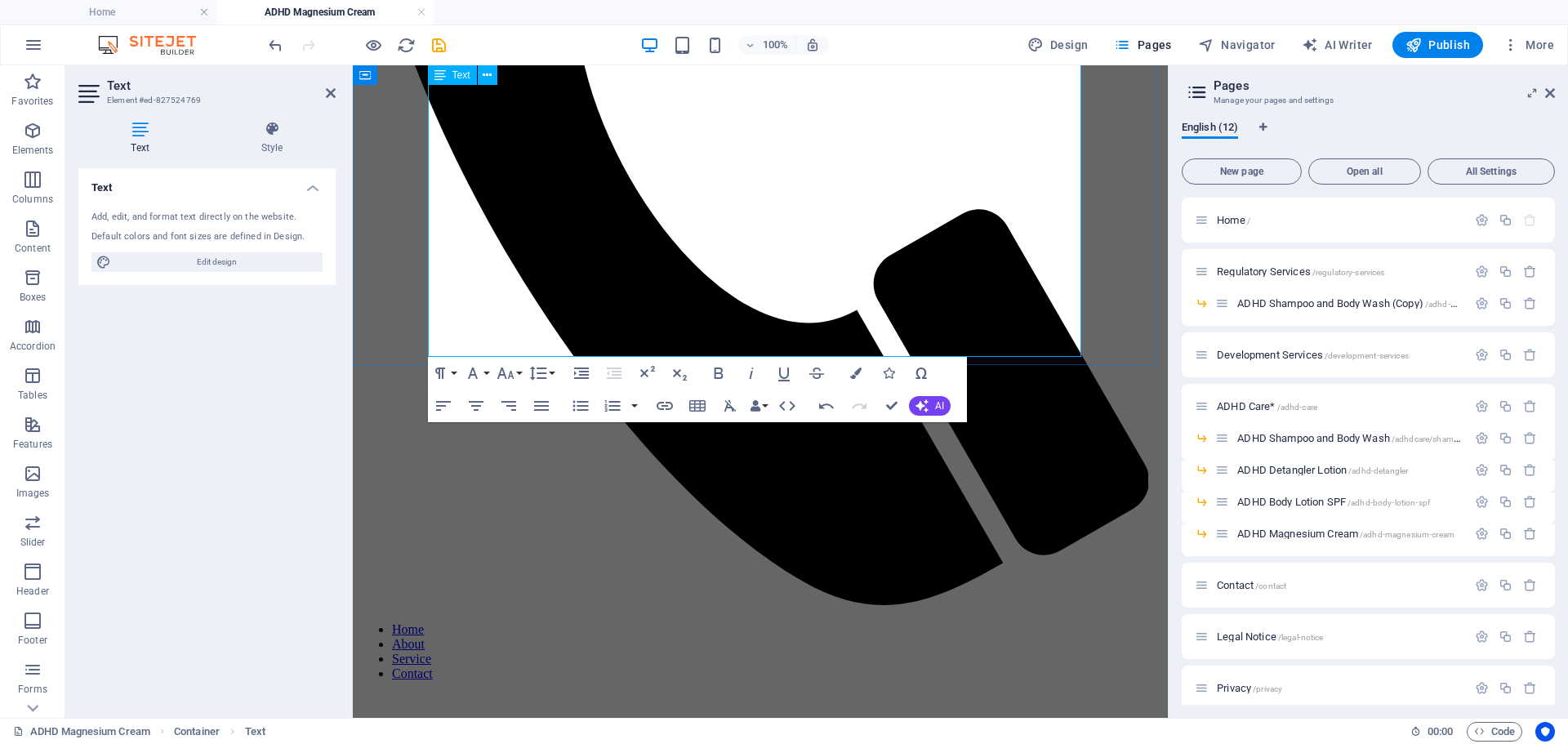 click on "Aqua (Water), Glycerin, Butyrospermum Parkii (Shea) Butter, Magnesium Chloride, Caprylic/Capric Triglyceride, Squalane, Cetearyl Olivate, Sorbitan Olivate, Cetearyl Alcohol, Cocos Nucifera (Coconut) Alcohol, Aloe Barbadensis Leaf Juice, Hypericum Perforatum (St. John's Wort) Extract, Centella Asiatica Extract, Panthenol, Benzyl Alcohol, Phenethyl Alcohol, Pullulan, Carrageenan, Magnesium Stearate, Magnesium Sulfate, Allantoin, Alpha-Bisabolol" at bounding box center [760, 1688] 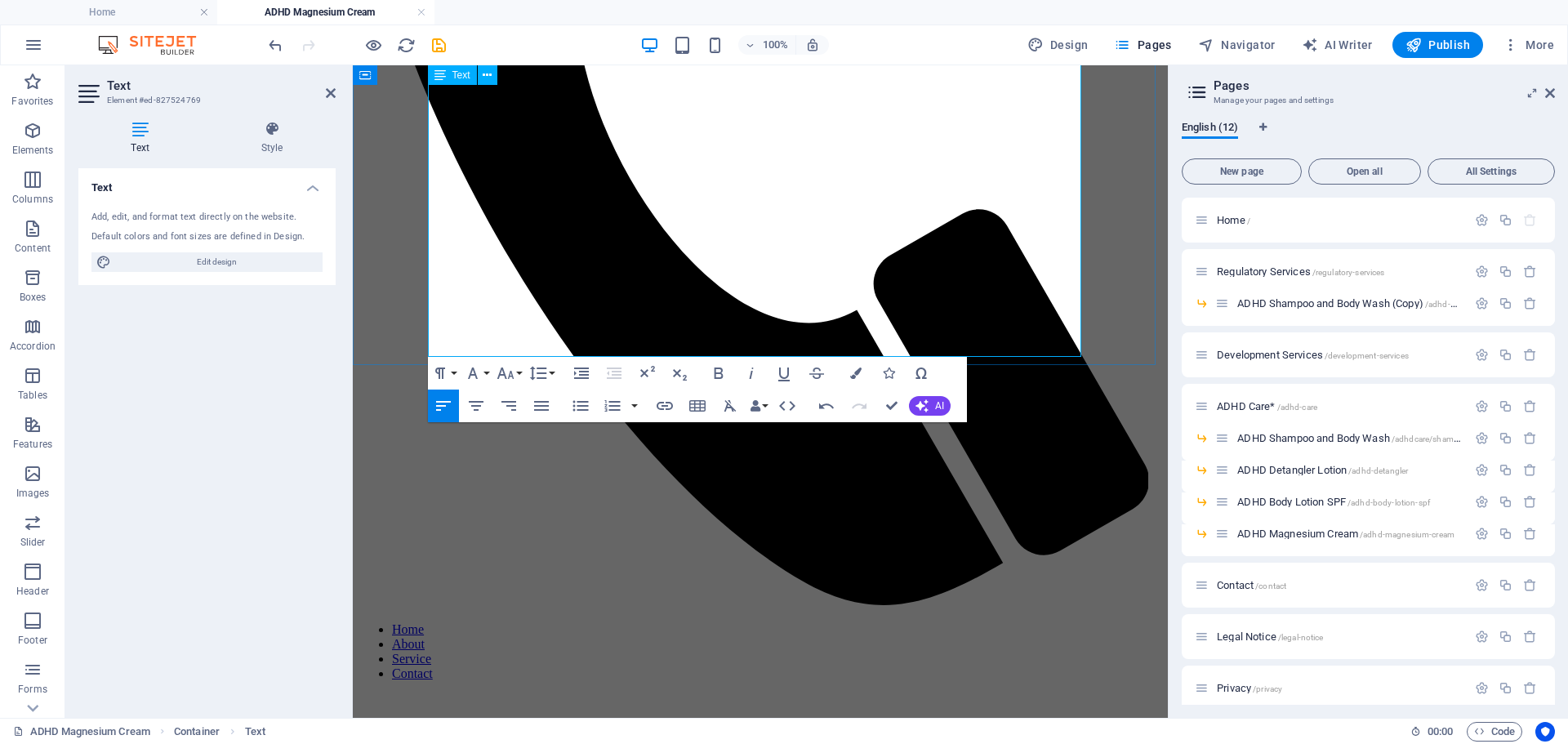 type 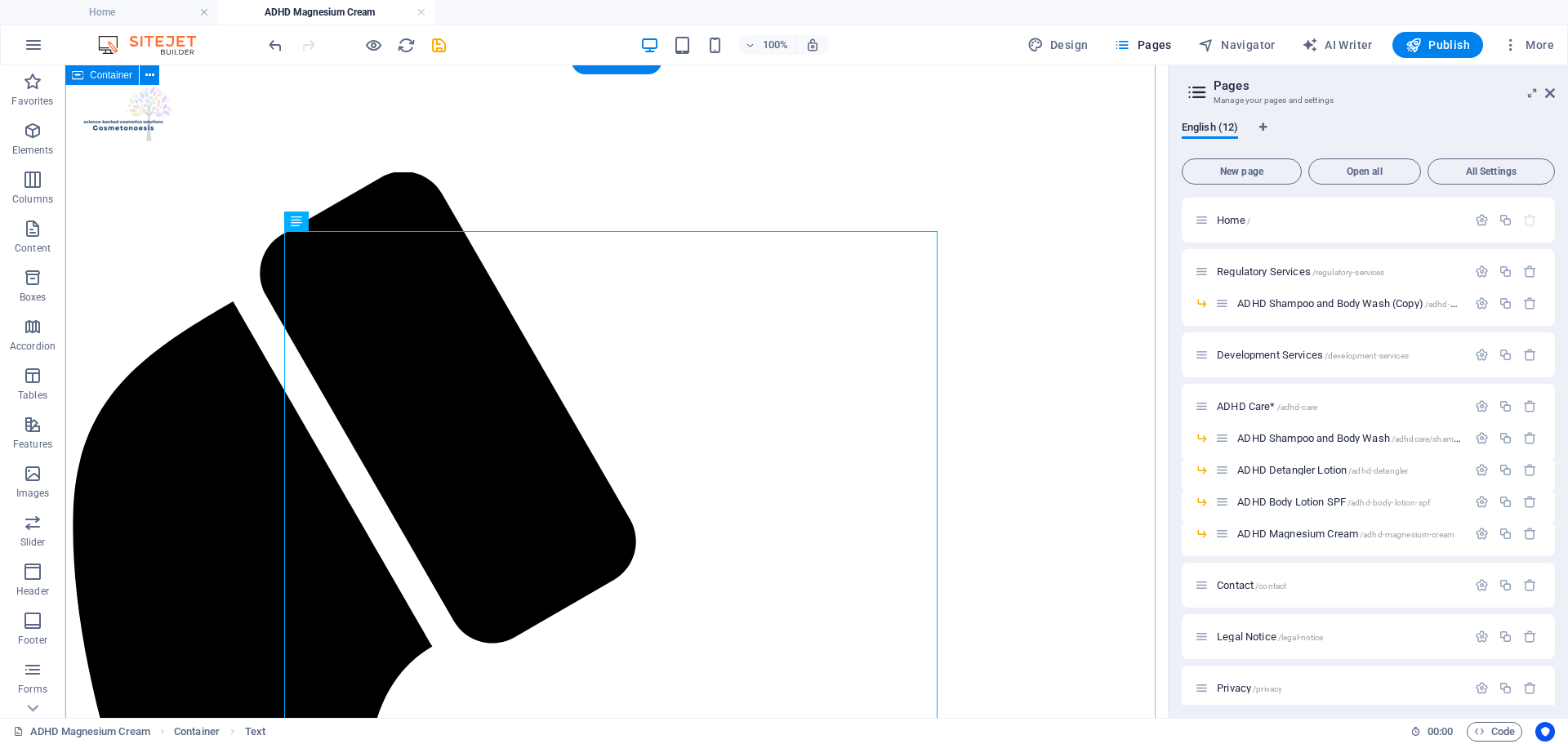 scroll, scrollTop: 0, scrollLeft: 0, axis: both 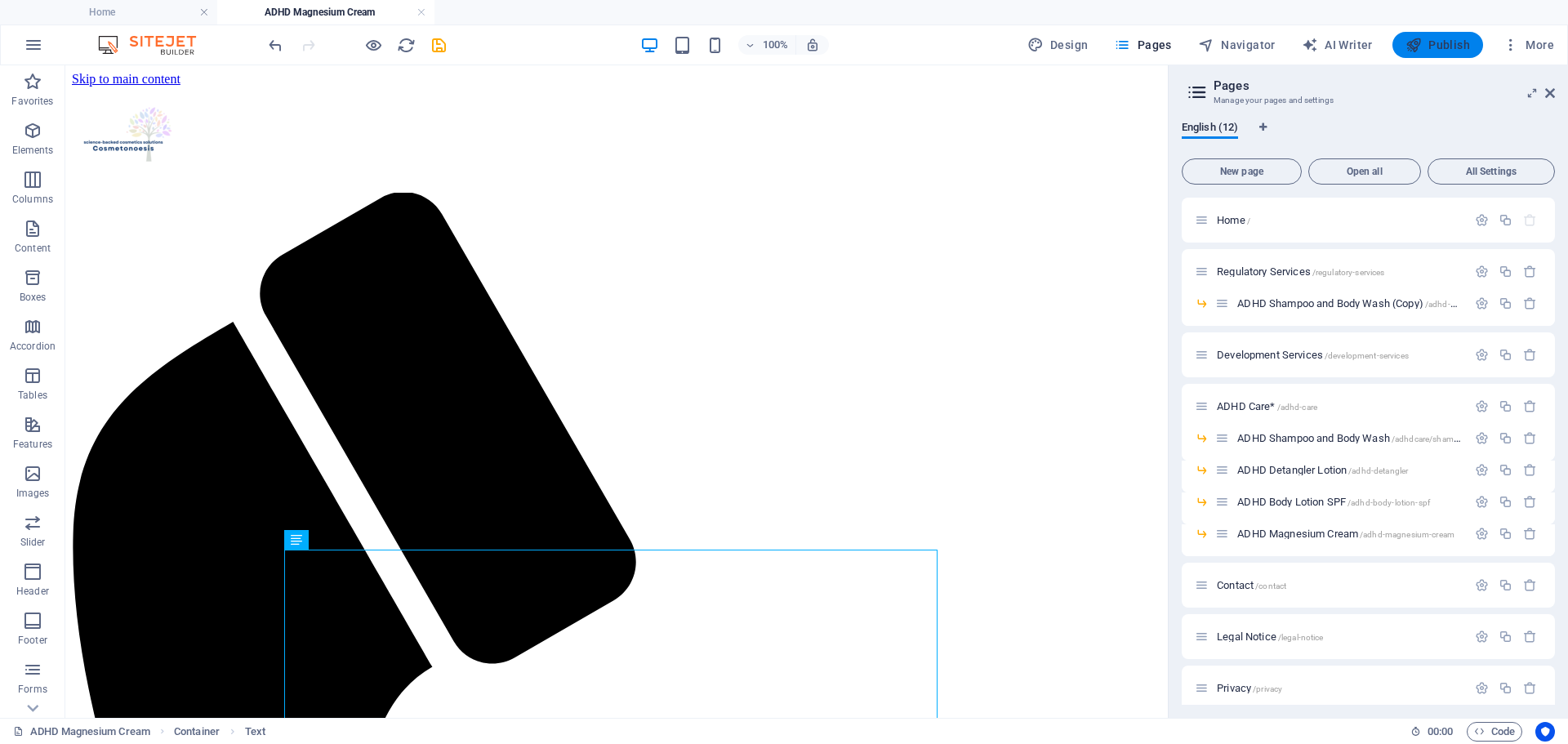 click on "Publish" at bounding box center [1437, 45] 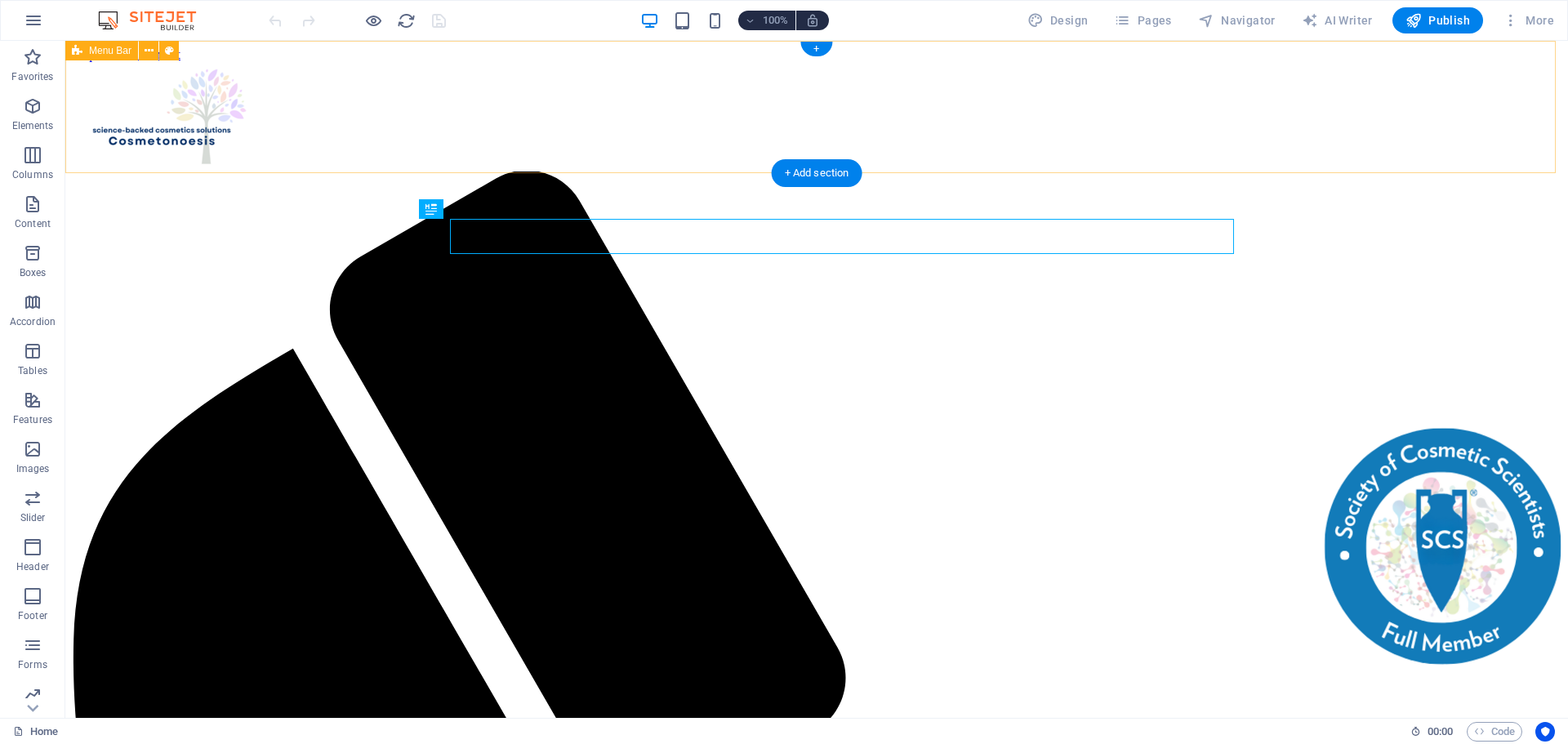 scroll, scrollTop: 0, scrollLeft: 0, axis: both 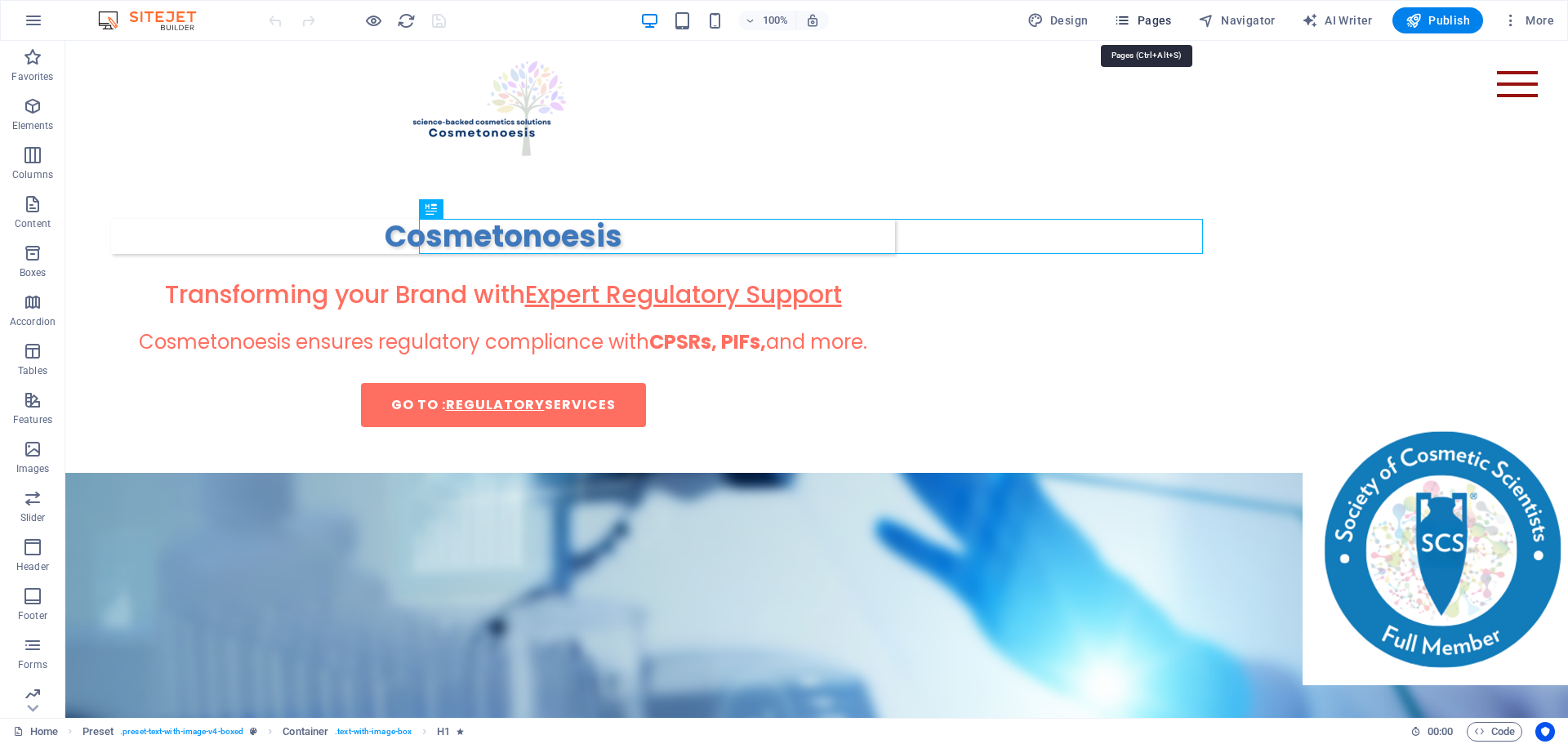 click on "Pages" at bounding box center [1143, 20] 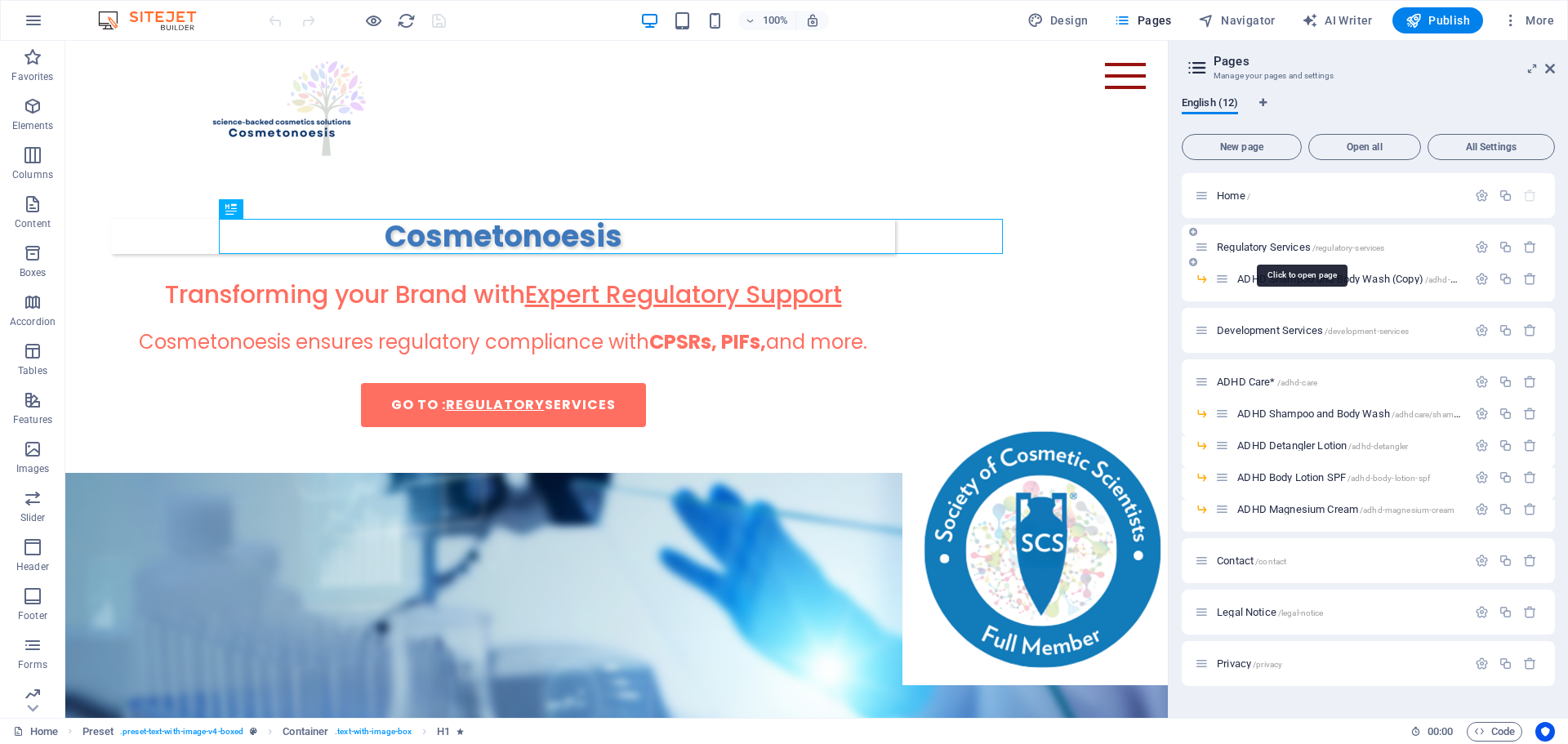 click on "Regulatory Services /regulatory-services" at bounding box center (1300, 247) 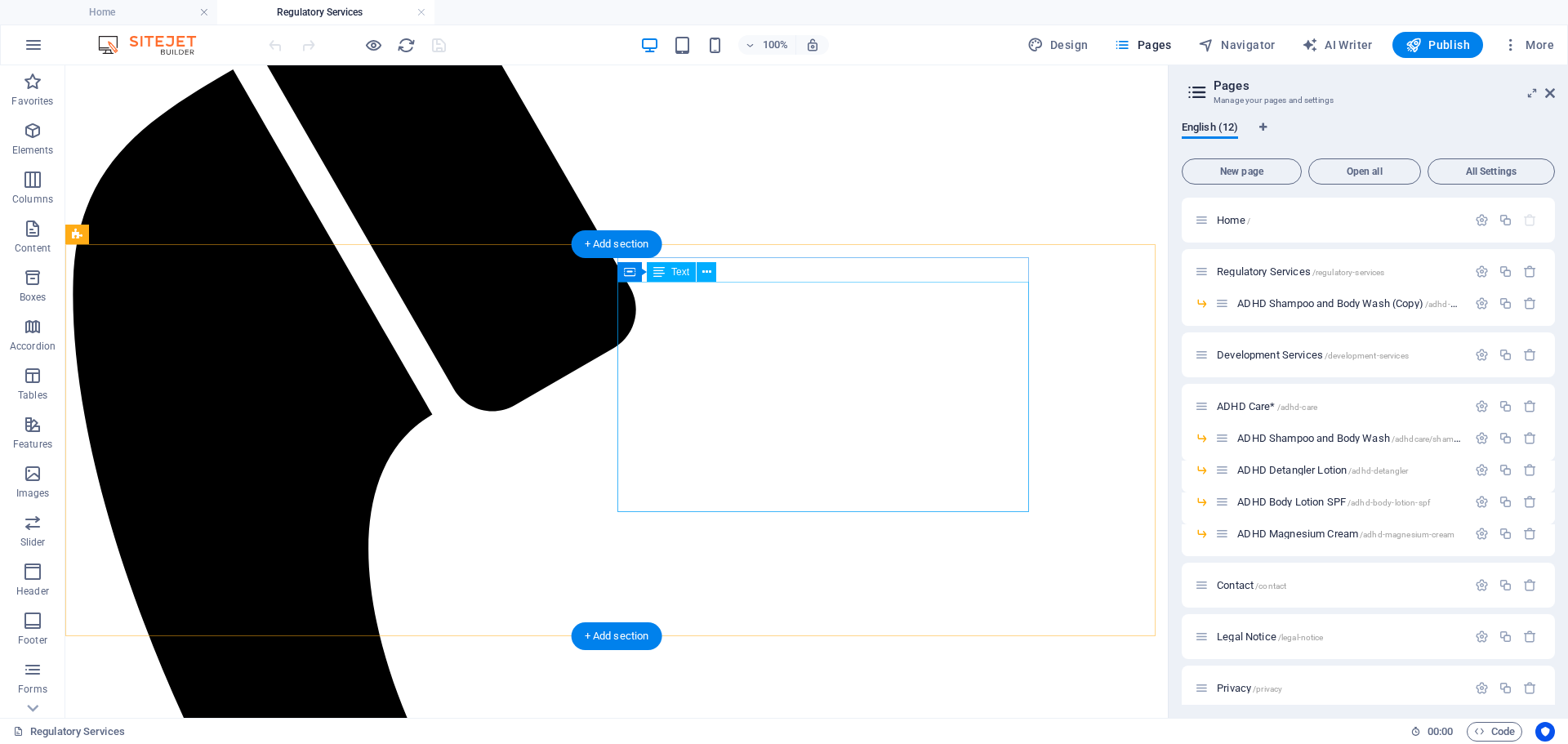 scroll, scrollTop: 245, scrollLeft: 0, axis: vertical 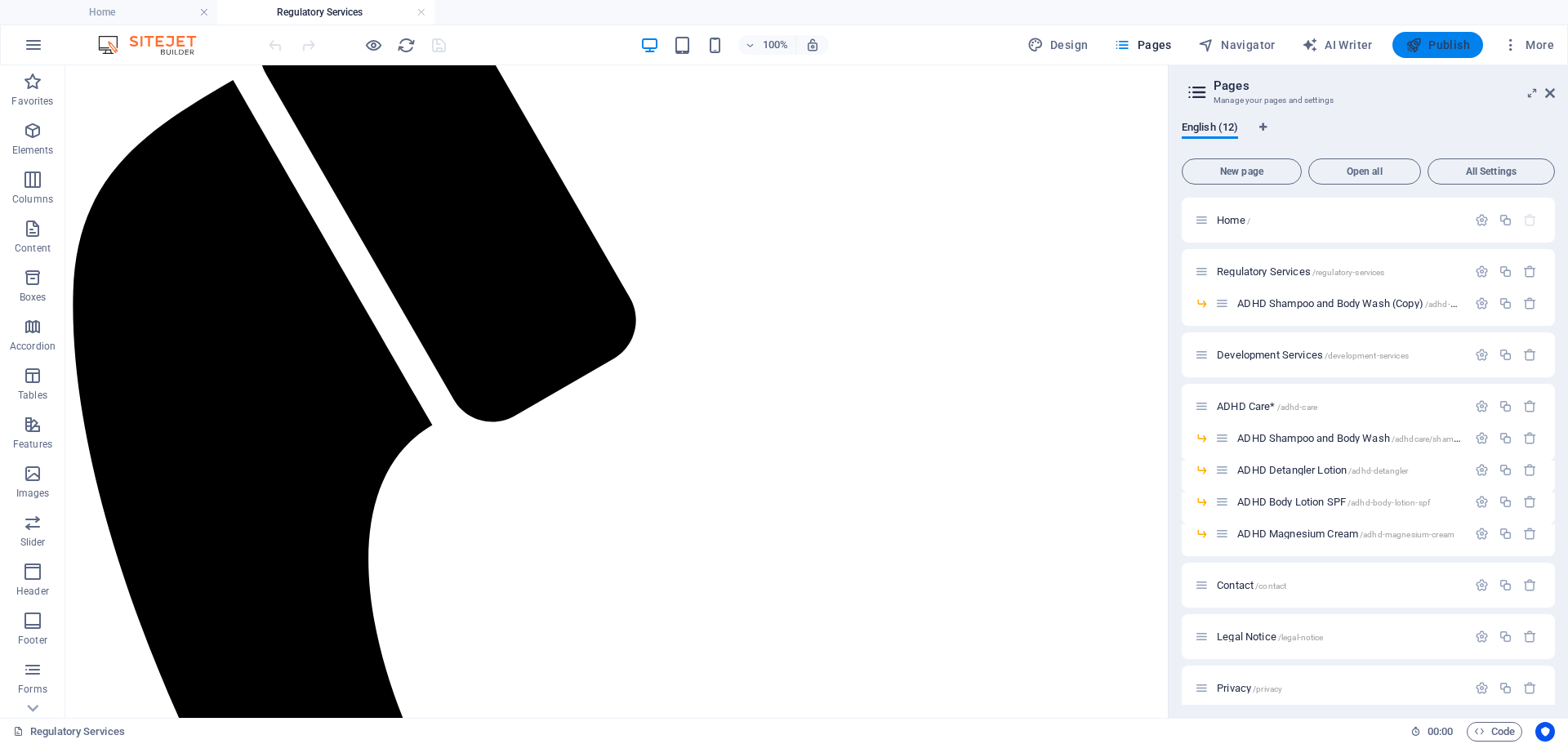 click on "Publish" at bounding box center [1437, 45] 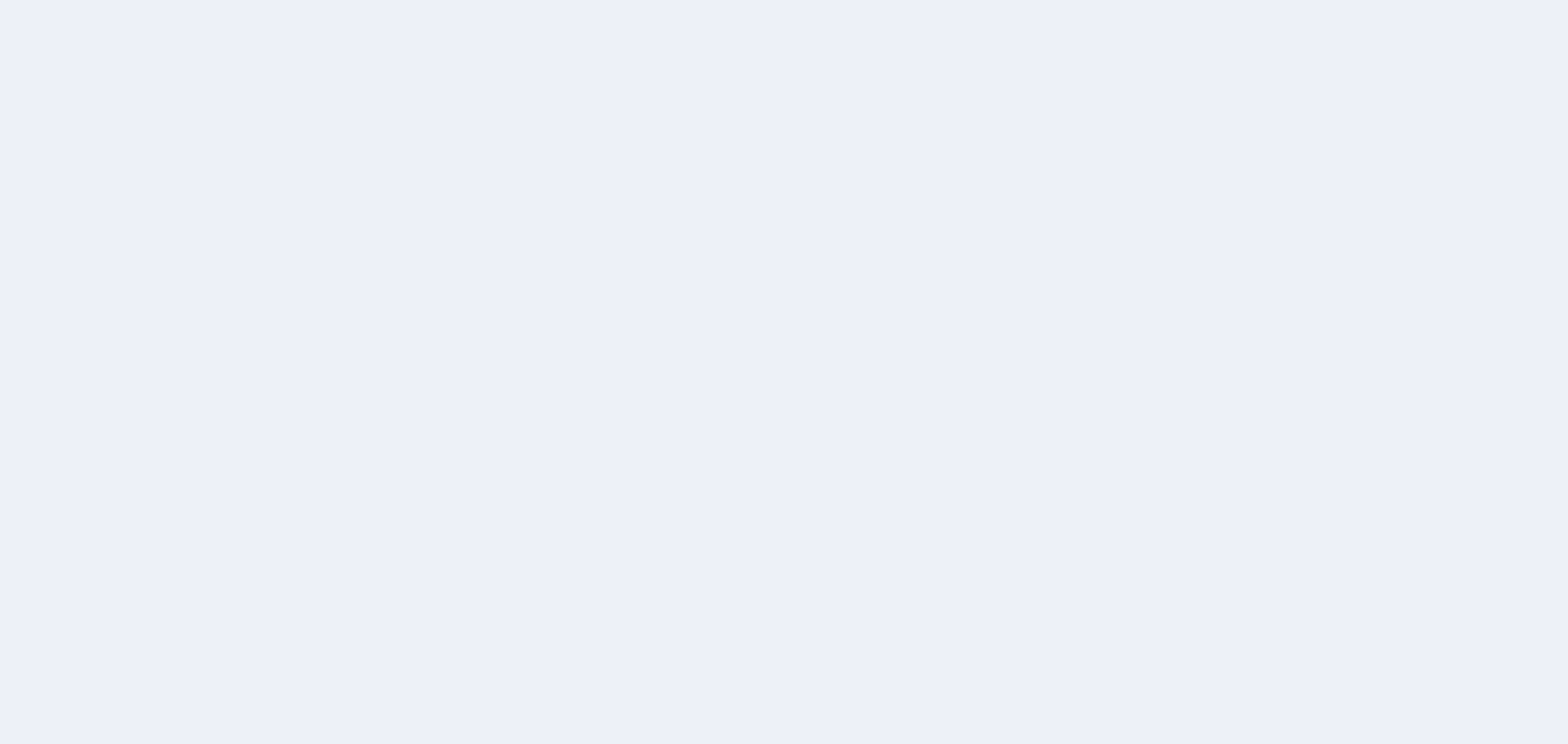 scroll, scrollTop: 0, scrollLeft: 0, axis: both 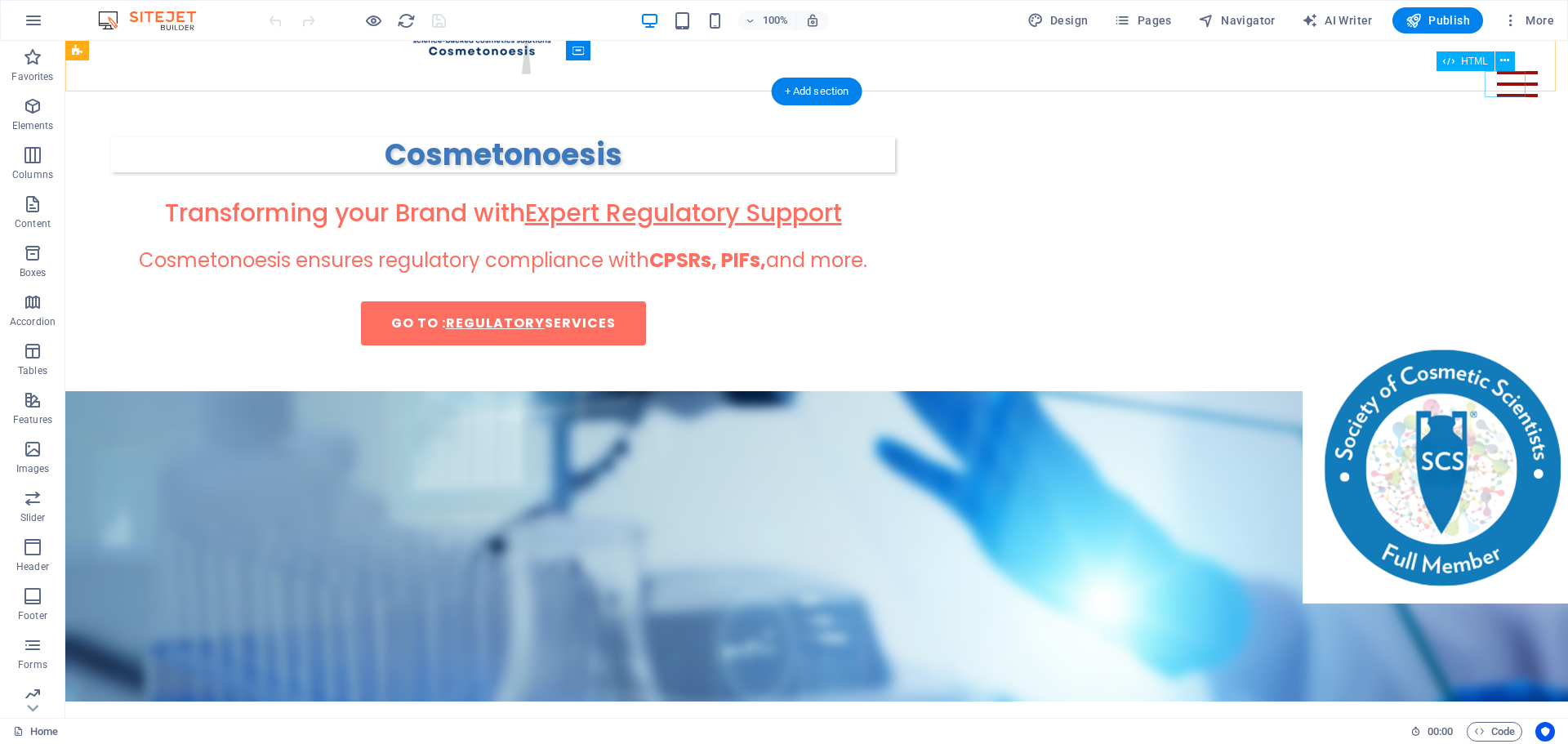 click at bounding box center (1517, 84) 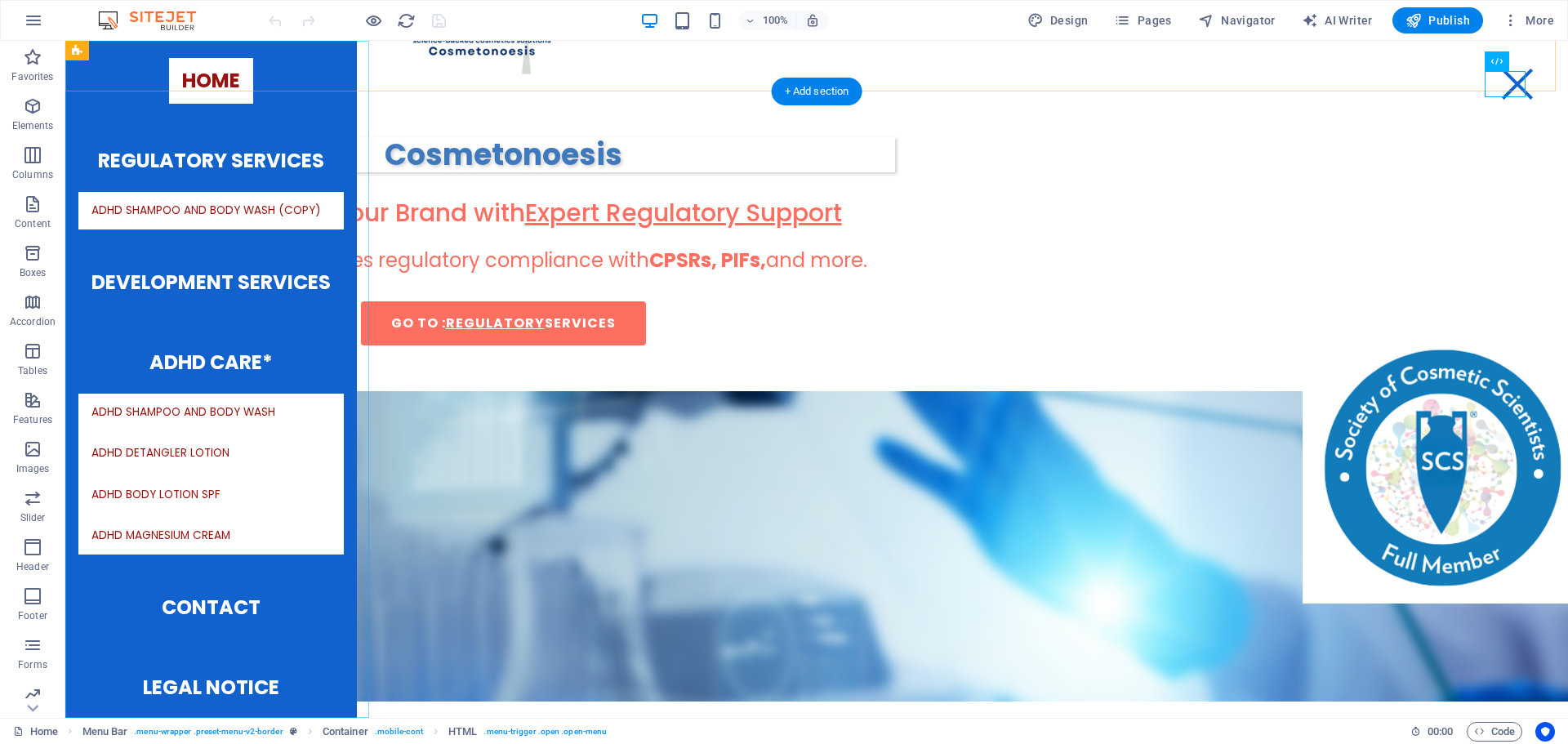 click on "Home Regulatory Services ADHD Shampoo and Body Wash (Copy) Development Services ADHD Care* ADHD Shampoo and Body Wash ADHD Detangler Lotion ADHD Body Lotion SPF ADHD Magnesium Cream Contact Legal Notice Privacy" at bounding box center [211, 379] 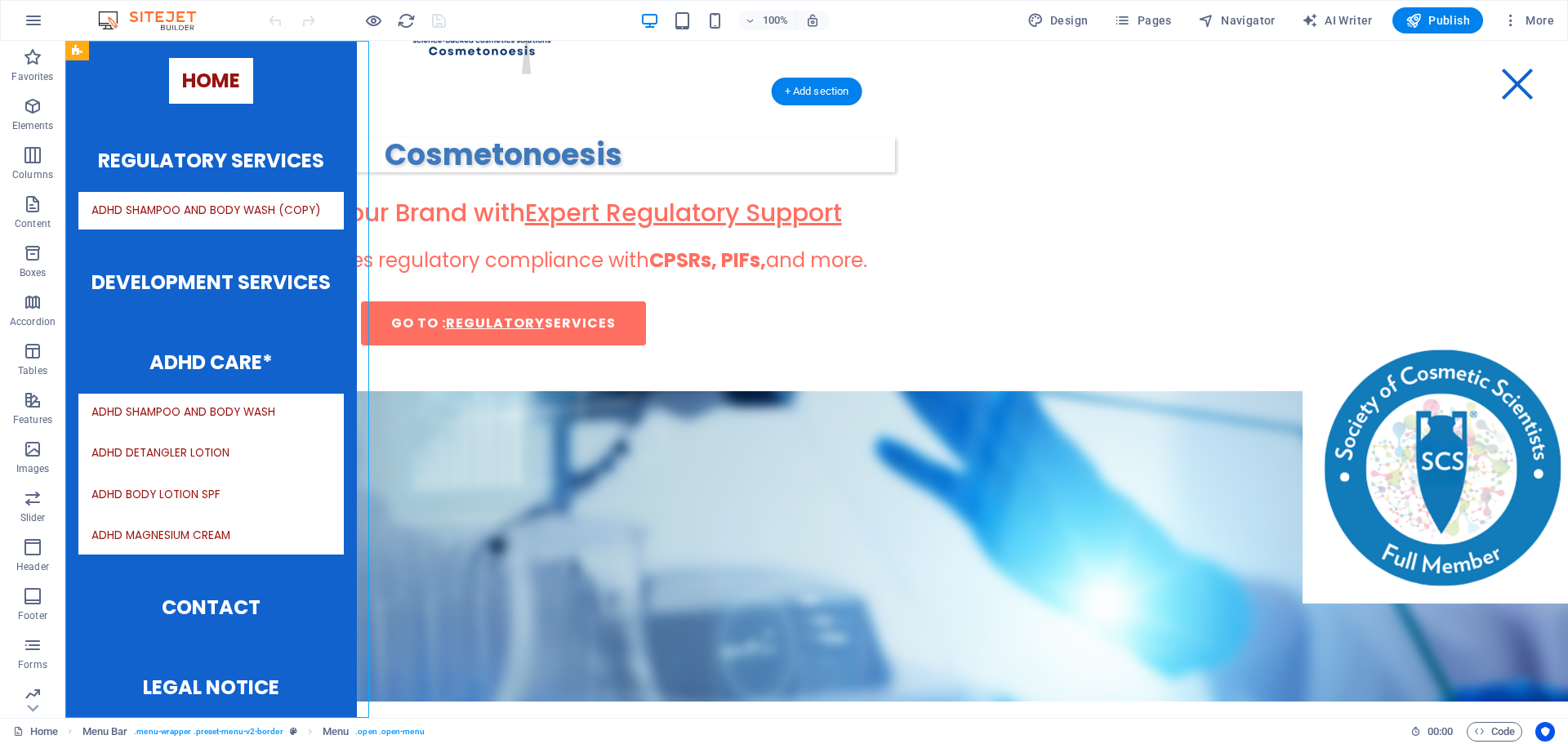 click on "Home Regulatory Services ADHD Shampoo and Body Wash (Copy) Development Services ADHD Care* ADHD Shampoo and Body Wash ADHD Detangler Lotion ADHD Body Lotion SPF ADHD Magnesium Cream Contact Legal Notice Privacy" at bounding box center (211, 379) 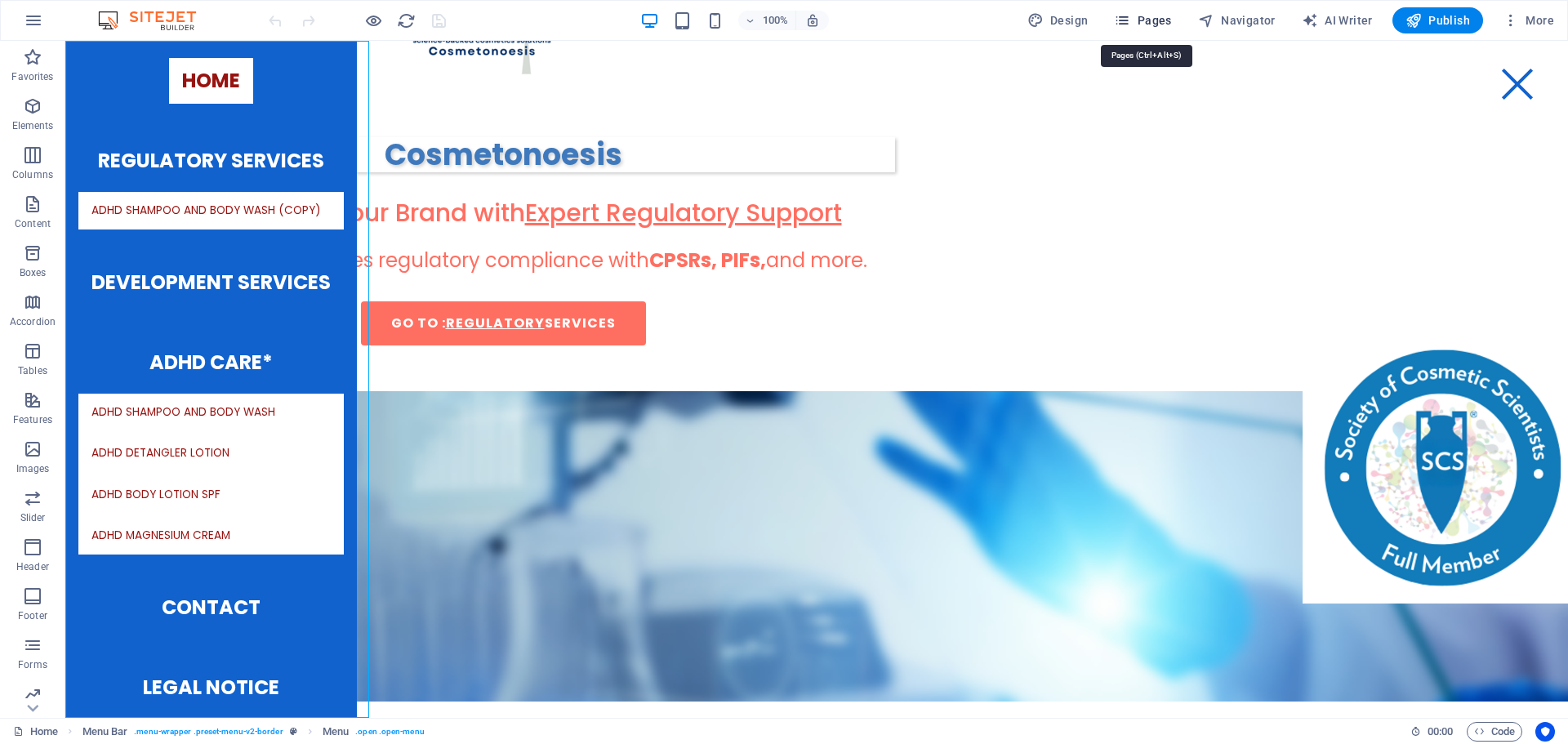 click on "Pages" at bounding box center (1143, 20) 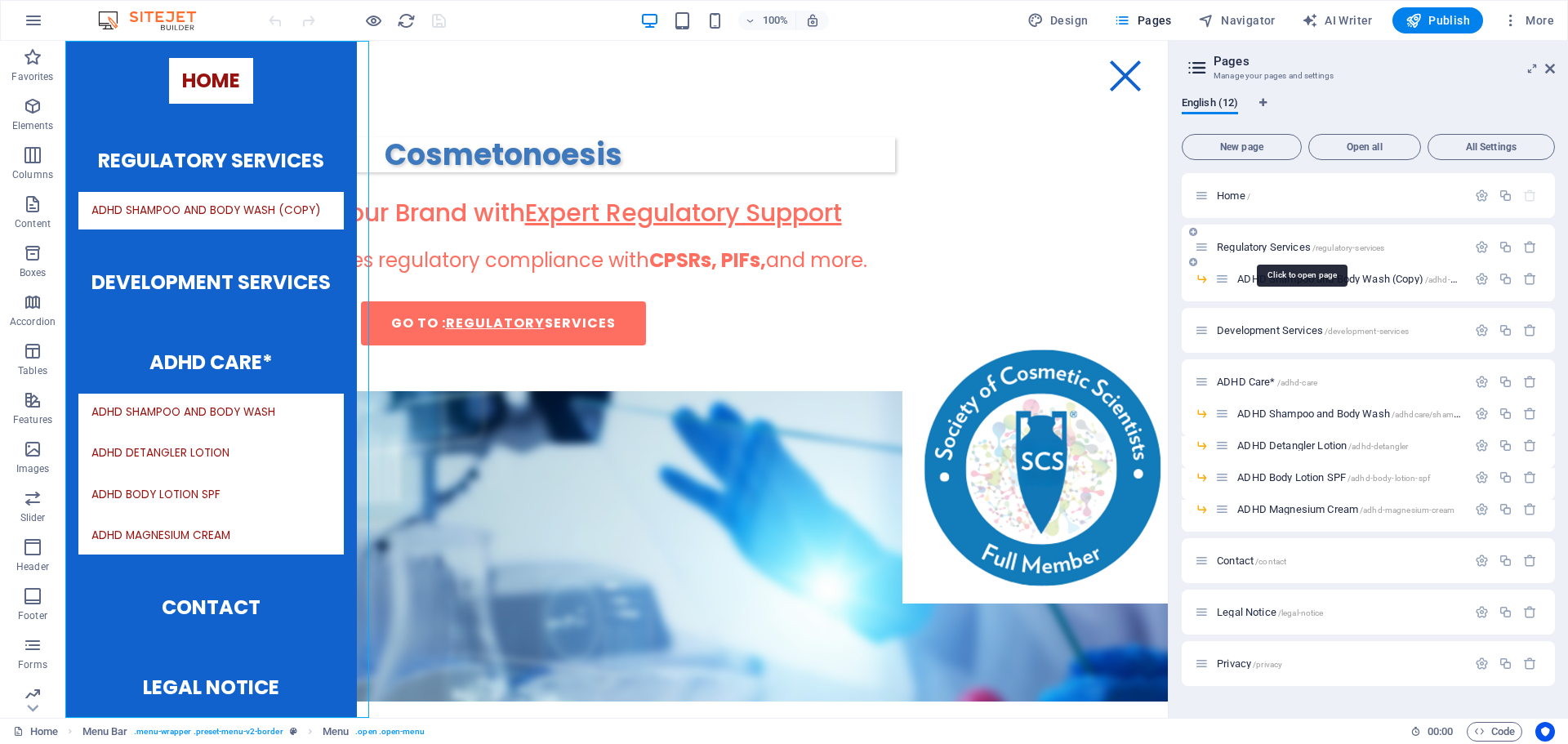 click on "Regulatory Services /regulatory-services" at bounding box center (1300, 247) 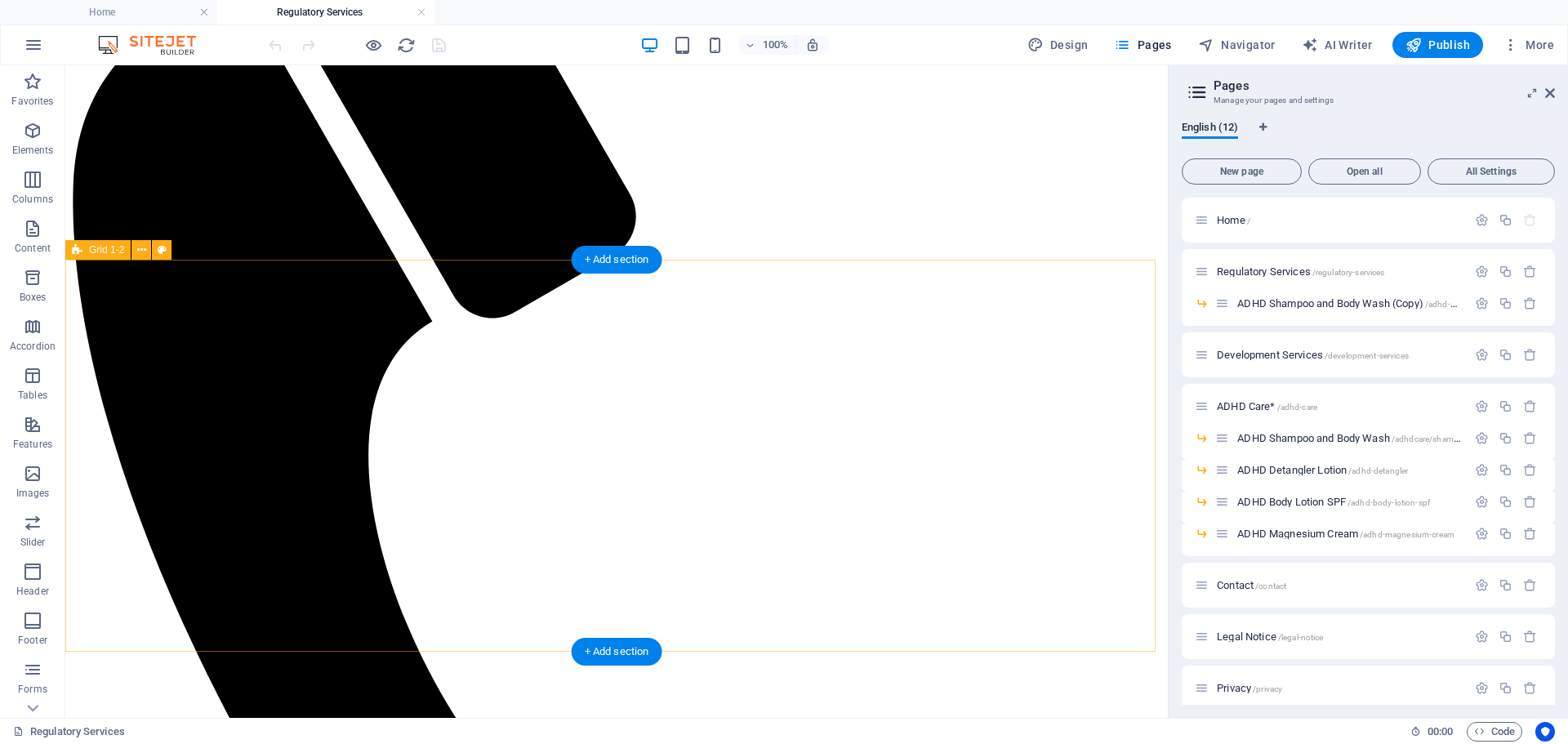 scroll, scrollTop: 408, scrollLeft: 0, axis: vertical 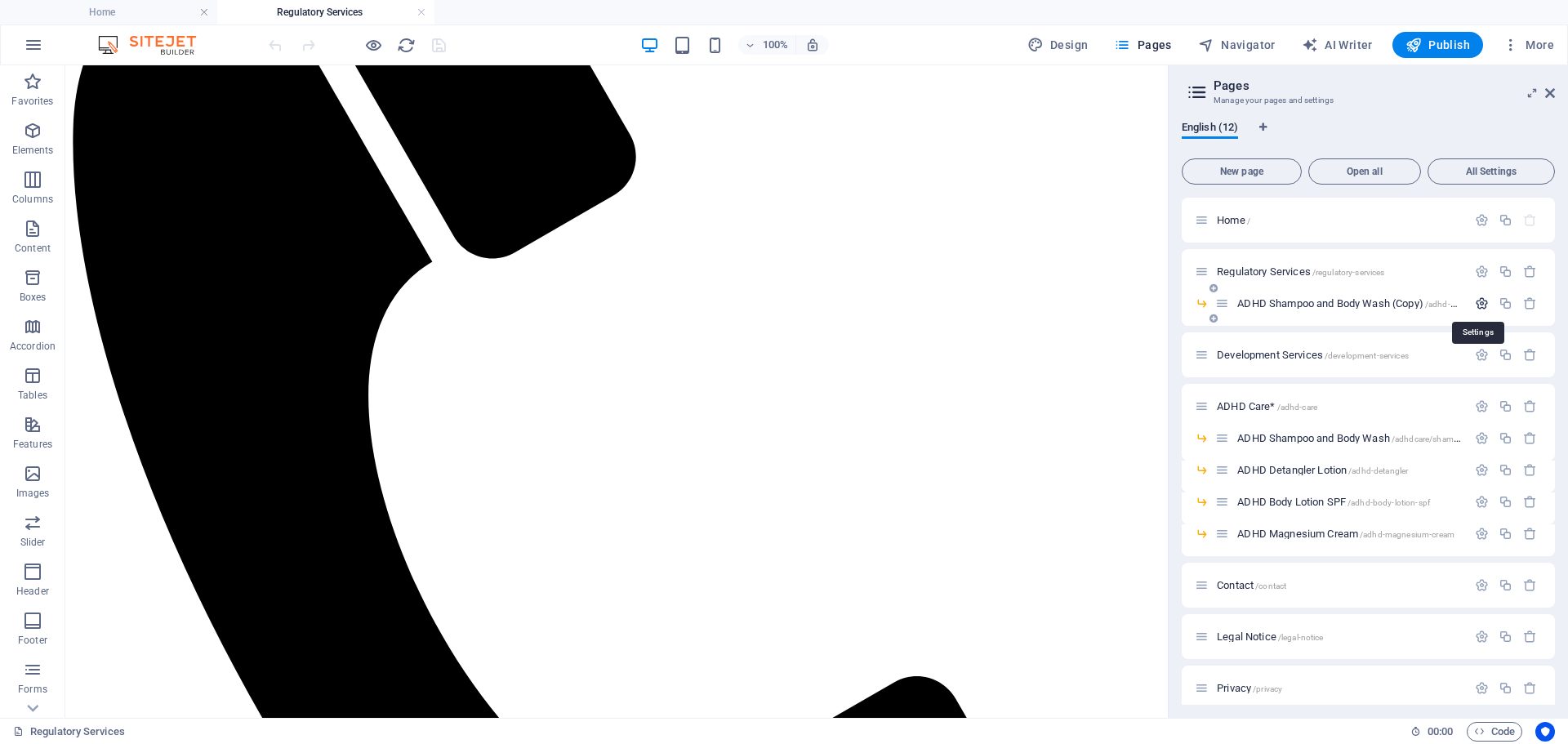click at bounding box center (1481, 303) 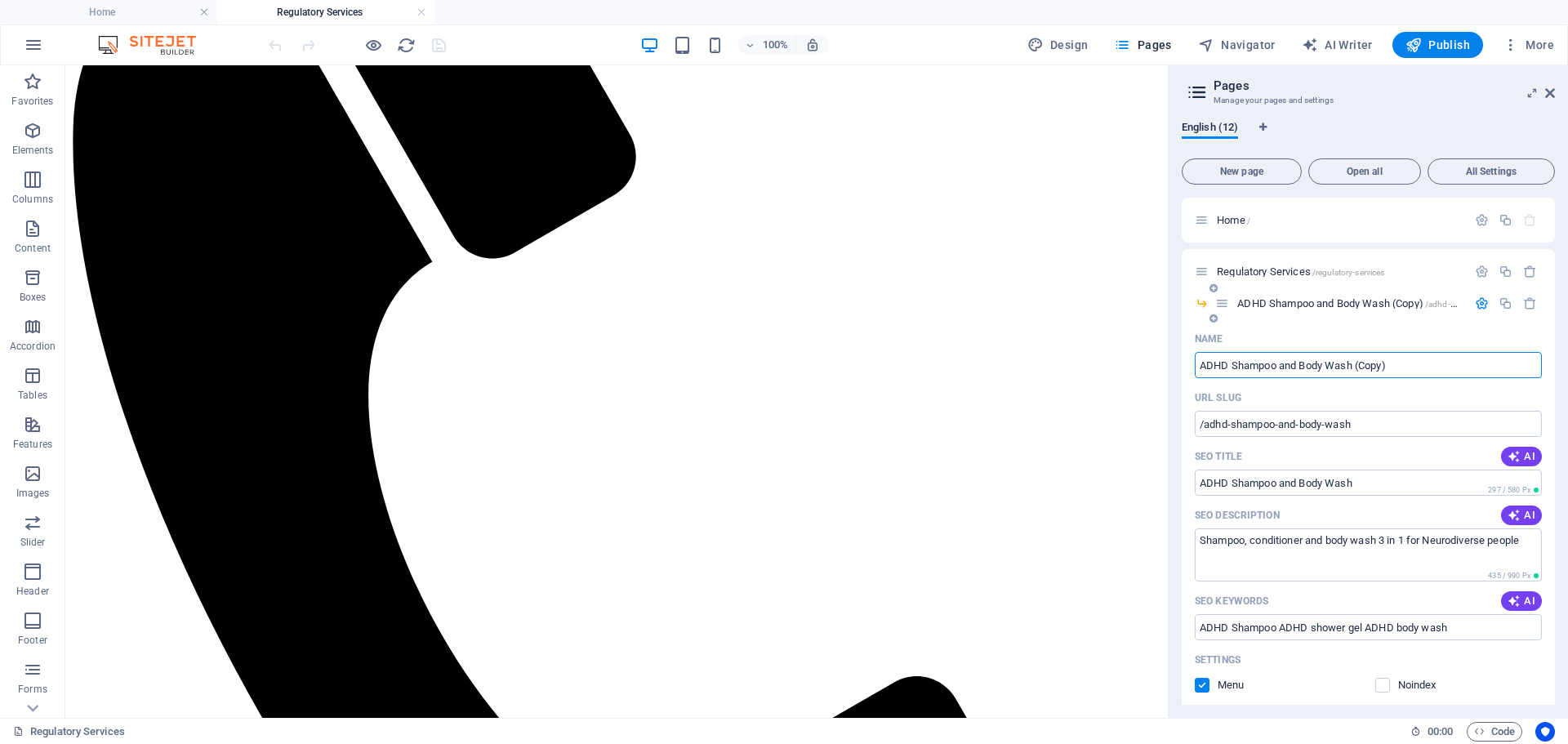 drag, startPoint x: 1398, startPoint y: 361, endPoint x: 1192, endPoint y: 359, distance: 206.0097 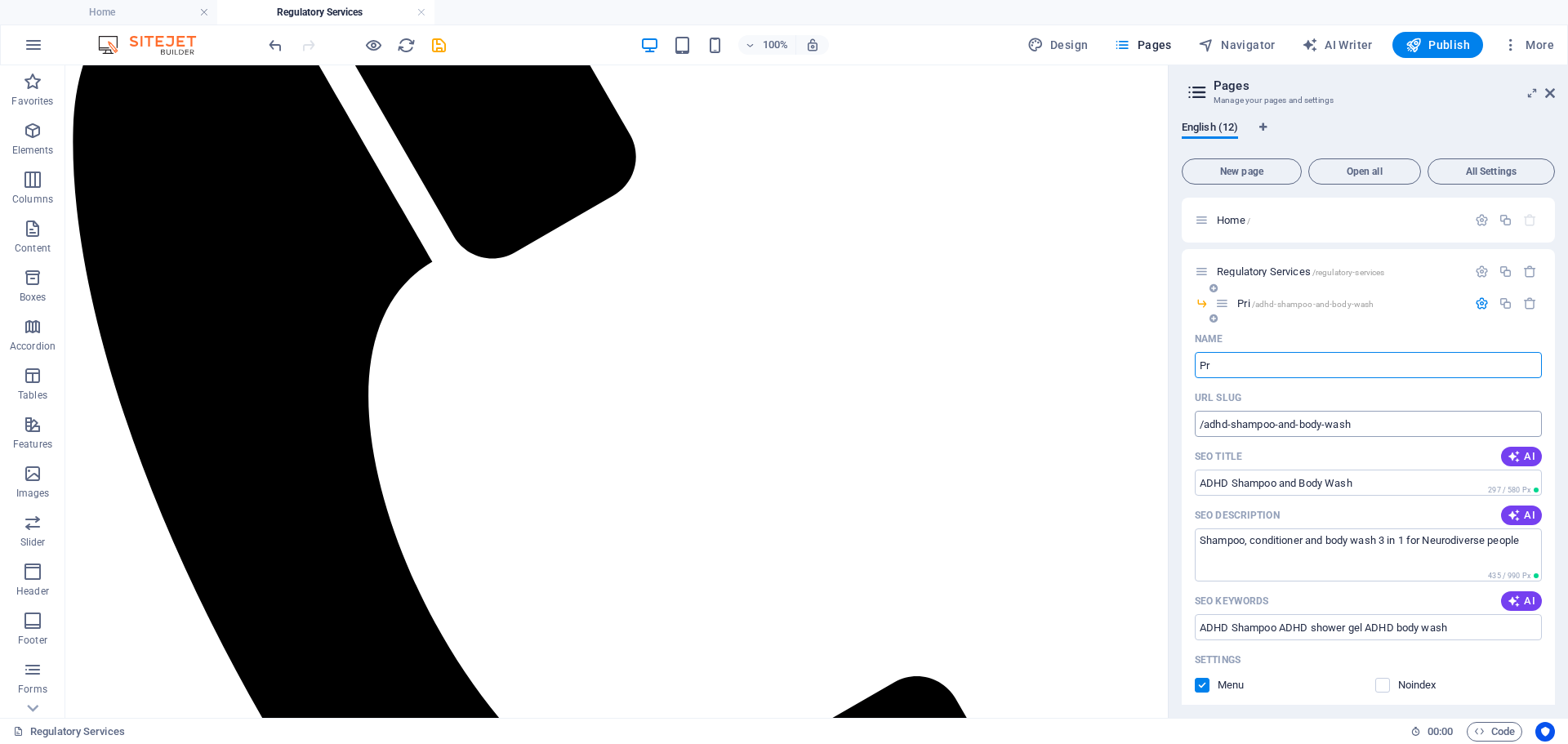 type on "P" 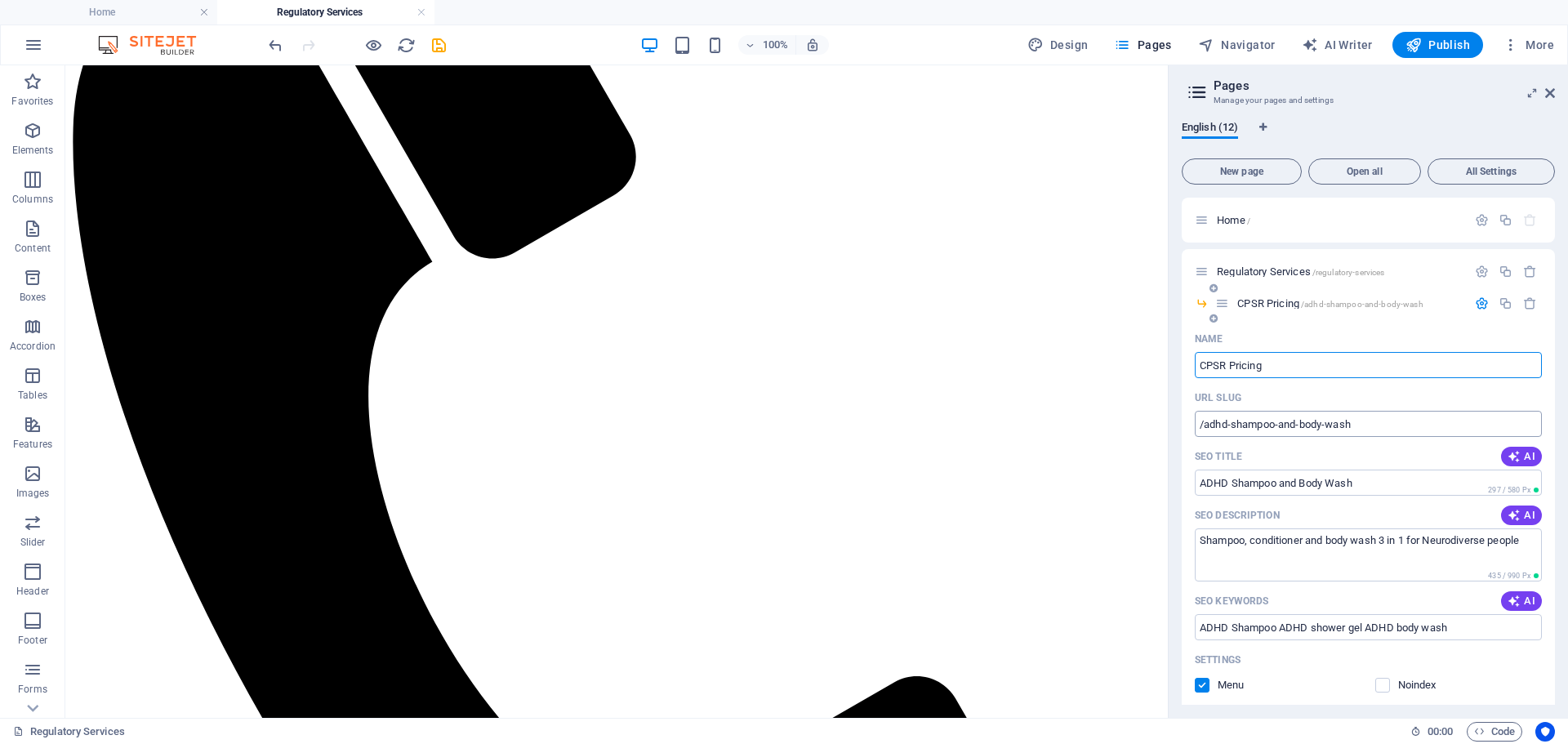 type on "CPSR Pricing" 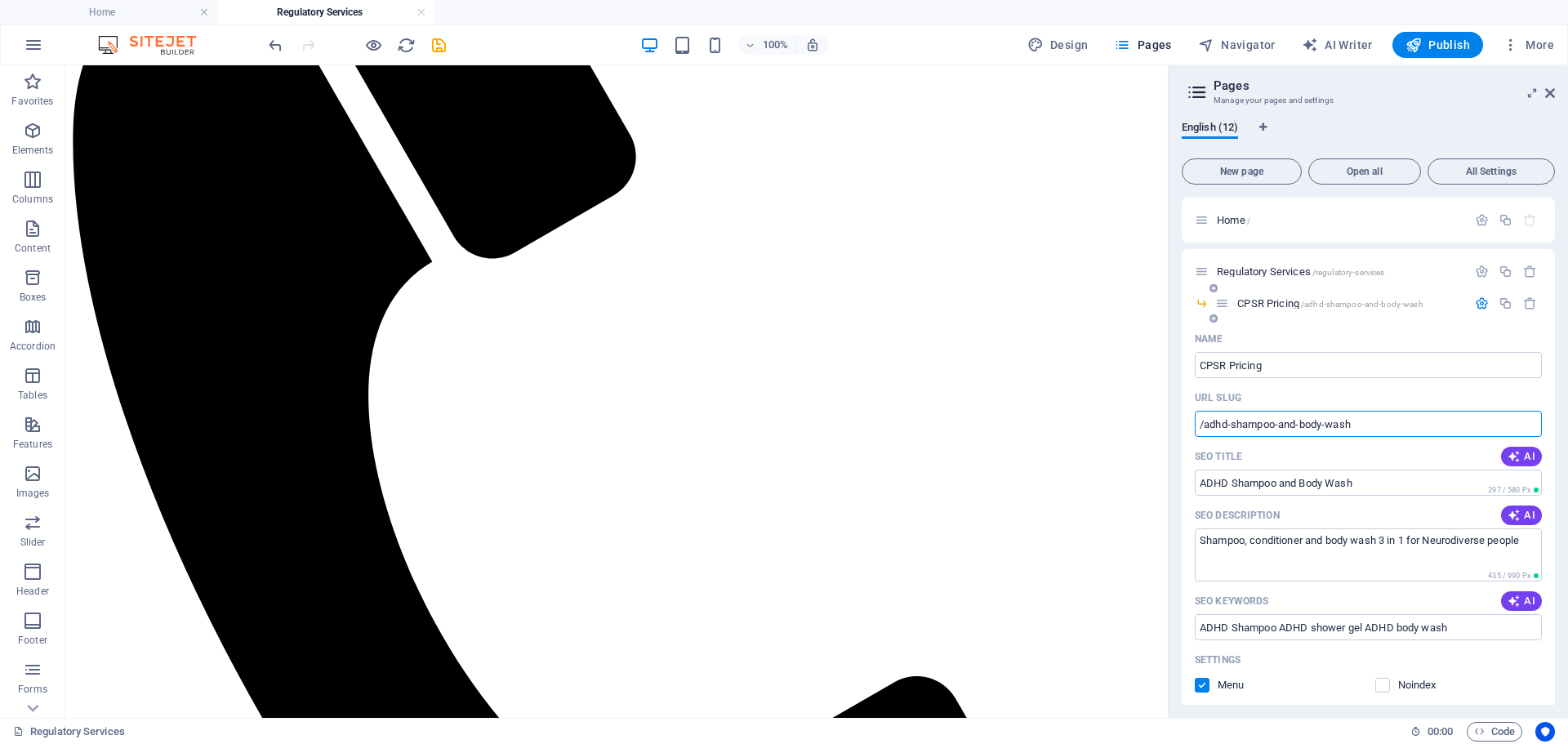 drag, startPoint x: 1363, startPoint y: 425, endPoint x: 1184, endPoint y: 422, distance: 179.02514 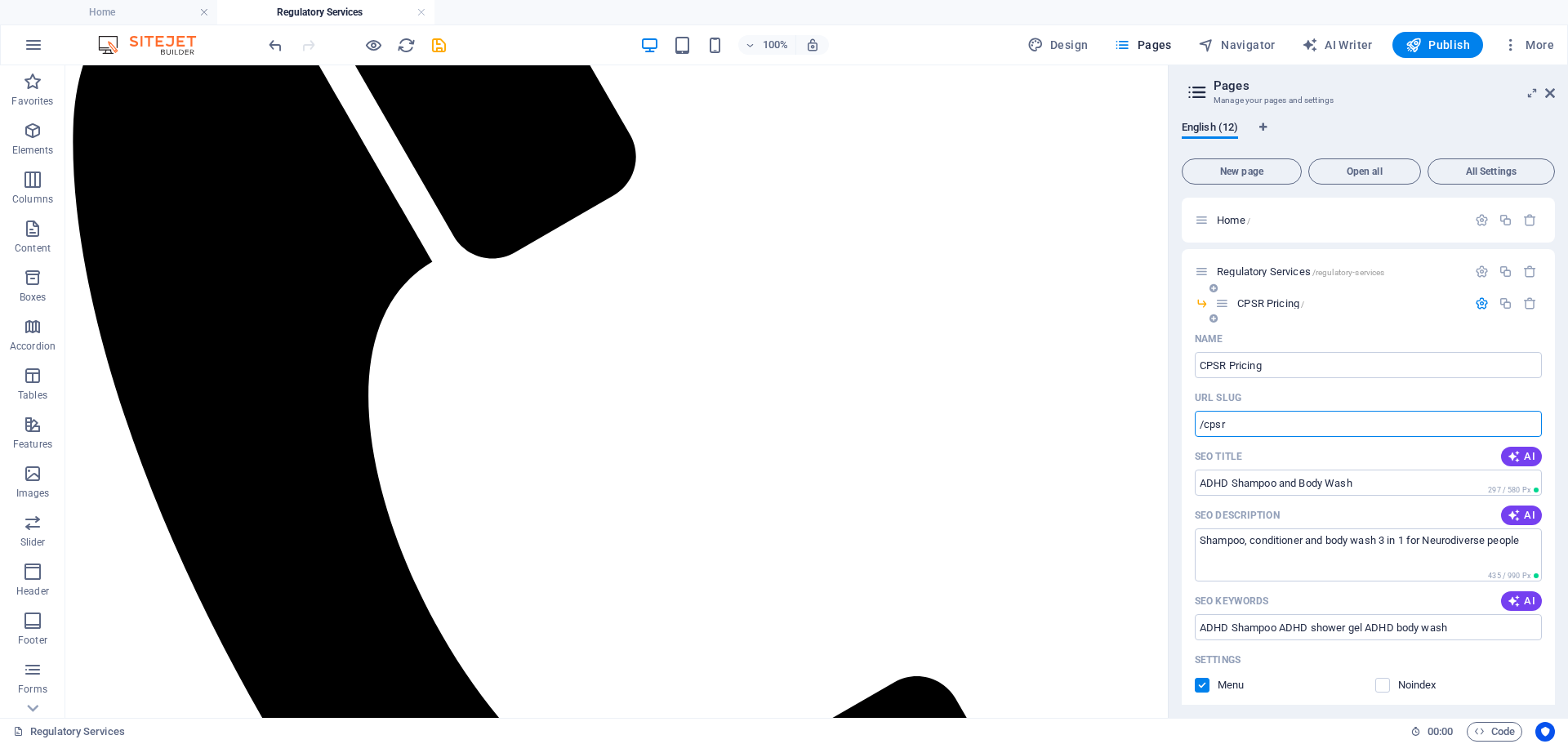 type on "/cpsr" 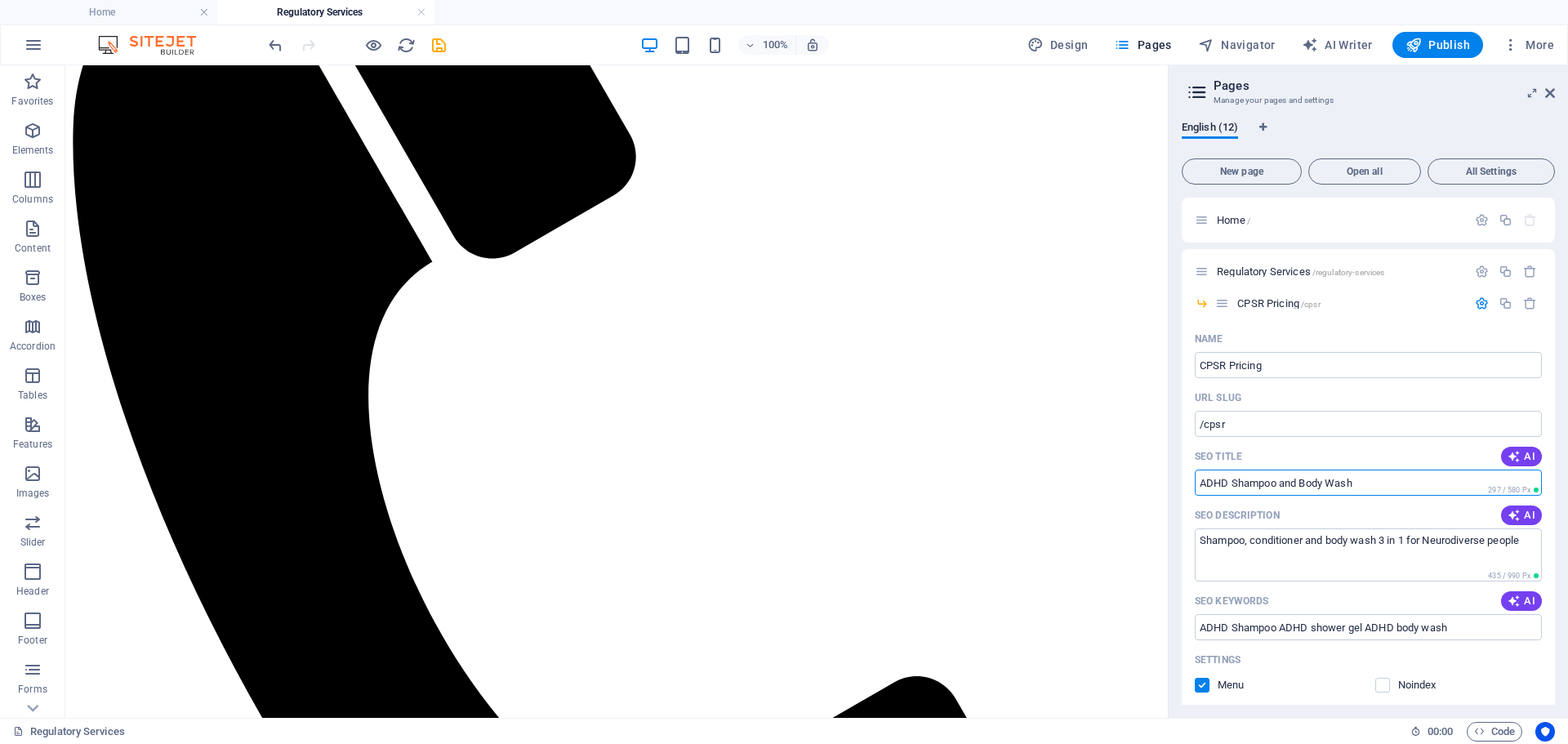 drag, startPoint x: 1362, startPoint y: 487, endPoint x: 1169, endPoint y: 471, distance: 193.66208 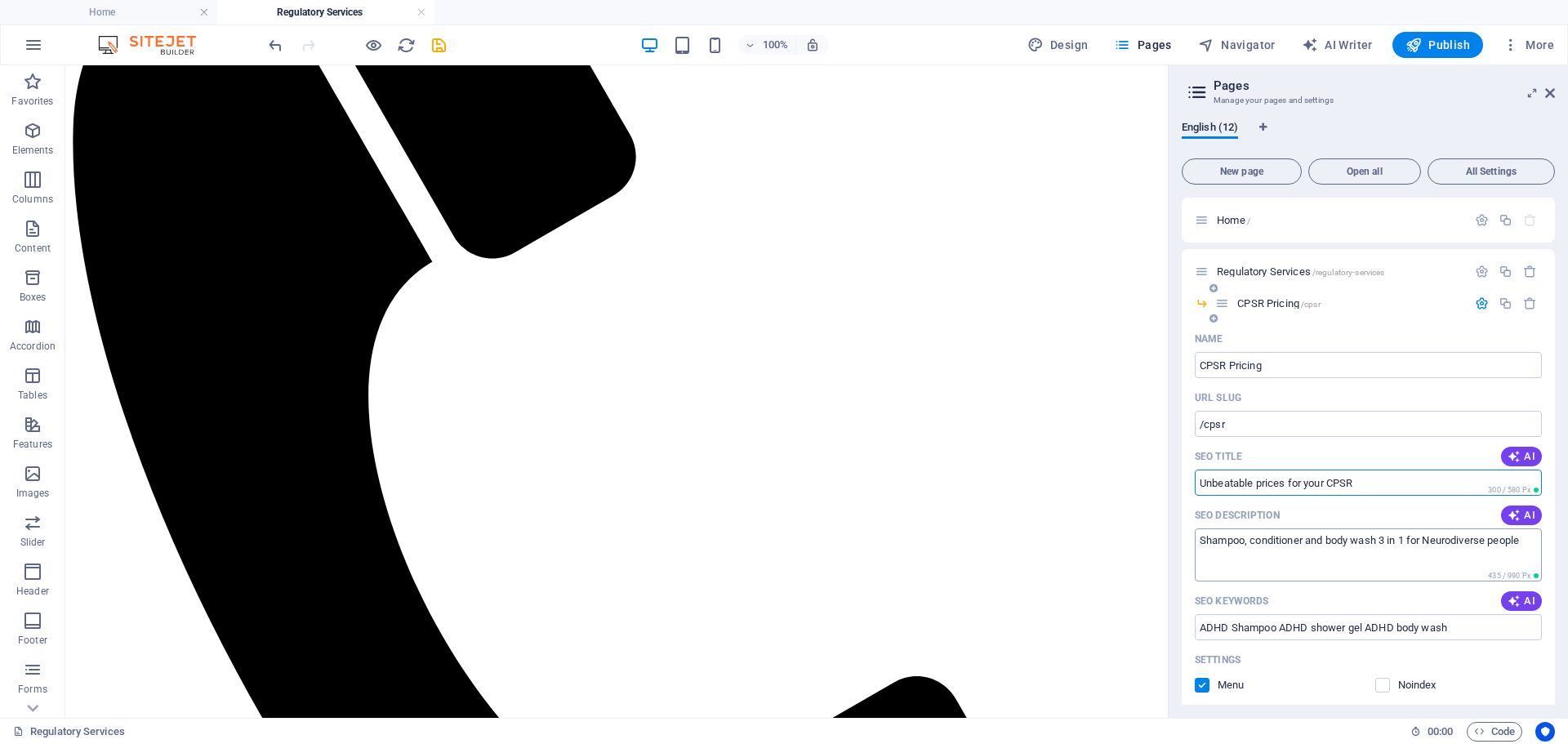 type on "Unbeatable prices for your CPSR" 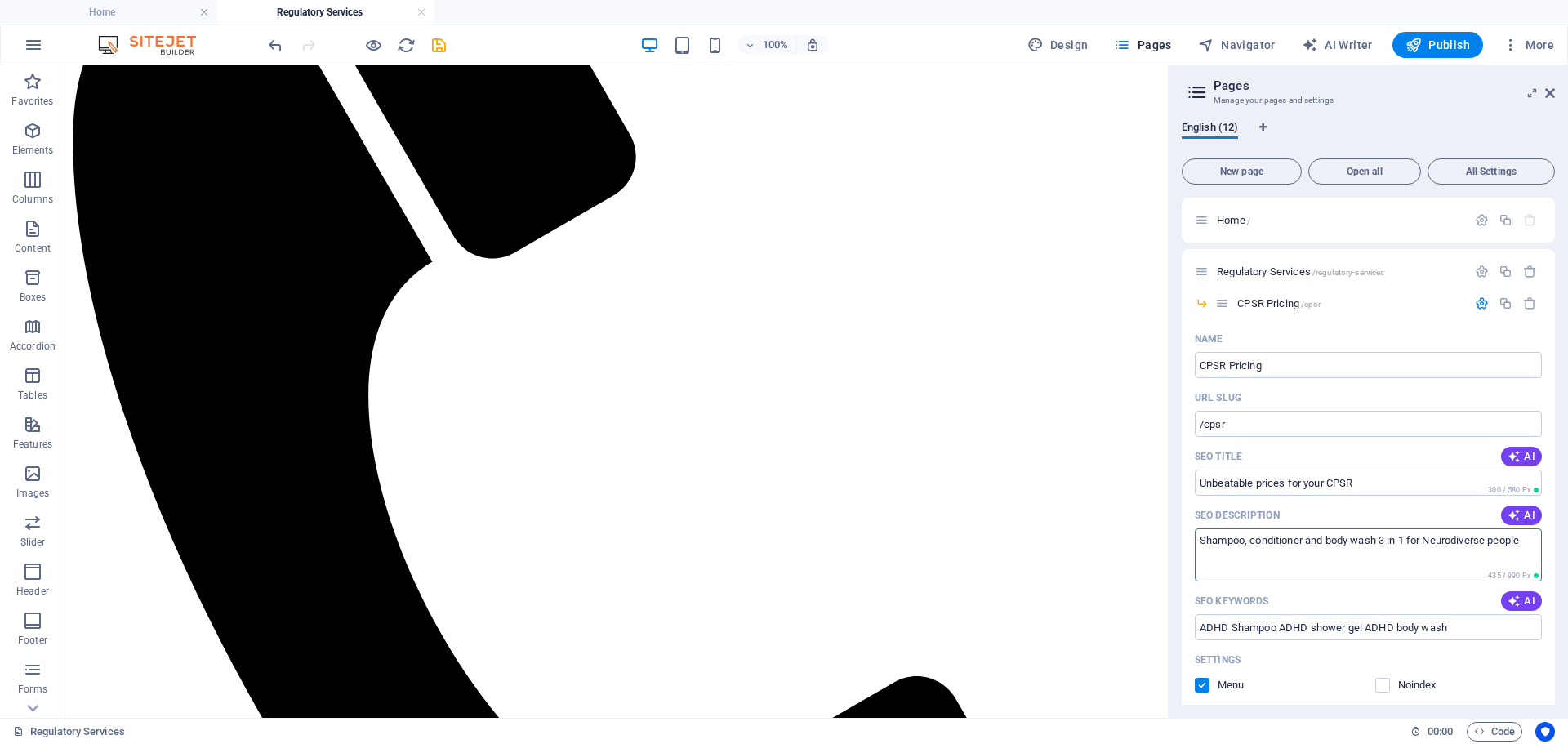 drag, startPoint x: 1202, startPoint y: 541, endPoint x: 1555, endPoint y: 521, distance: 353.56612 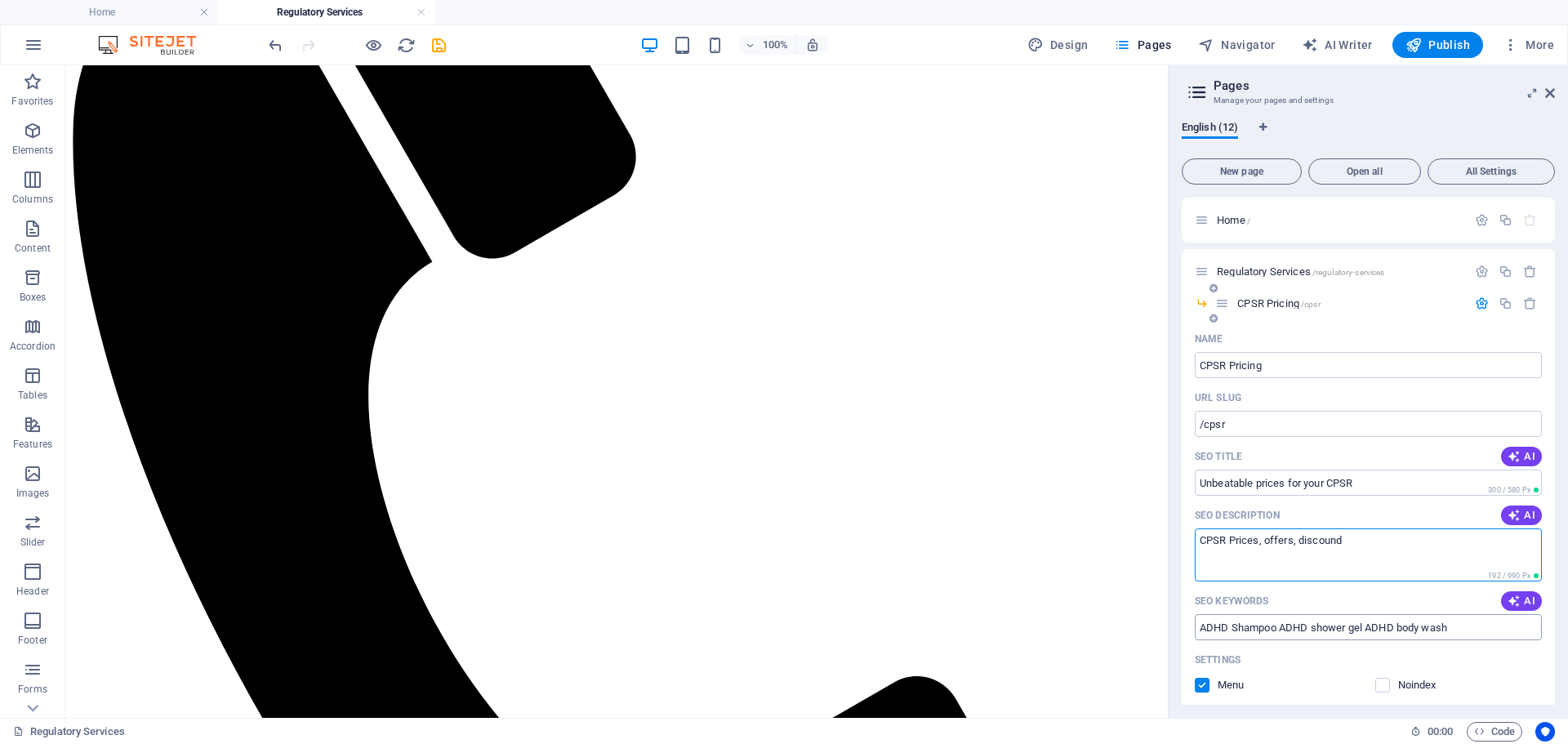 type on "CPSR Prices, offers, discound" 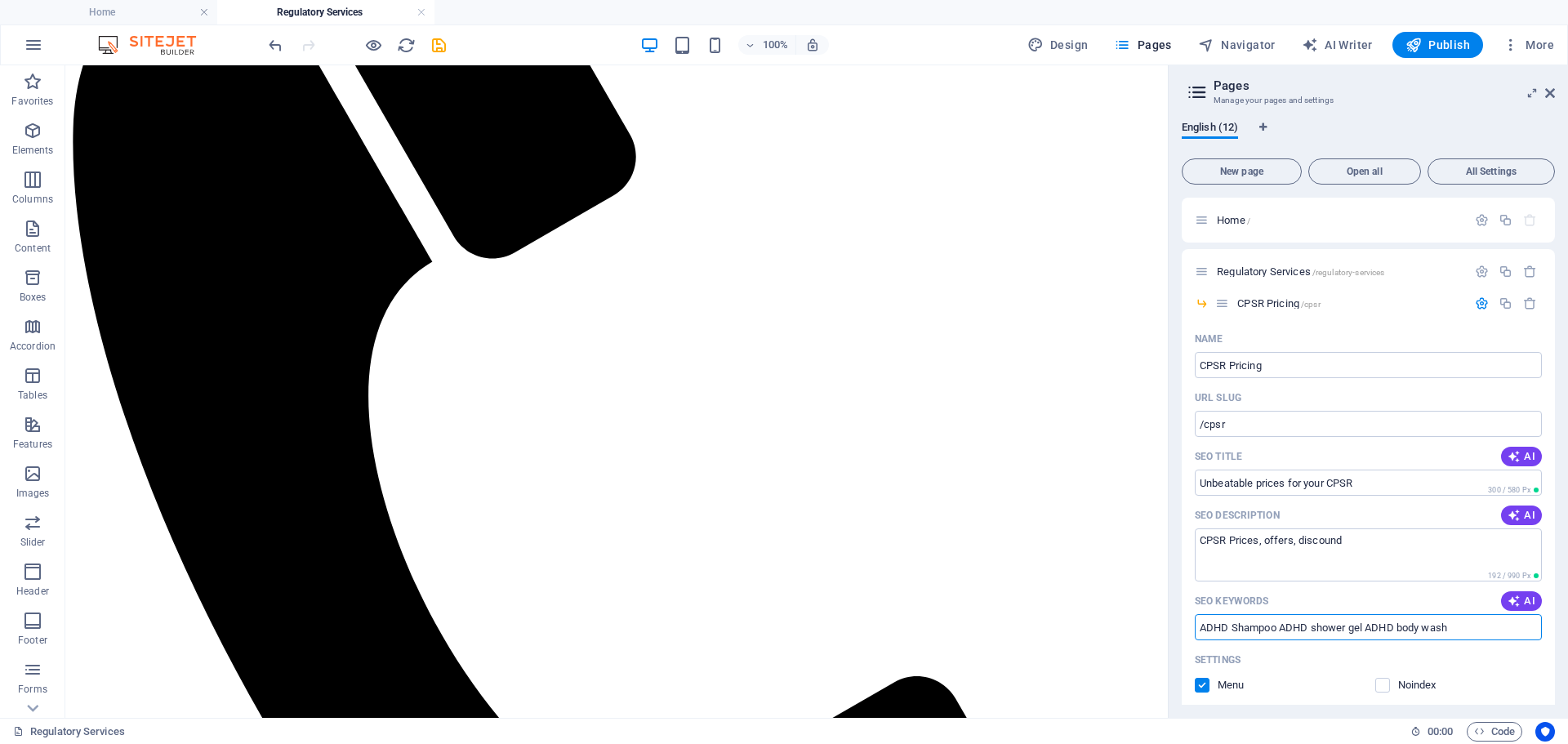 drag, startPoint x: 1460, startPoint y: 626, endPoint x: 1178, endPoint y: 630, distance: 282.02837 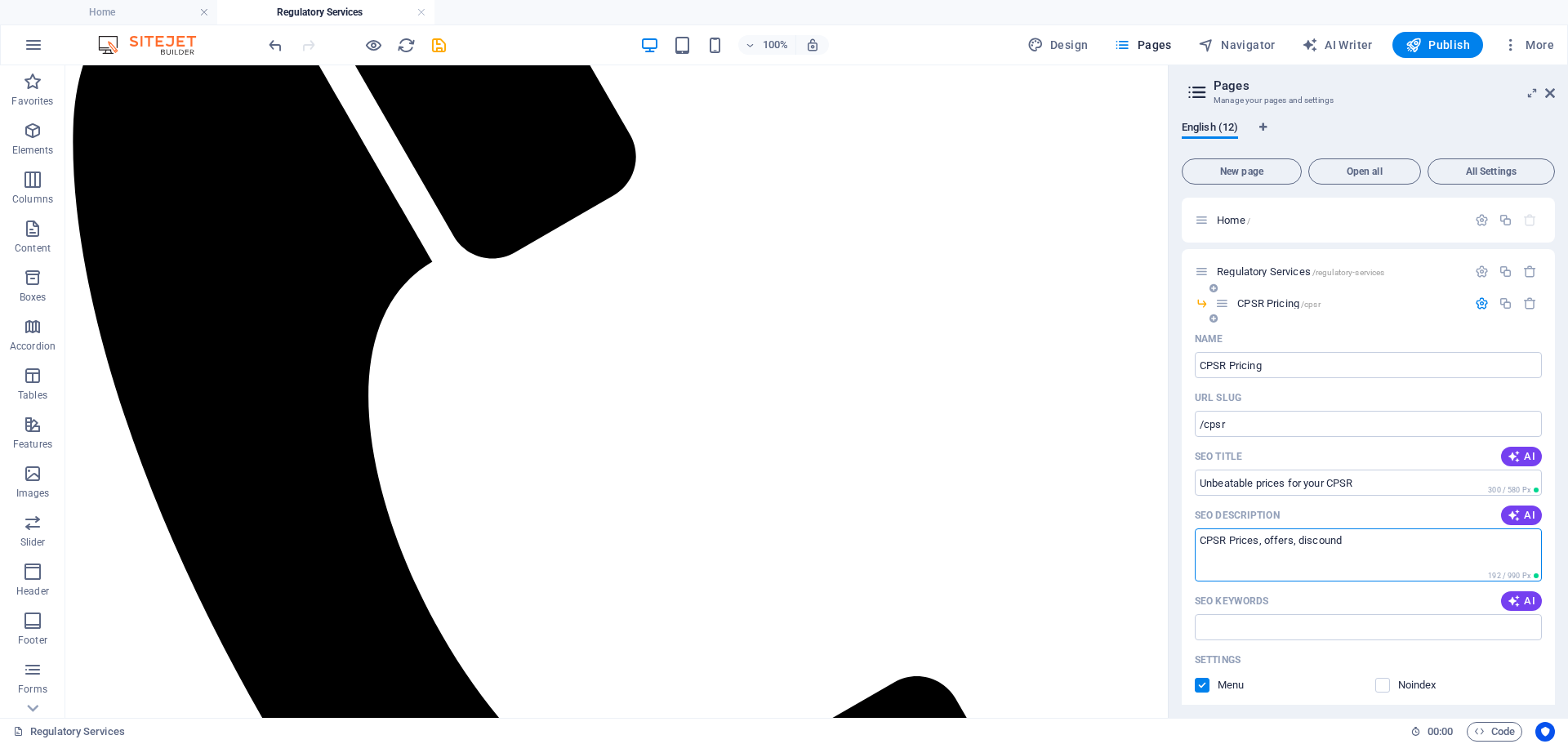 drag, startPoint x: 1352, startPoint y: 540, endPoint x: 1207, endPoint y: 541, distance: 145.00345 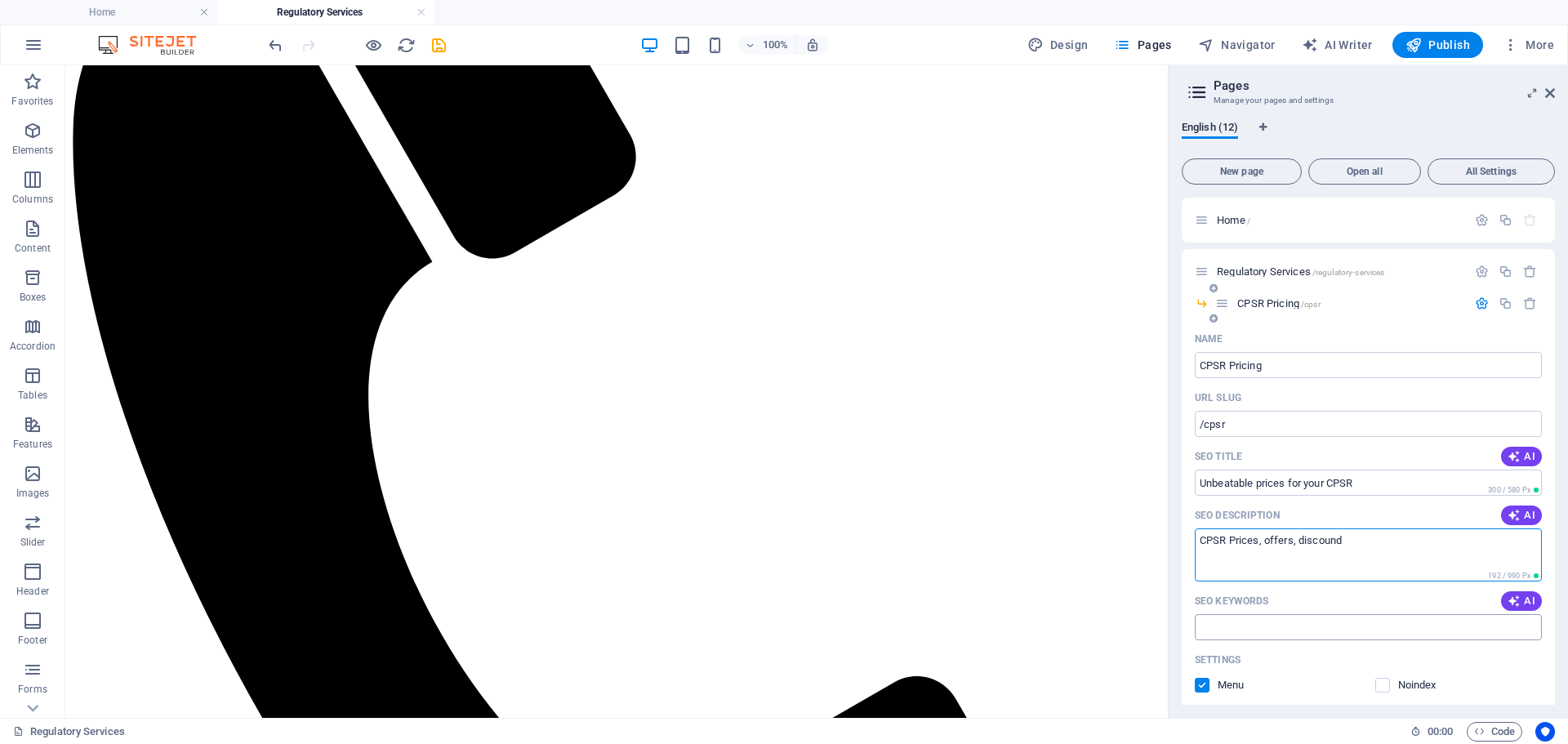 click on "SEO Keywords" at bounding box center (1368, 627) 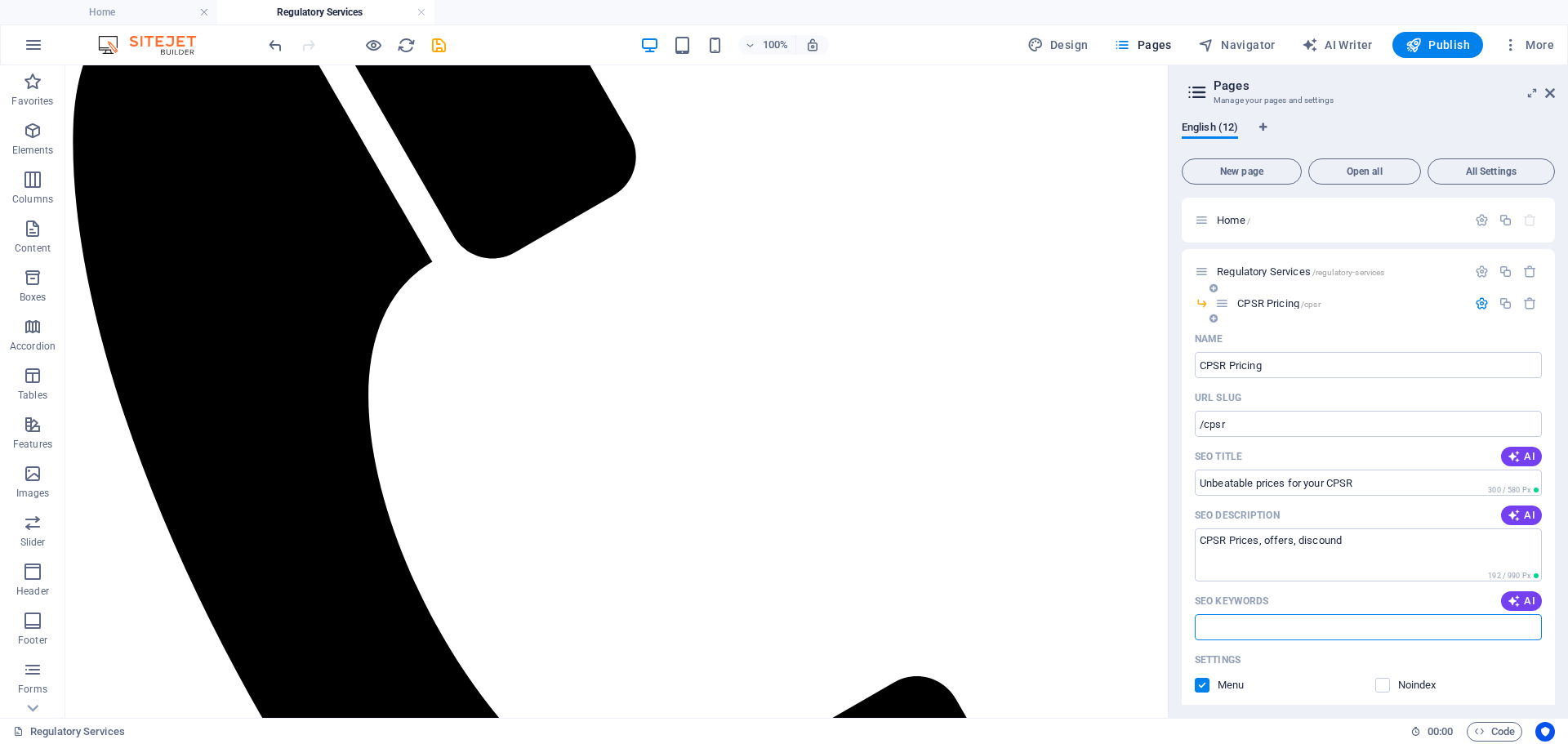 paste on "CPSR Prices, offers, discound" 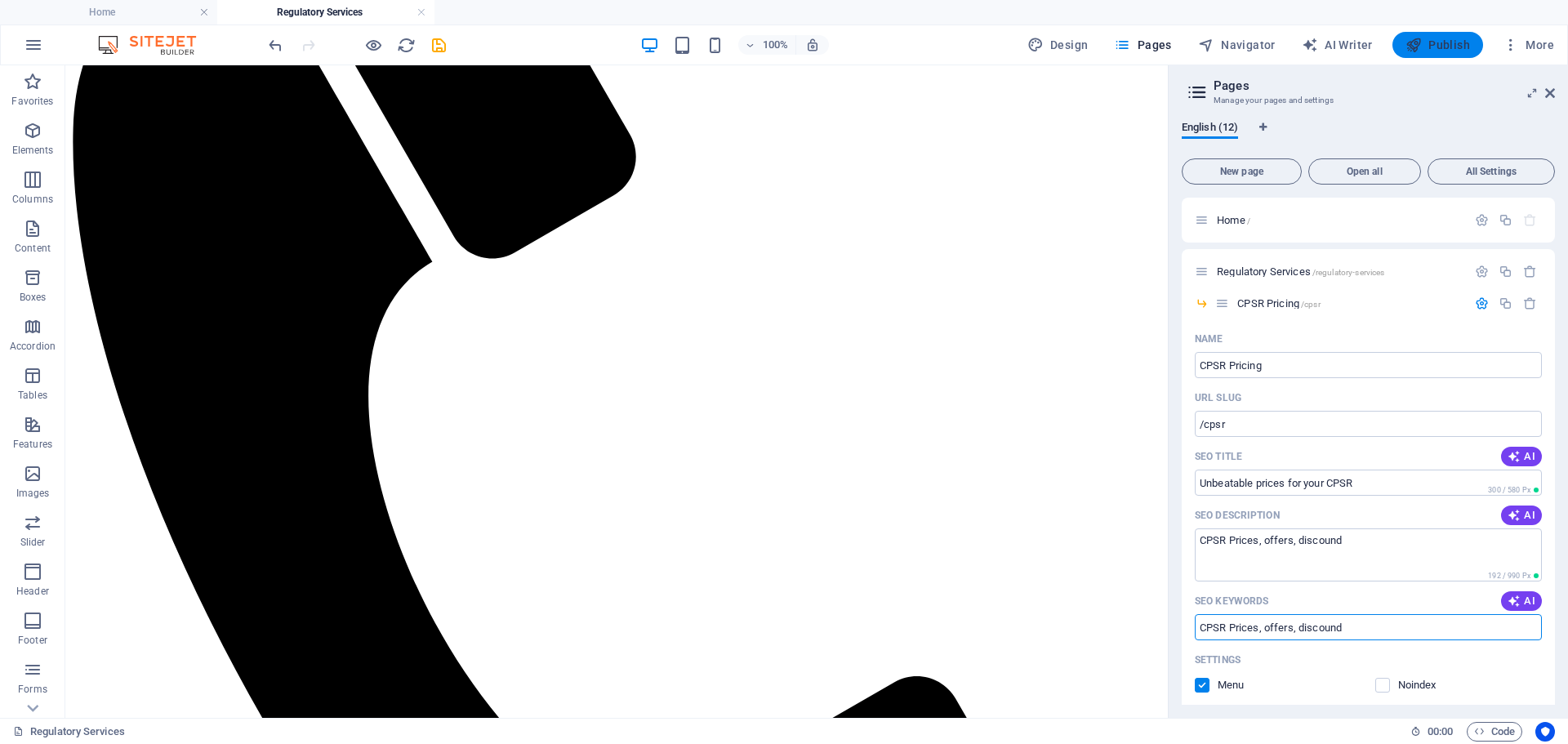 type on "CPSR Prices, offers, discound" 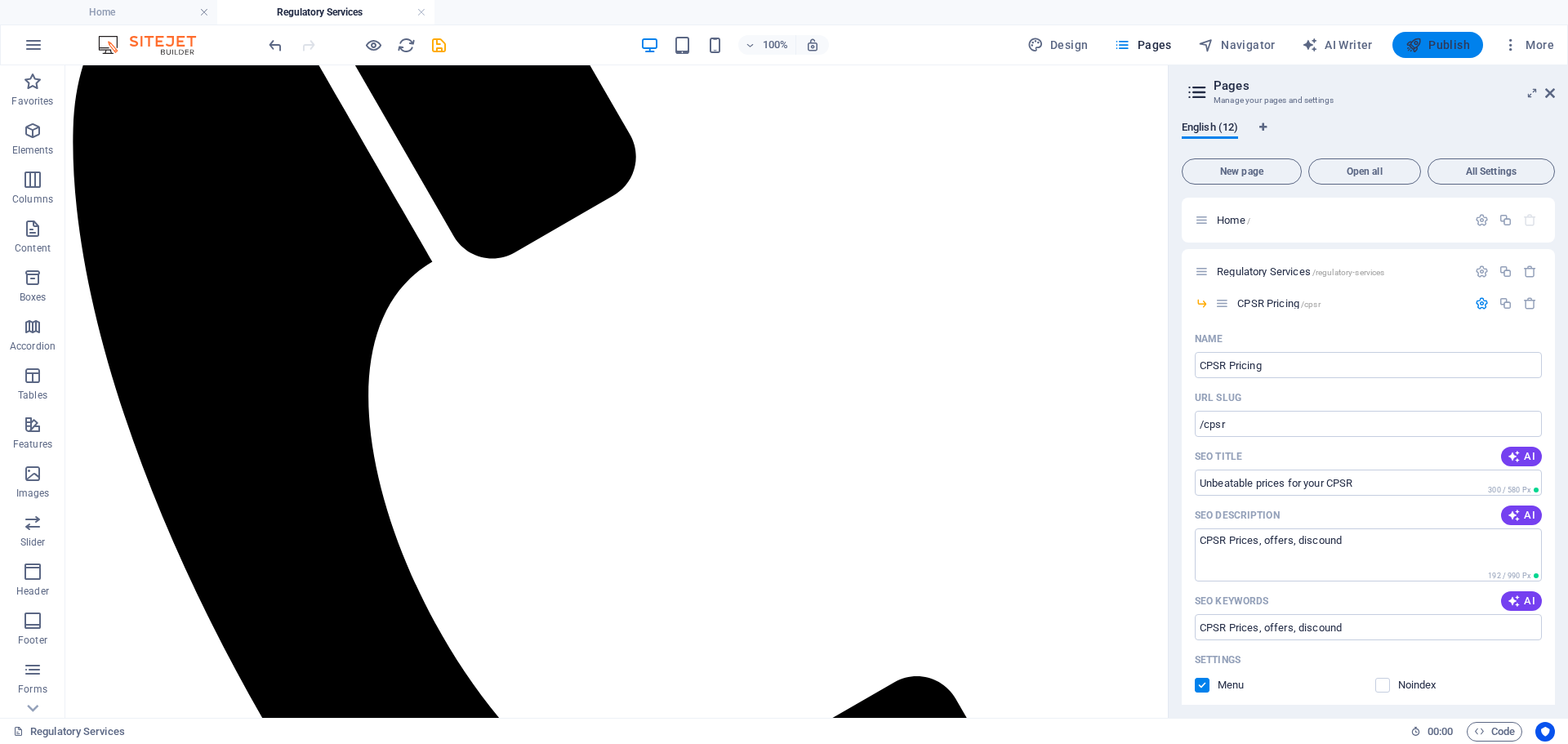 click on "Publish" at bounding box center (1437, 45) 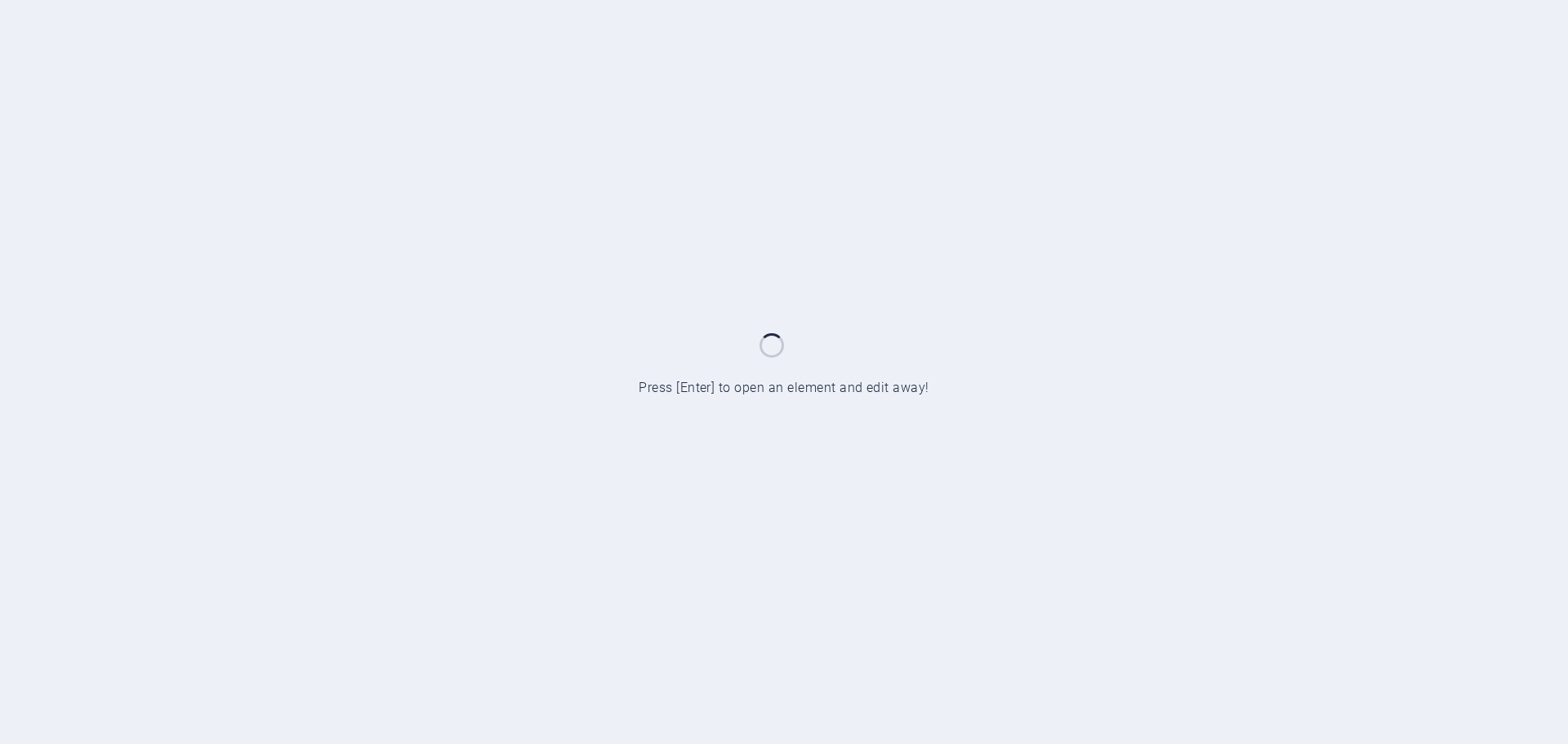 scroll, scrollTop: 0, scrollLeft: 0, axis: both 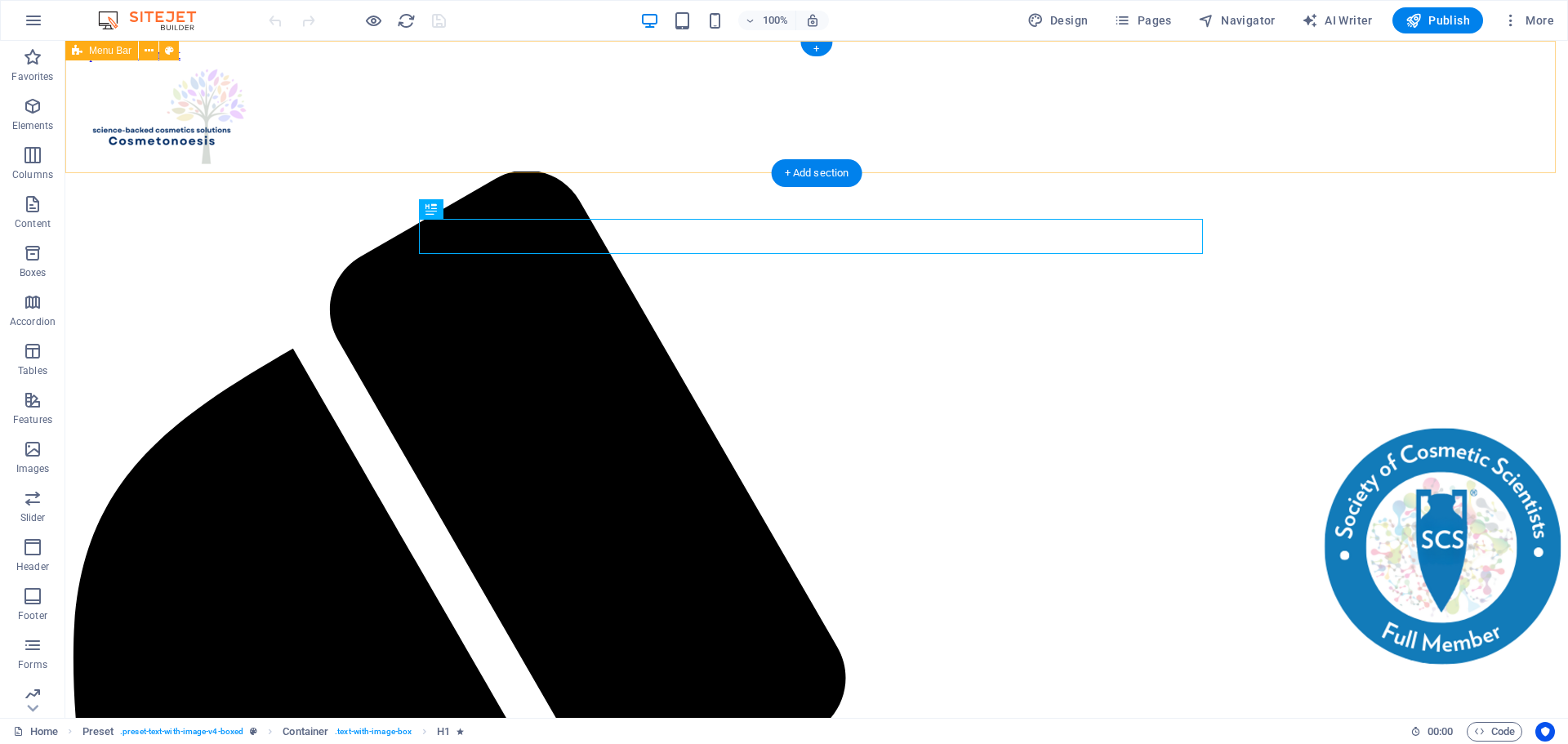 click on "Home Regulatory Services CPSR Pricing Development Services ADHD Care* ADHD Shampoo and Body Wash ADHD Detangler Lotion ADHD Body Lotion SPF ADHD Magnesium Cream Contact Legal Notice Privacy" at bounding box center [817, 1193] 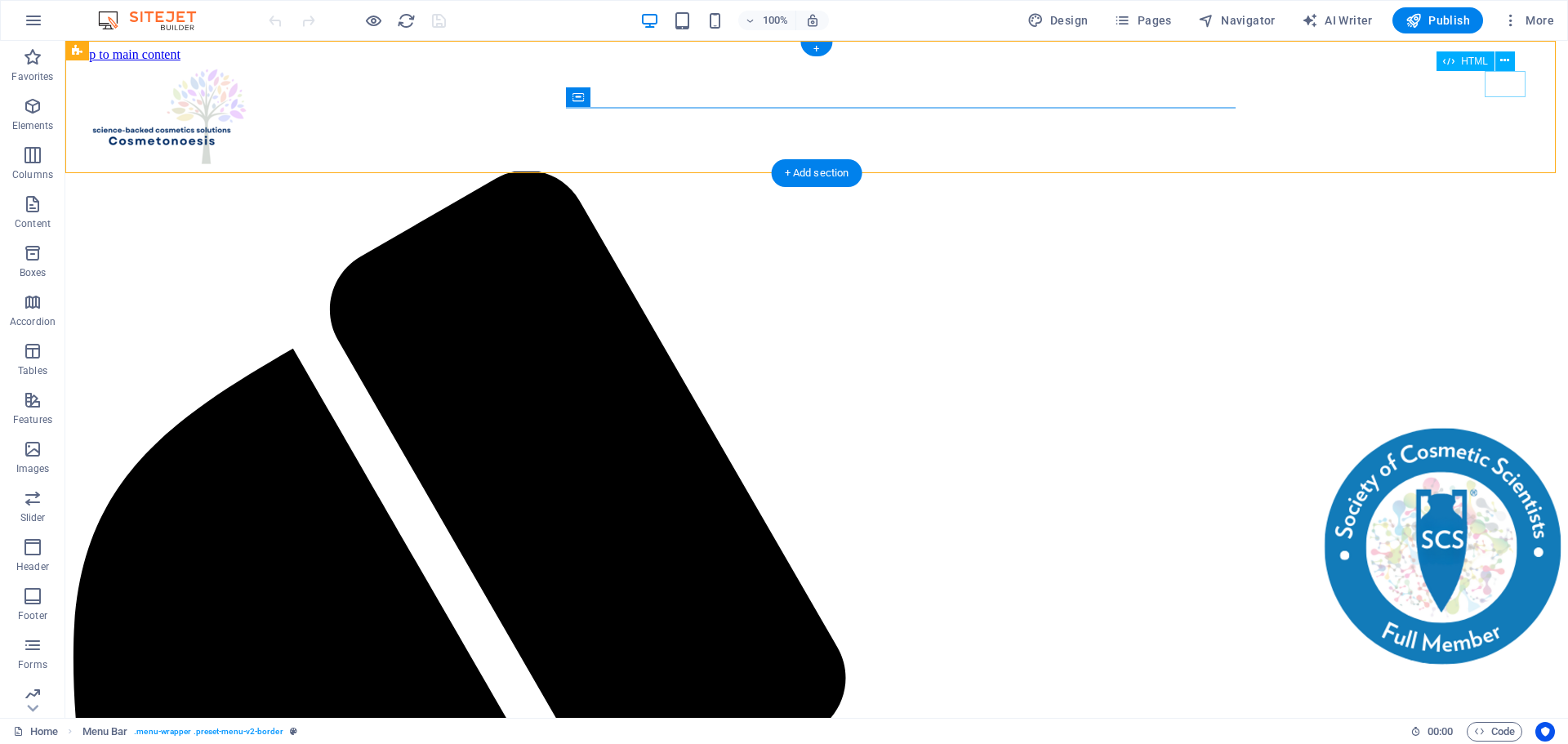 click at bounding box center (817, 2136) 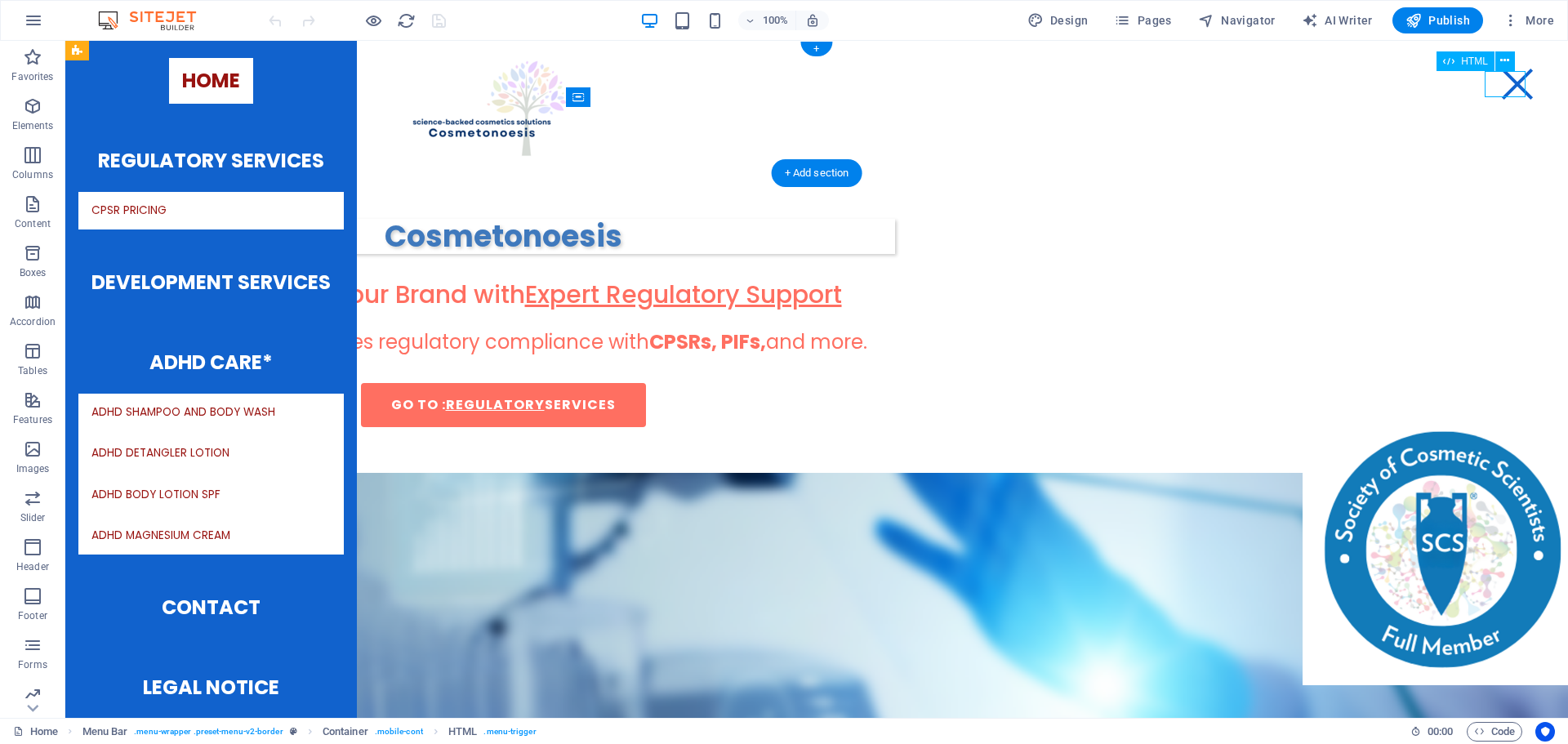 click at bounding box center (1517, 84) 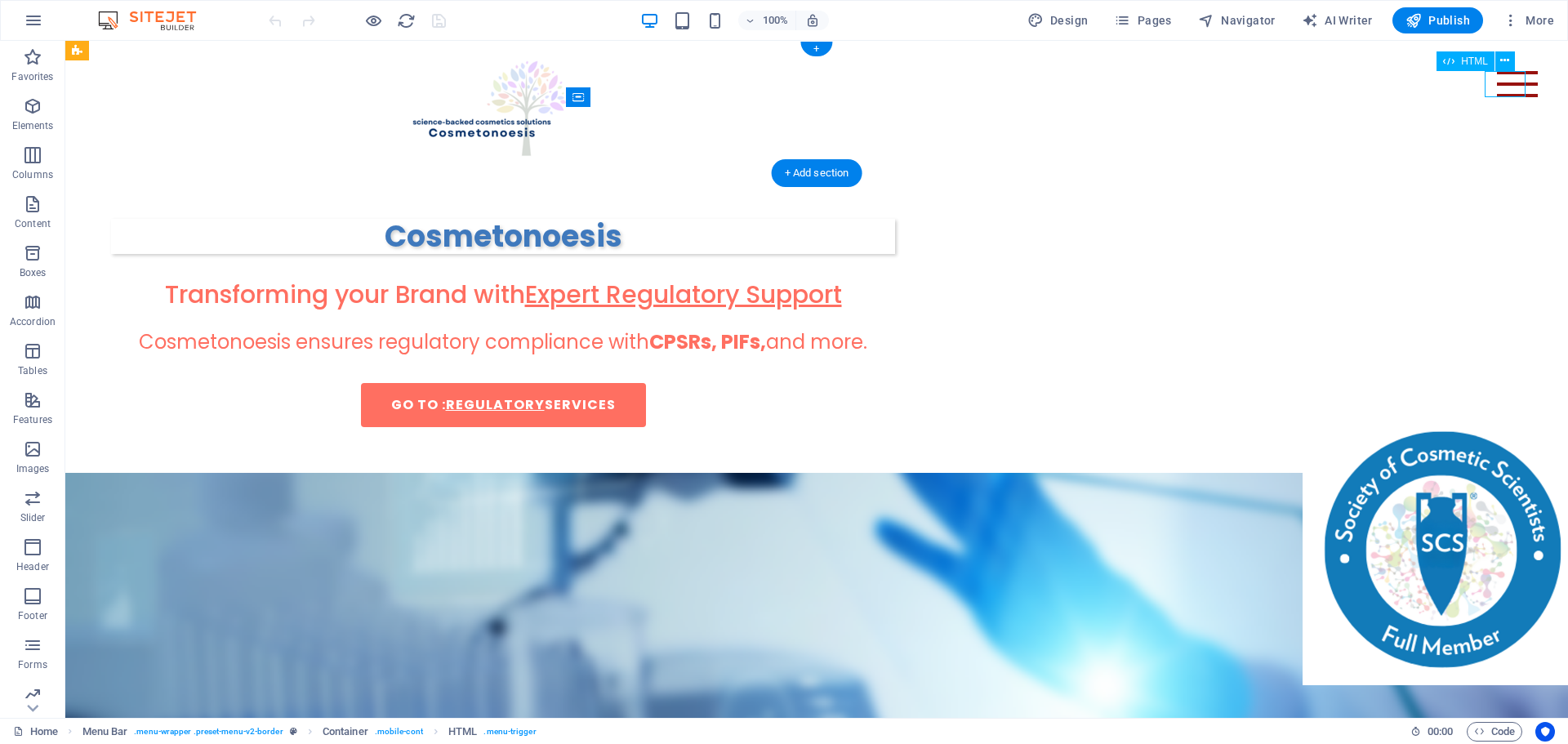 click at bounding box center (1517, 84) 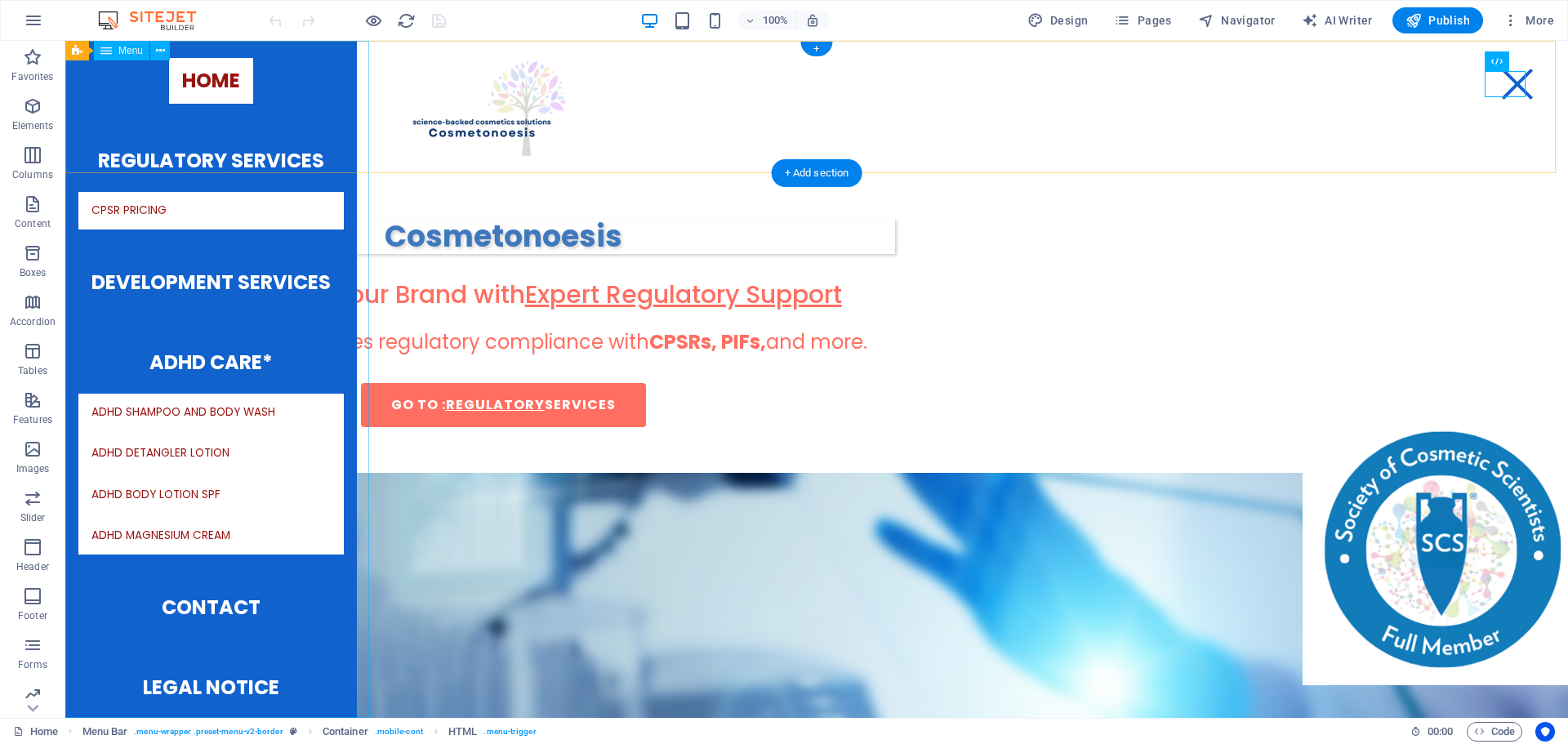 click on "Home Regulatory Services CPSR Pricing Development Services ADHD Care* ADHD Shampoo and Body Wash ADHD Detangler Lotion ADHD Body Lotion SPF ADHD Magnesium Cream Contact Legal Notice Privacy" at bounding box center [211, 379] 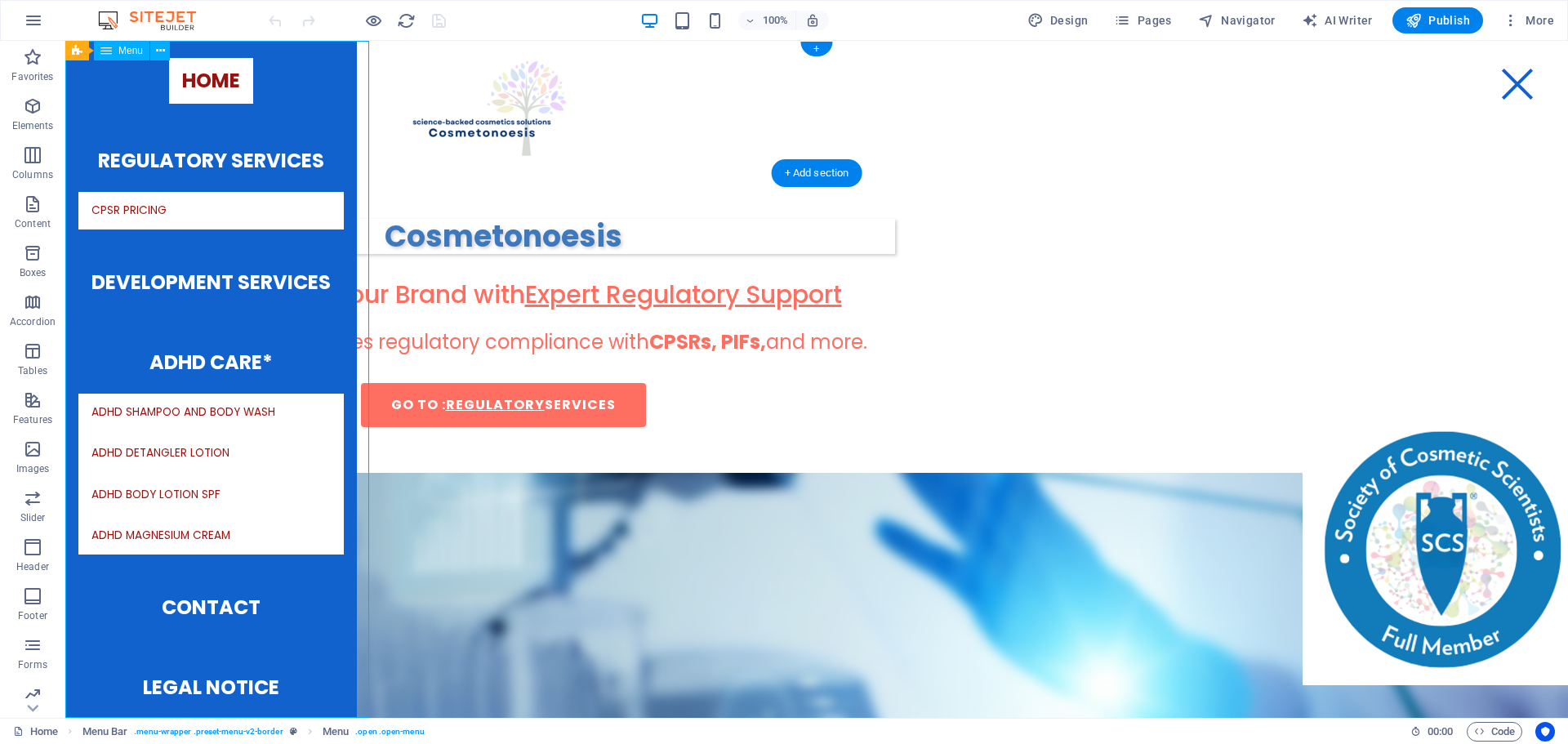 click on "Home Regulatory Services CPSR Pricing Development Services ADHD Care* ADHD Shampoo and Body Wash ADHD Detangler Lotion ADHD Body Lotion SPF ADHD Magnesium Cream Contact Legal Notice Privacy" at bounding box center (211, 379) 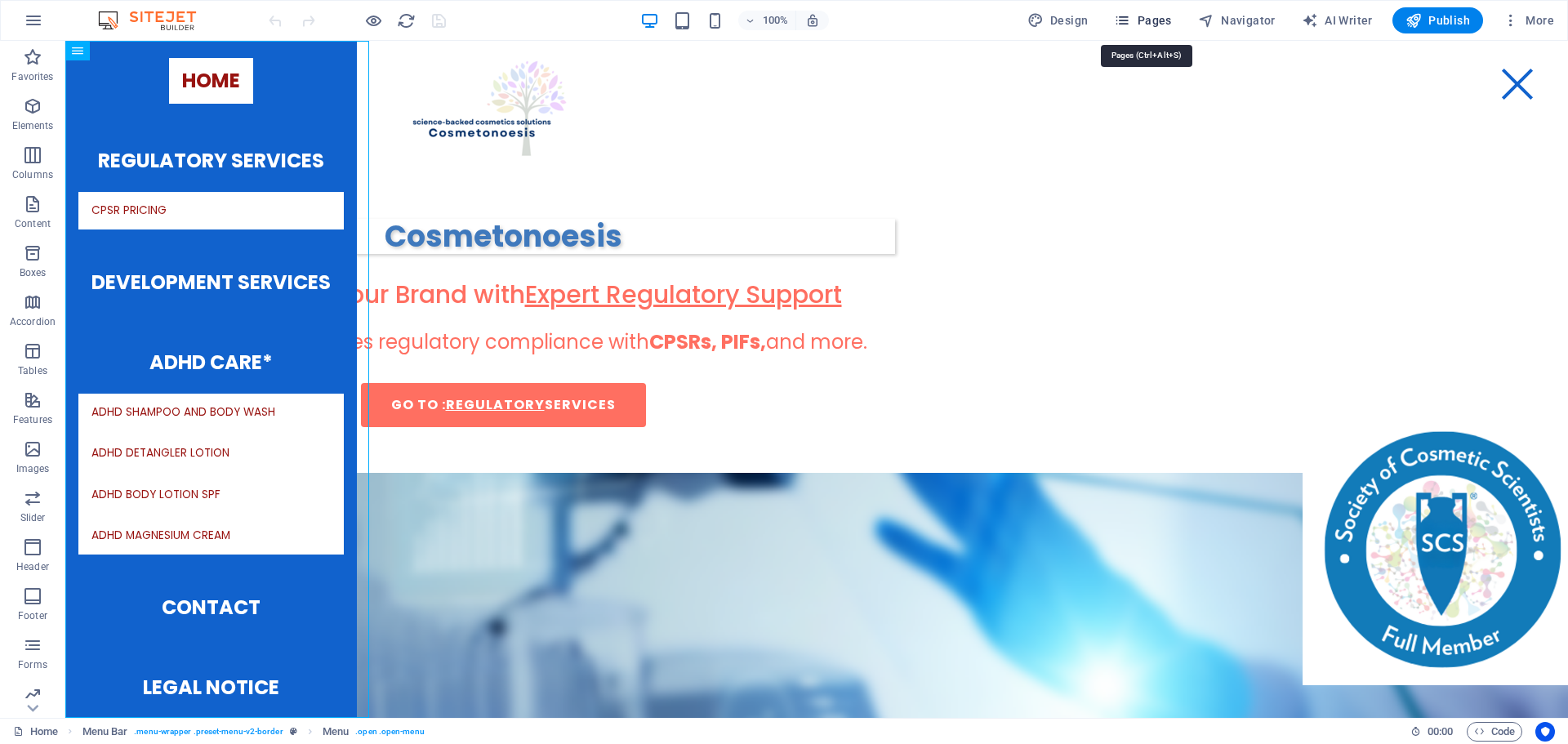click on "Pages" at bounding box center [1143, 20] 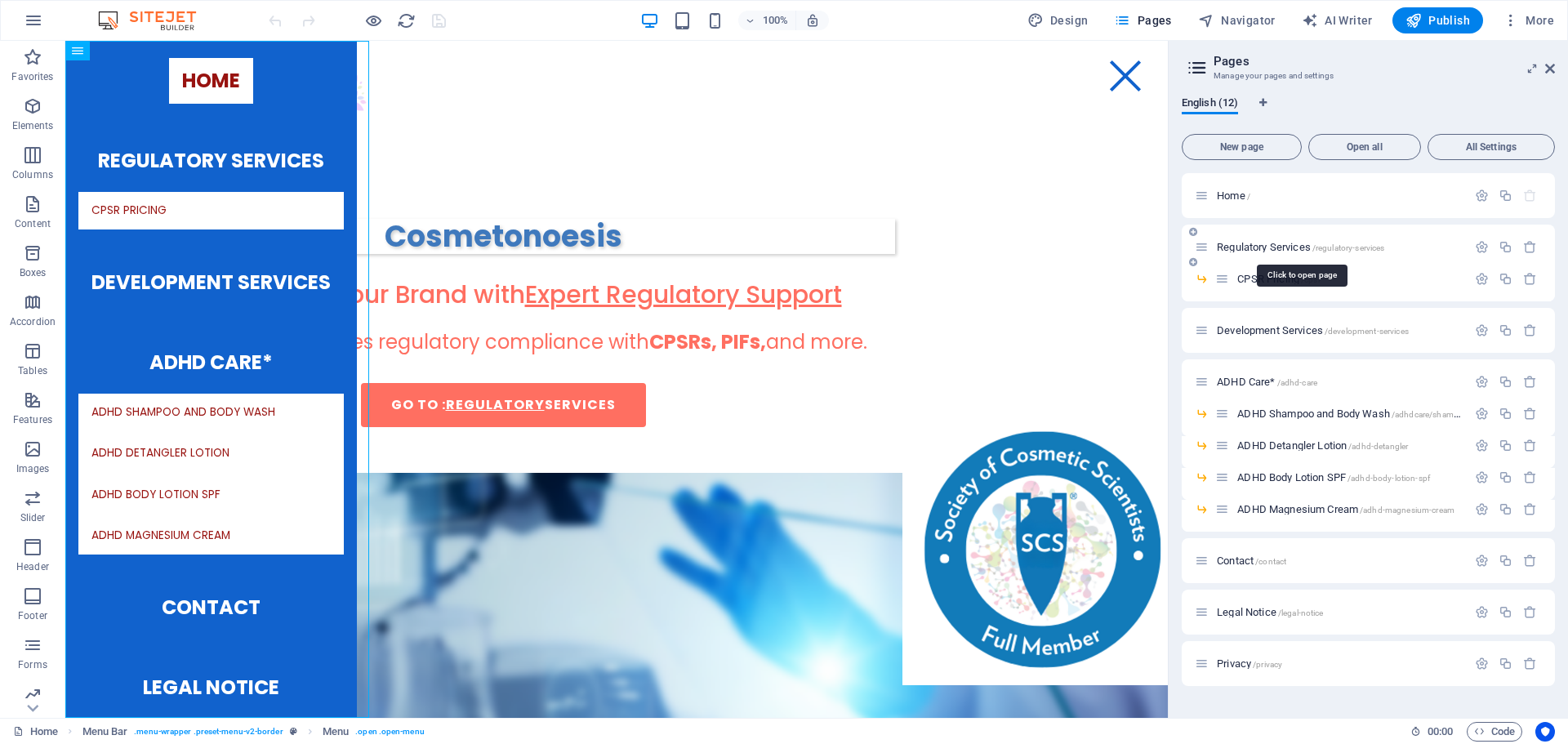 click on "Regulatory Services /regulatory-services" at bounding box center (1300, 247) 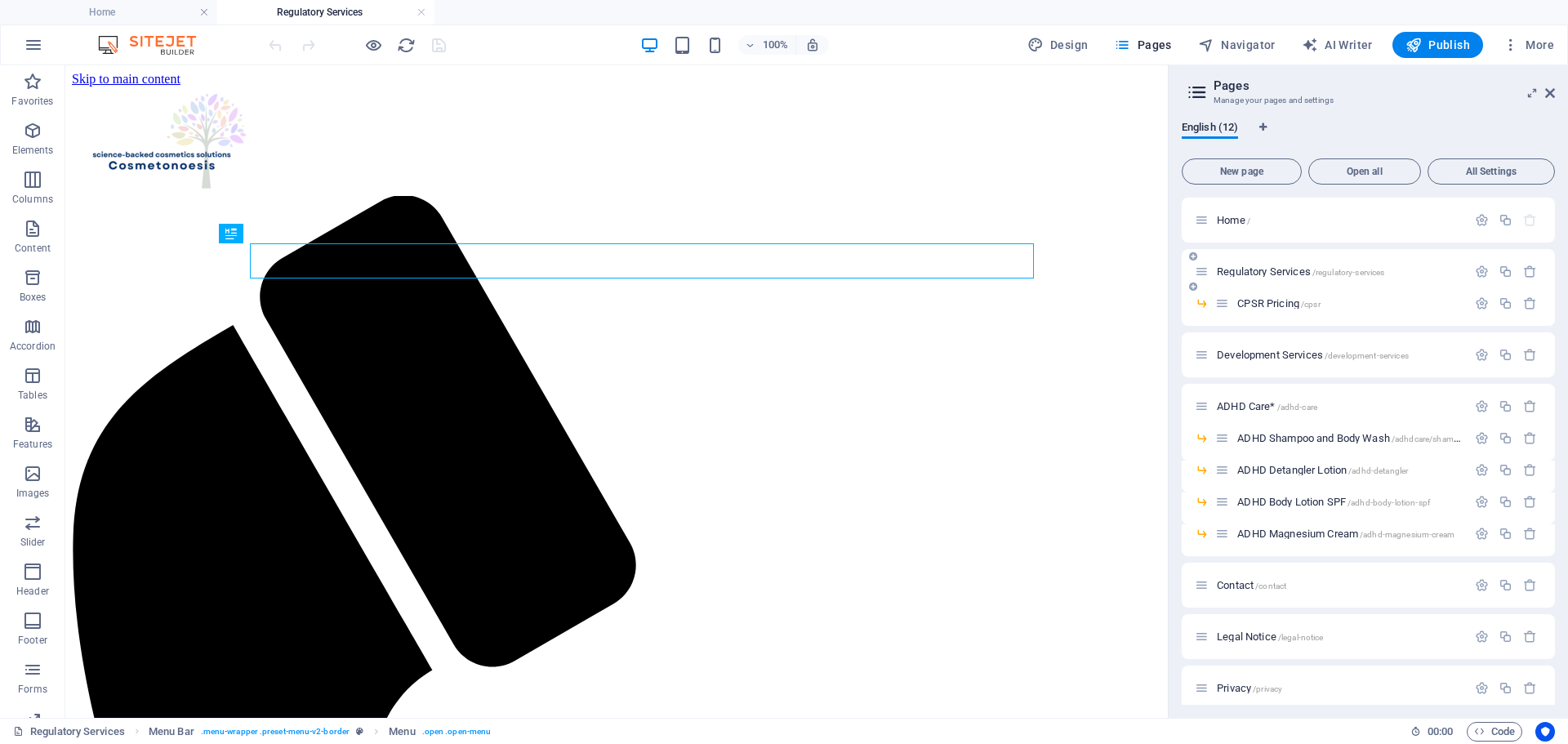 scroll, scrollTop: 0, scrollLeft: 0, axis: both 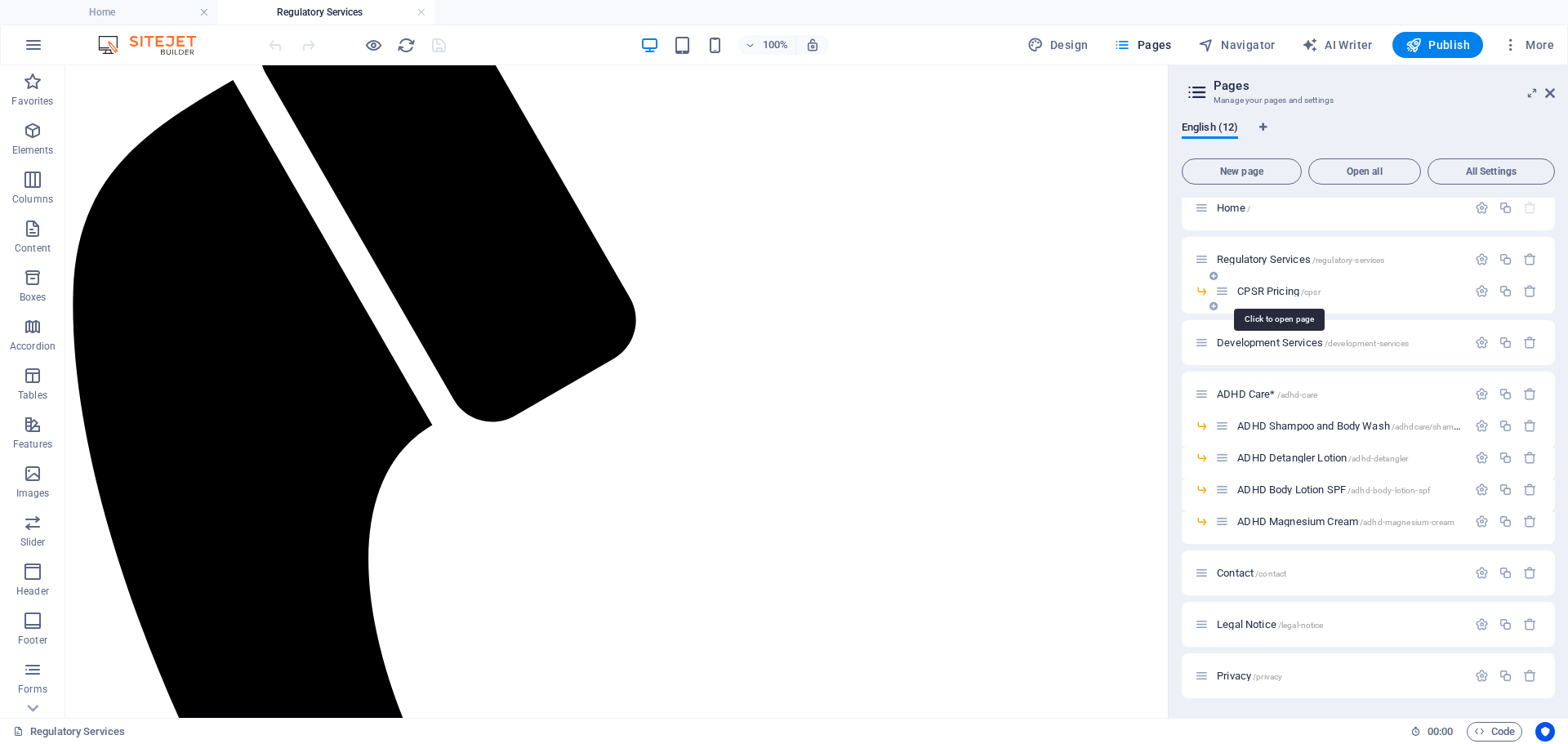 click on "CPSR Pricing /cpsr" at bounding box center [1278, 291] 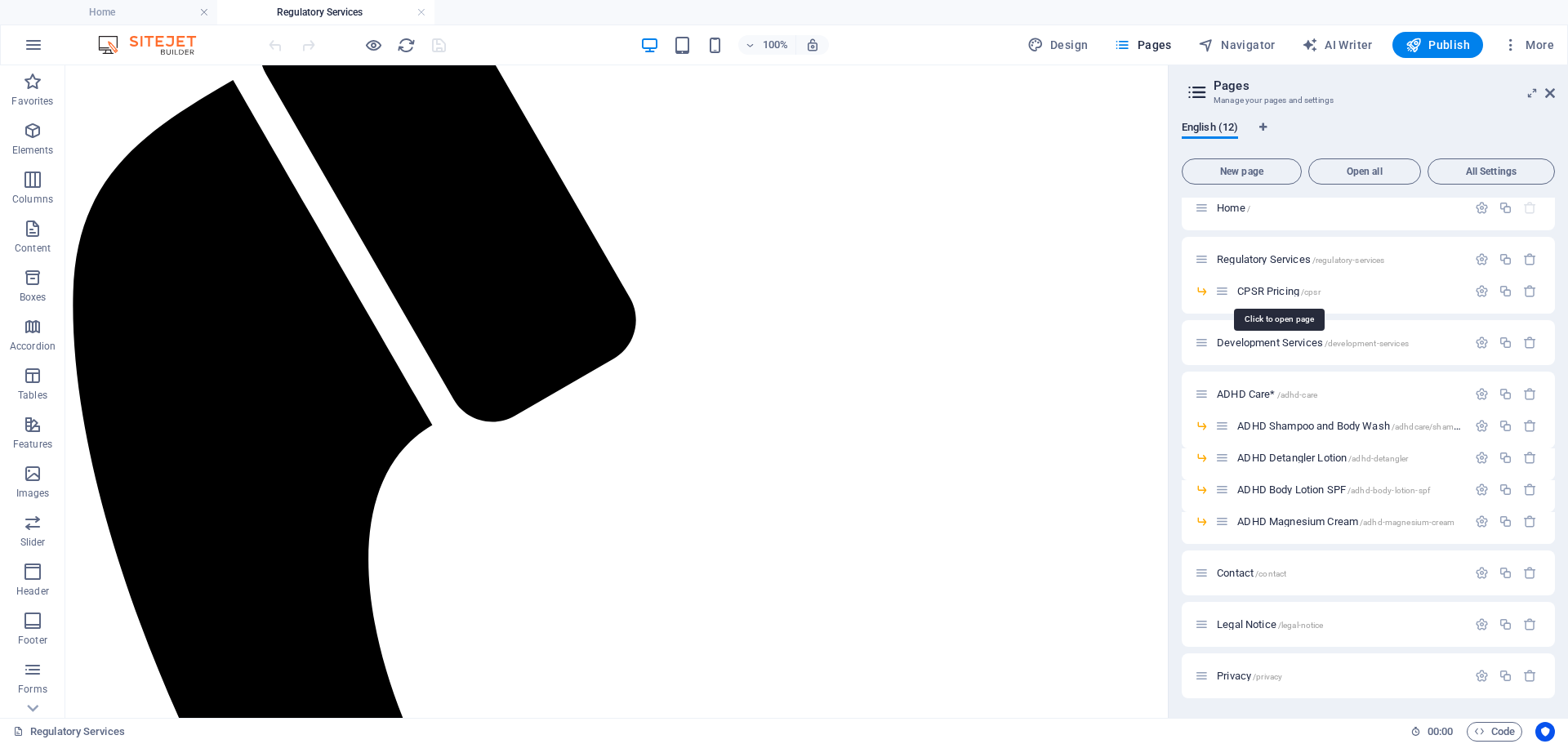 scroll, scrollTop: 0, scrollLeft: 0, axis: both 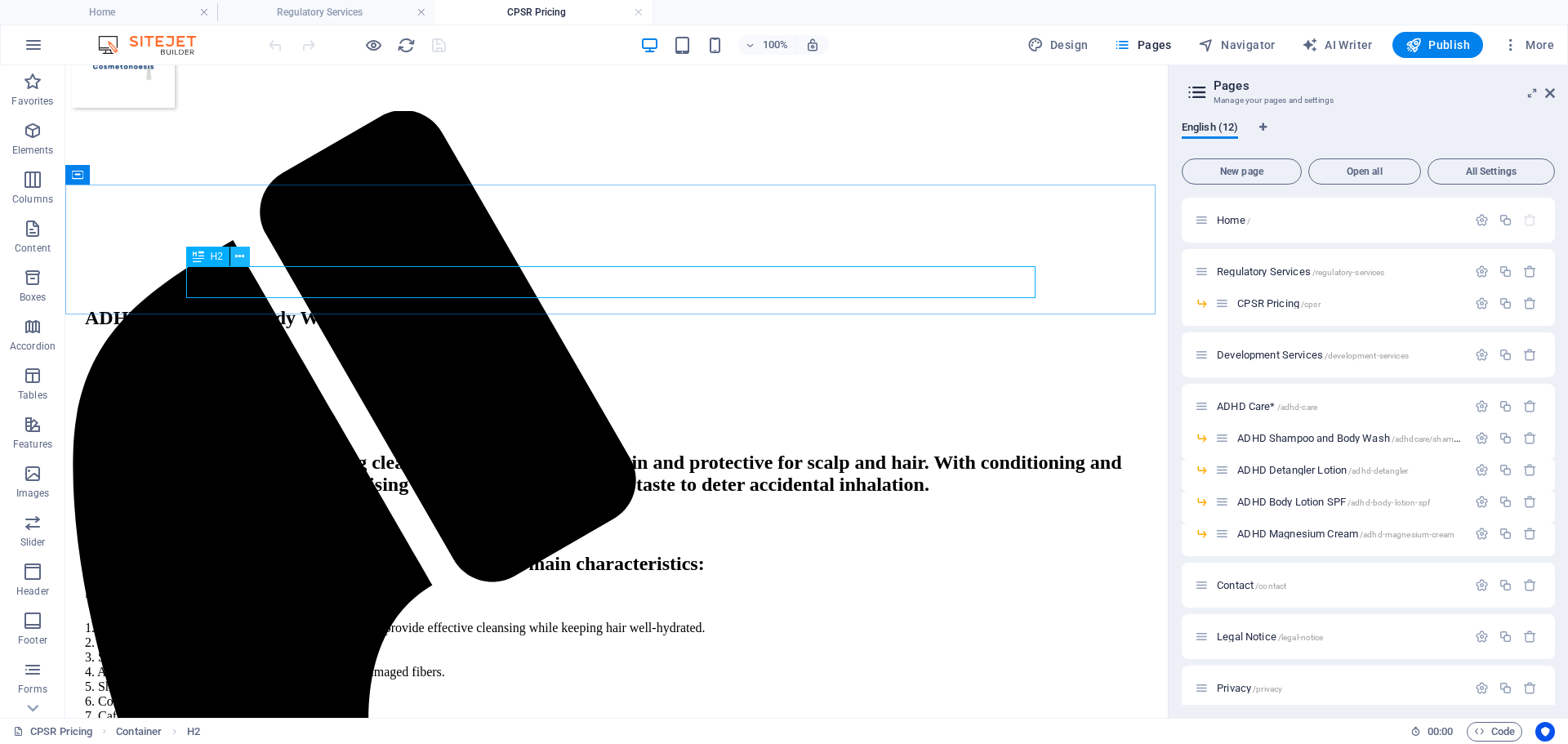 click at bounding box center [239, 256] 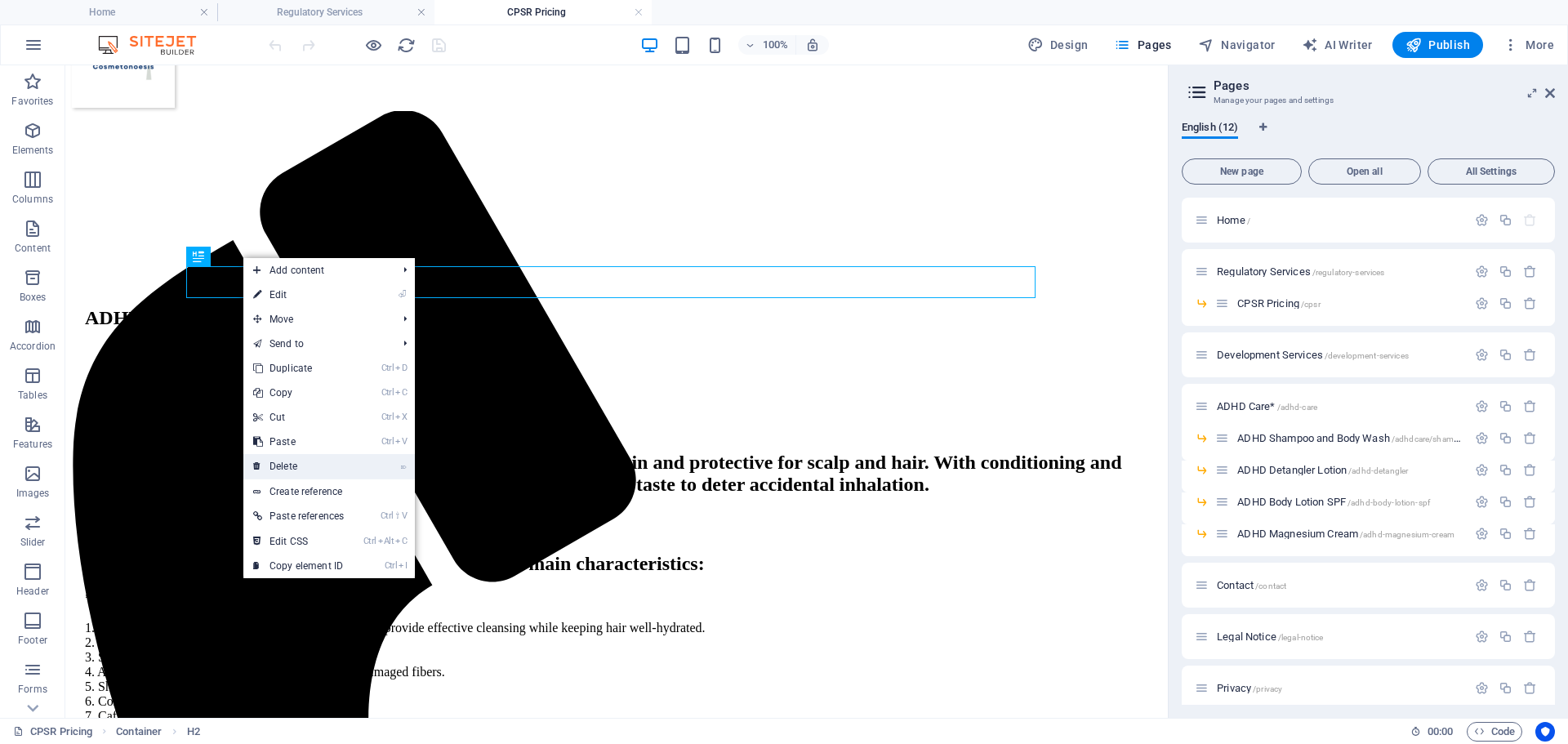 click on "⌦  Delete" at bounding box center (298, 466) 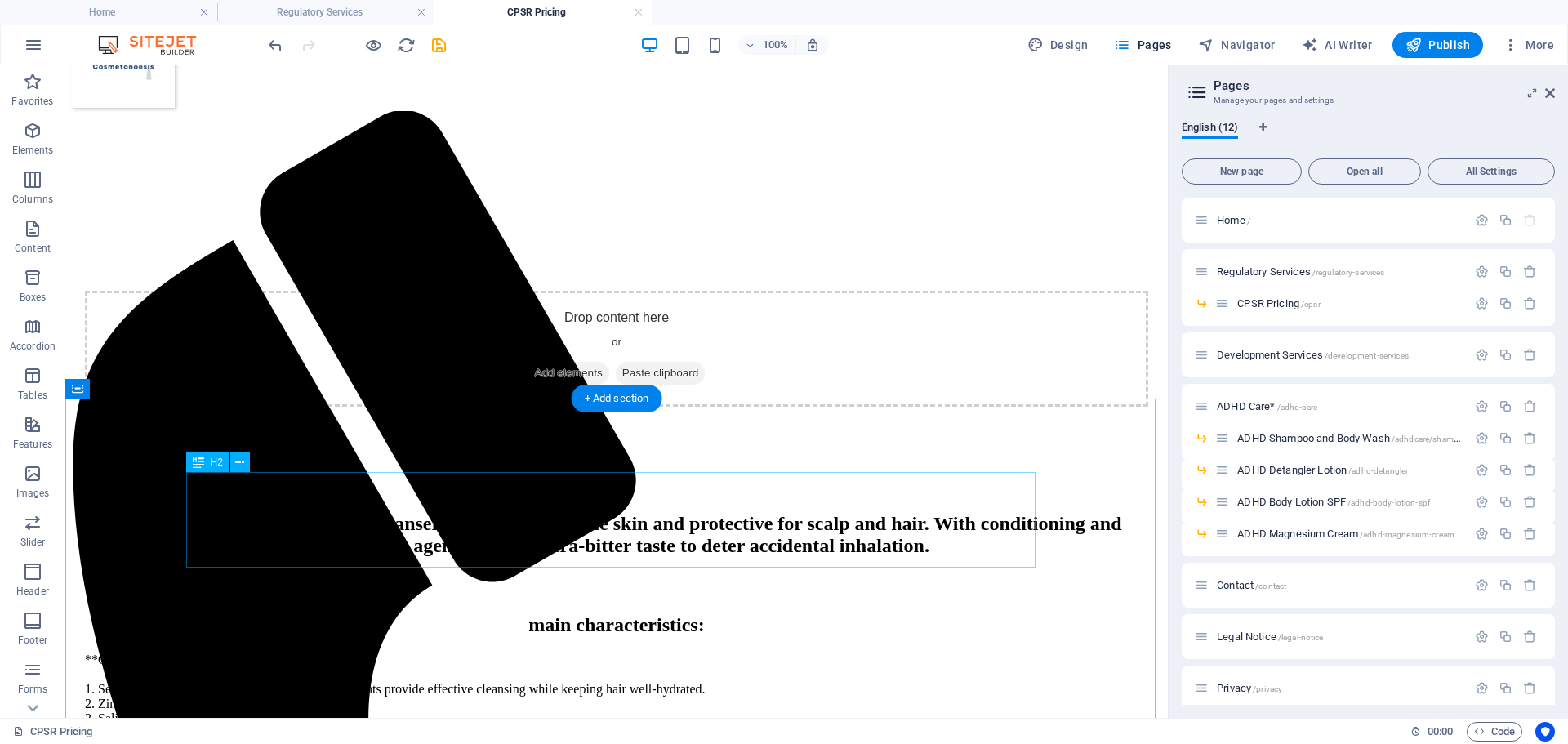 click on "A nourishing and moisturizing cleanser that is gentle on the skin and protective for scalp and hair. With conditioning and moisturising agents and an Ultra-bitter taste to deter accidental inhalation." at bounding box center [617, 535] 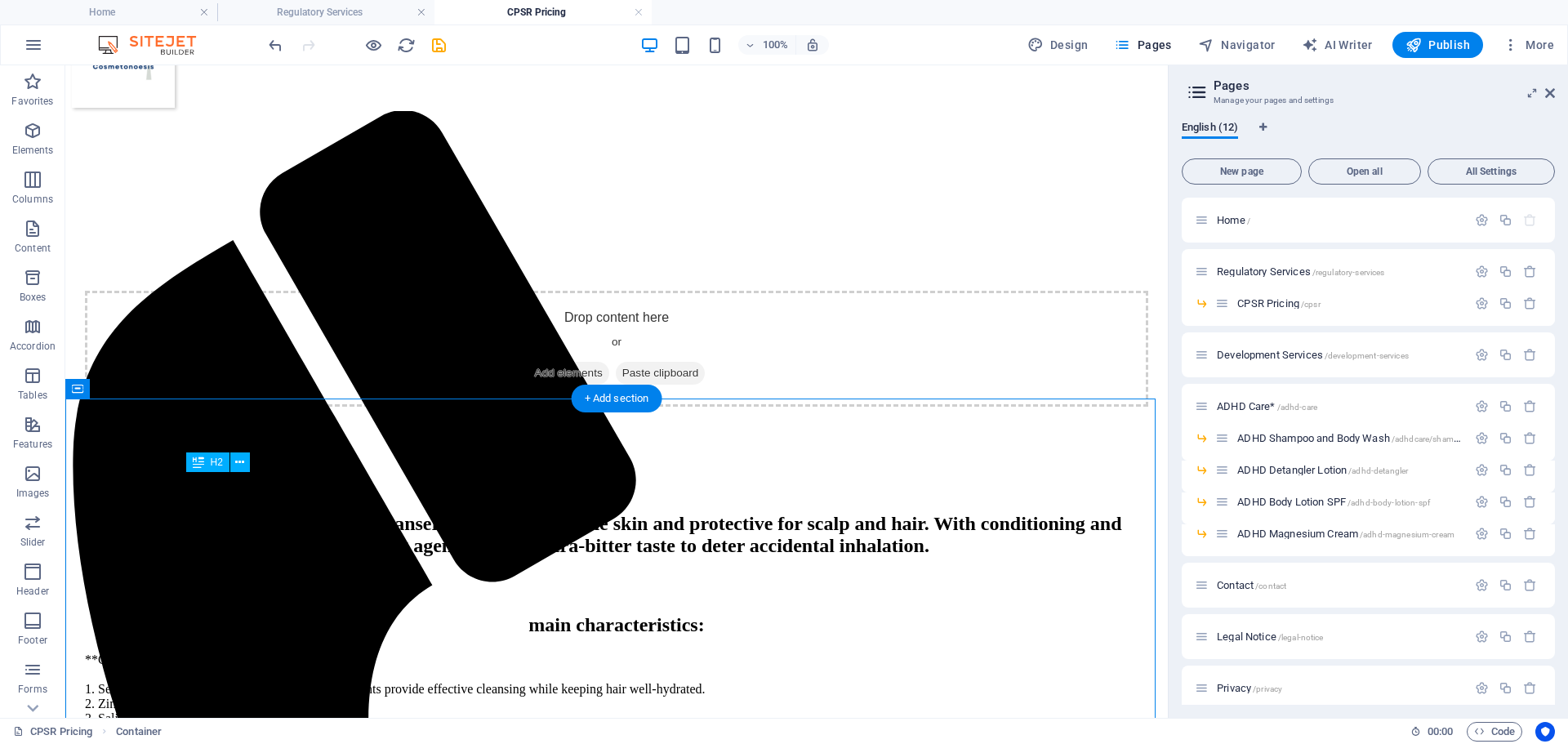 click on "A nourishing and moisturizing cleanser that is gentle on the skin and protective for scalp and hair. With conditioning and moisturising agents and an Ultra-bitter taste to deter accidental inhalation." at bounding box center (617, 535) 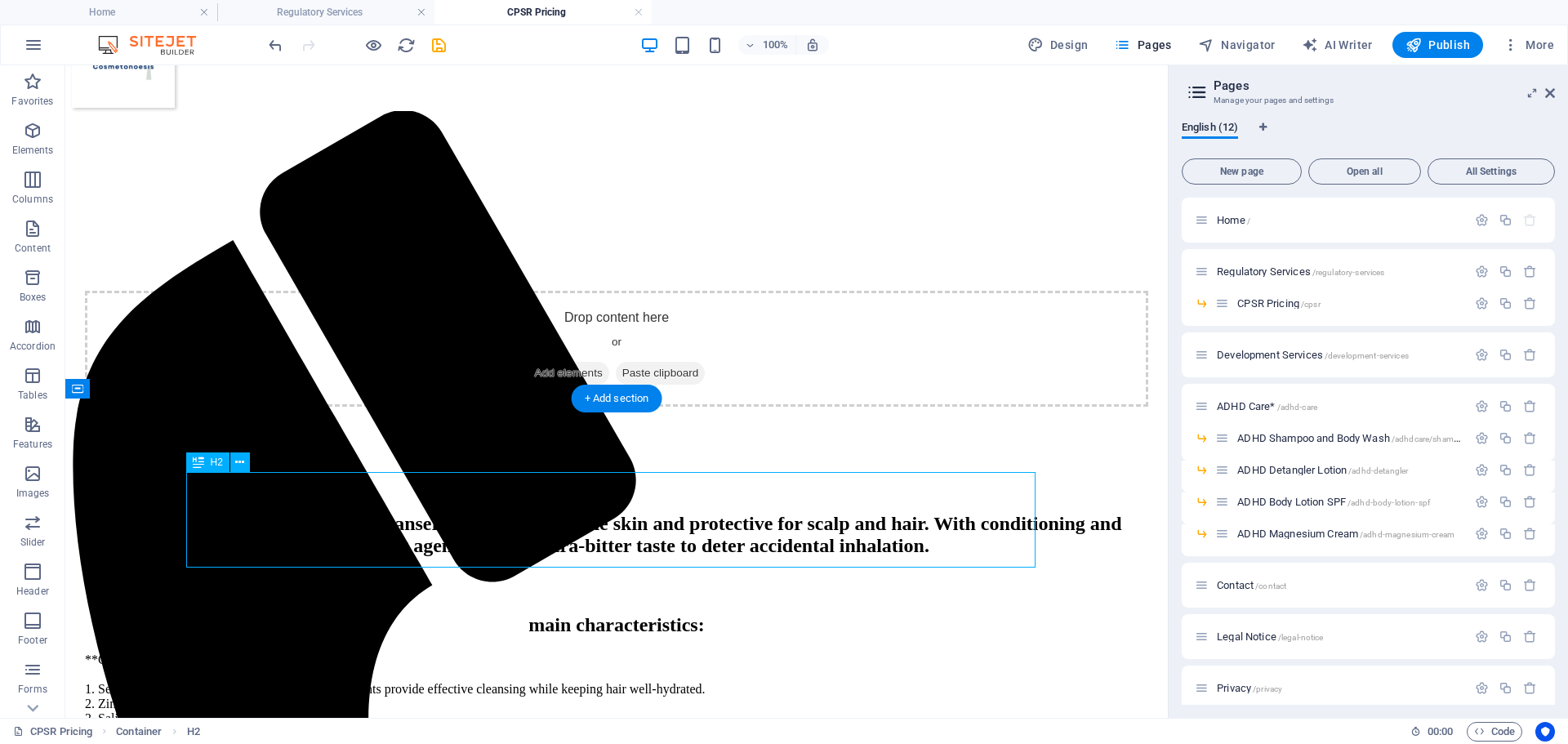 click on "A nourishing and moisturizing cleanser that is gentle on the skin and protective for scalp and hair. With conditioning and moisturising agents and an Ultra-bitter taste to deter accidental inhalation." at bounding box center [617, 535] 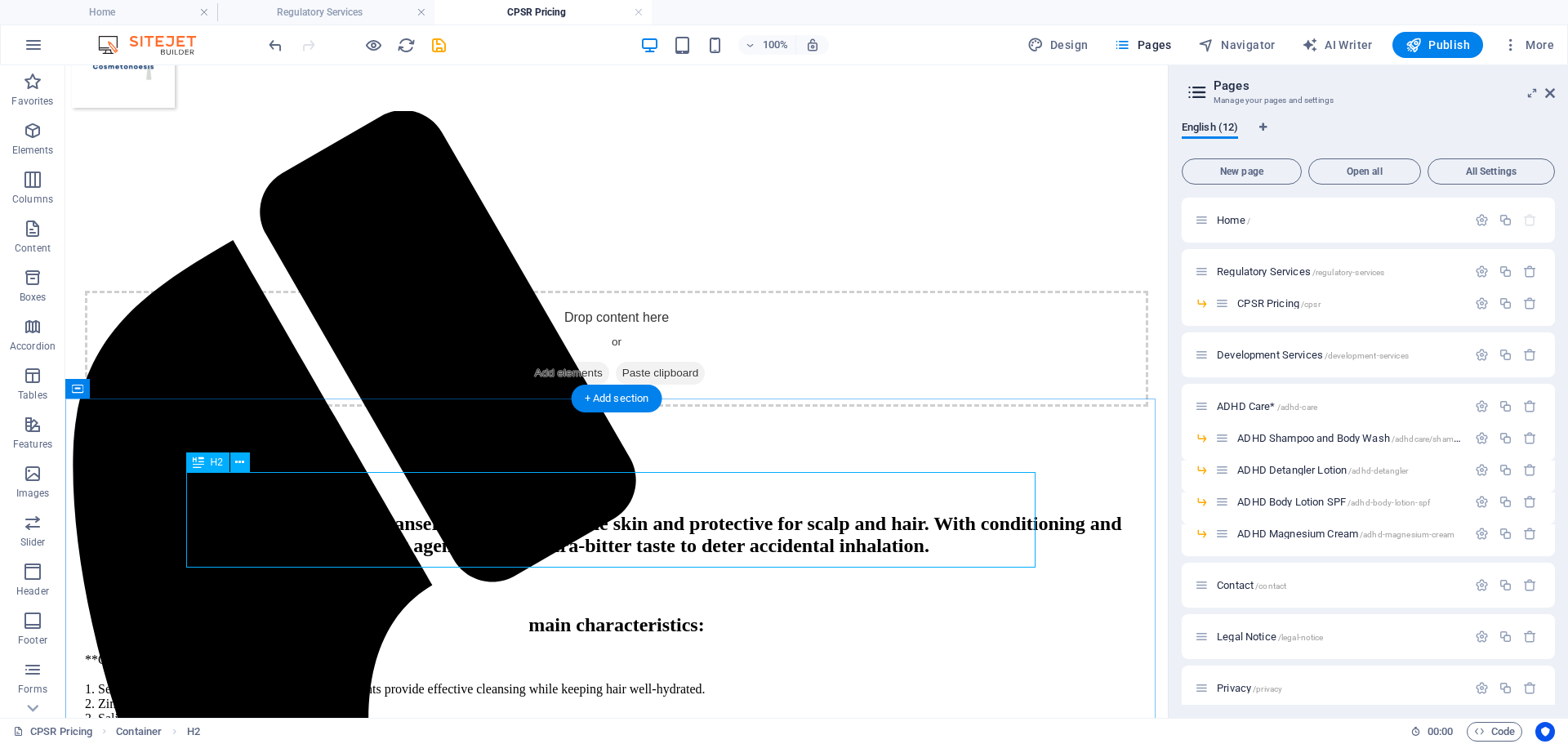 click on "A nourishing and moisturizing cleanser that is gentle on the skin and protective for scalp and hair. With conditioning and moisturising agents and an Ultra-bitter taste to deter accidental inhalation." at bounding box center (617, 535) 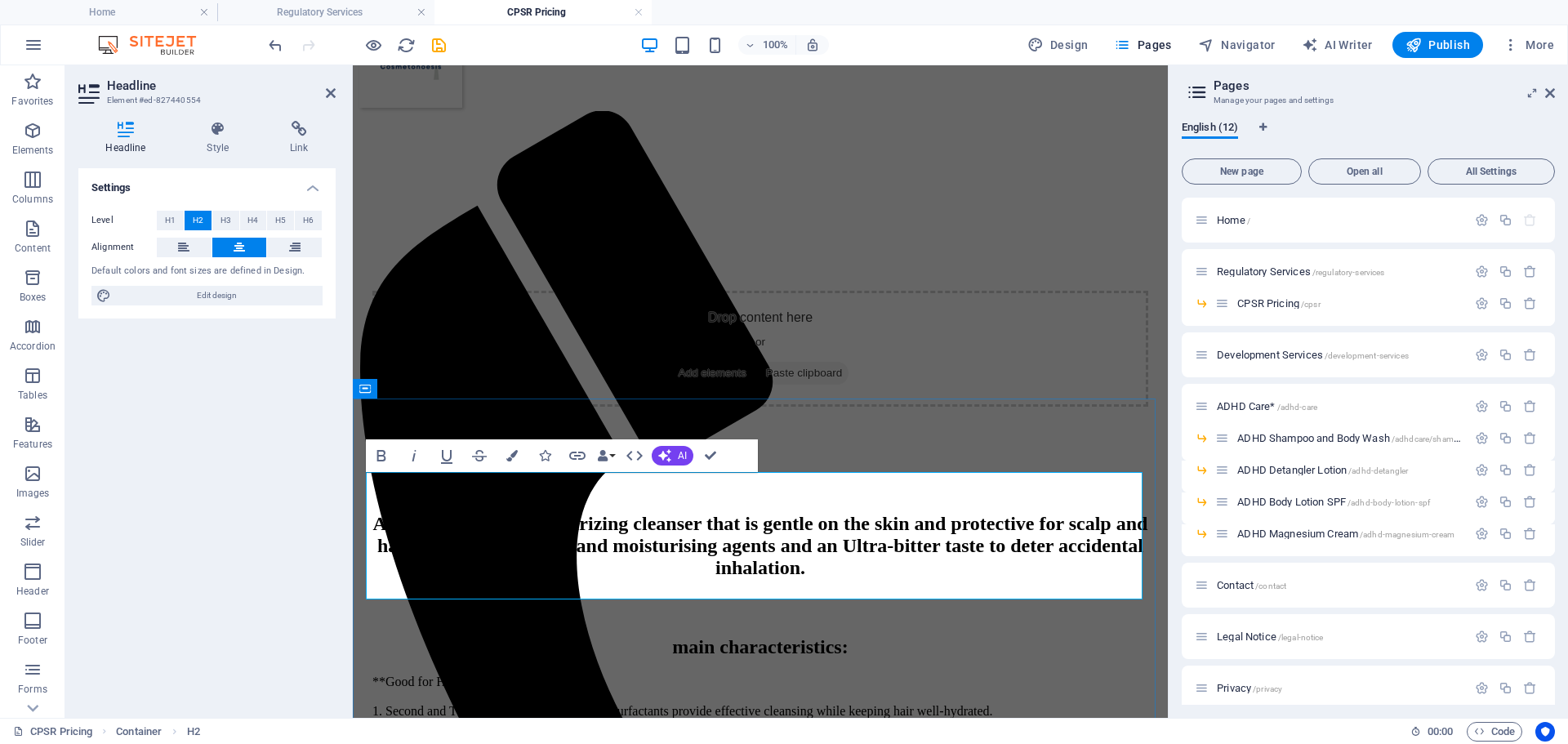 type 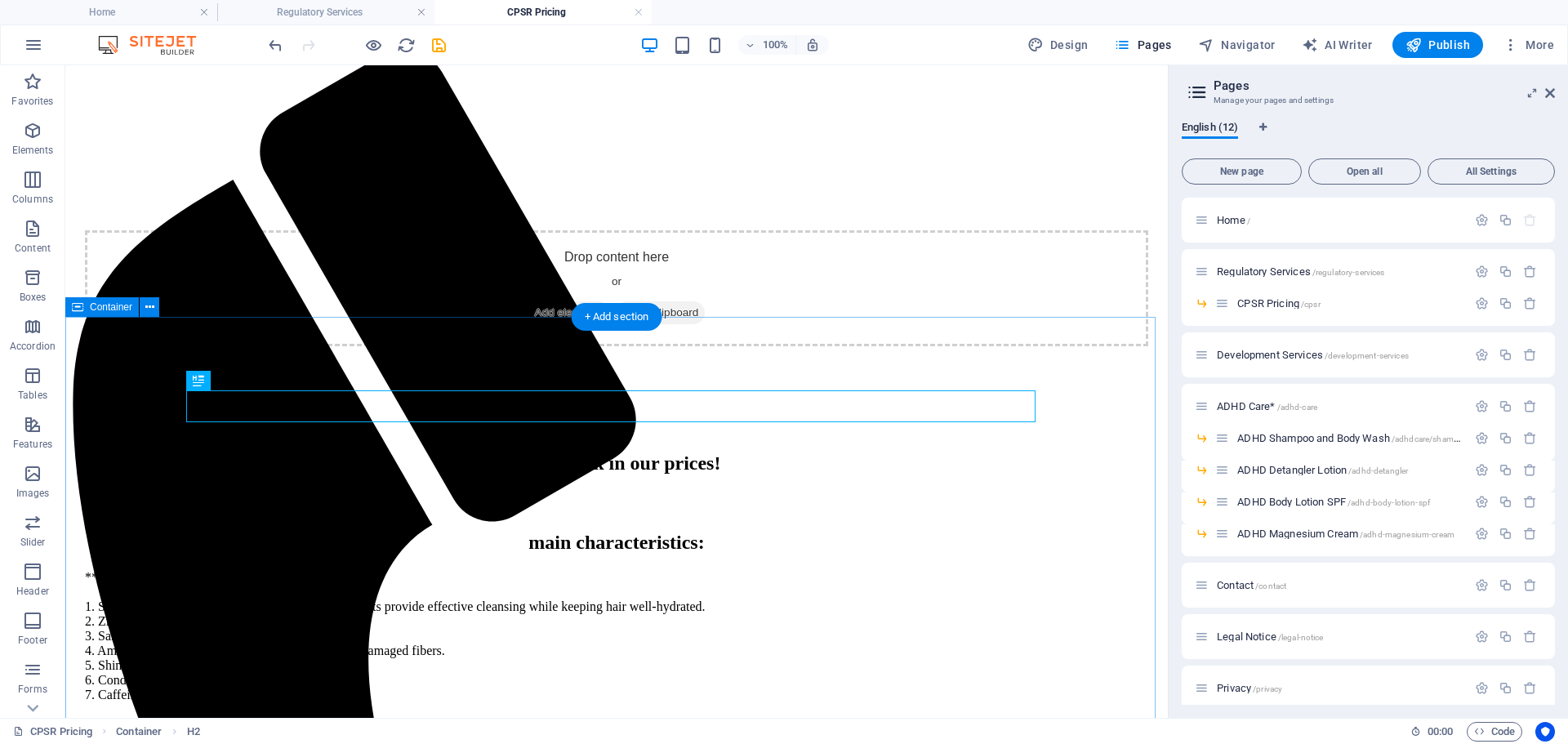 scroll, scrollTop: 163, scrollLeft: 0, axis: vertical 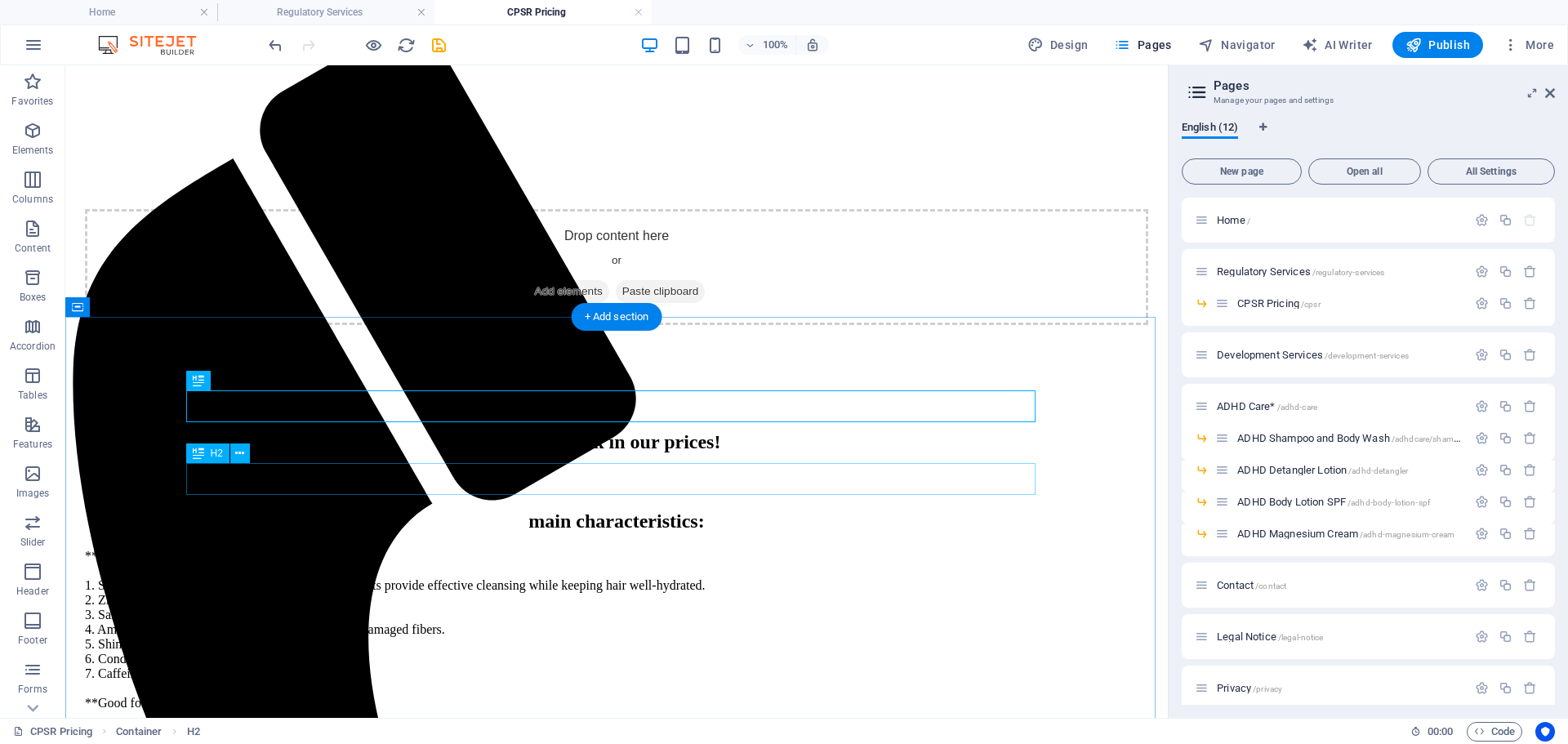 click on "main characteristics:" at bounding box center (617, 521) 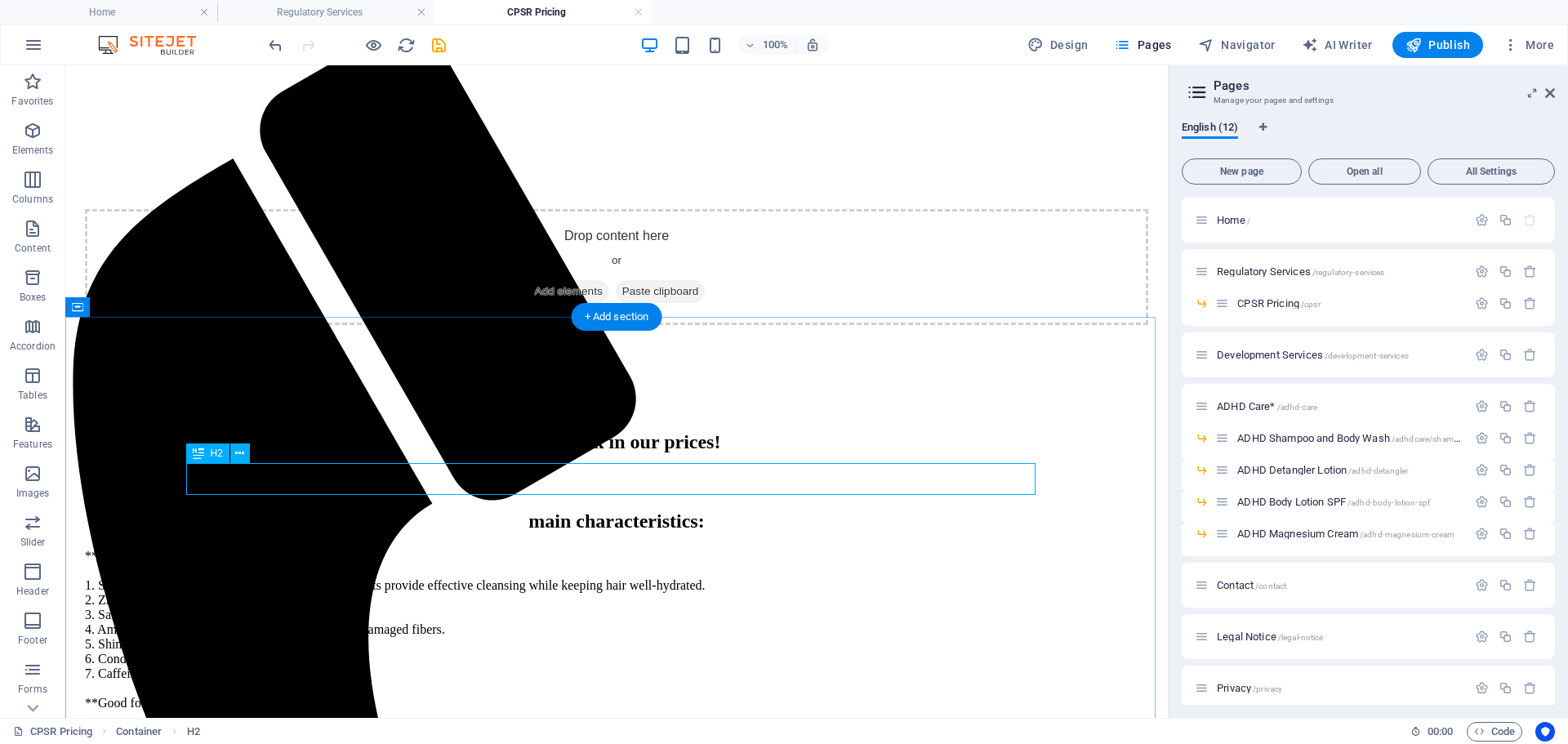 click on "main characteristics:" at bounding box center [617, 521] 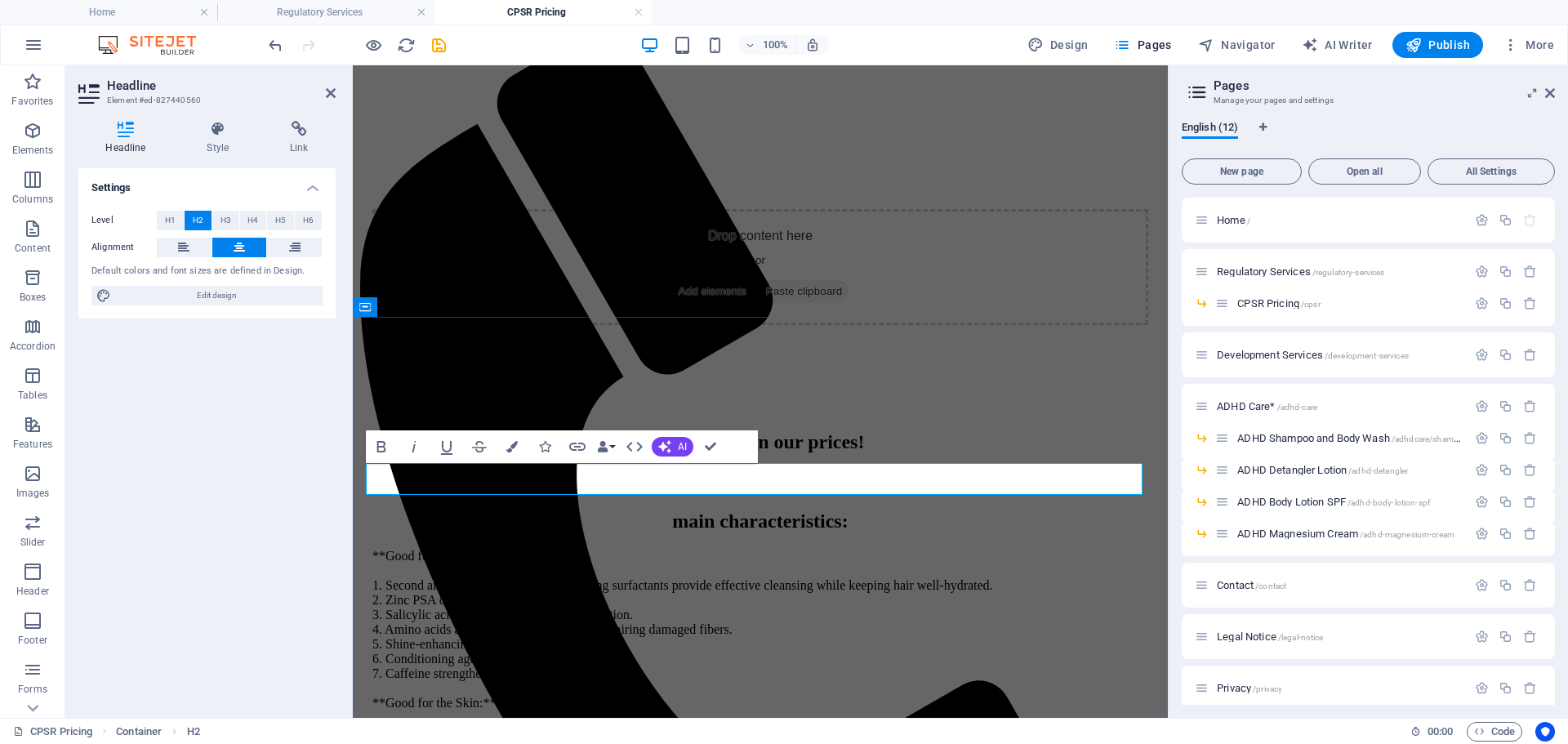type 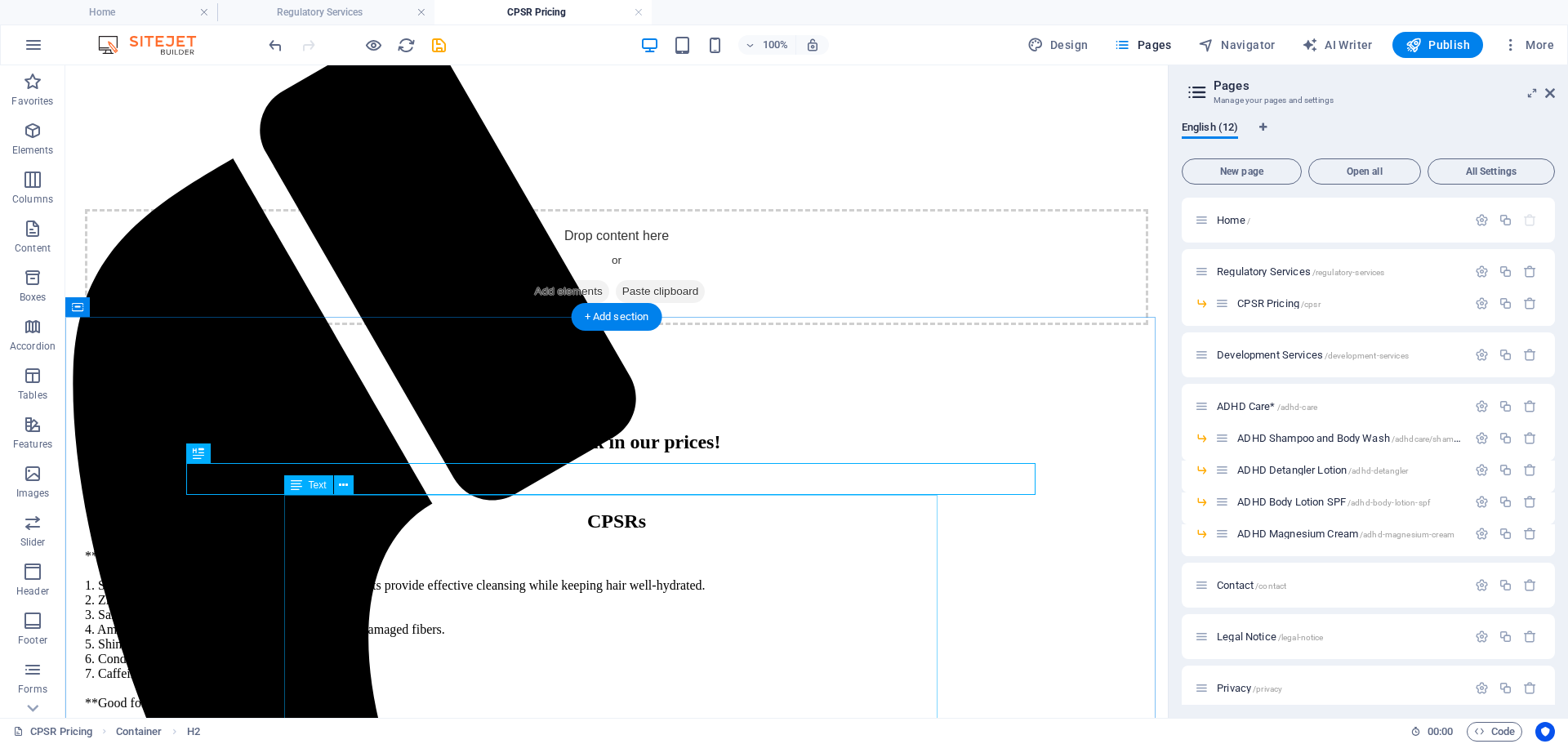 click on "**Good for Hair:** 1. Second and Third Generation moisturizing surfactants provide effective cleansing while keeping hair well-hydrated. 2. Zinc PSA offers reliable dandruff control. 3. Salicylic acid helps regulate sebum production. 4. Amino acids and protein agents assist in repairing damaged fibers. 5. Shine-enhancing agents. 6. Conditioning agents for added softness. 7. Caffeine strengthens hair. **Good for the Skin:** 1. Mild cleansers that respect the skin barrier. 2. Hydrating moisturising agents. 3. Salicylic acid for gentle exfoliation and sebum control. 4. Xylitol and mannitol to support a healthy microbiota. 5. Rich, creamy foam that rinses off easily. 6. Unscented formulation with a pleasant base odour. 7. Deodorizing components. 8. Contains magnesium to relax muscles and activate skin enzymes. Ingredients **Going Beyond:** 1. User-friendly, mess-free flip-top lid. 2. Color-coded blue for easy identification. 3. Durable soft packaging material for safety and injury prevention." at bounding box center (617, 790) 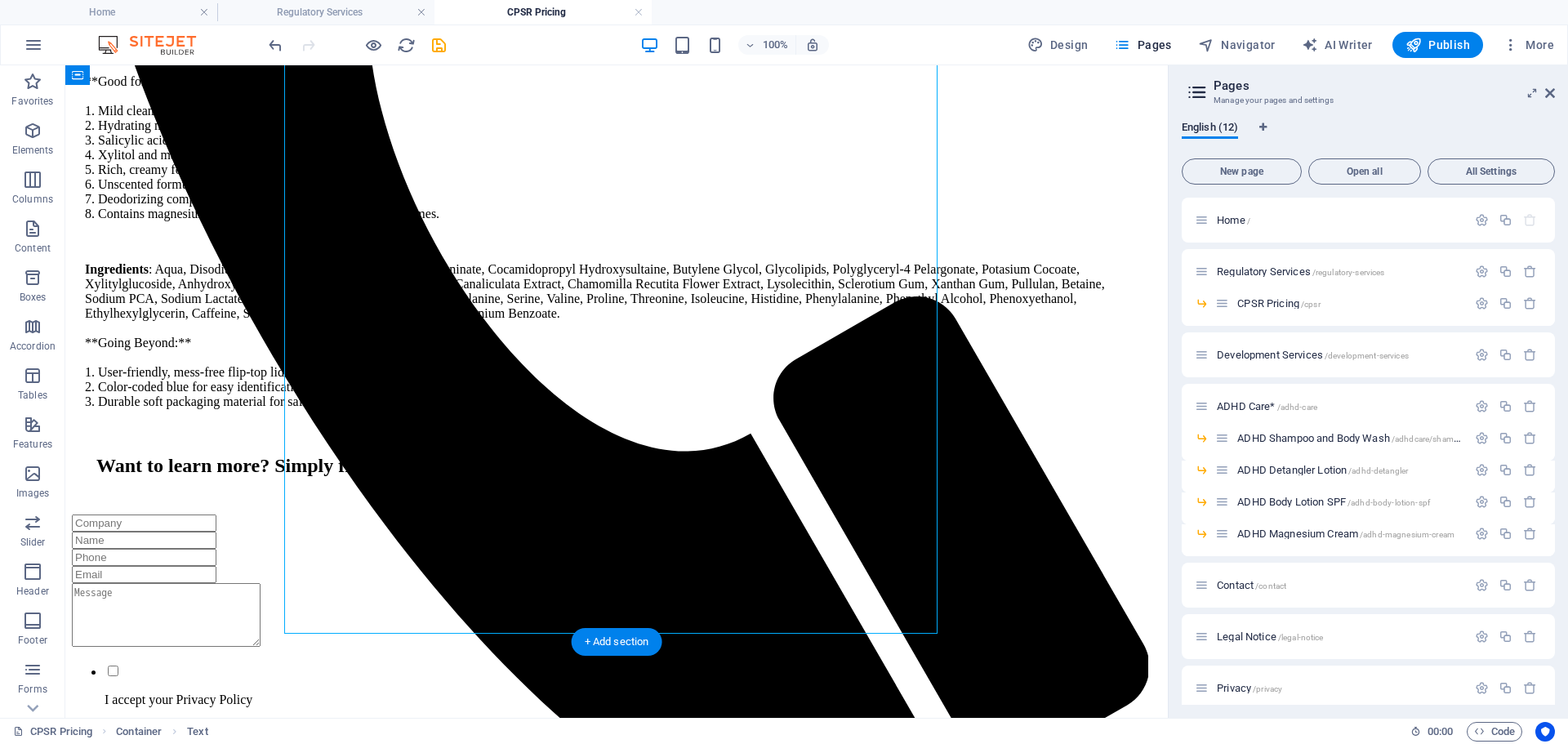 scroll, scrollTop: 898, scrollLeft: 0, axis: vertical 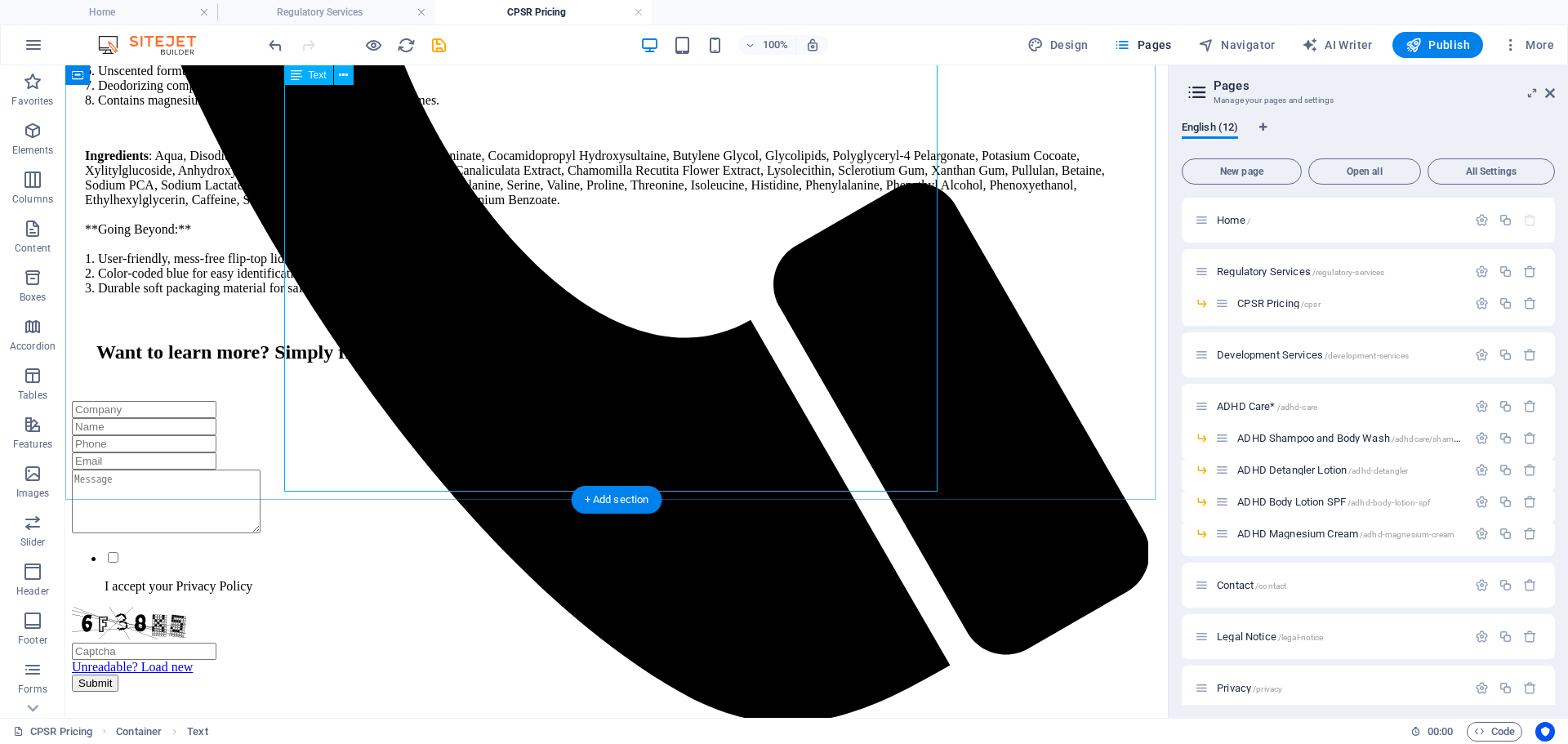 click on "**Good for Hair:** 1. Second and Third Generation moisturizing surfactants provide effective cleansing while keeping hair well-hydrated. 2. Zinc PSA offers reliable dandruff control. 3. Salicylic acid helps regulate sebum production. 4. Amino acids and protein agents assist in repairing damaged fibers. 5. Shine-enhancing agents. 6. Conditioning agents for added softness. 7. Caffeine strengthens hair. **Good for the Skin:** 1. Mild cleansers that respect the skin barrier. 2. Hydrating moisturising agents. 3. Salicylic acid for gentle exfoliation and sebum control. 4. Xylitol and mannitol to support a healthy microbiota. 5. Rich, creamy foam that rinses off easily. 6. Unscented formulation with a pleasant base odour. 7. Deodorizing components. 8. Contains magnesium to relax muscles and activate skin enzymes. Ingredients **Going Beyond:** 1. User-friendly, mess-free flip-top lid. 2. Color-coded blue for easy identification. 3. Durable soft packaging material for safety and injury prevention." at bounding box center [617, 55] 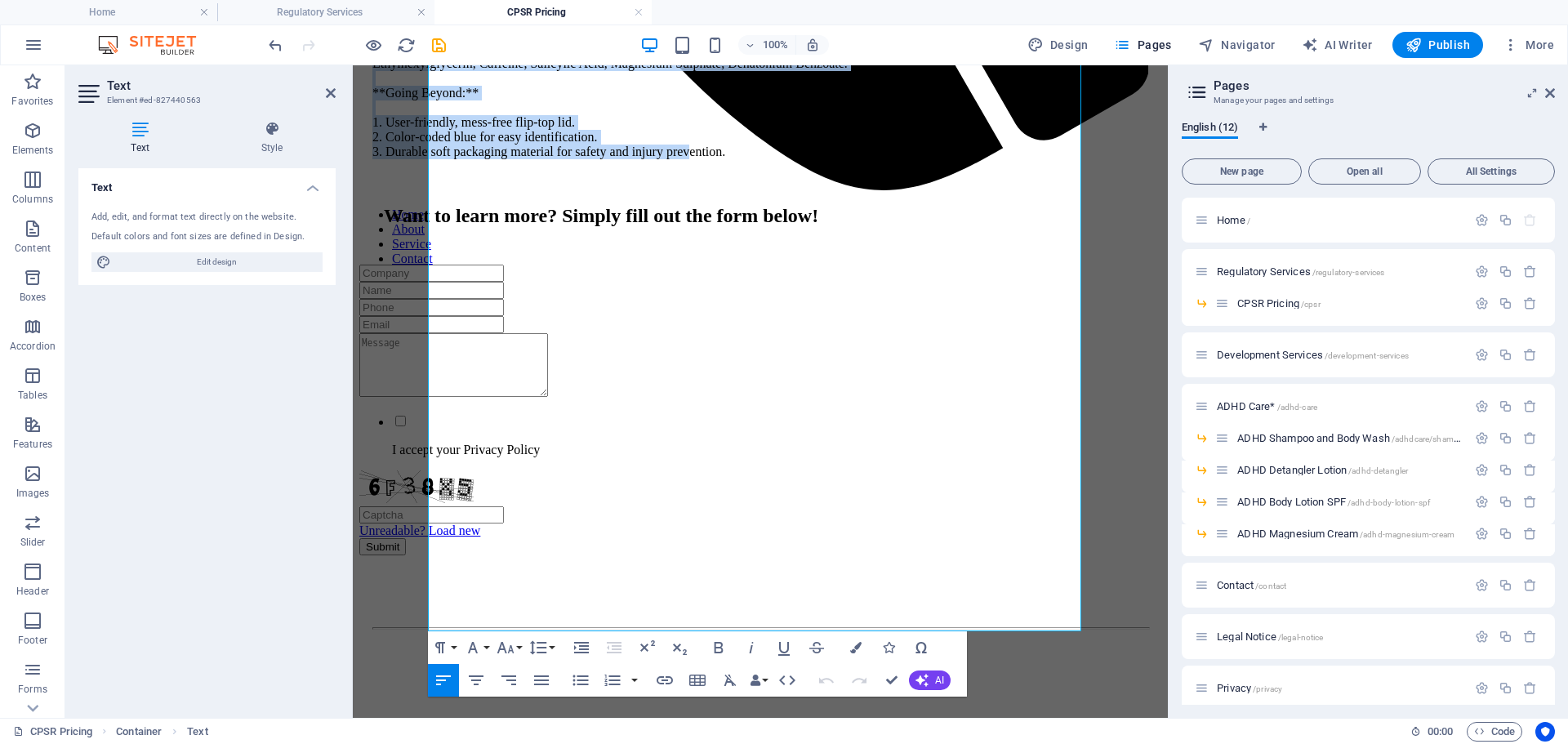 scroll, scrollTop: 1081, scrollLeft: 0, axis: vertical 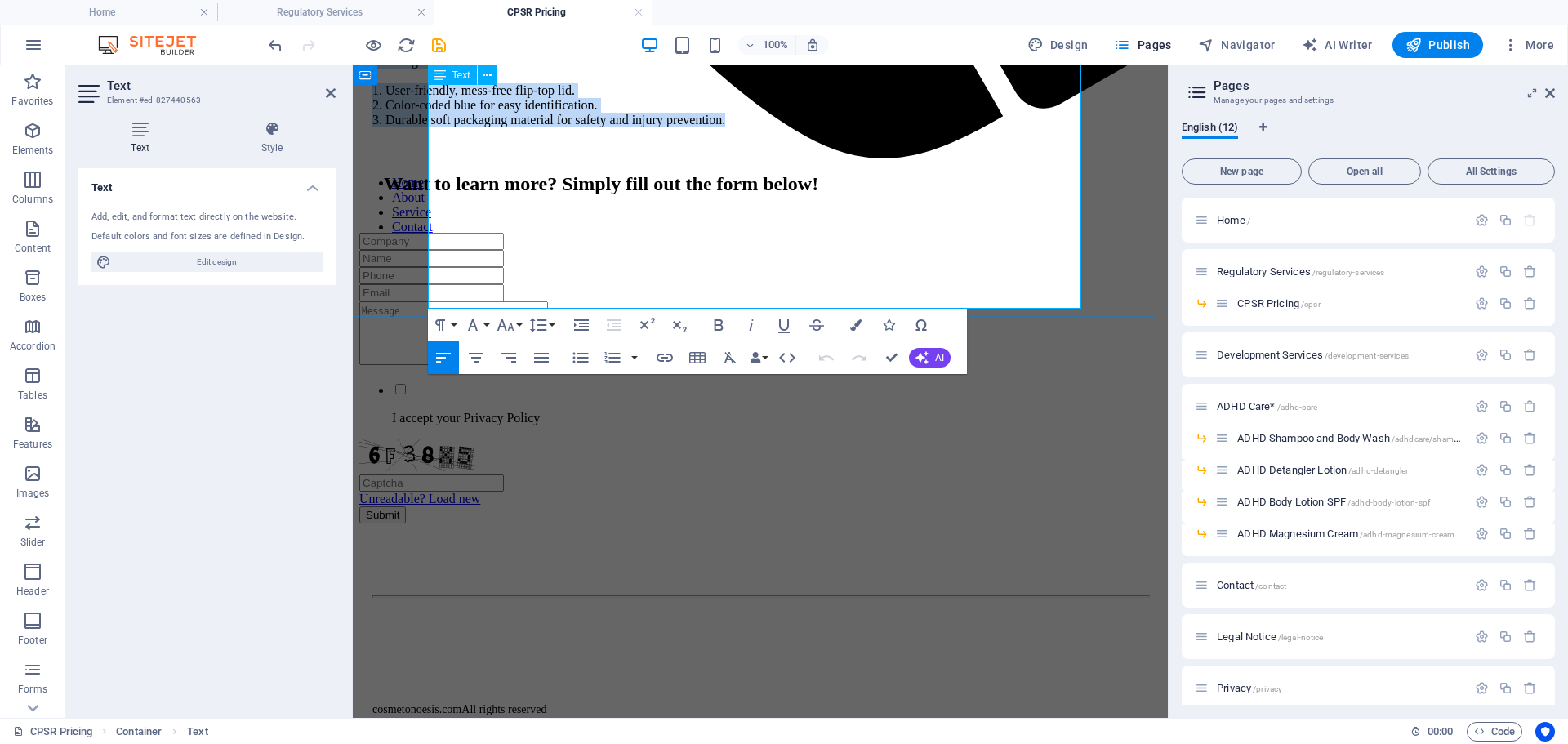 drag, startPoint x: 431, startPoint y: 394, endPoint x: 907, endPoint y: 293, distance: 486.5974 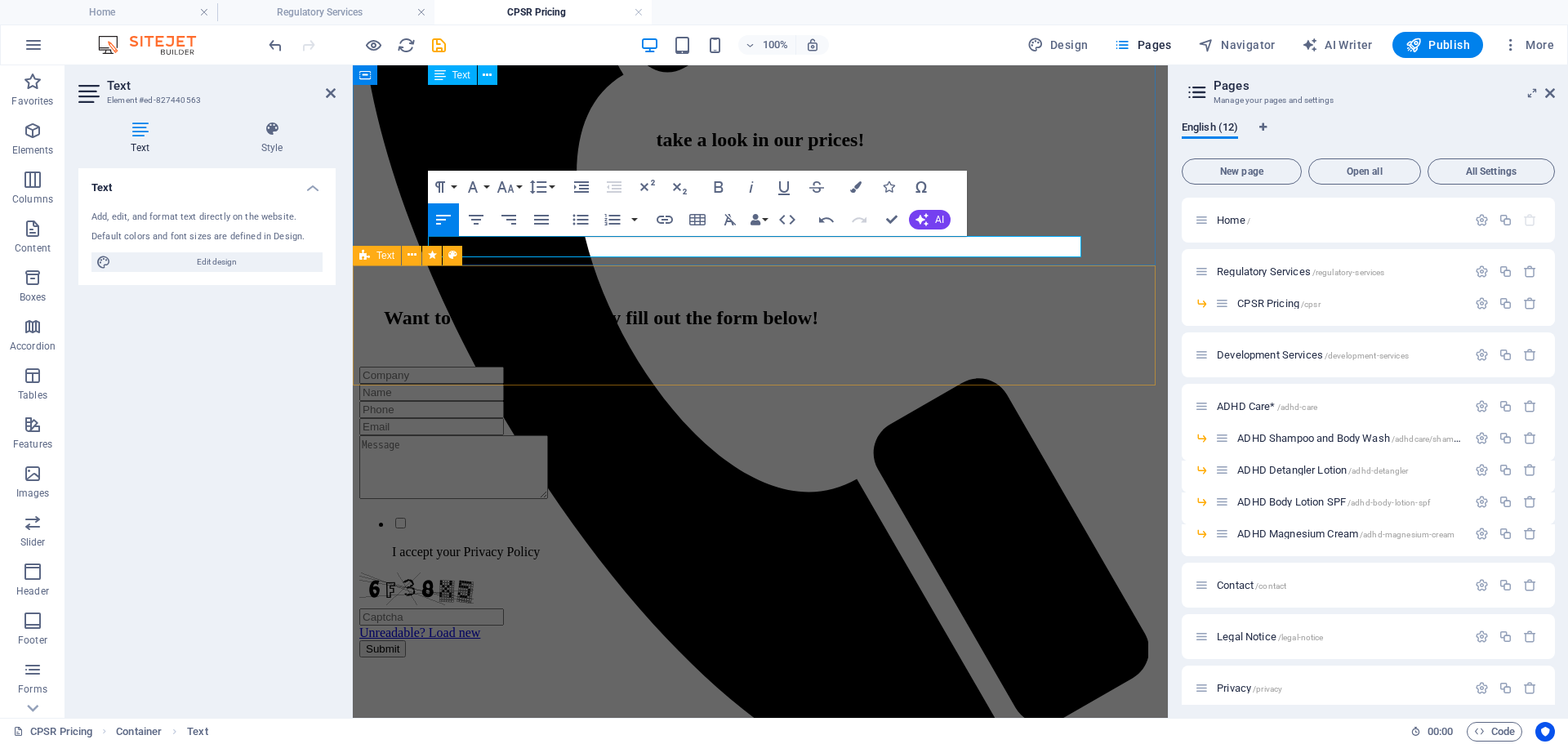 scroll, scrollTop: 293, scrollLeft: 0, axis: vertical 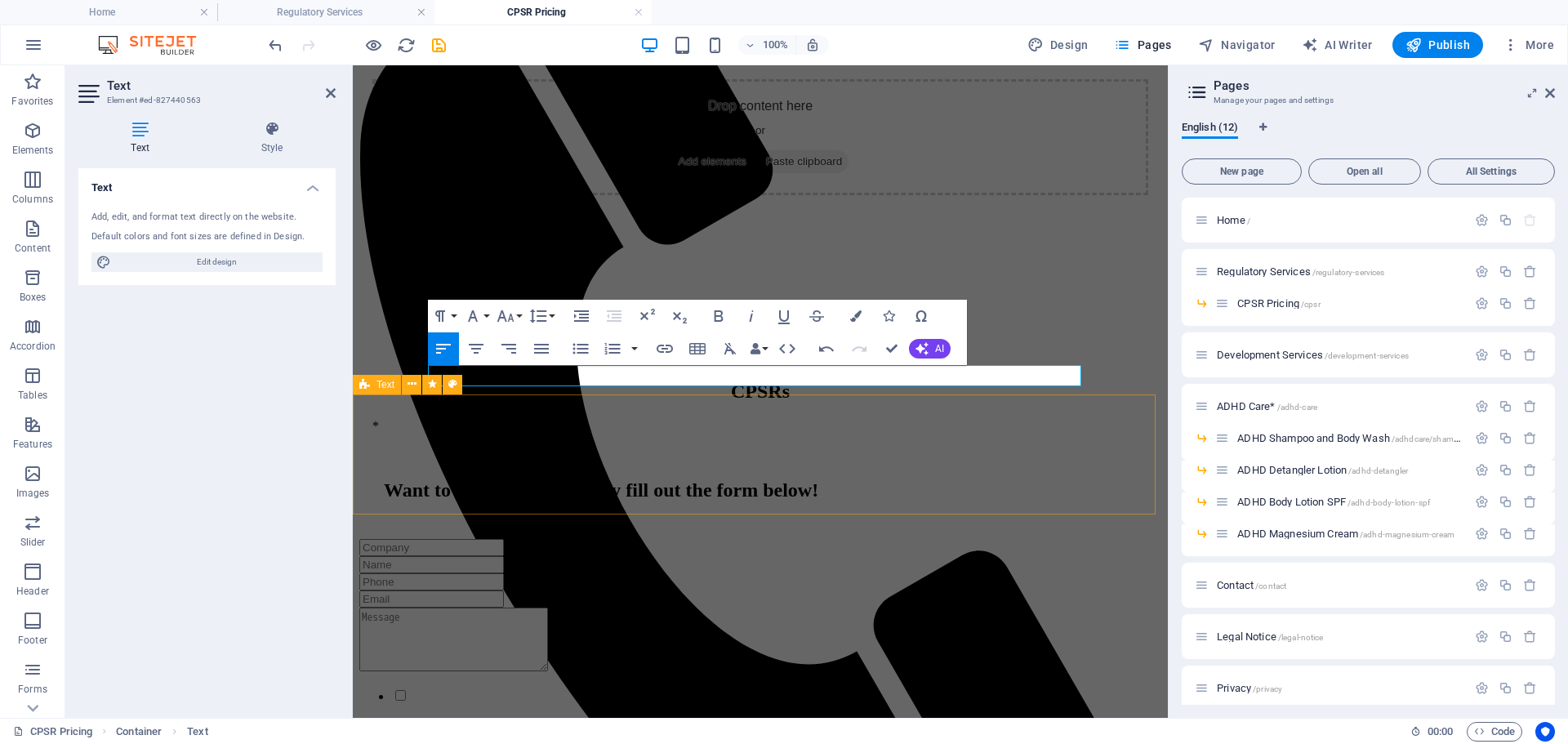 type 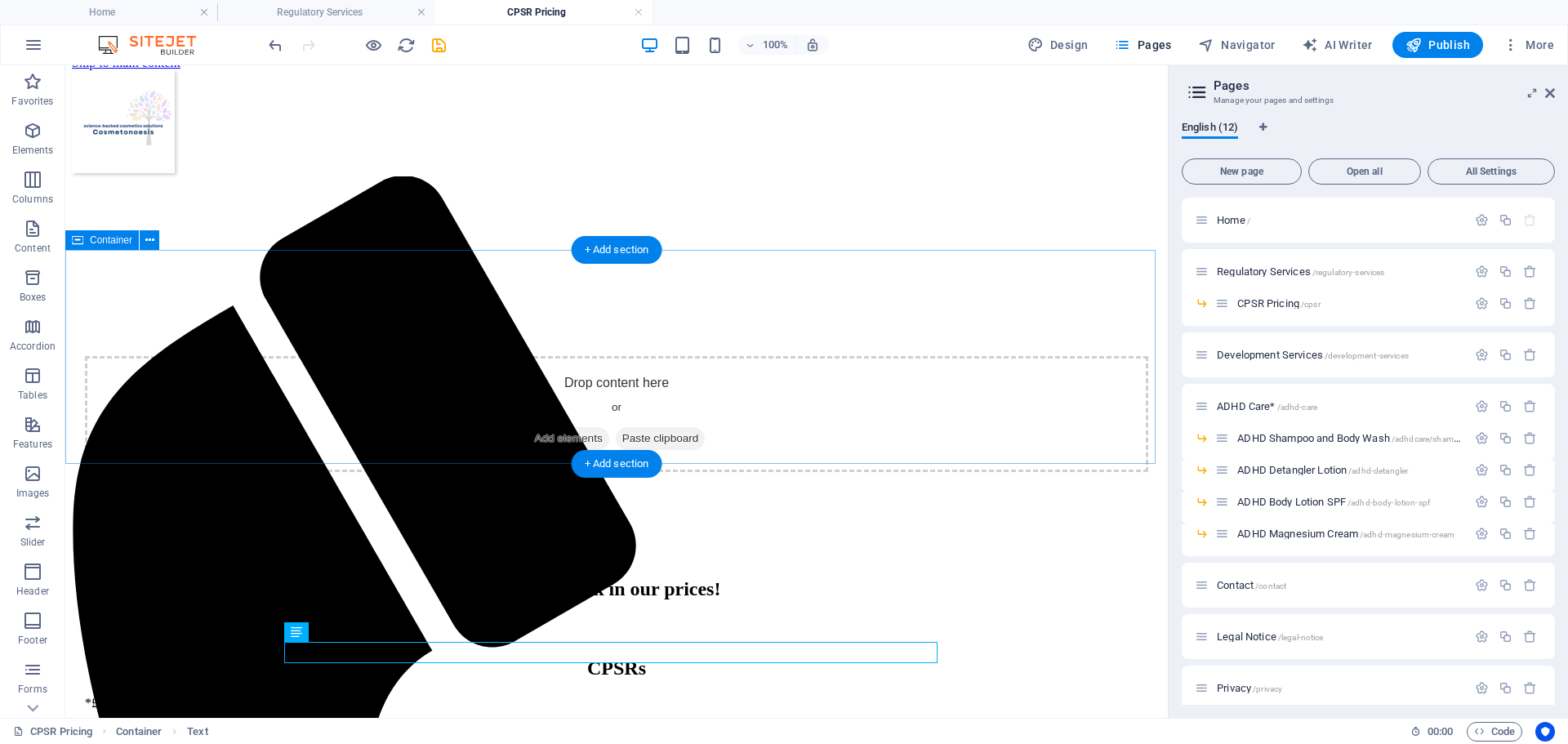 scroll, scrollTop: 0, scrollLeft: 0, axis: both 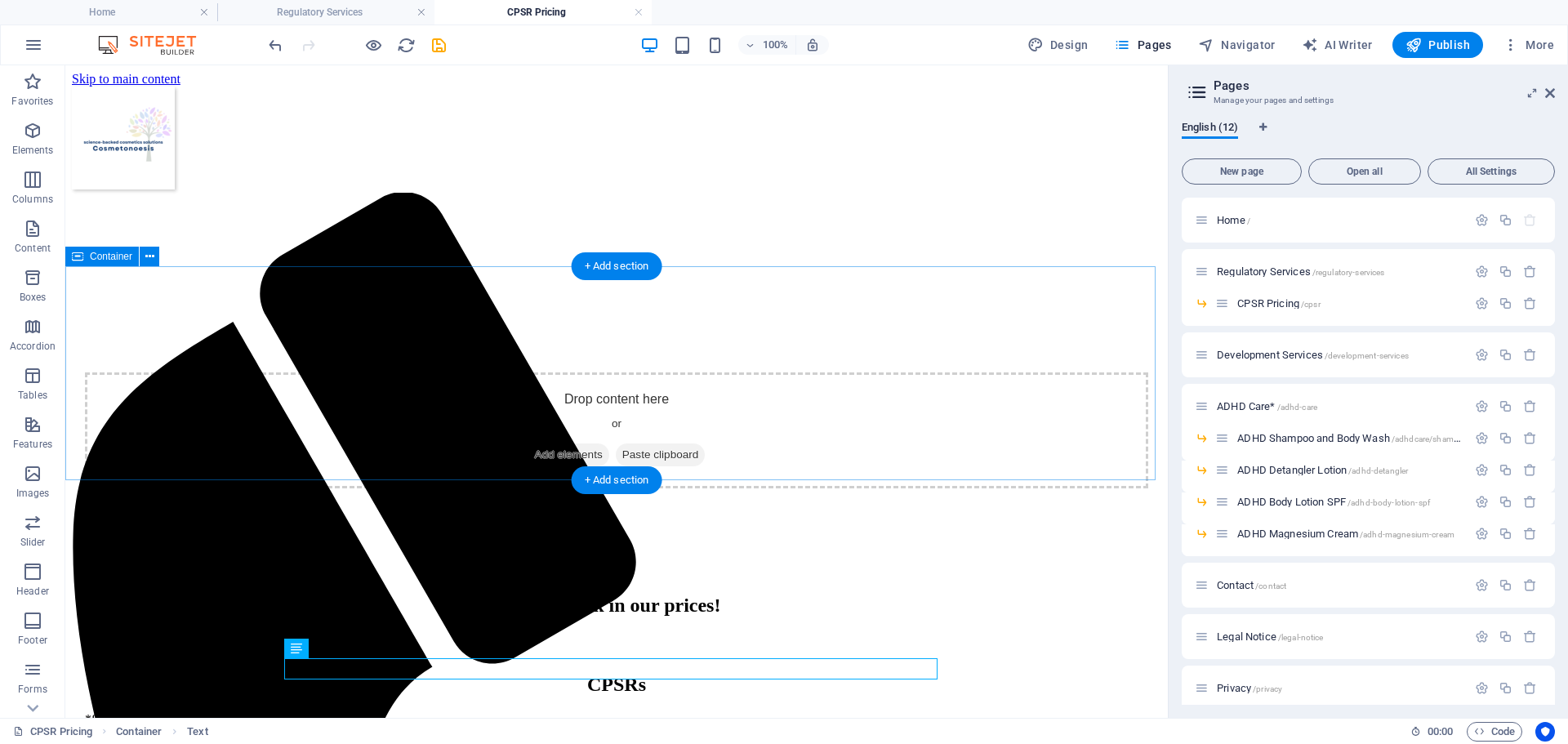 click on "Add elements" at bounding box center [568, 455] 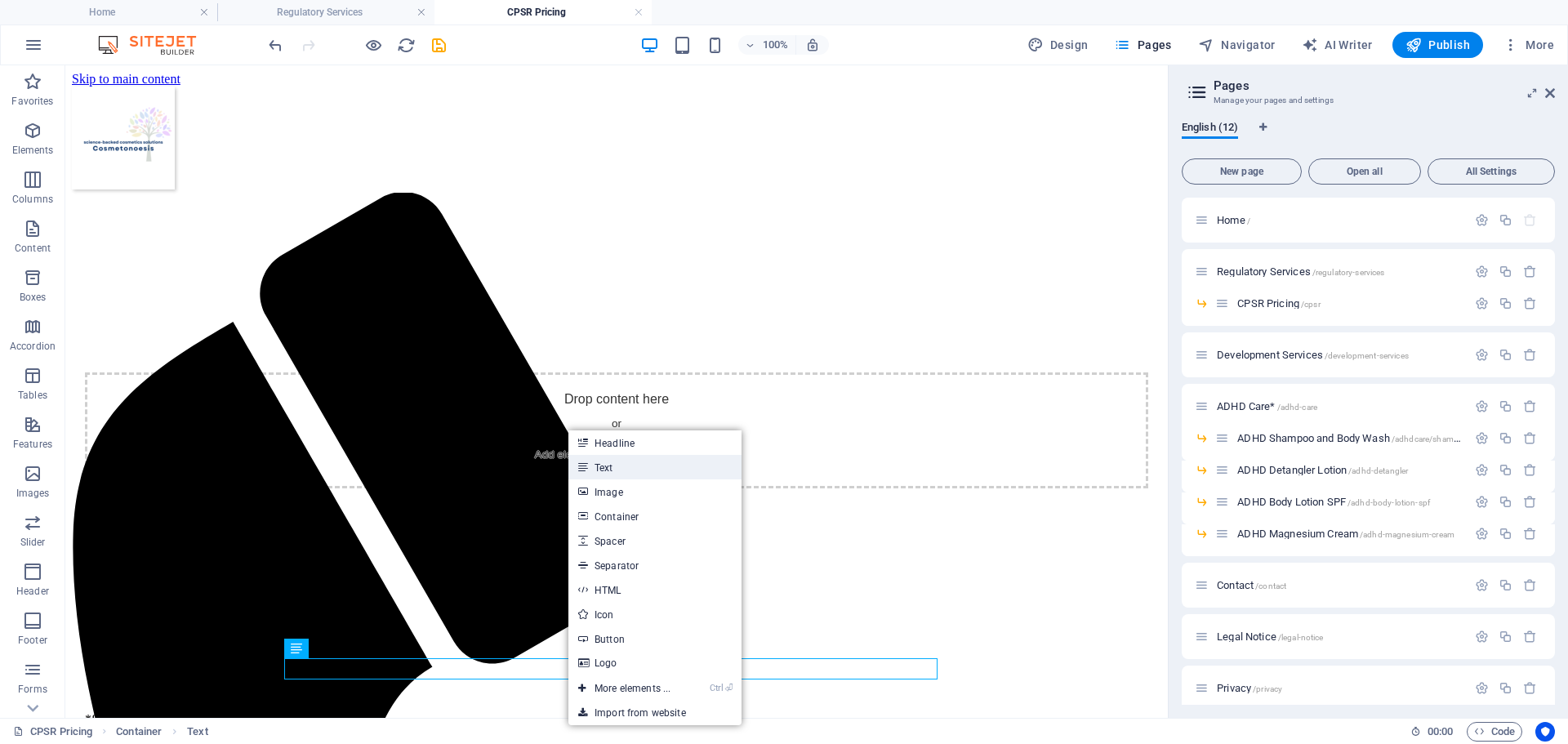 click on "Text" at bounding box center [655, 467] 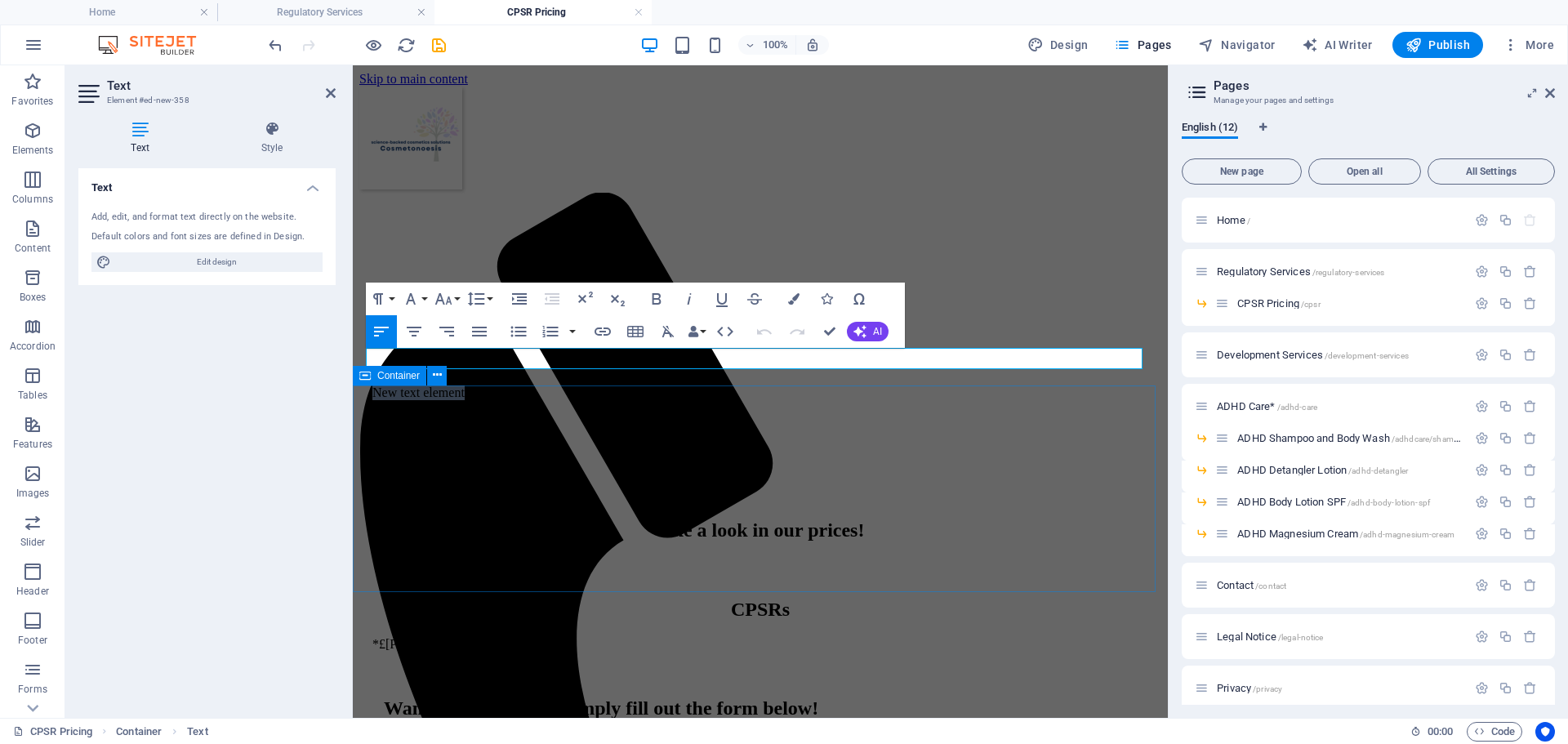 type 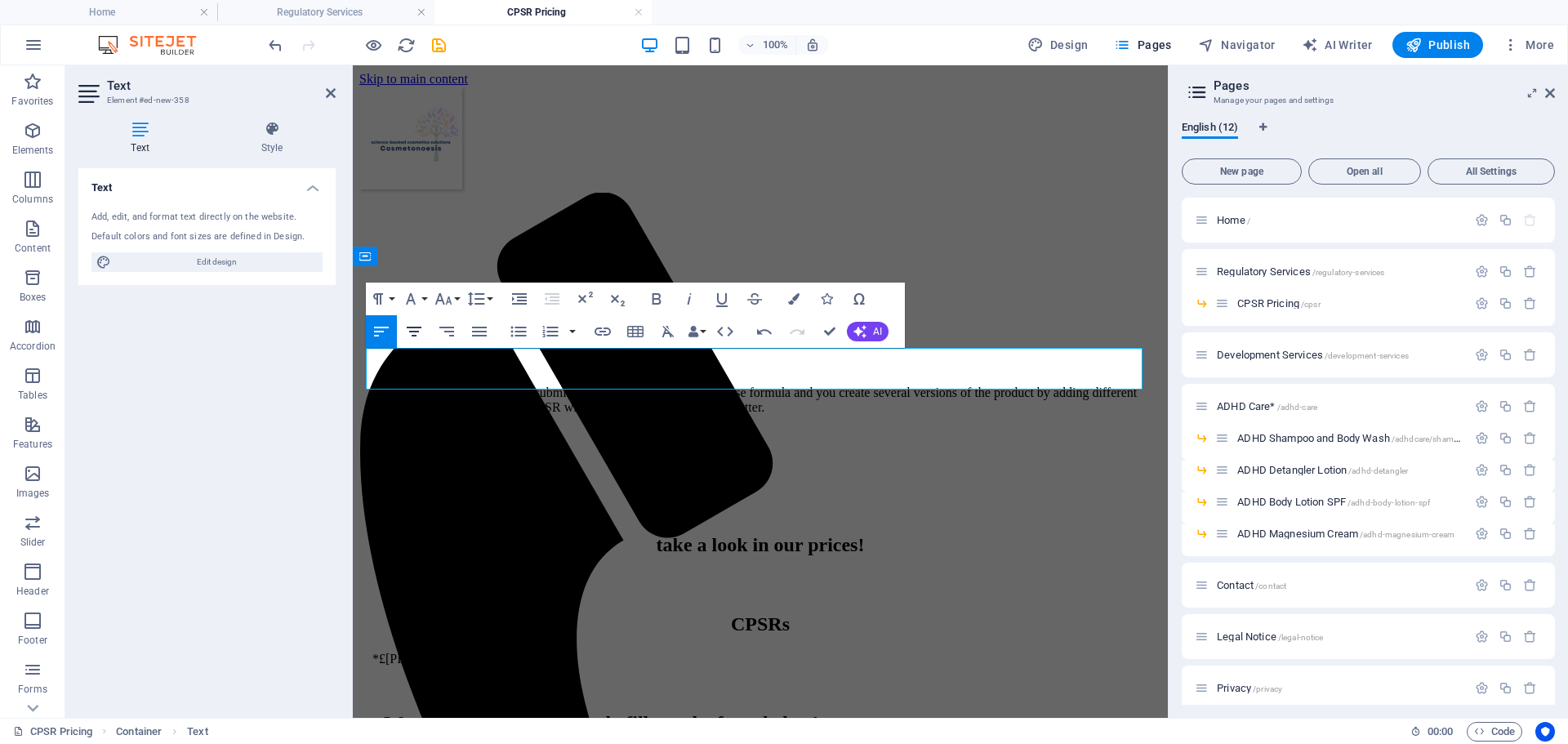 click 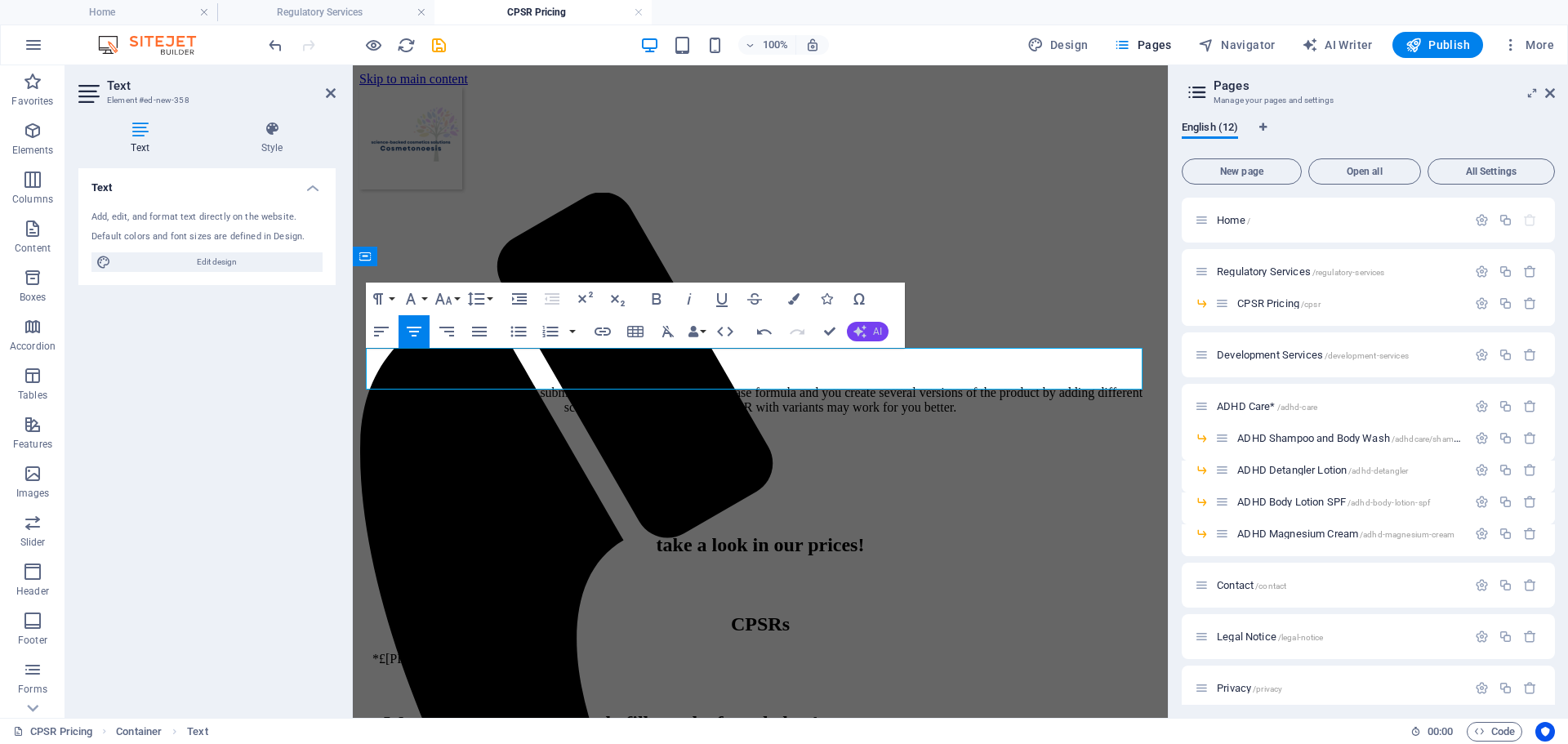 click on "AI" at bounding box center (867, 332) 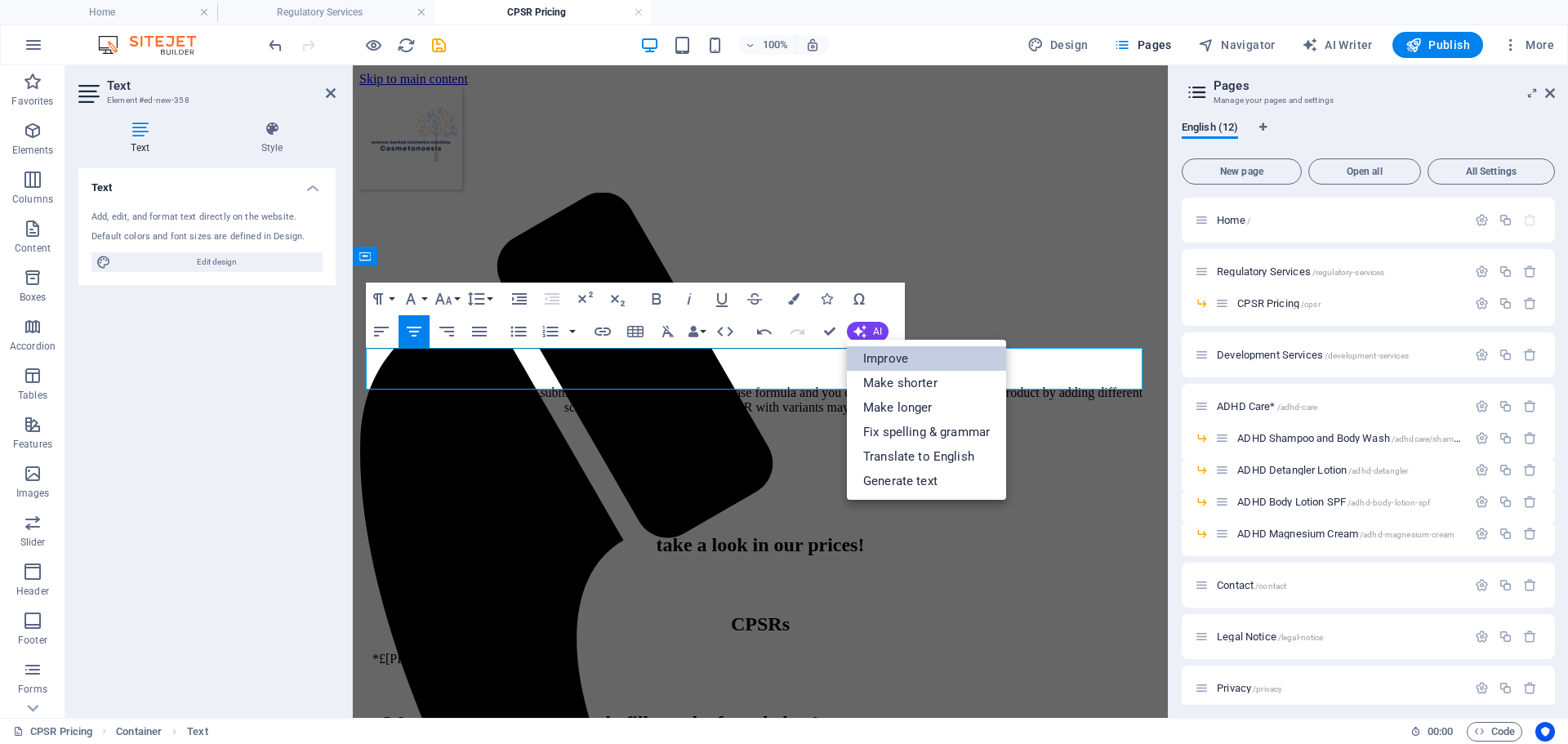 click on "Improve" at bounding box center (926, 359) 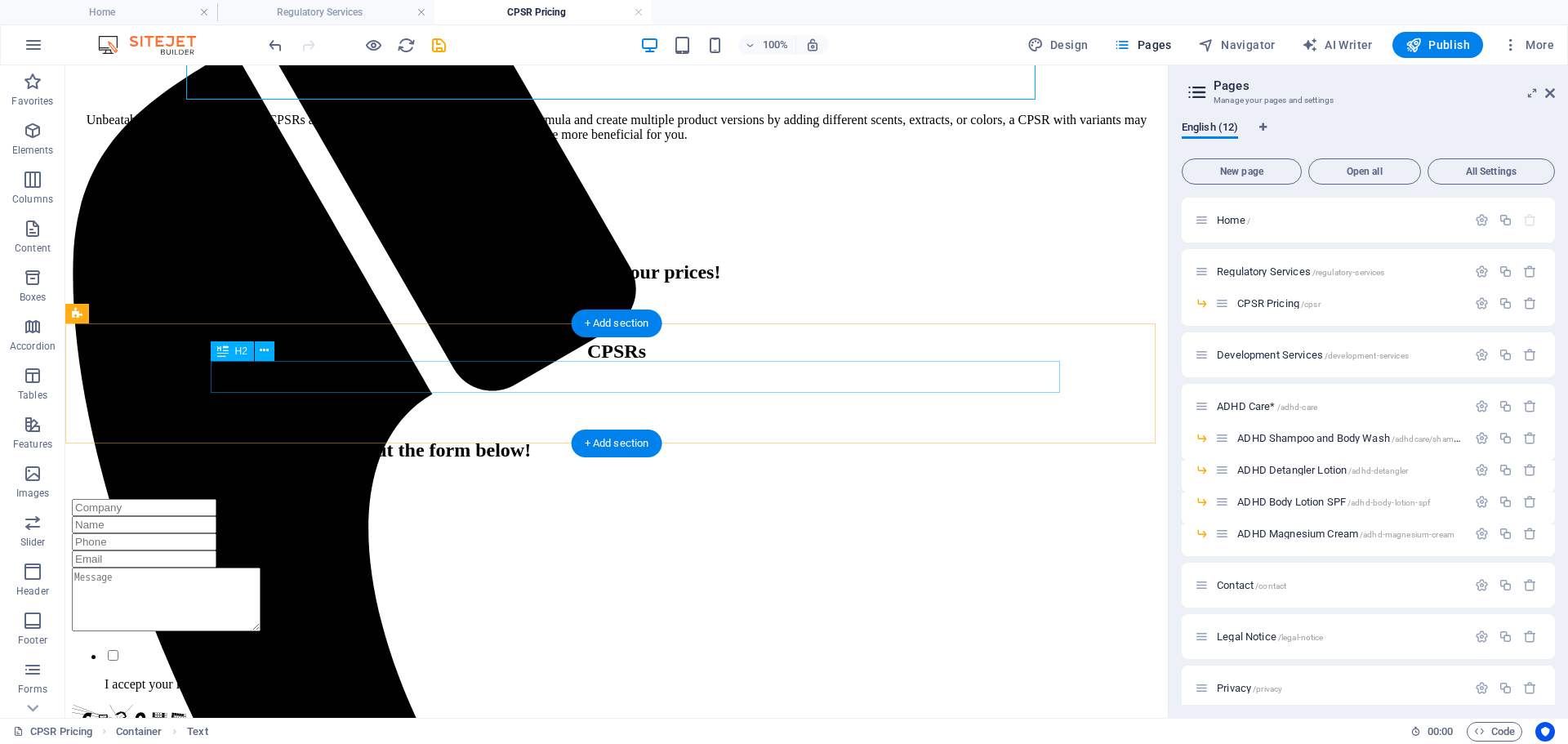 scroll, scrollTop: 327, scrollLeft: 0, axis: vertical 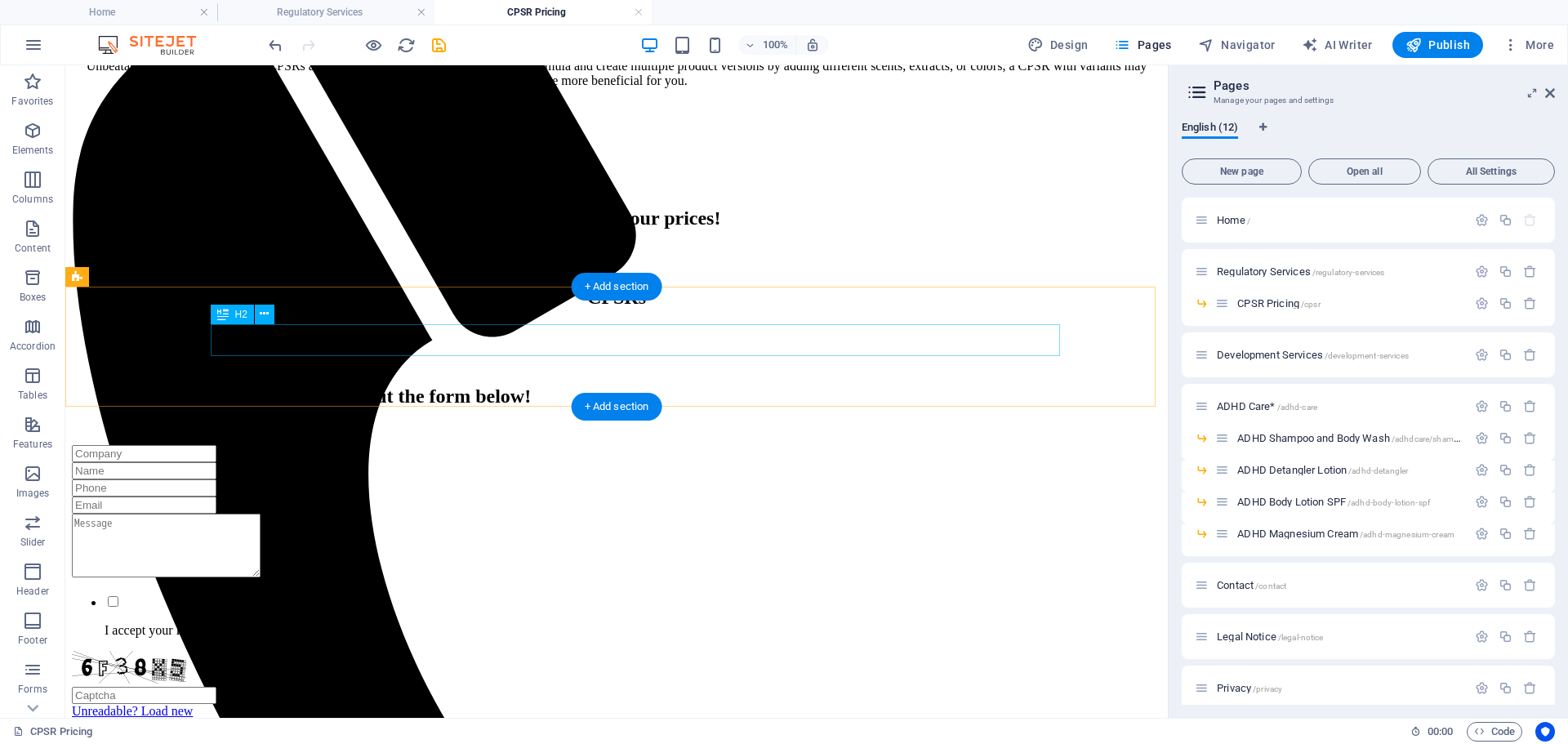 click on "Want to learn more? Simply fill out the form below!" at bounding box center [617, 396] 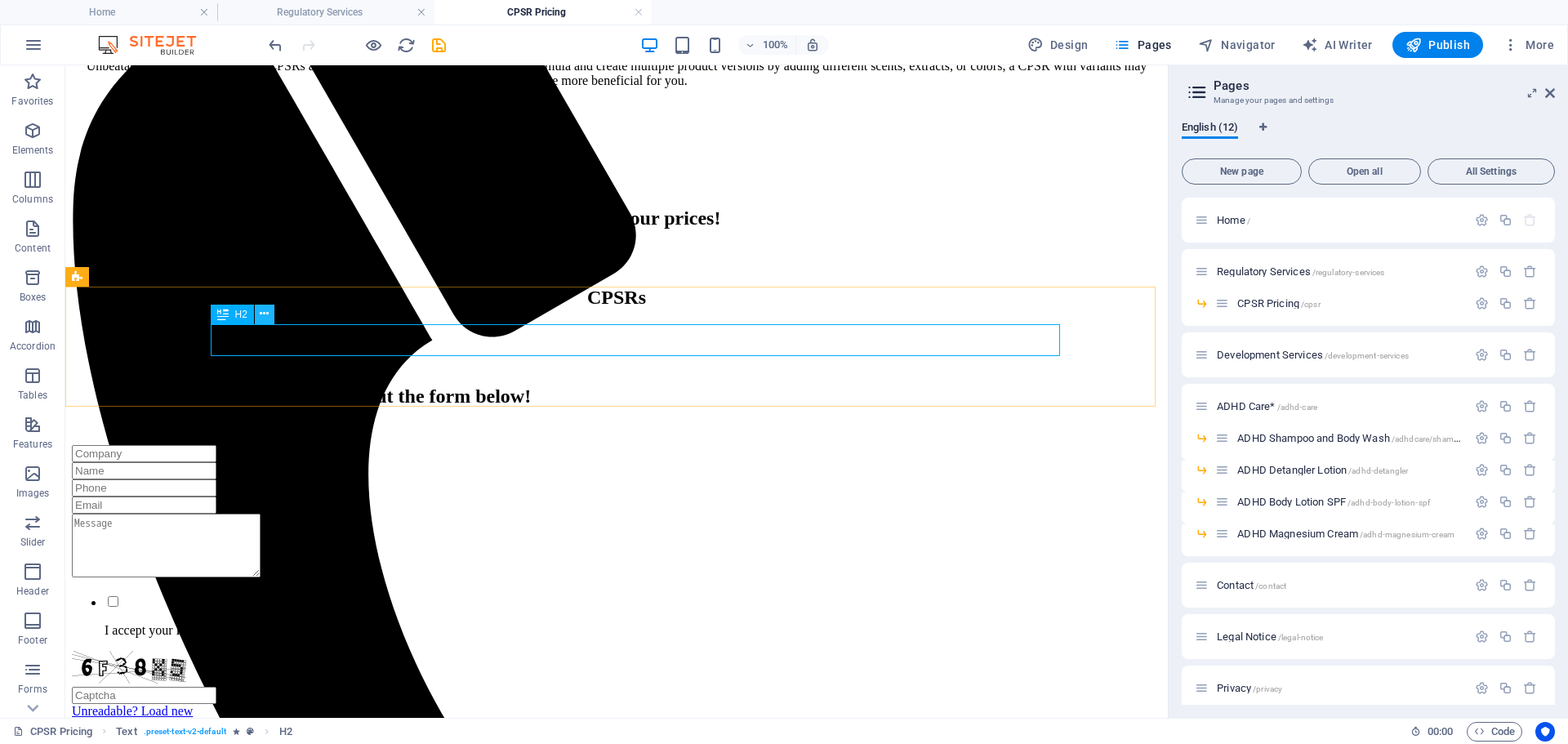 click at bounding box center [264, 314] 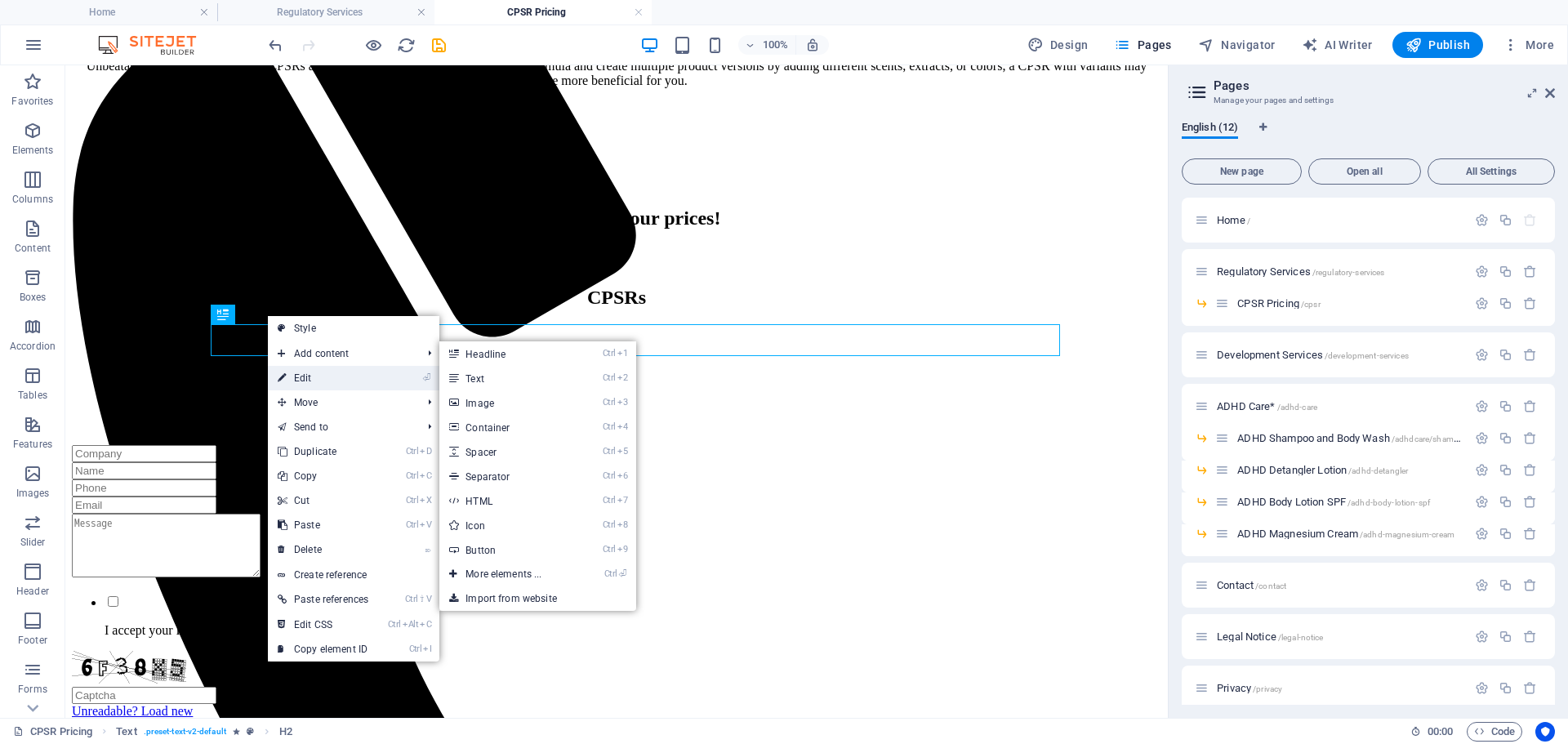 click on "⏎  Edit" at bounding box center (323, 378) 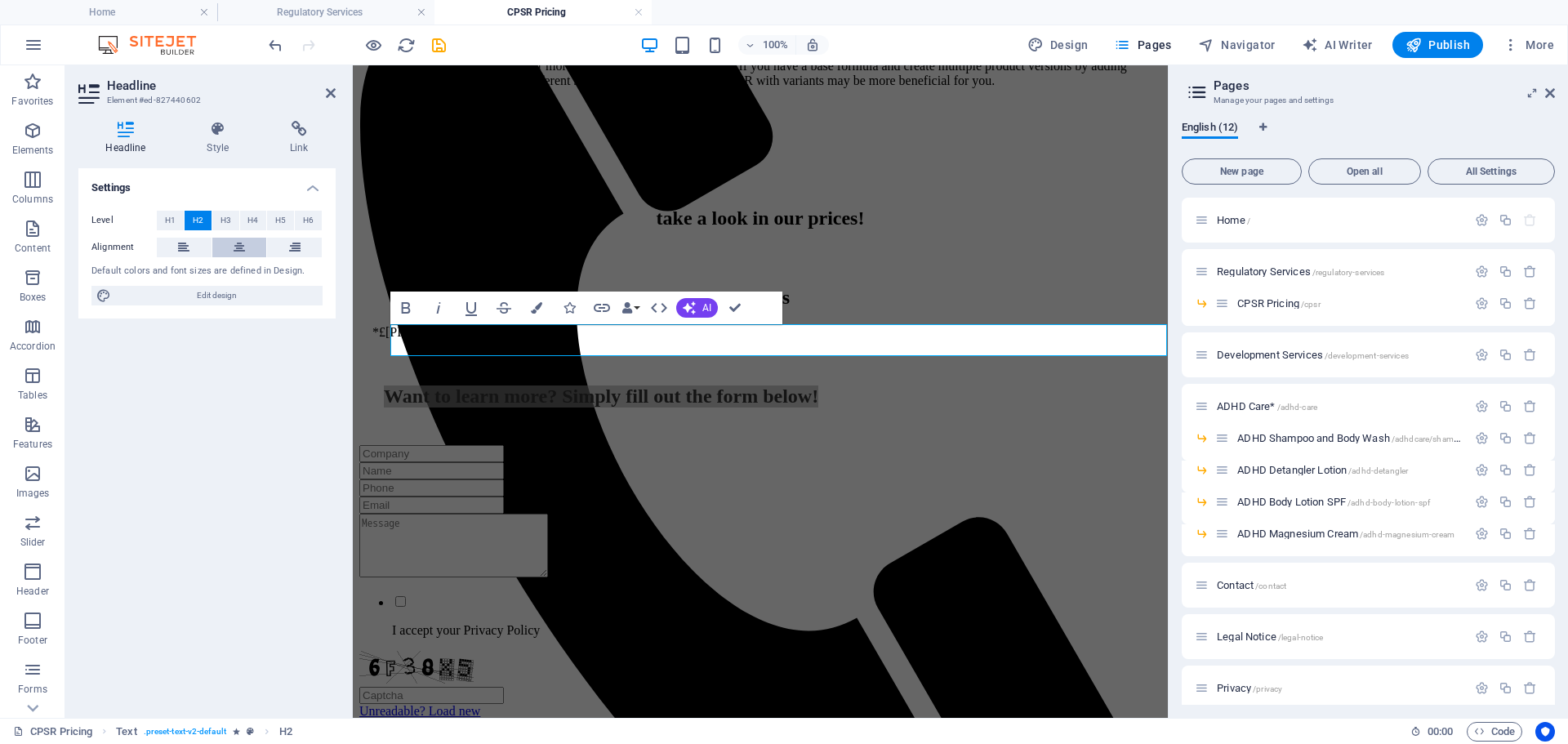 click at bounding box center (239, 247) 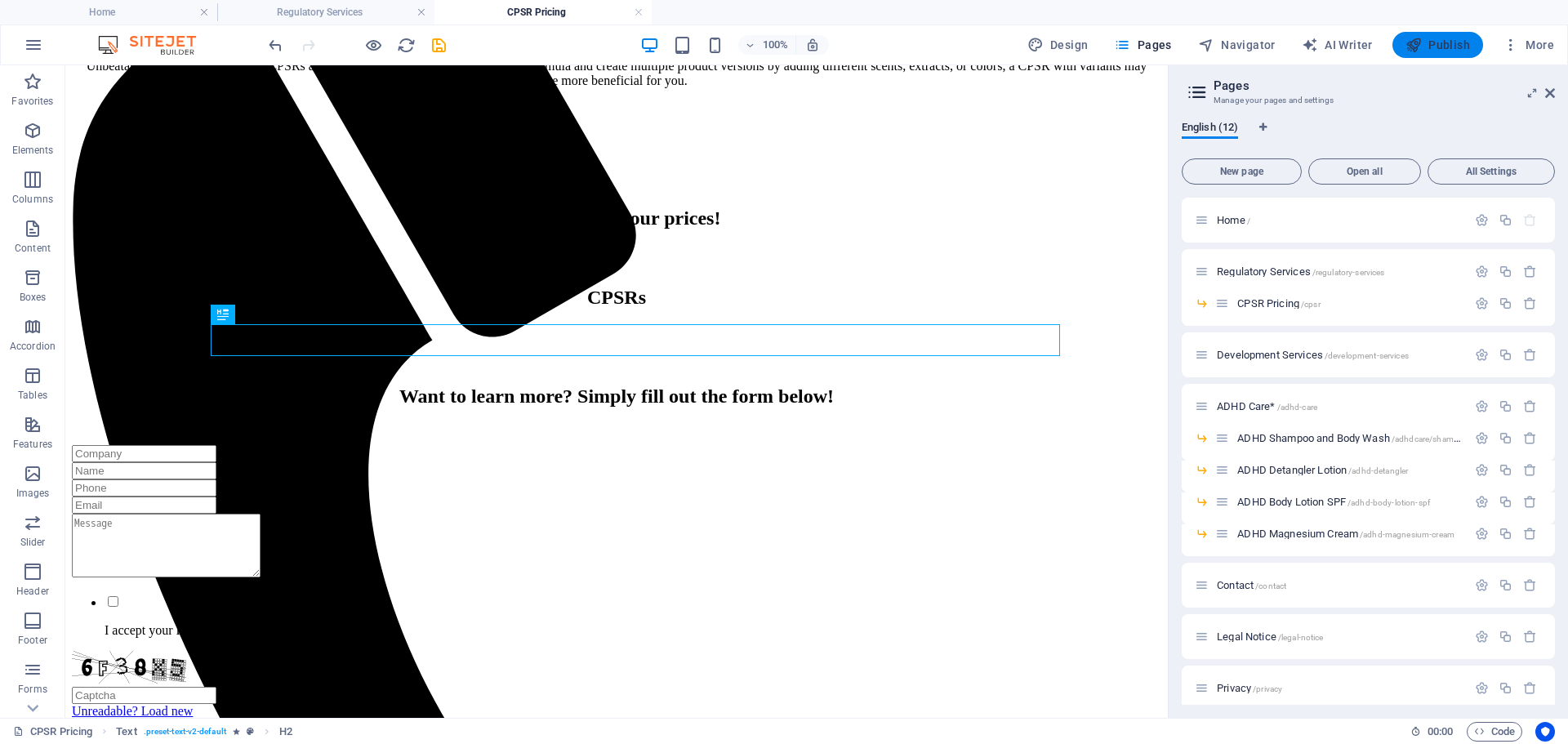 click on "Publish" at bounding box center [1437, 45] 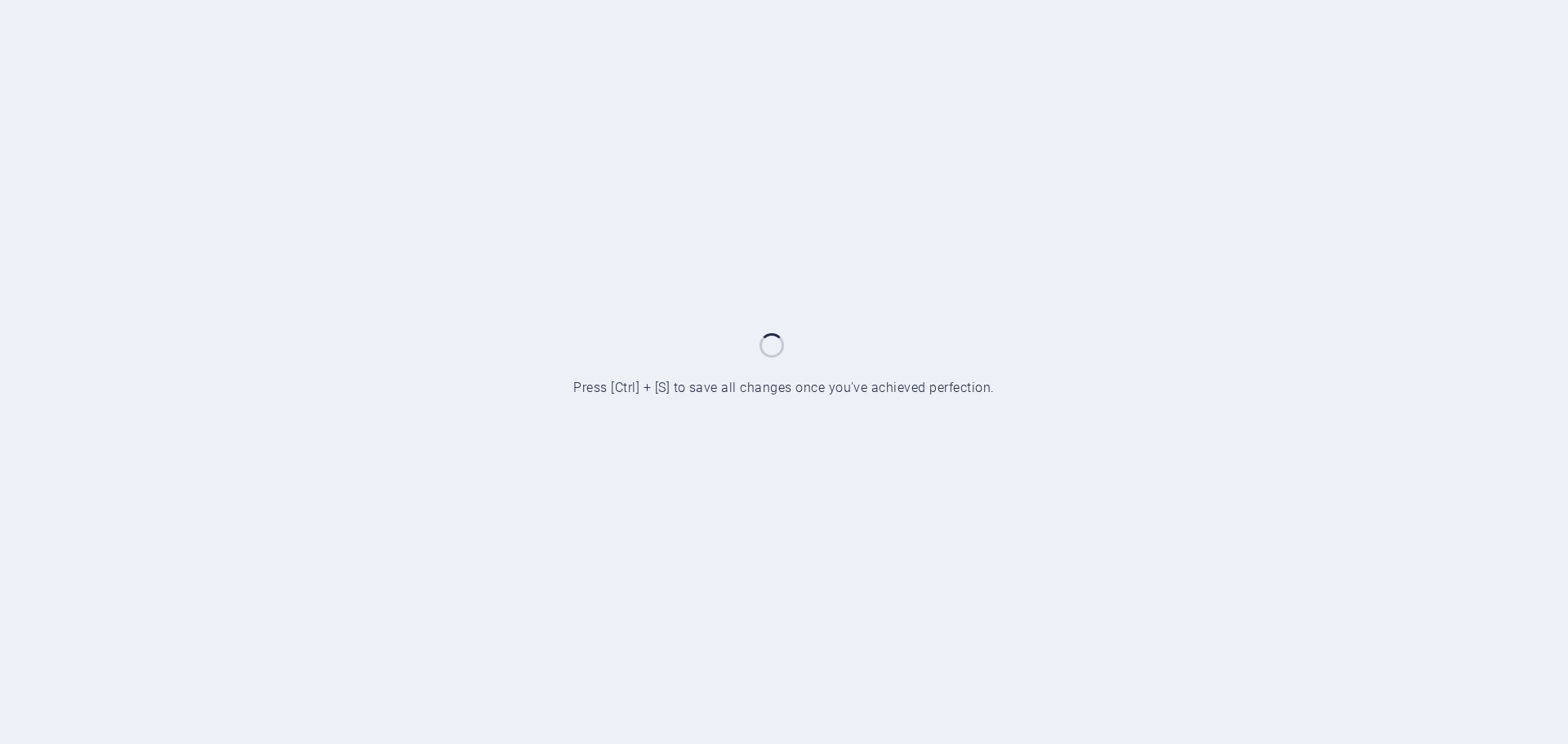 scroll, scrollTop: 0, scrollLeft: 0, axis: both 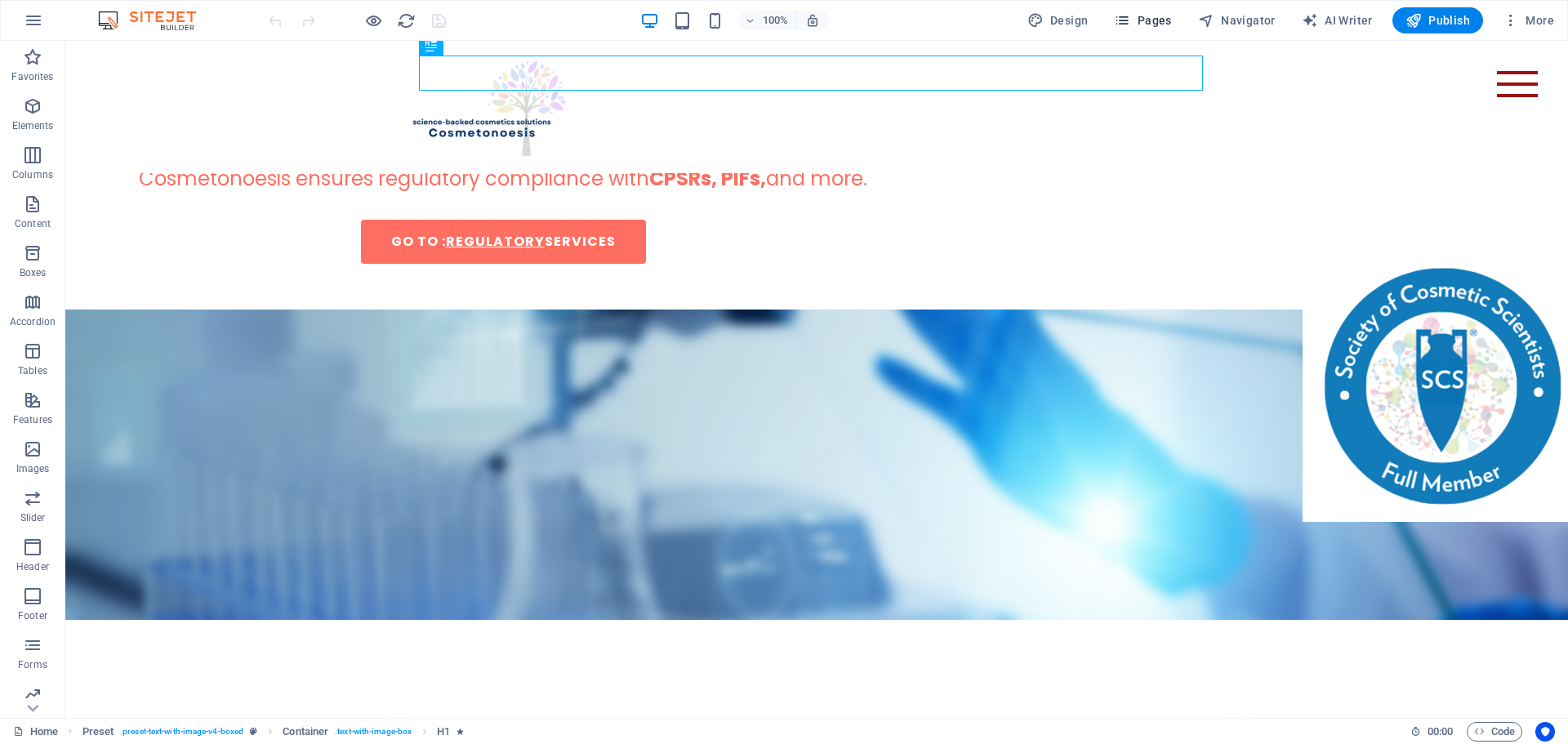 click on "Pages" at bounding box center [1143, 20] 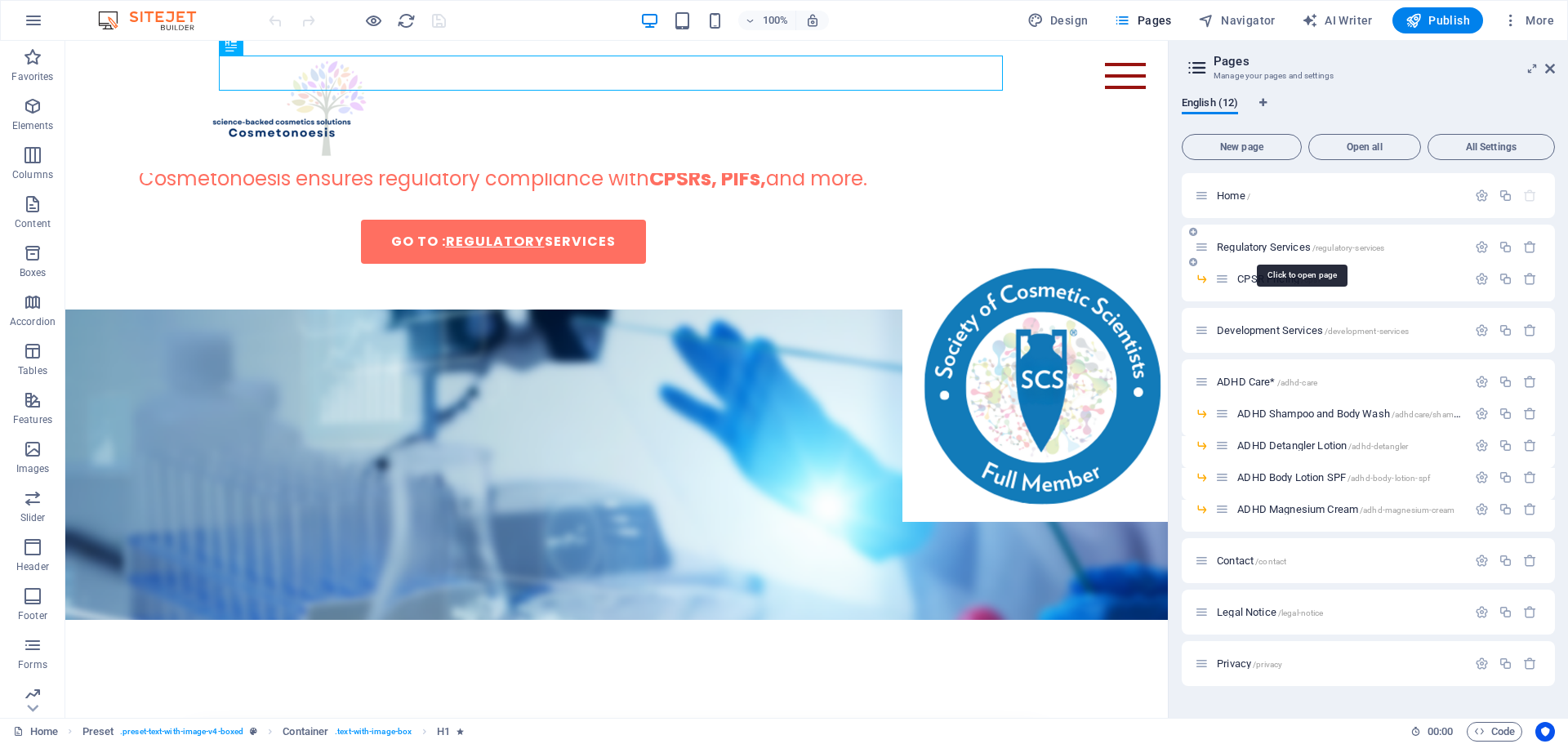 click on "Regulatory Services /regulatory-services" at bounding box center (1300, 247) 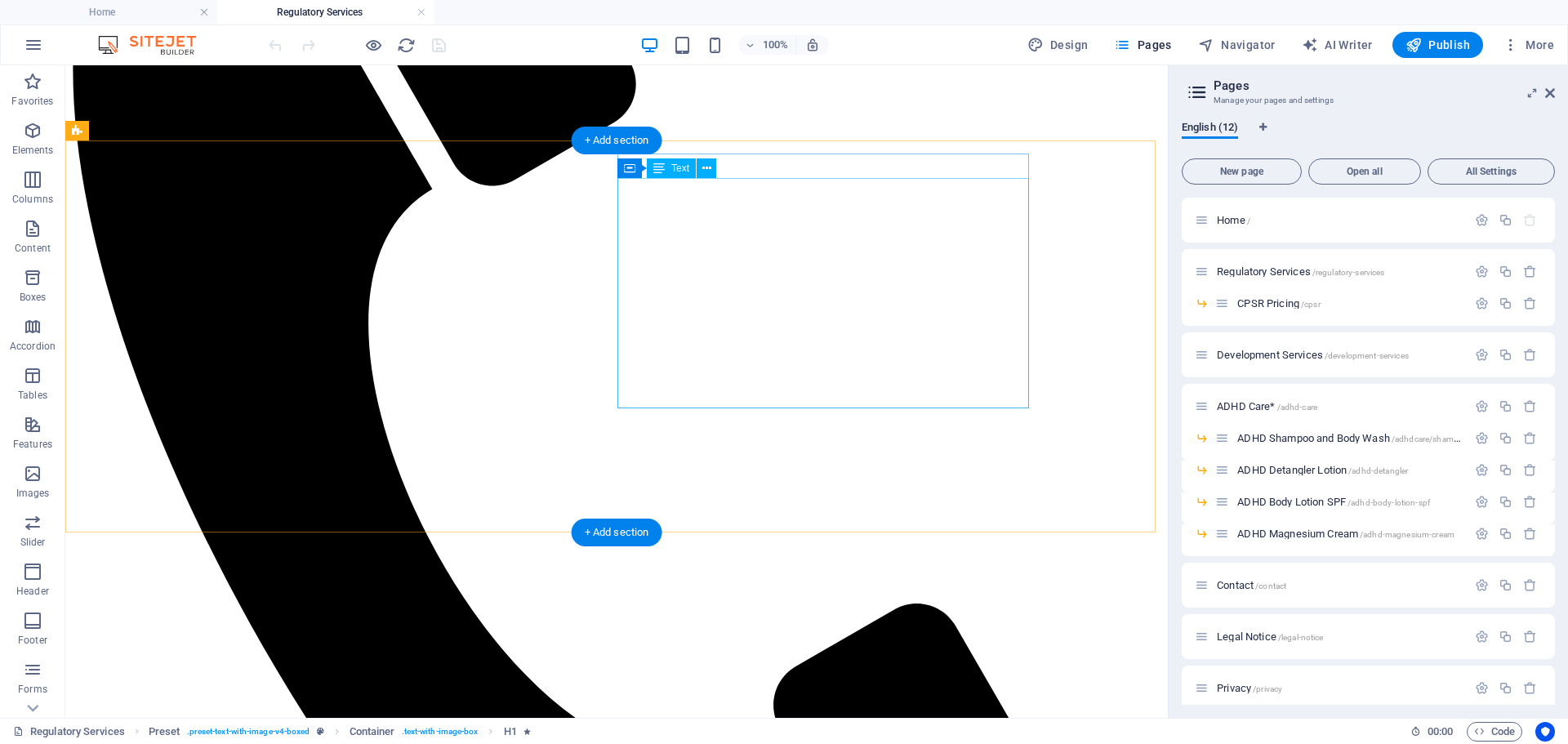 scroll, scrollTop: 490, scrollLeft: 0, axis: vertical 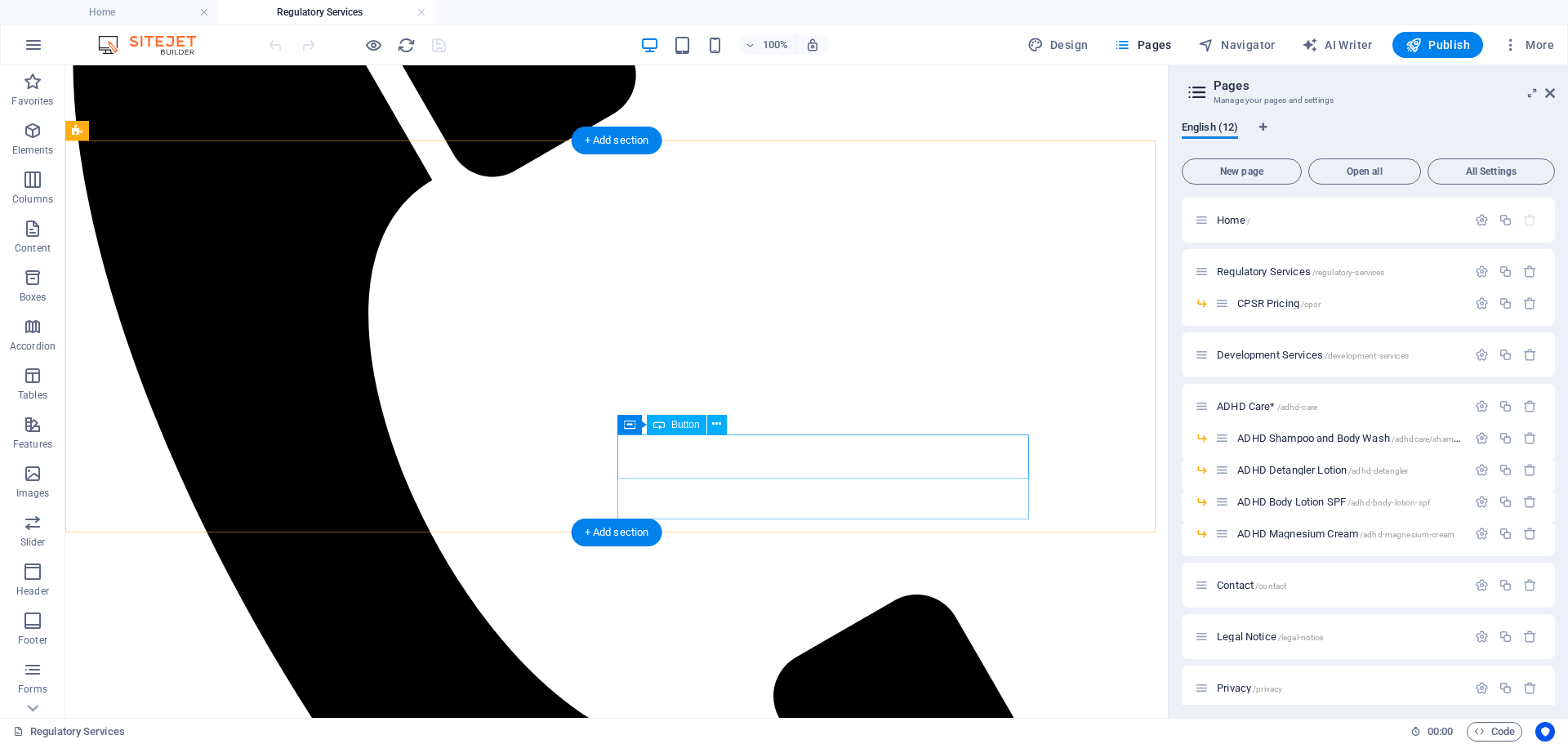 click on "descover our prices" at bounding box center (617, 2079) 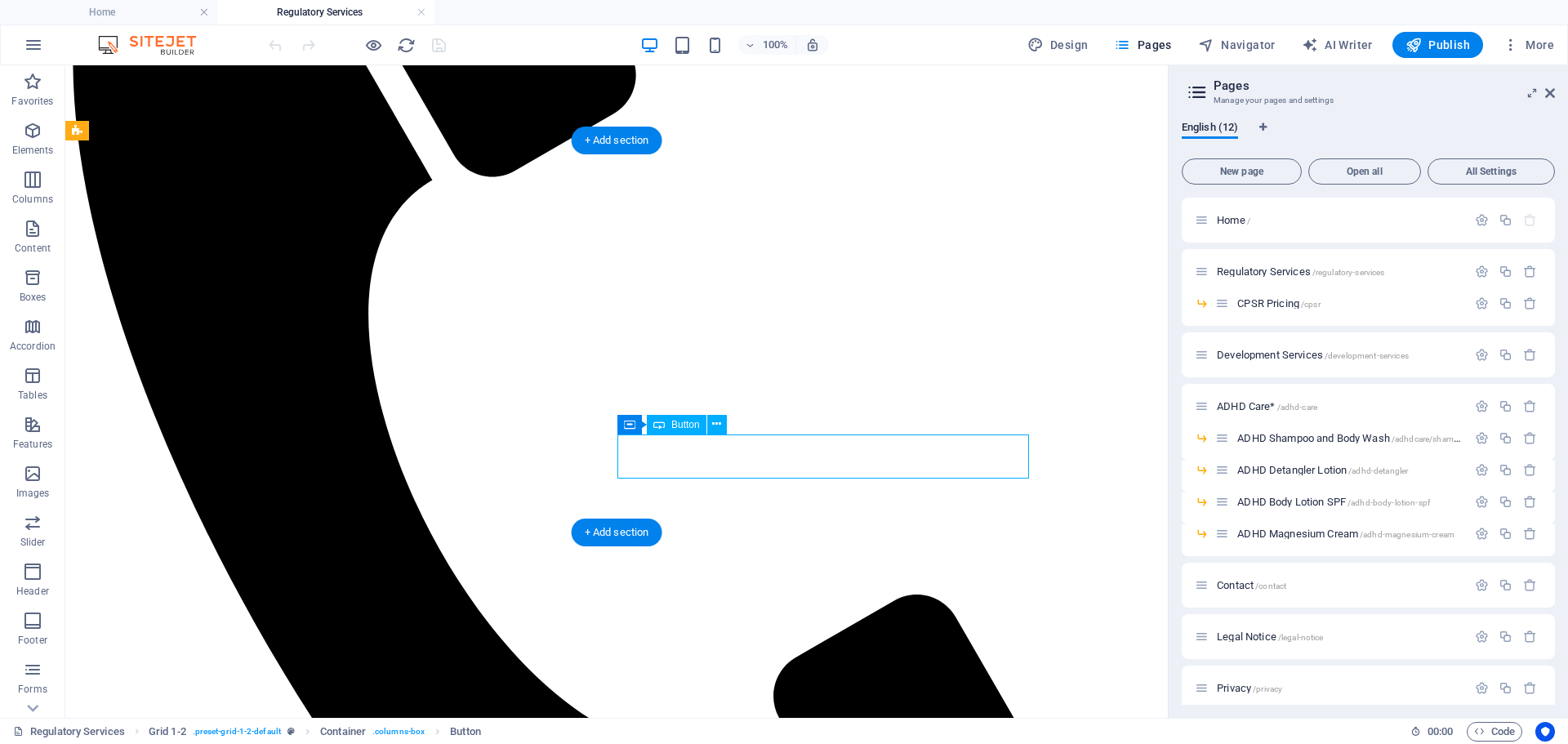 click on "descover our prices" at bounding box center [617, 2079] 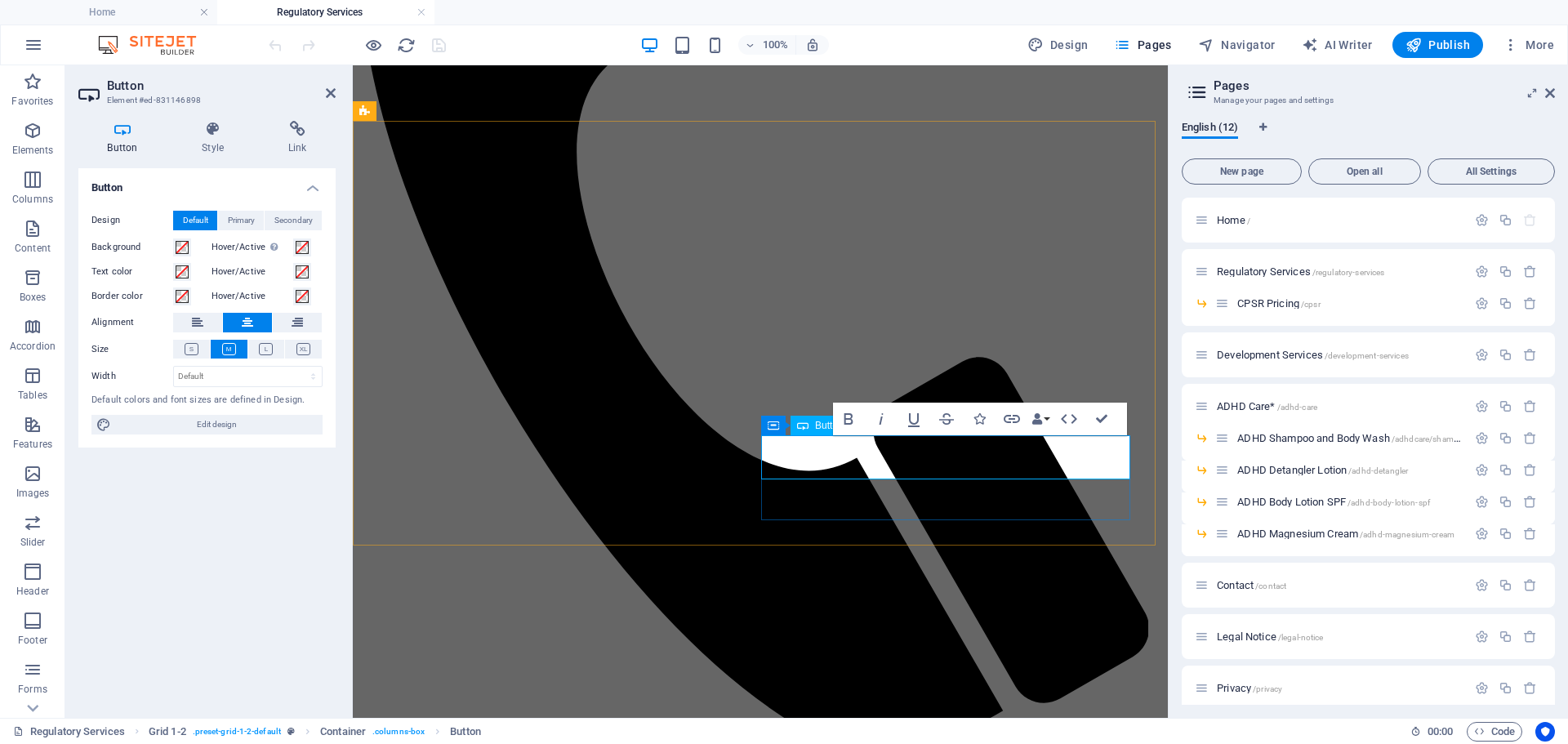 scroll, scrollTop: 541, scrollLeft: 0, axis: vertical 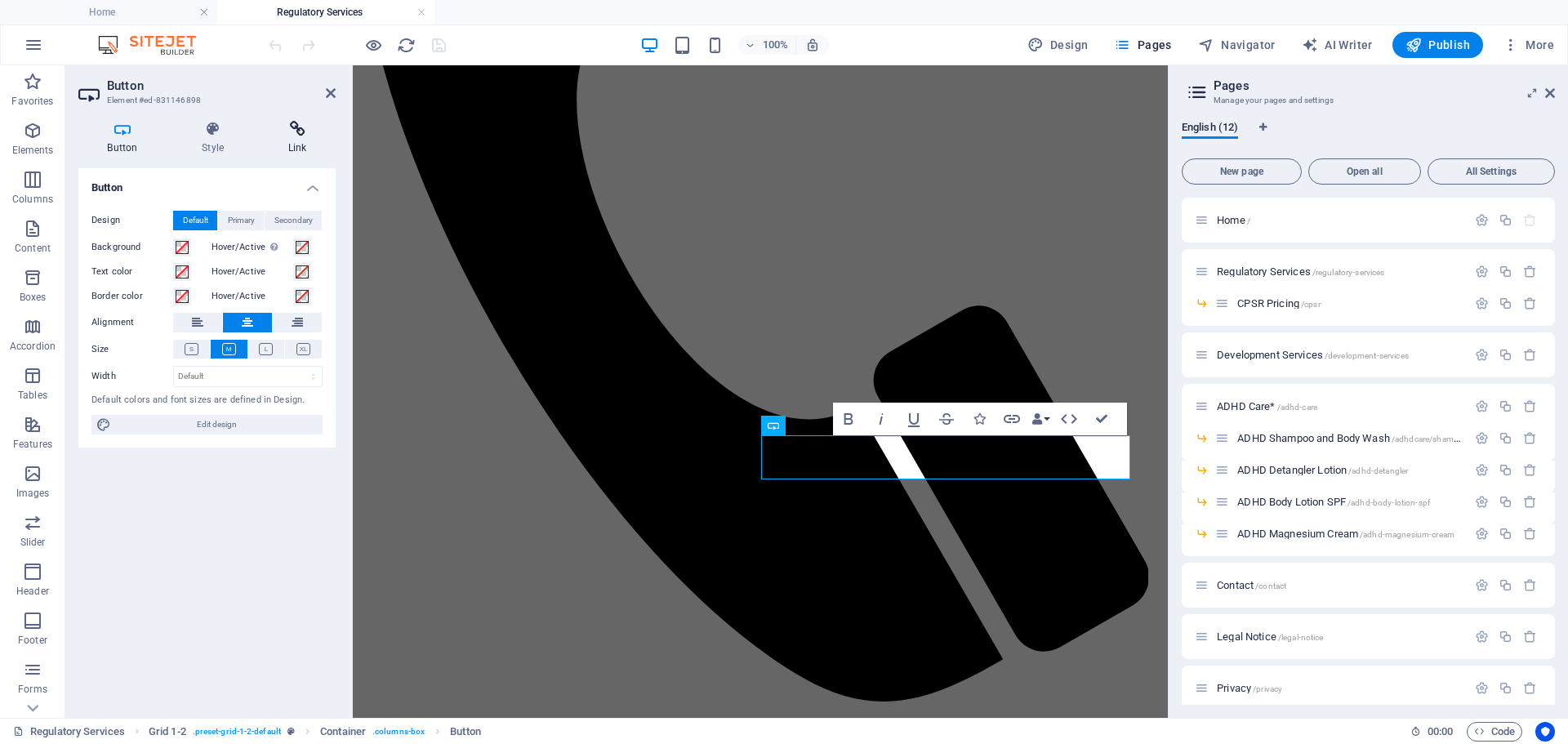 click on "Link" at bounding box center (297, 138) 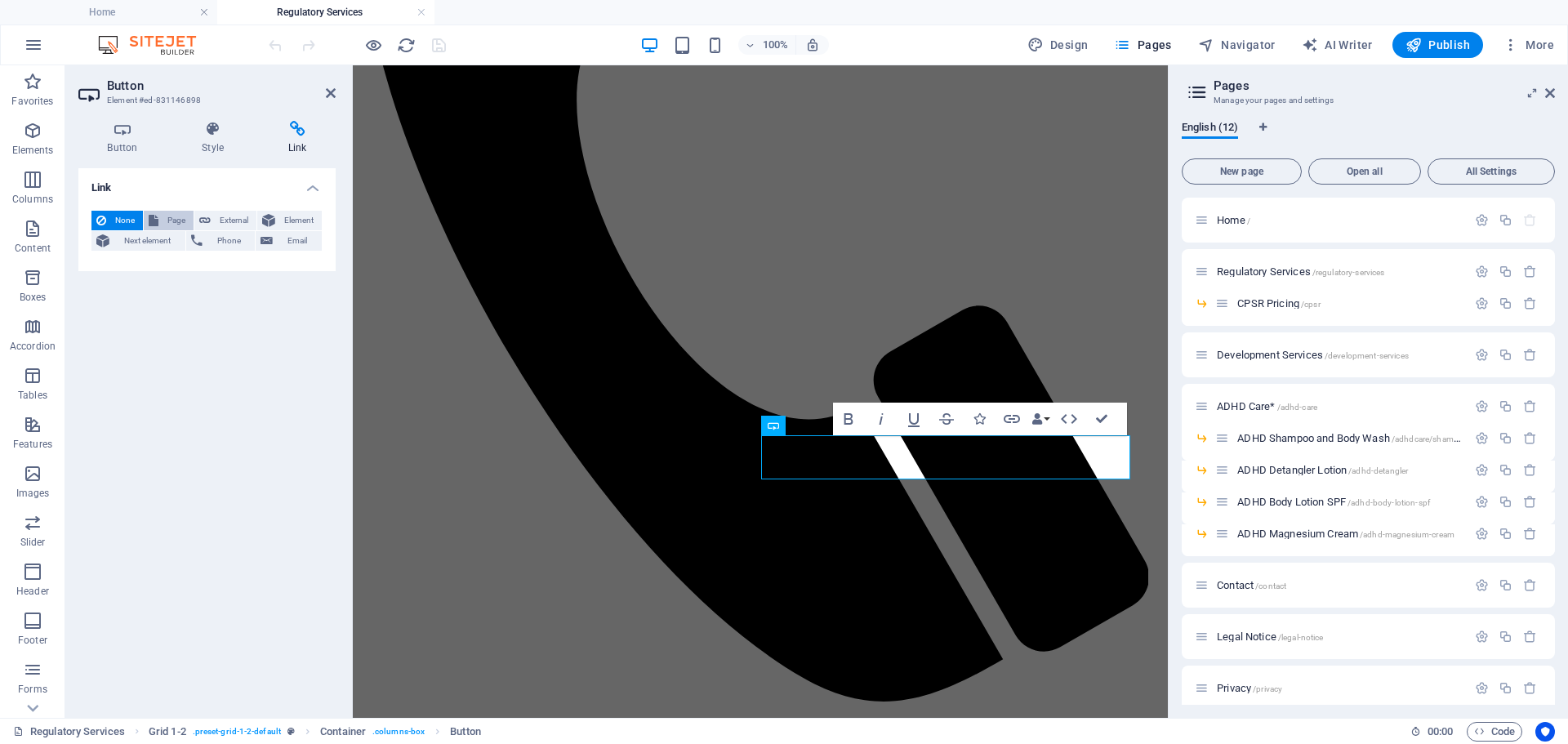 click on "Page" at bounding box center (176, 221) 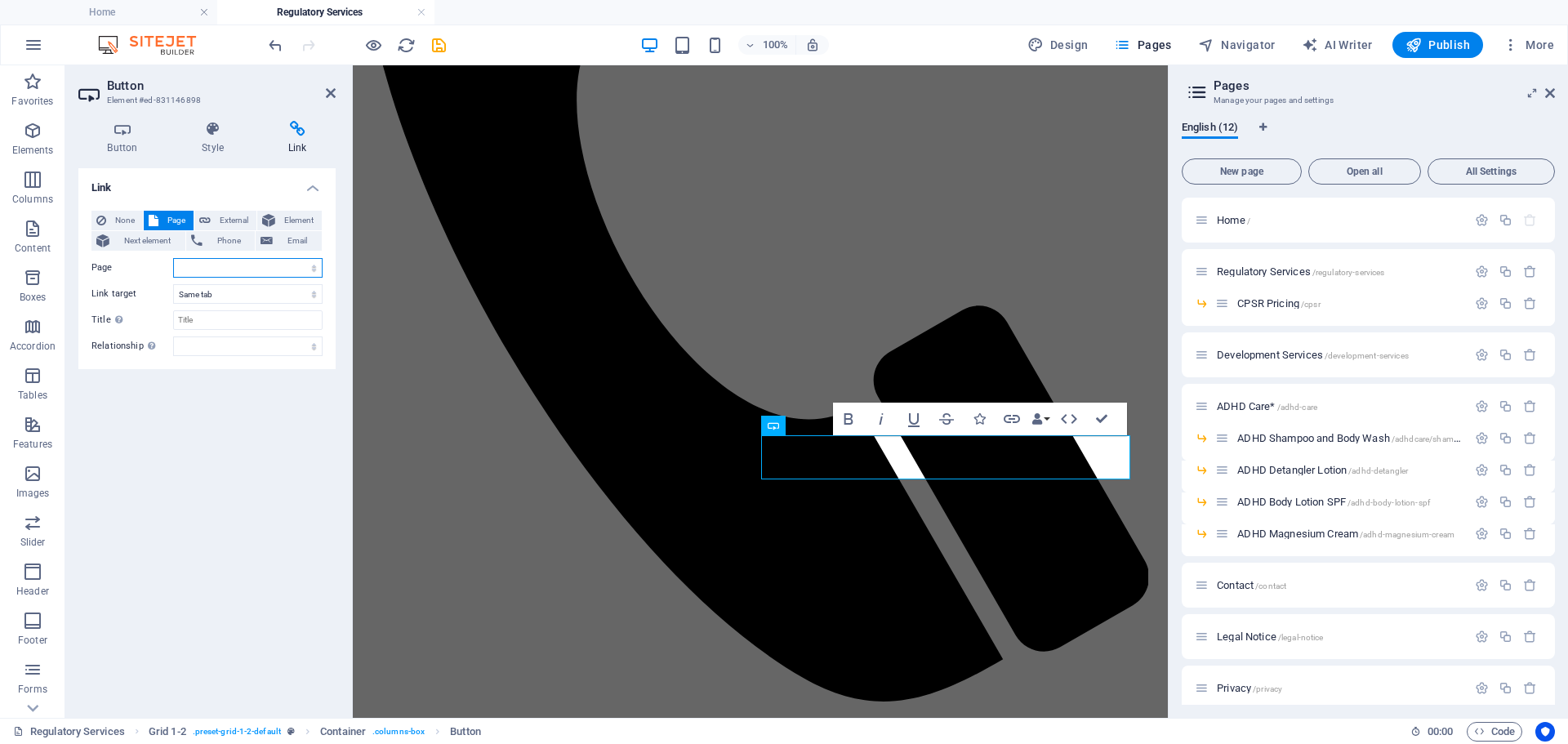 click on "Home Regulatory Services -- CPSR Pricing Development Services ADHD Care* -- ADHD Shampoo and Body Wash -- ADHD Detangler Lotion -- ADHD Body Lotion SPF -- ADHD Magnesium Cream Contact Legal Notice Privacy" at bounding box center [247, 268] 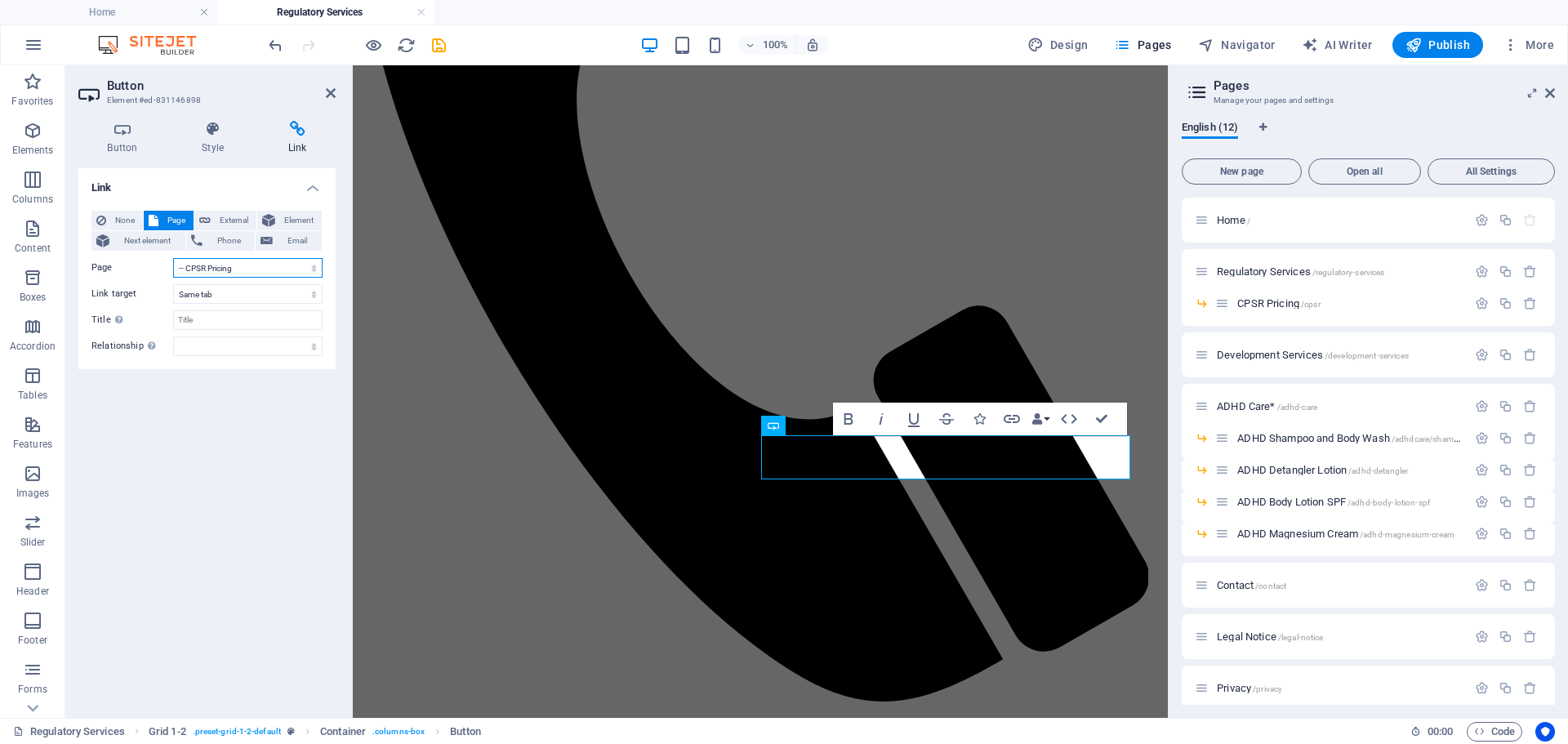 click on "Home Regulatory Services -- CPSR Pricing Development Services ADHD Care* -- ADHD Shampoo and Body Wash -- ADHD Detangler Lotion -- ADHD Body Lotion SPF -- ADHD Magnesium Cream Contact Legal Notice Privacy" at bounding box center (247, 268) 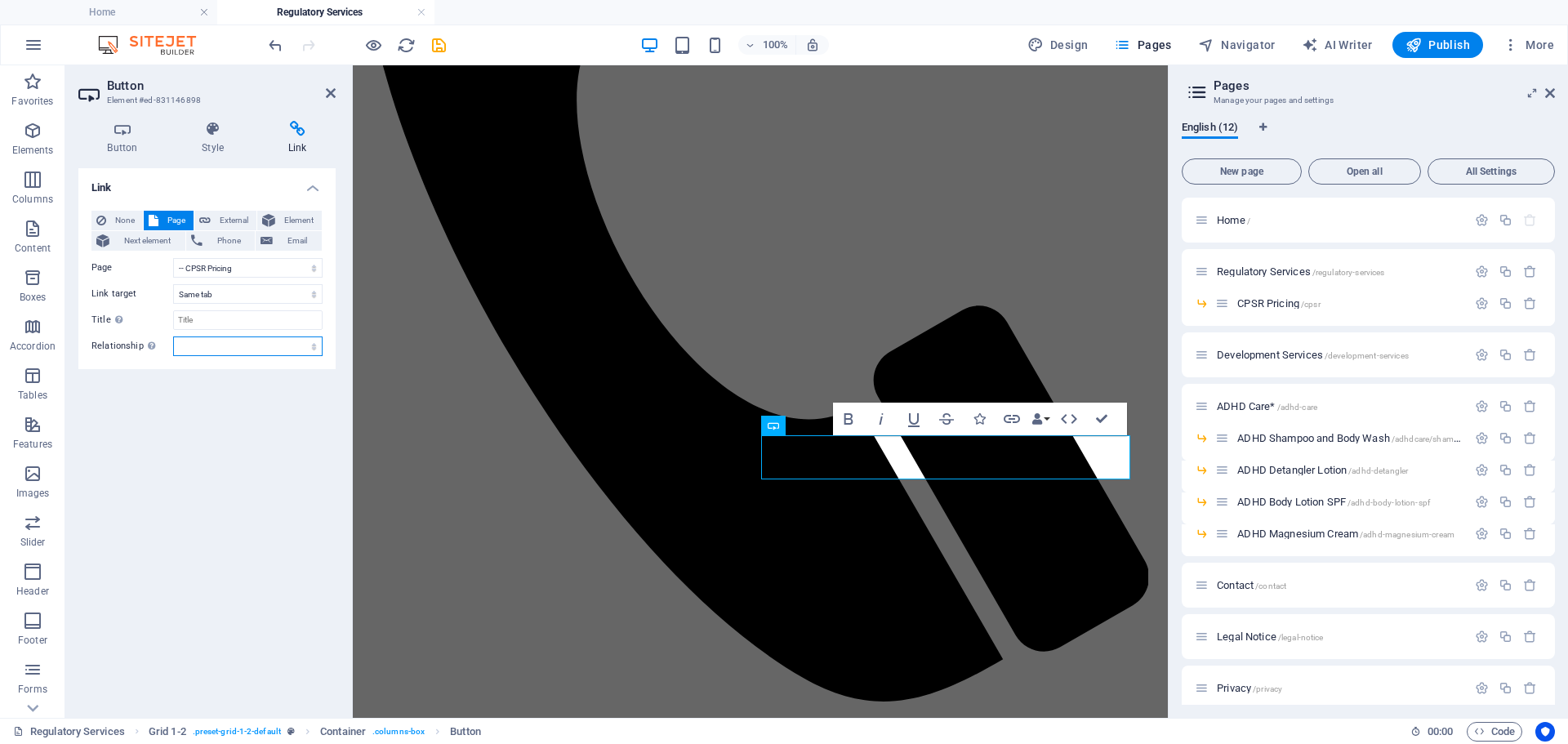 click on "alternate author bookmark external help license next nofollow noreferrer noopener prev search tag" at bounding box center [247, 346] 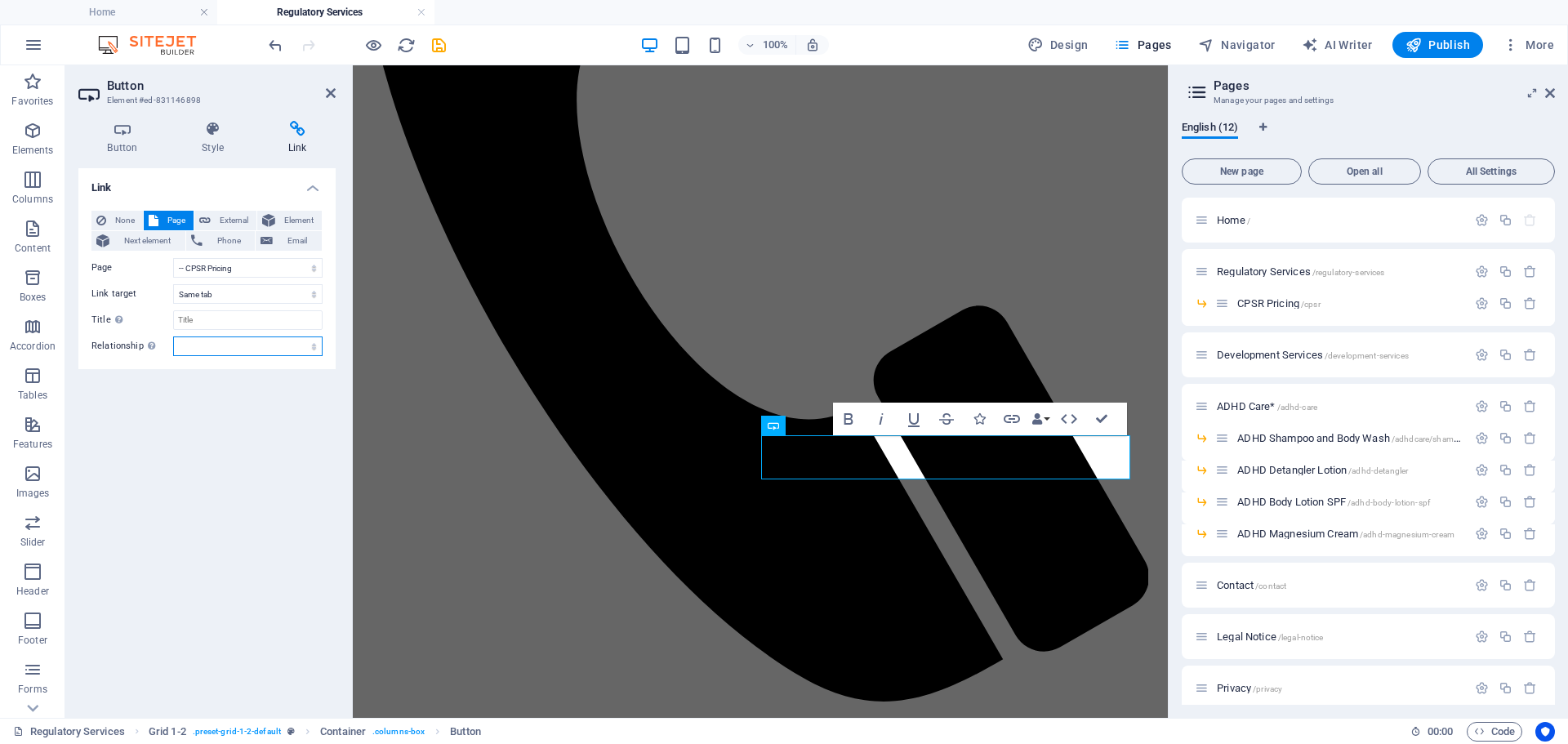 click on "alternate author bookmark external help license next nofollow noreferrer noopener prev search tag" at bounding box center (247, 346) 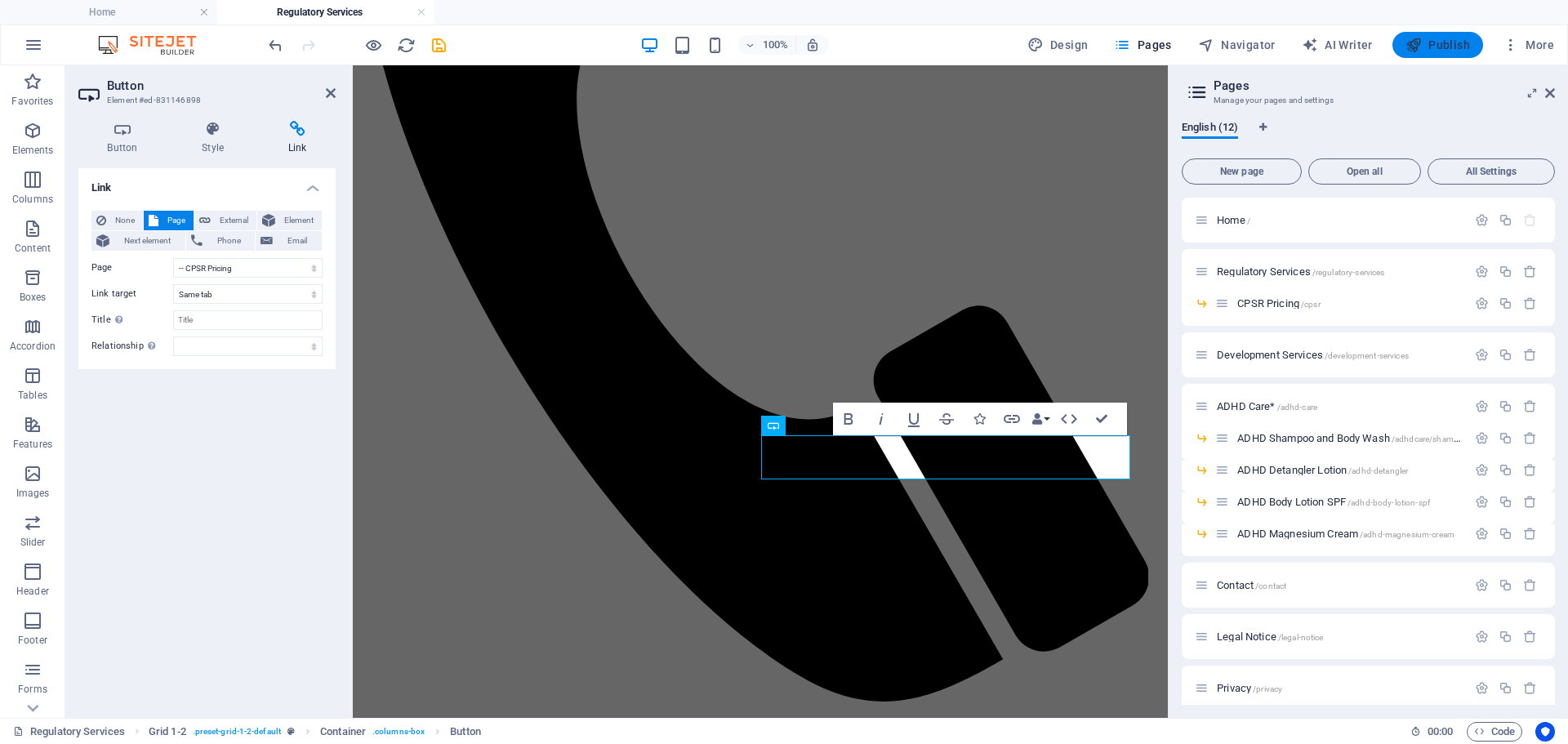 click on "Publish" at bounding box center [1437, 45] 